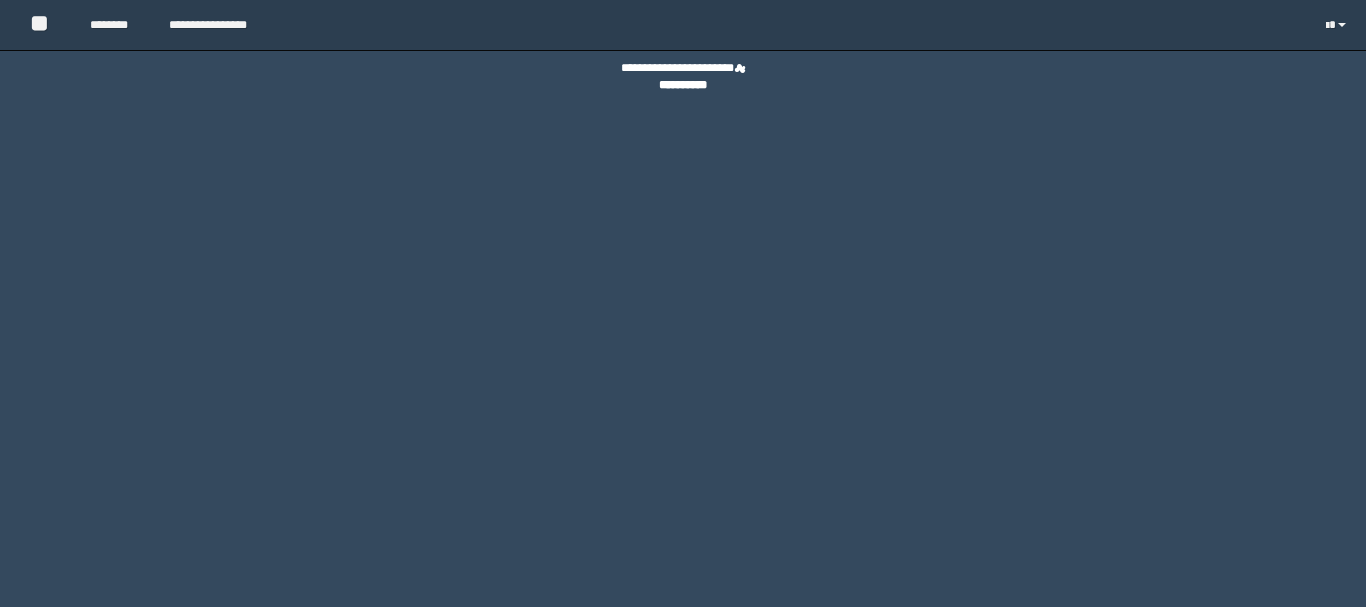 scroll, scrollTop: 0, scrollLeft: 0, axis: both 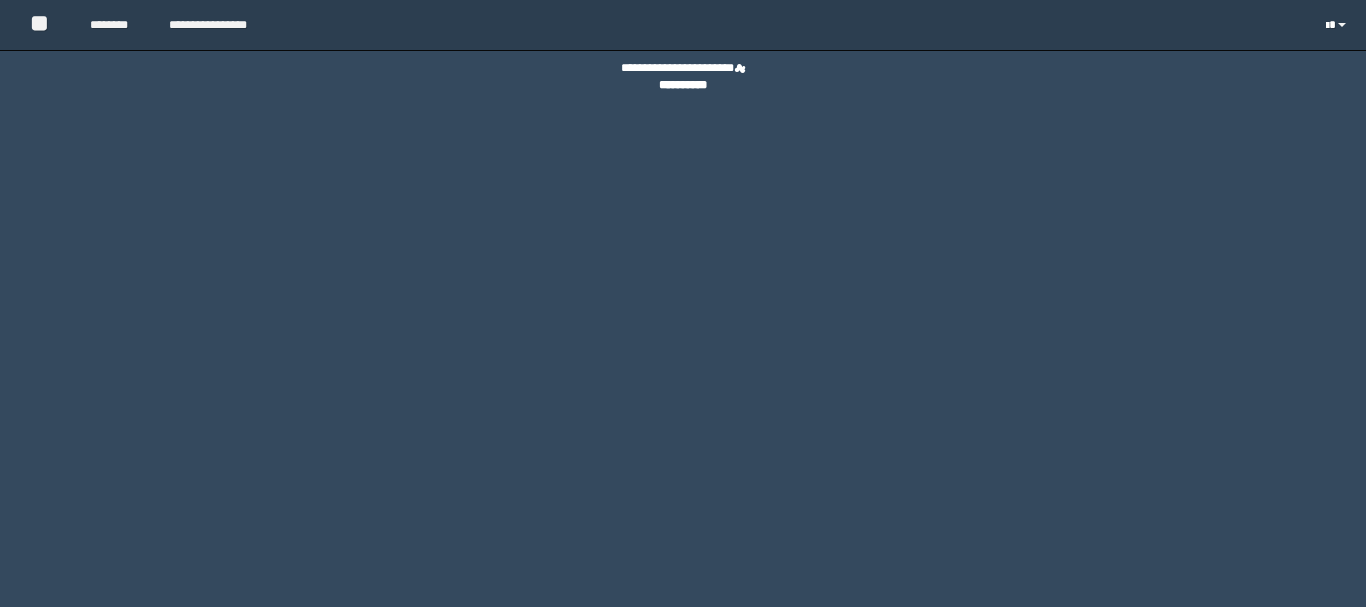 click at bounding box center (1338, 25) 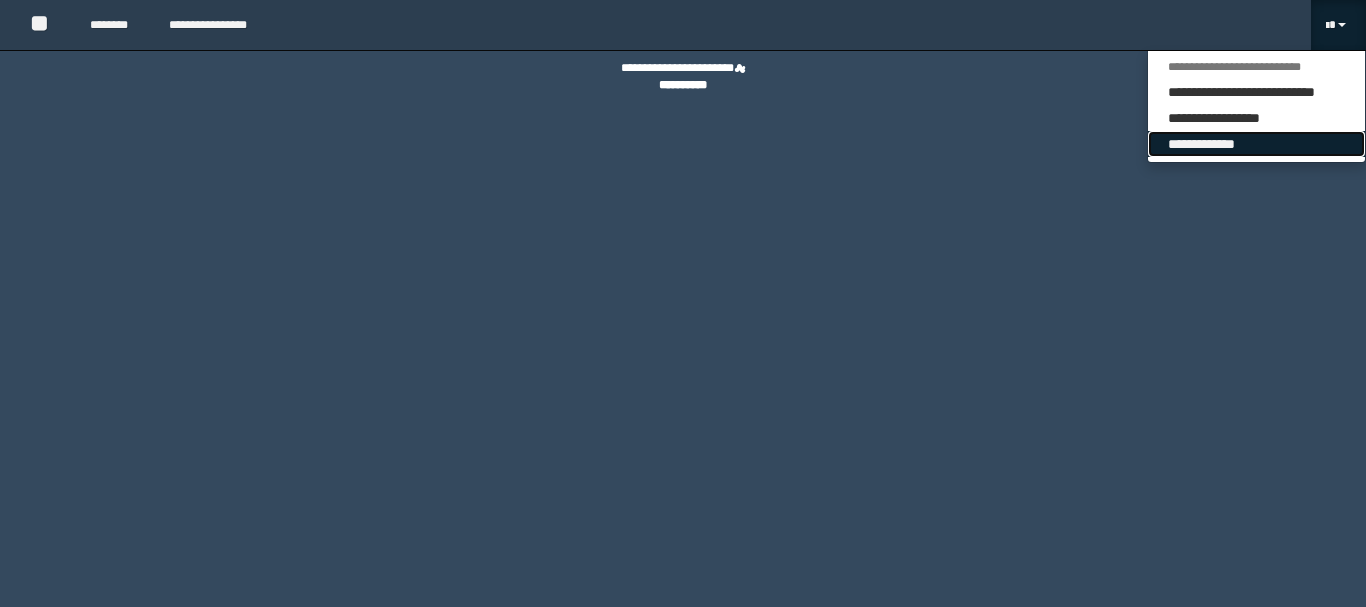 click on "**********" at bounding box center (1256, 144) 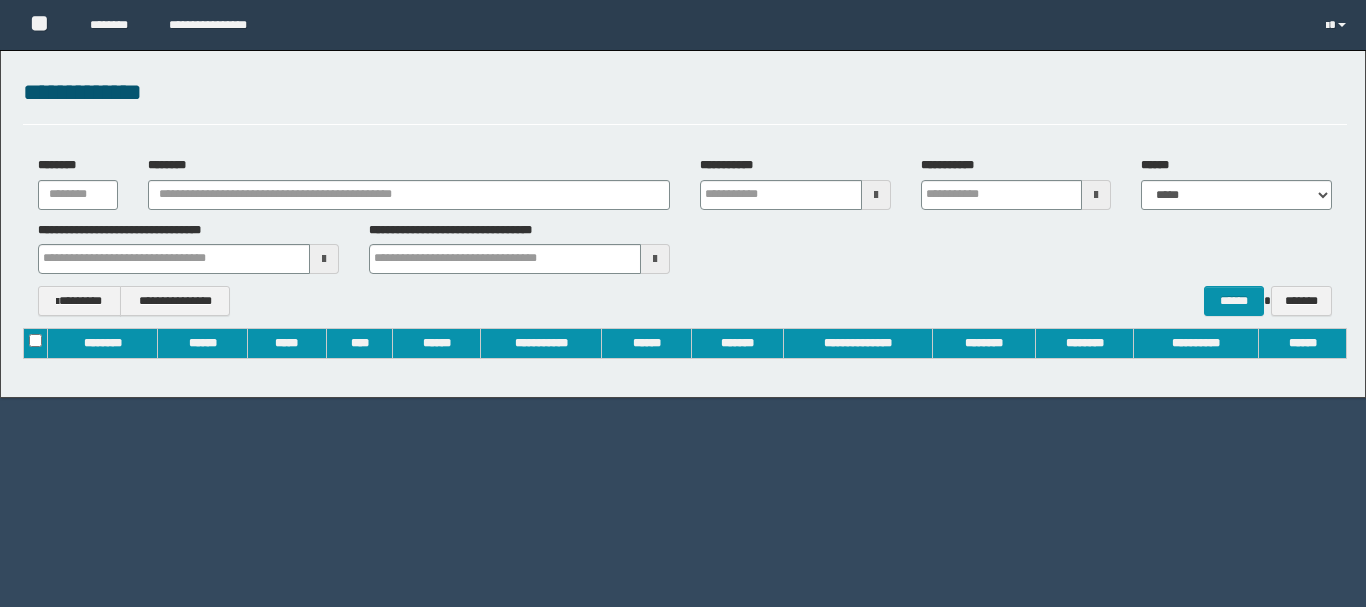 scroll, scrollTop: 0, scrollLeft: 0, axis: both 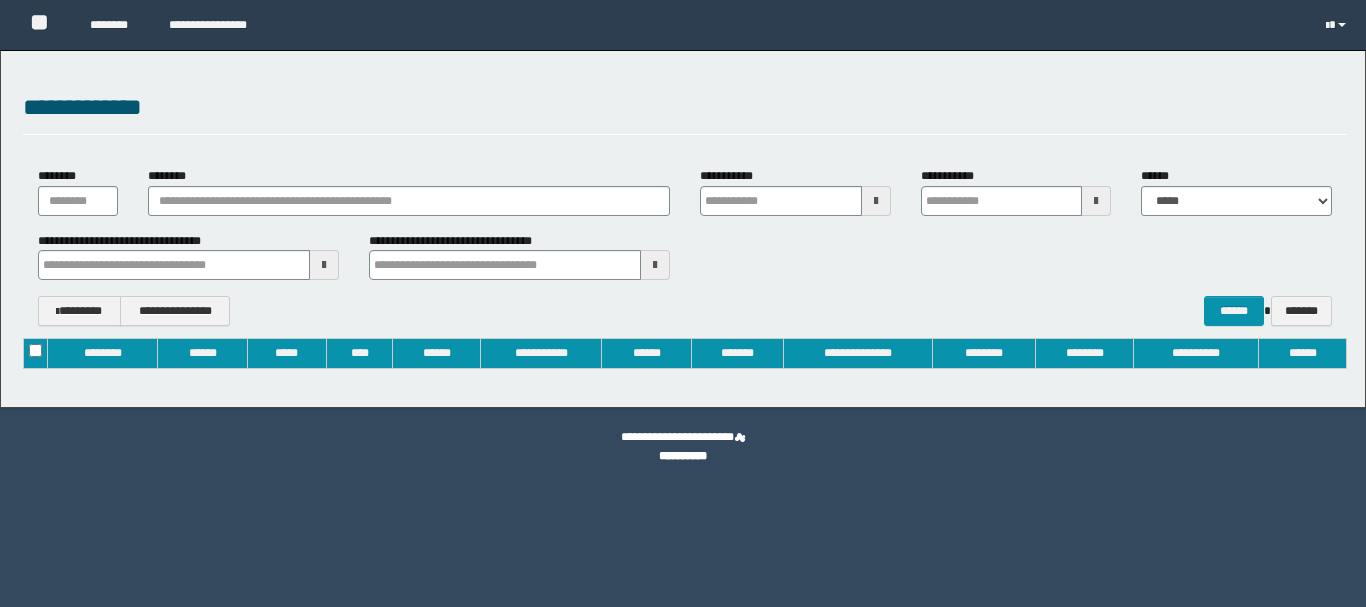 type on "**********" 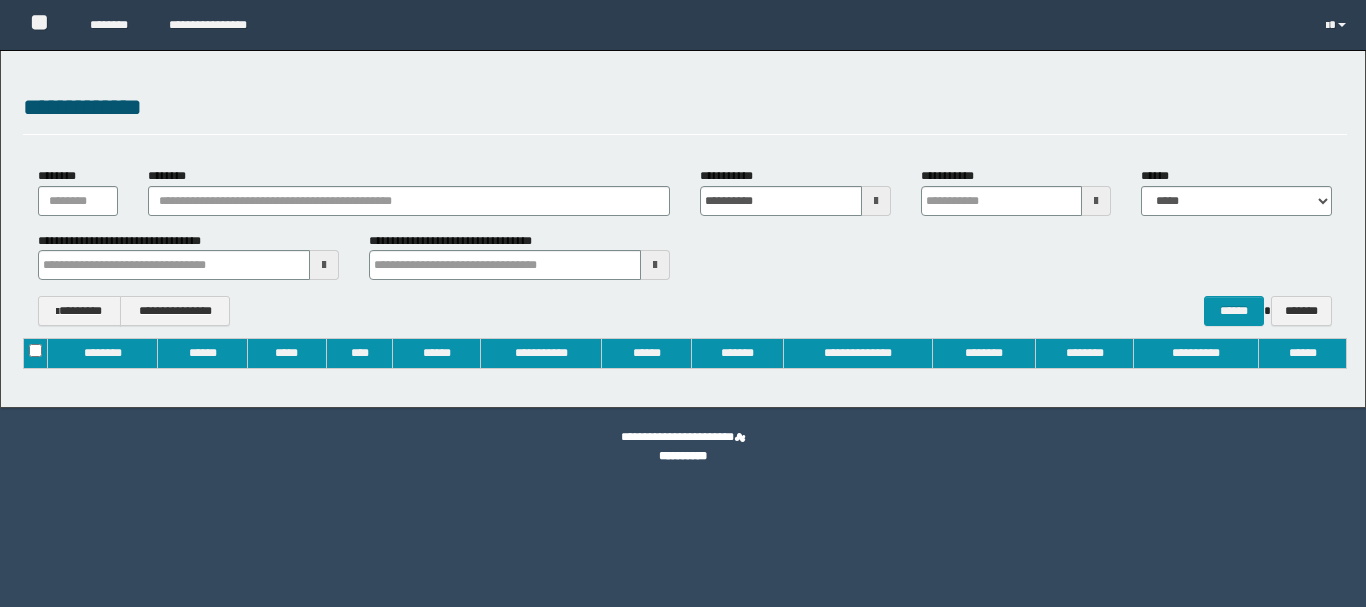 type on "**********" 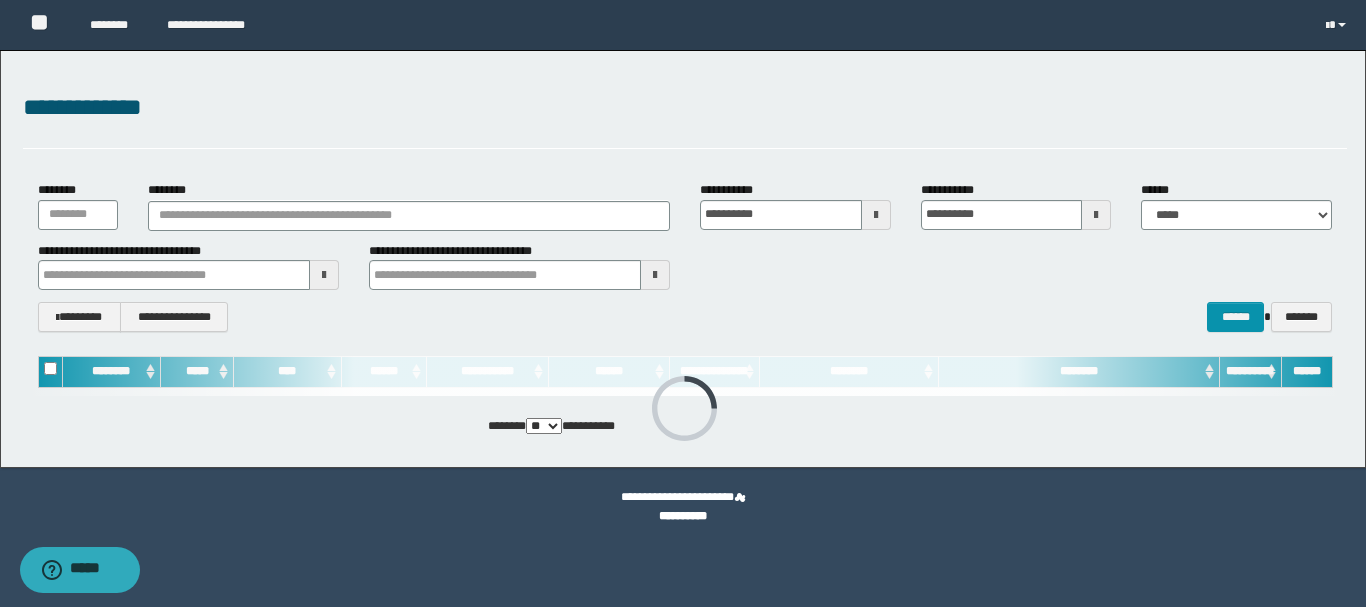scroll, scrollTop: 0, scrollLeft: 0, axis: both 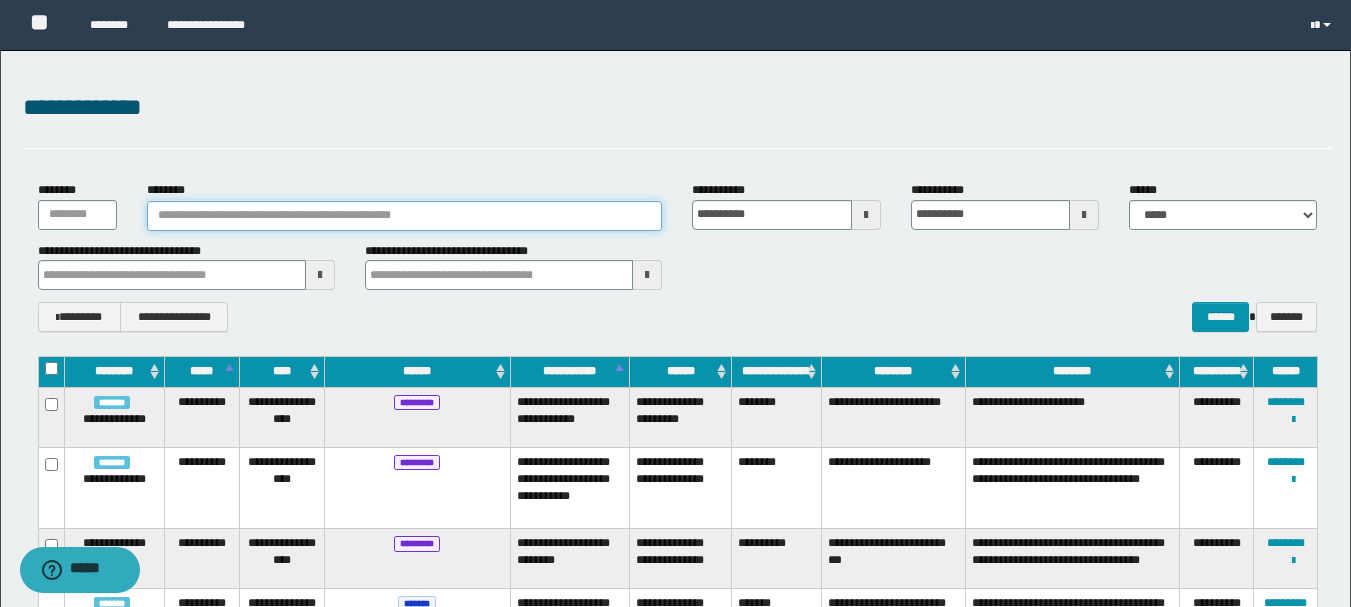click on "********" at bounding box center (405, 216) 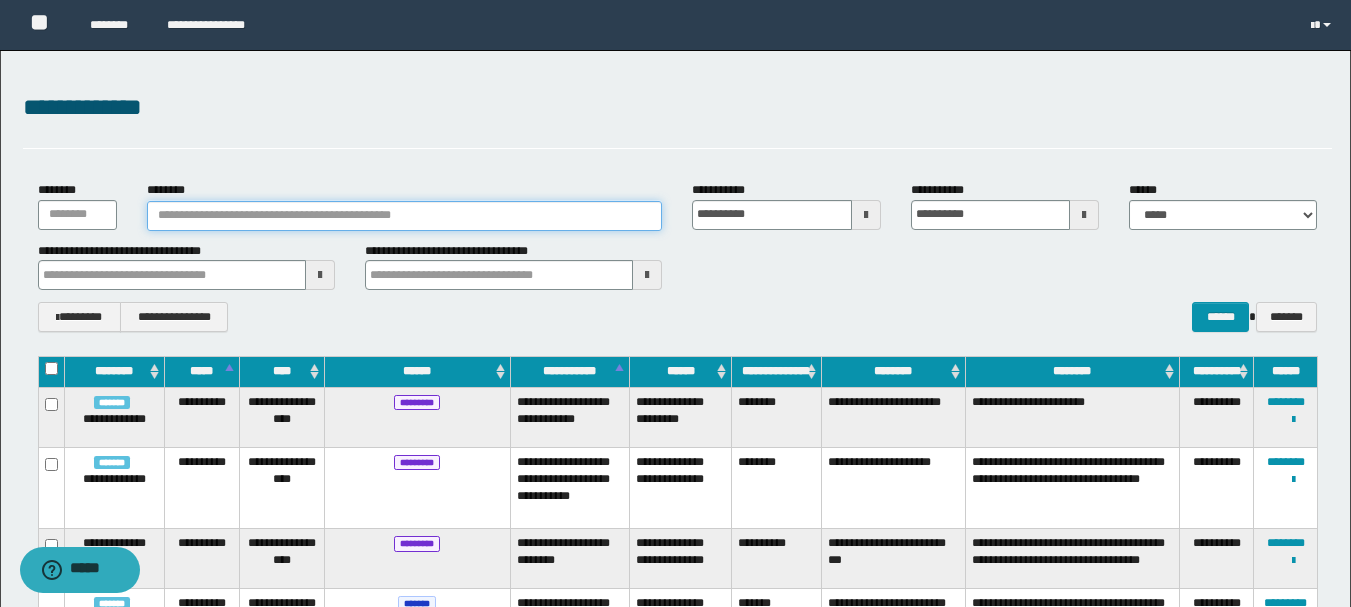 click on "********" at bounding box center [405, 216] 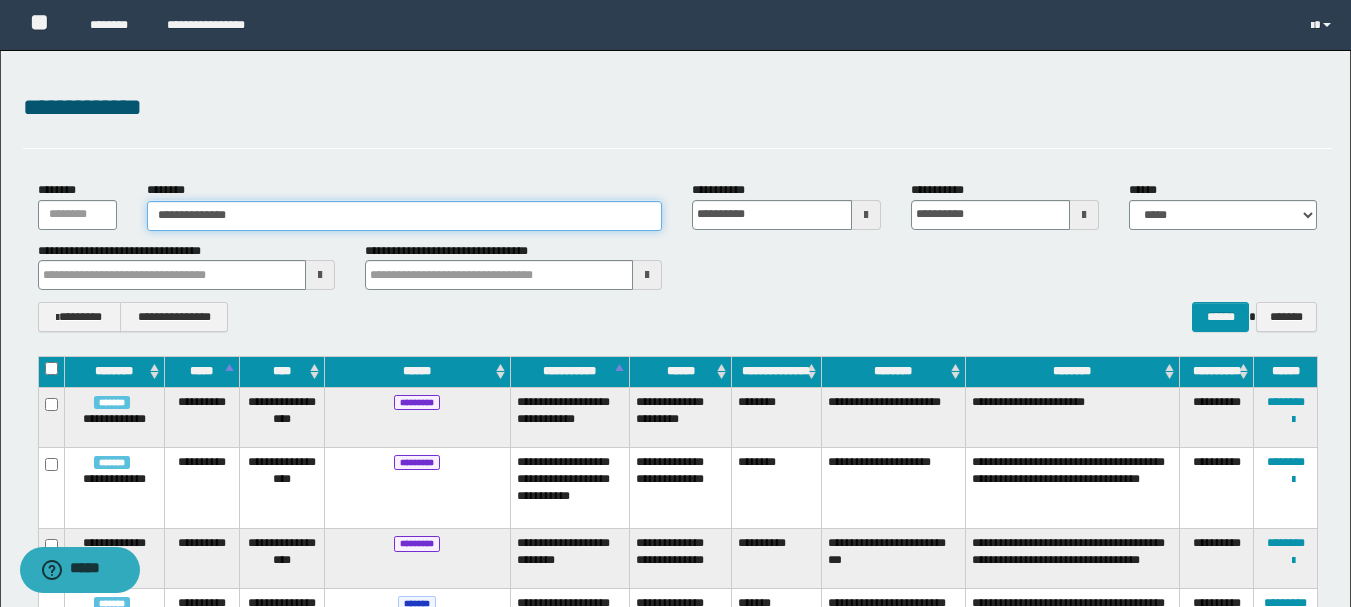 type on "**********" 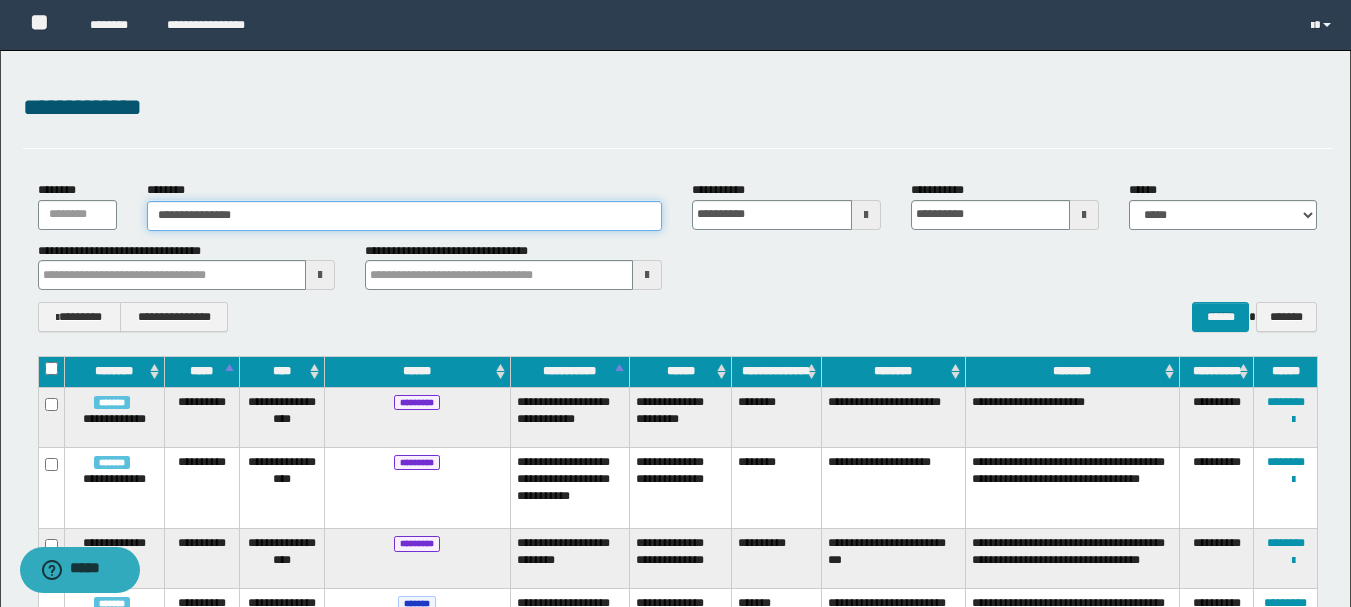 type on "**********" 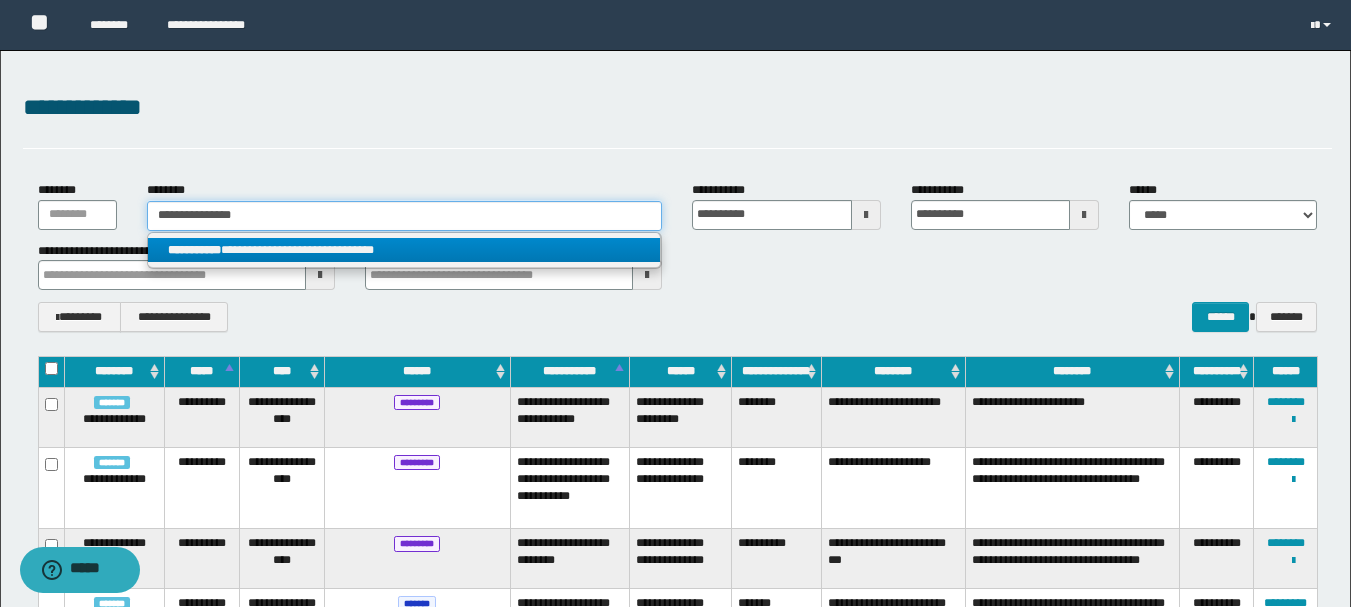 type on "**********" 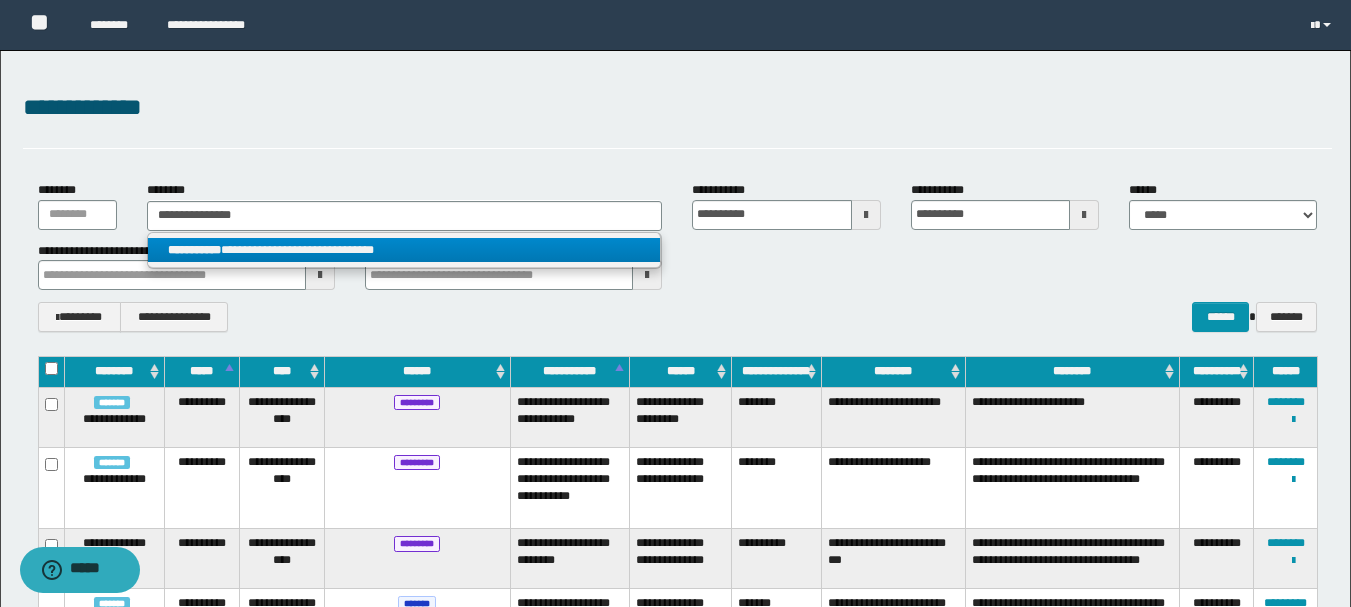click on "**********" at bounding box center (404, 250) 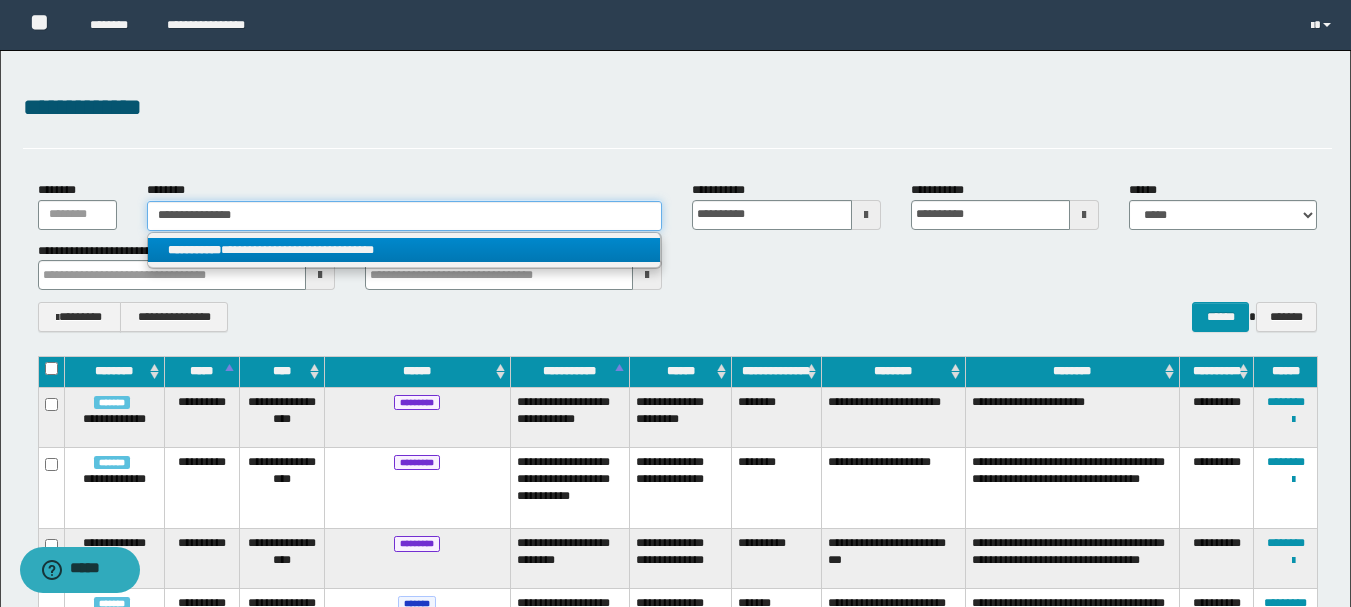 type 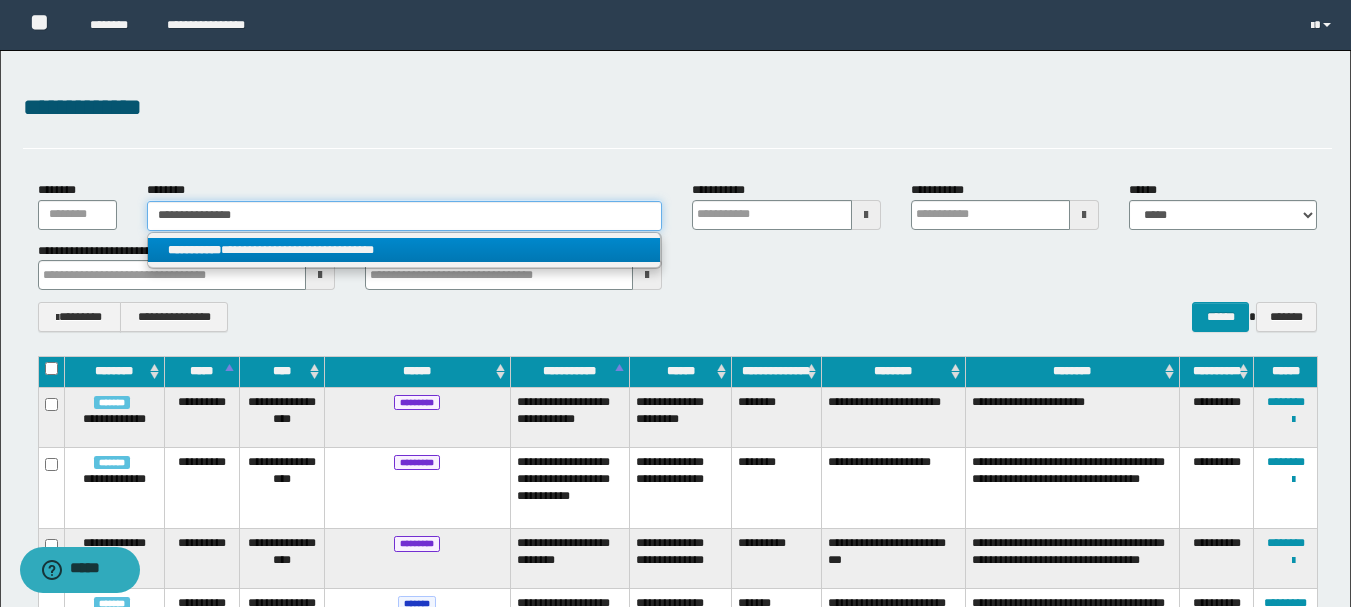 type on "**********" 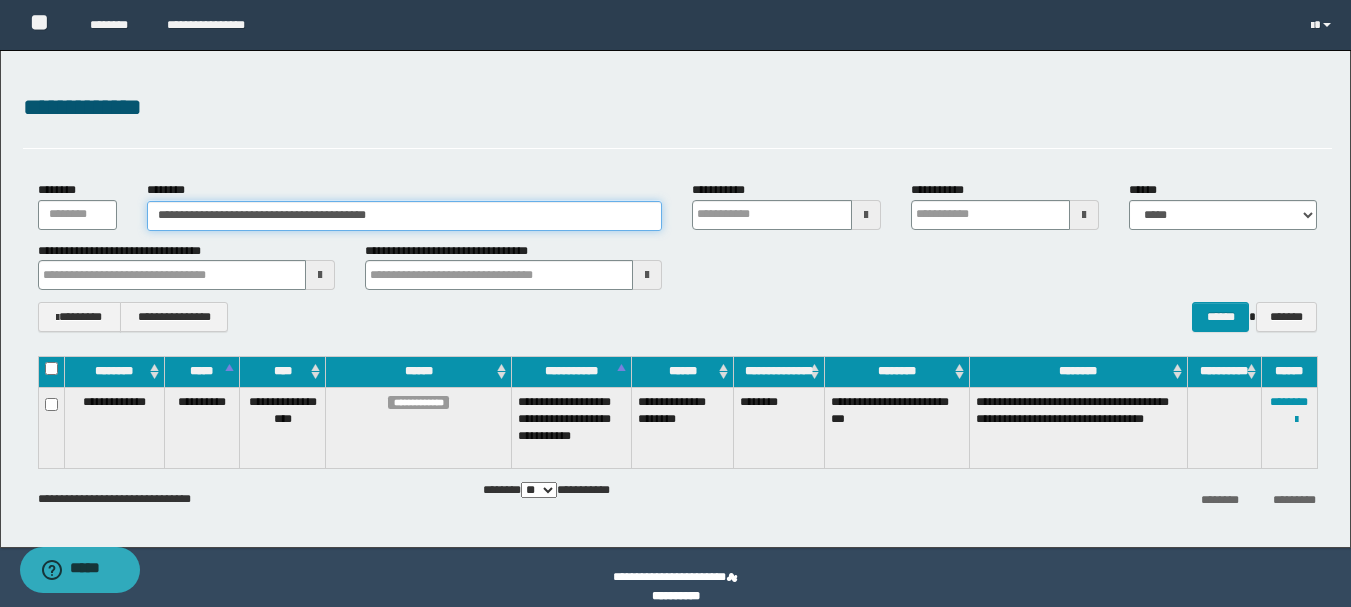 type 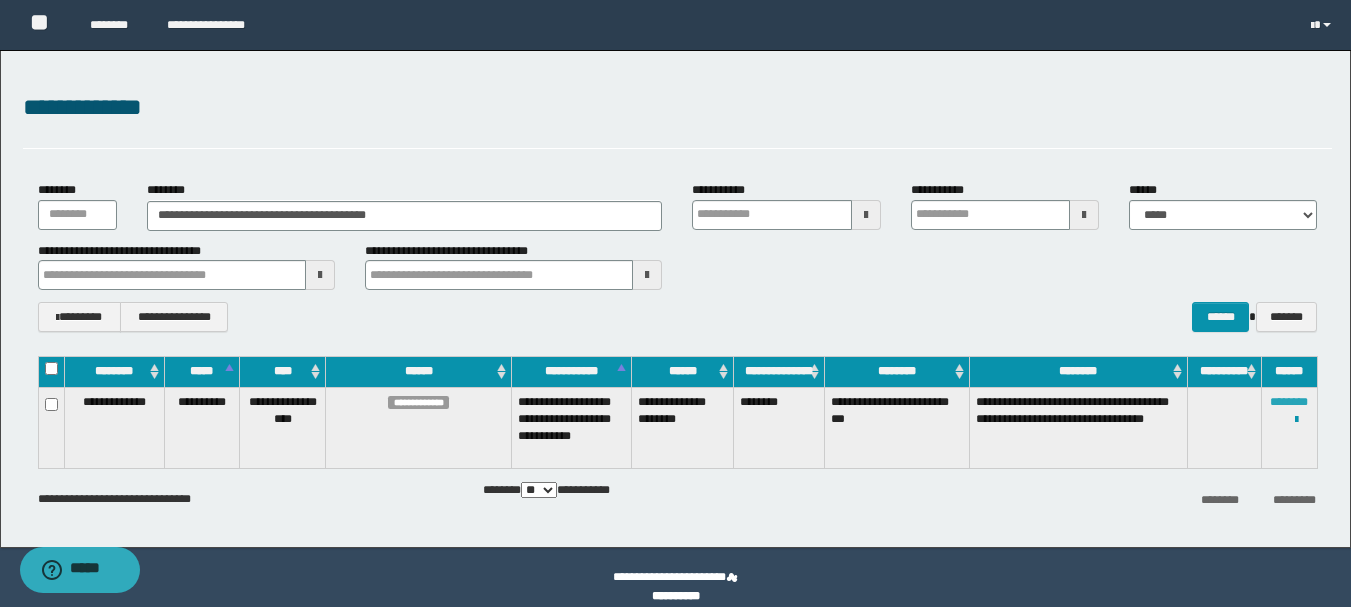click on "********" at bounding box center [1289, 402] 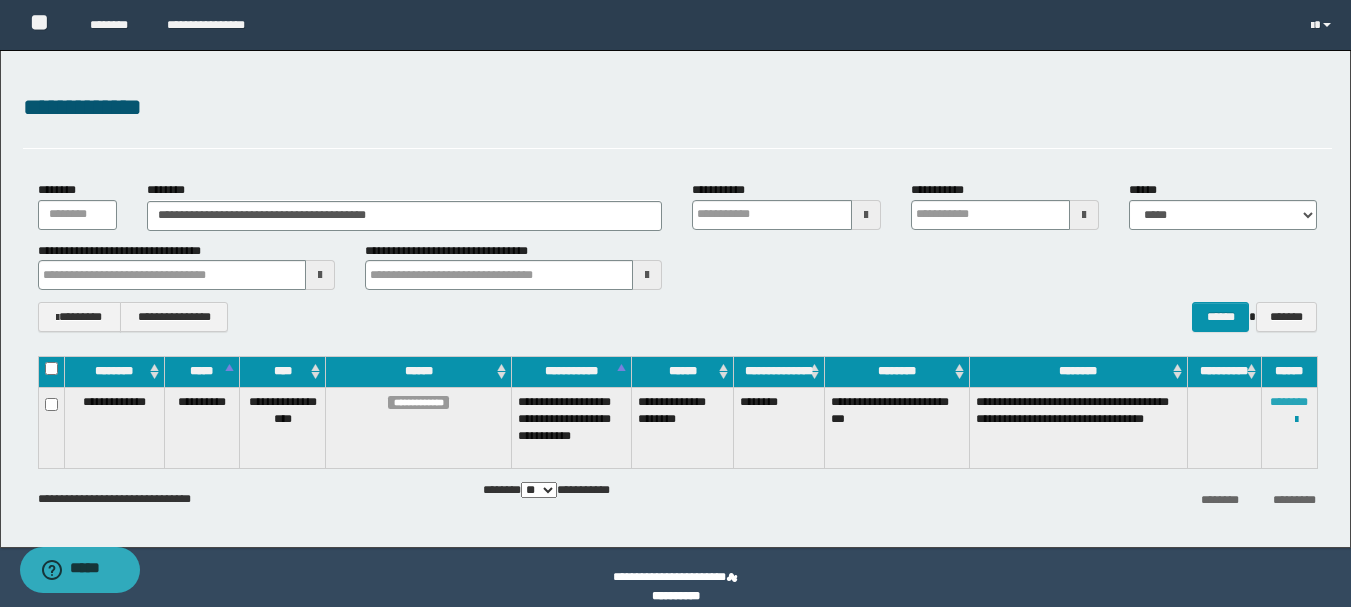 type 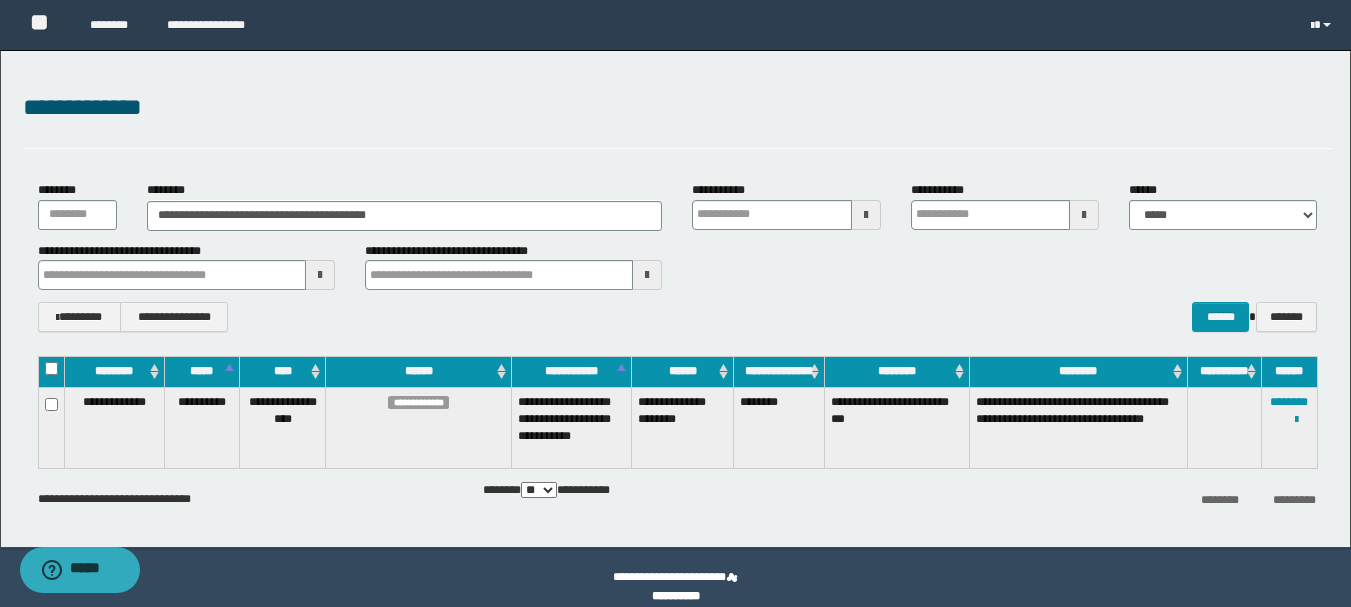 type 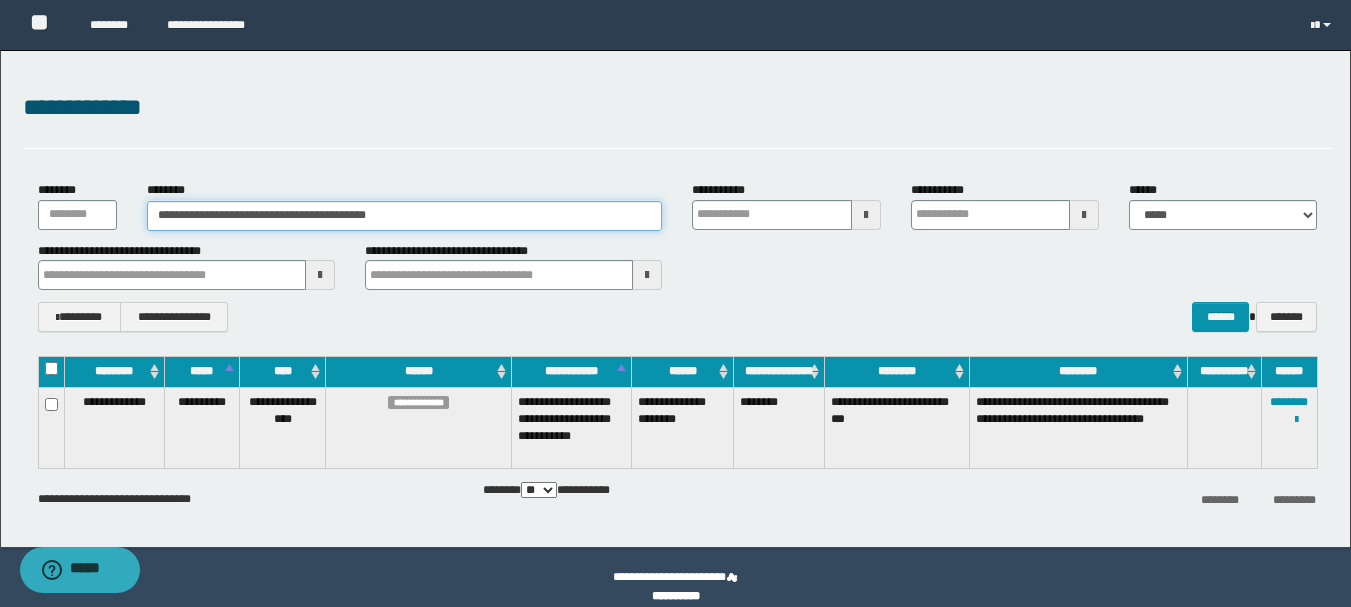 drag, startPoint x: 491, startPoint y: 213, endPoint x: 0, endPoint y: 214, distance: 491.001 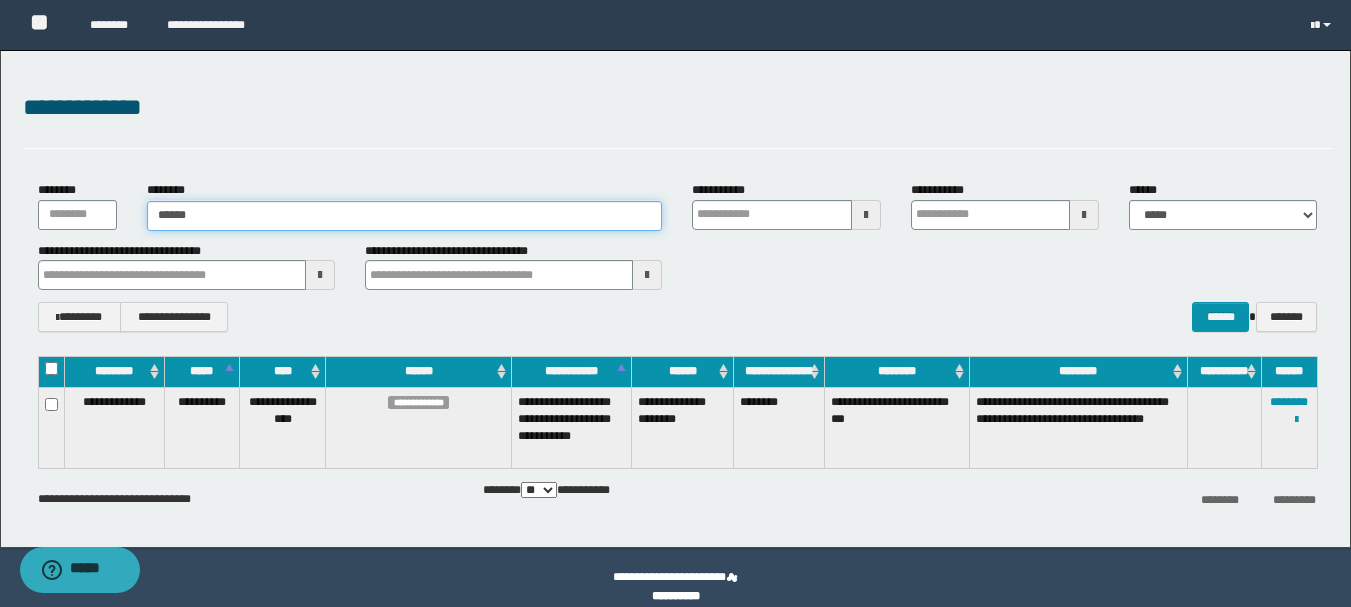 type on "*******" 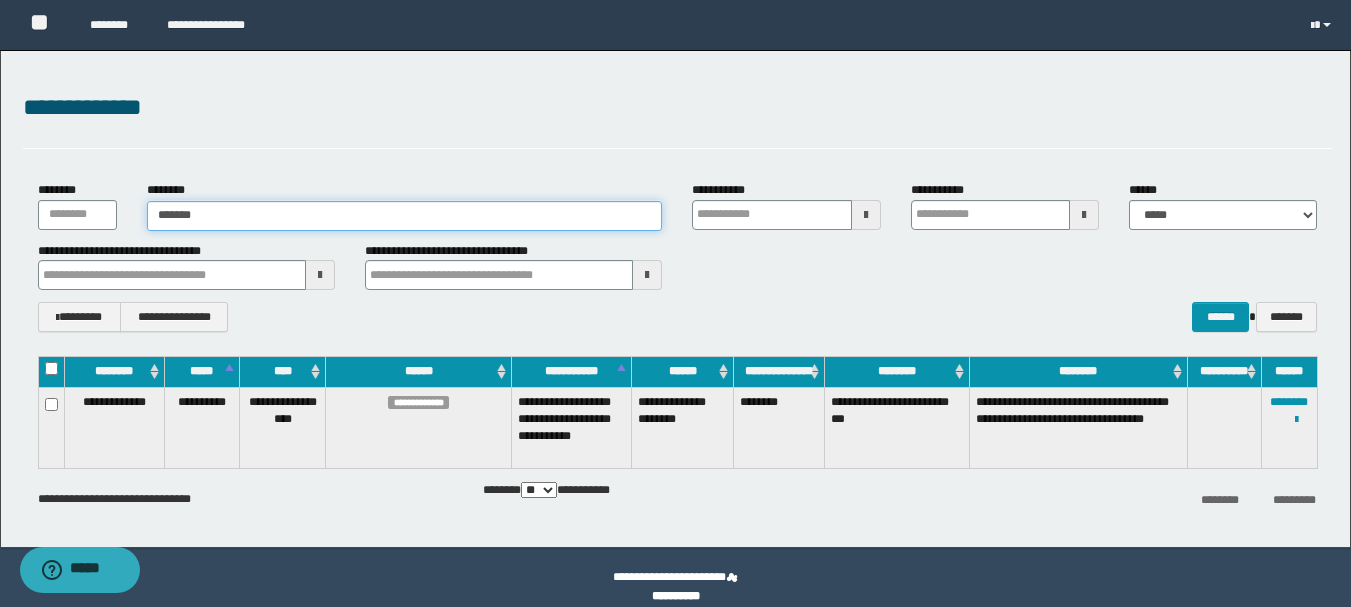 type on "*******" 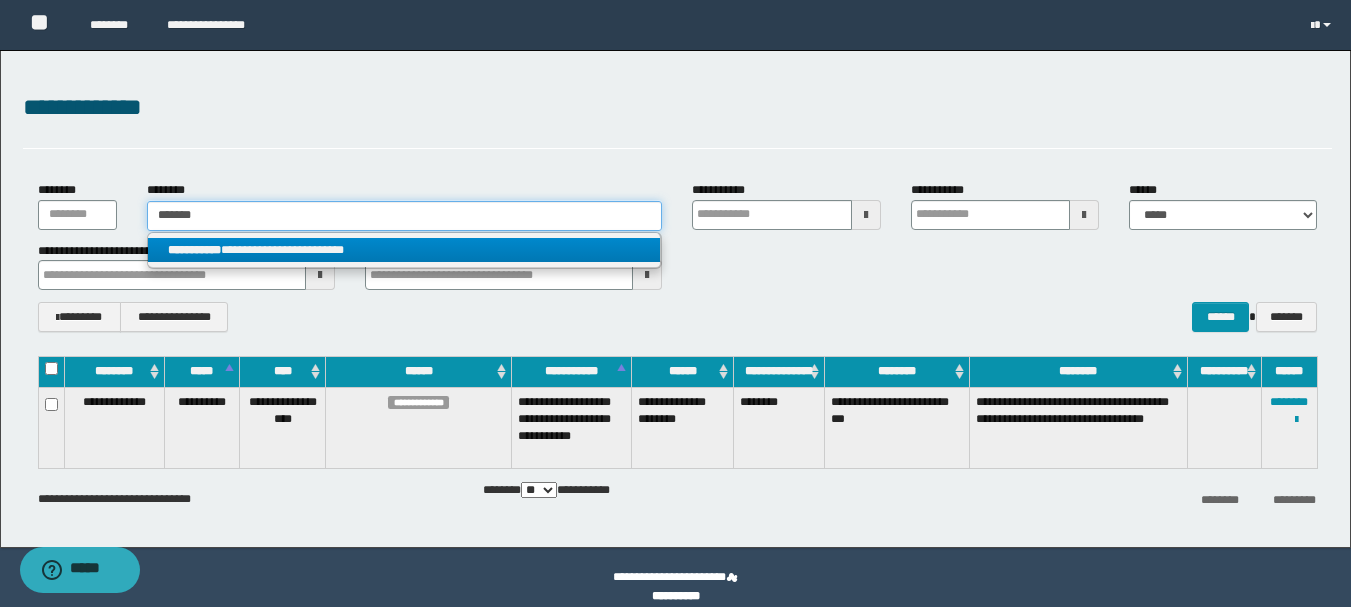 type on "*******" 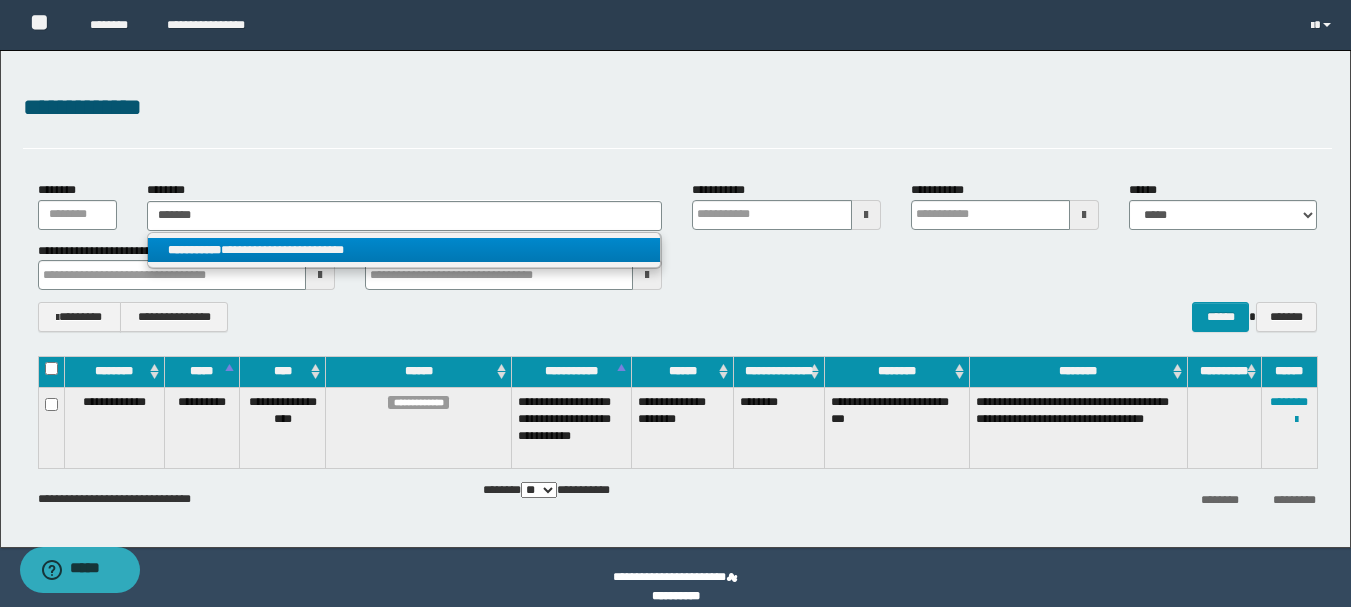 click on "**********" at bounding box center [404, 250] 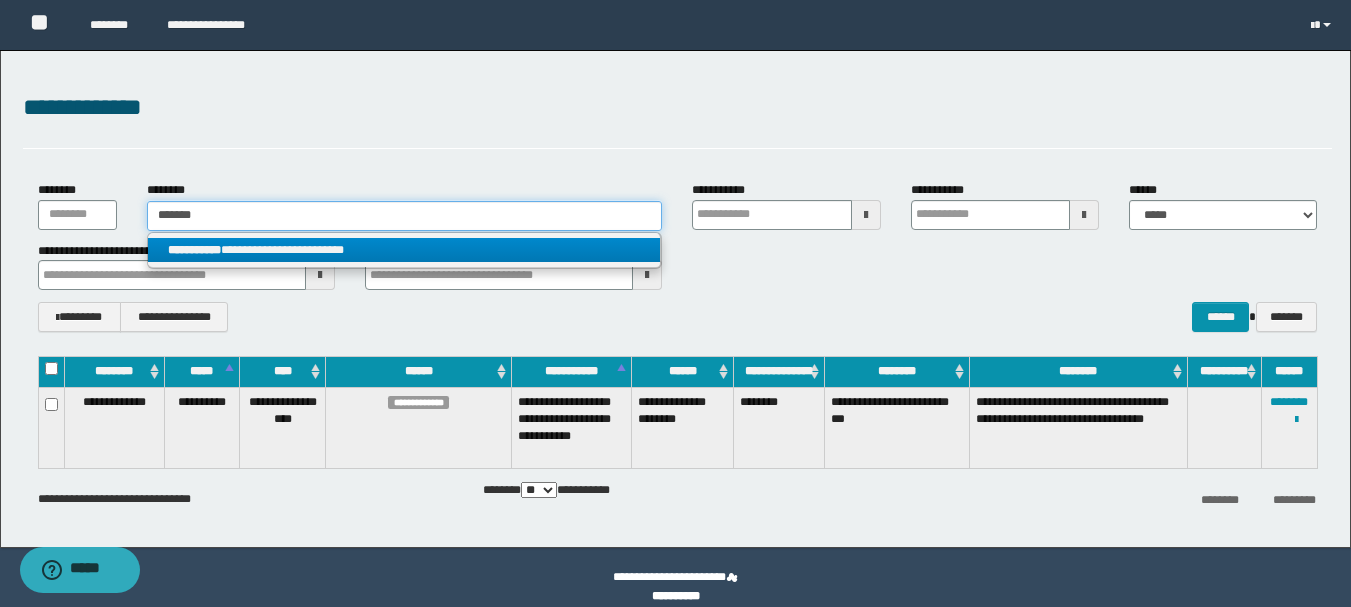 type 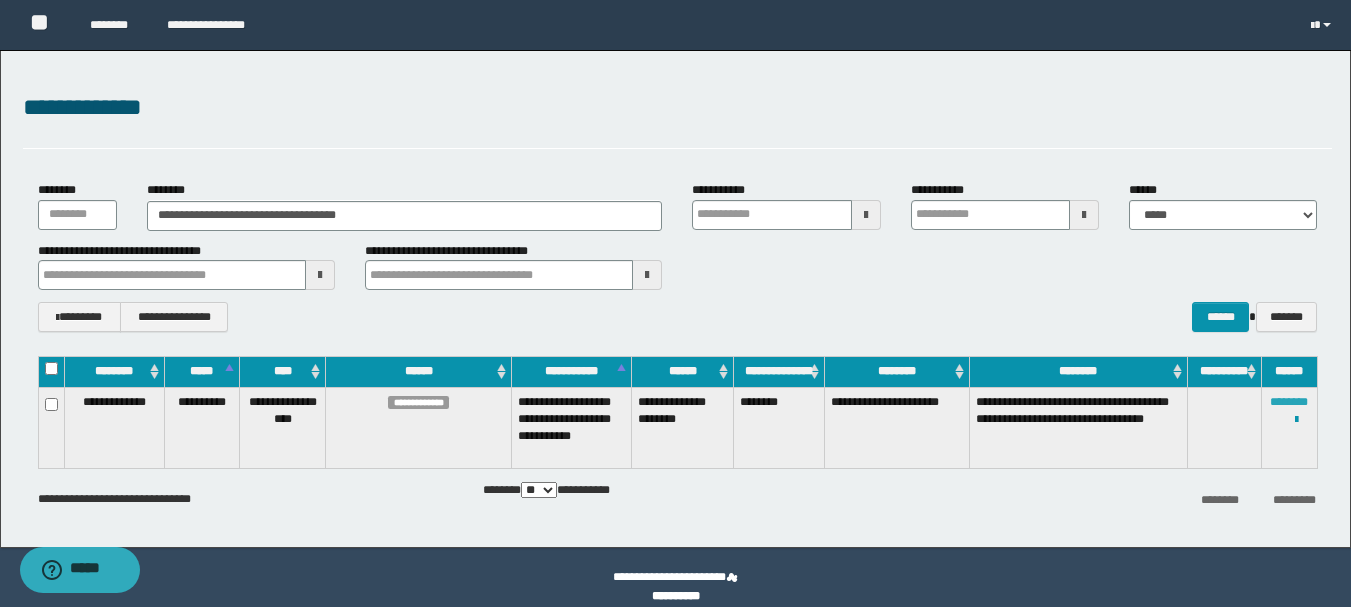 click on "********" at bounding box center (1289, 402) 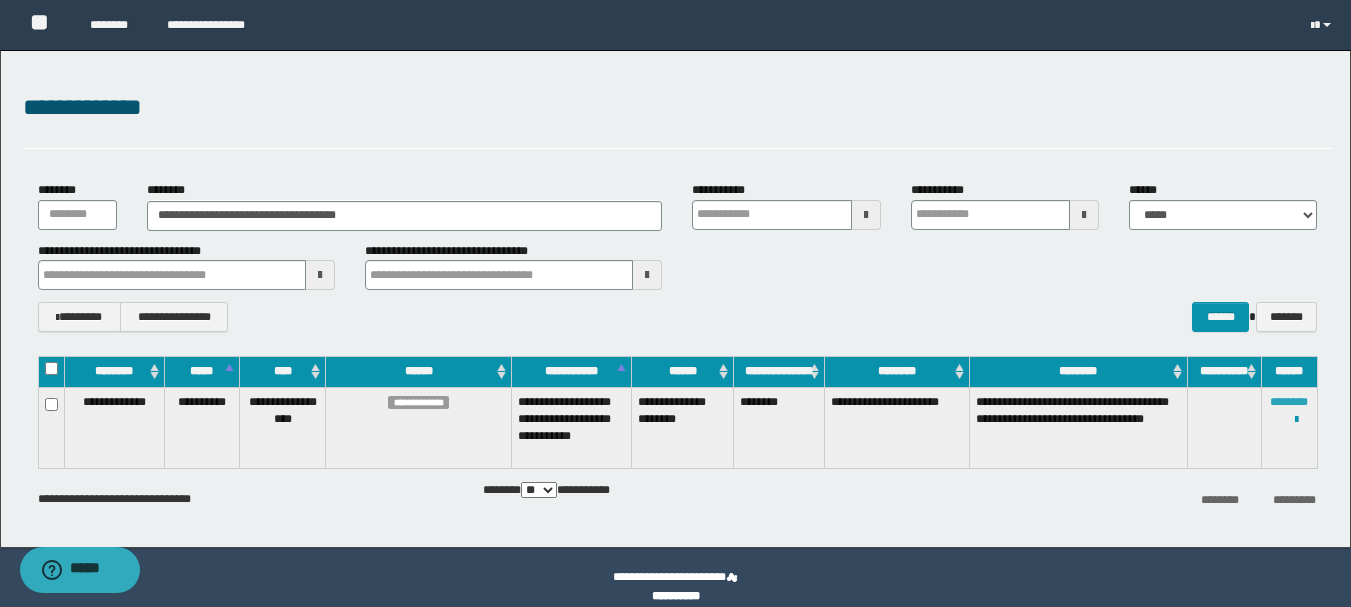 type 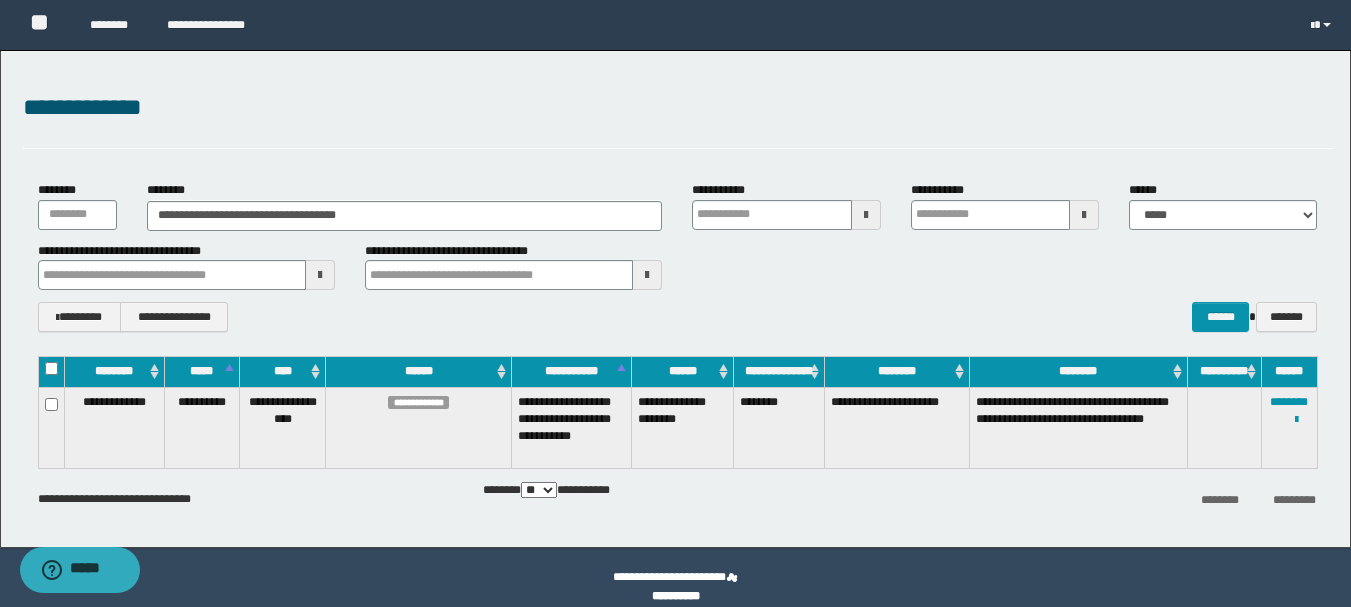type 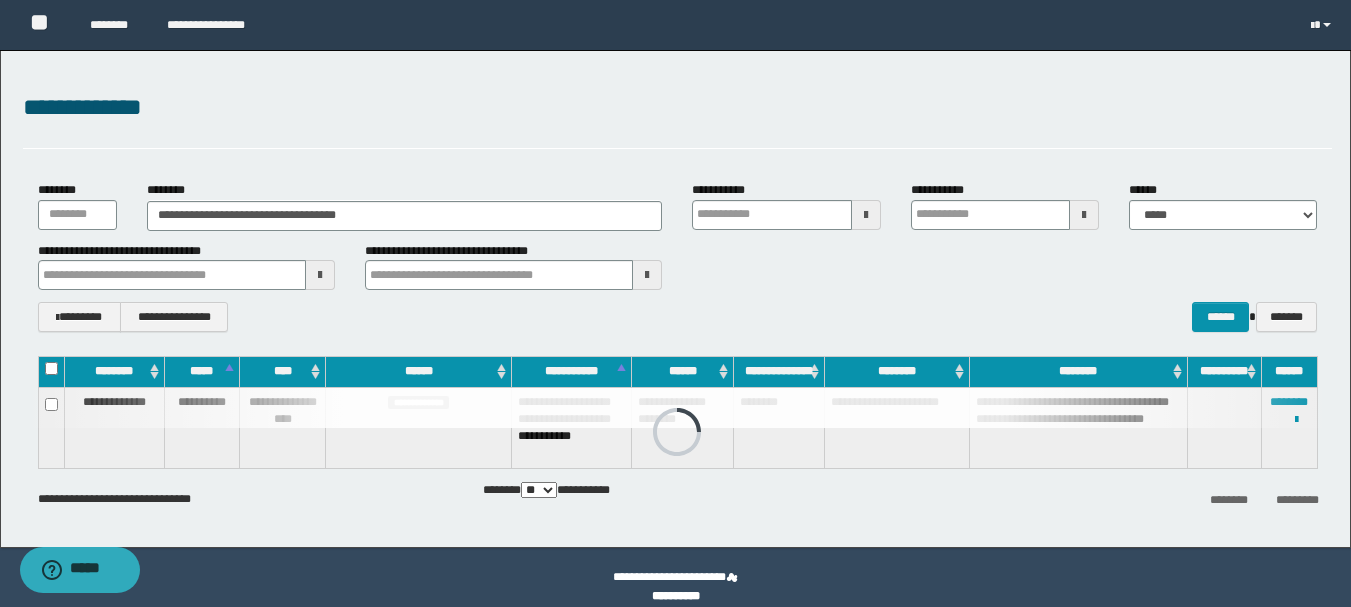 type 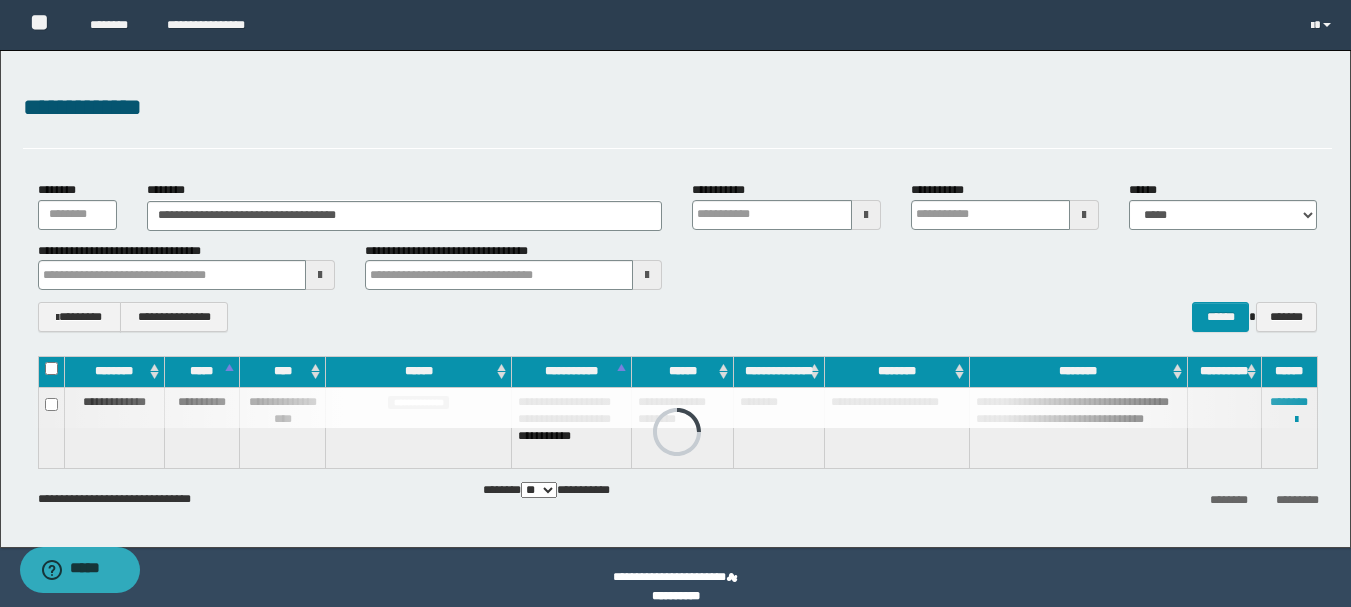 type 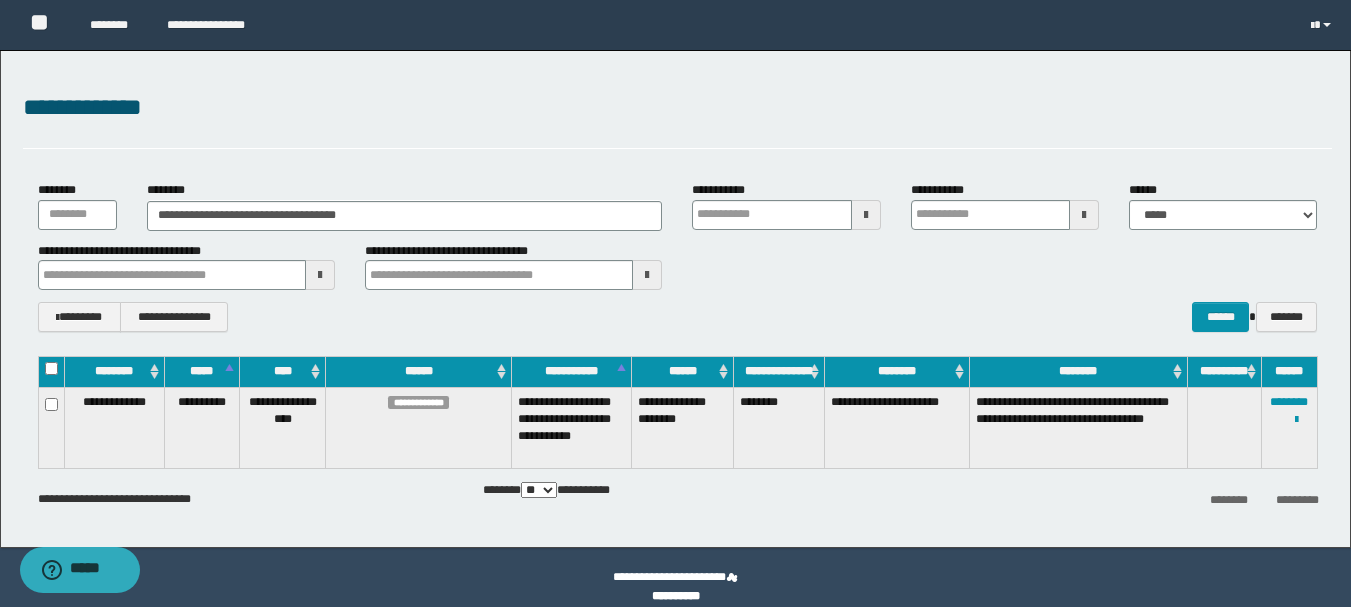 type 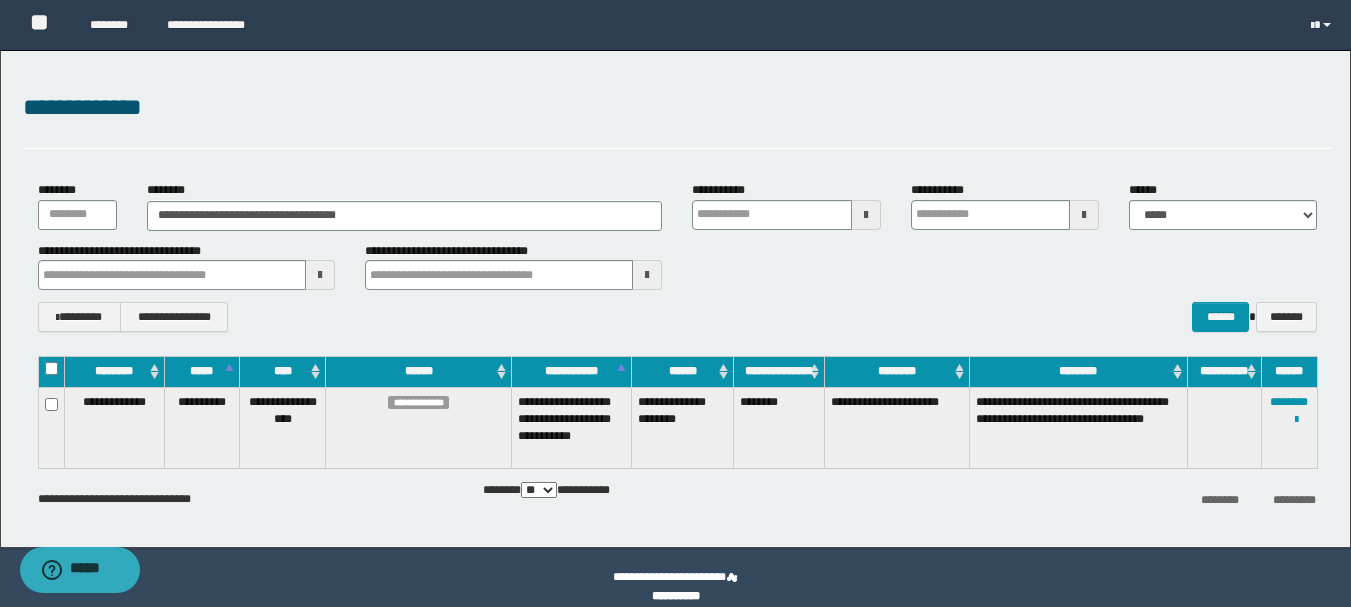 type 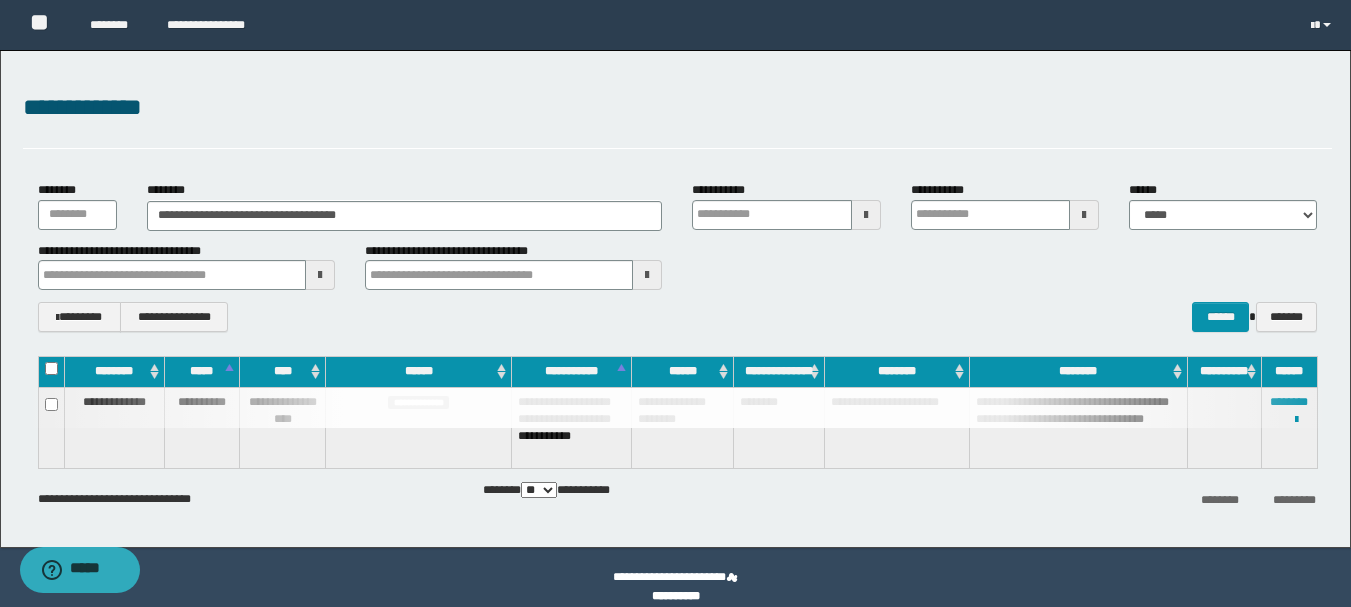 type 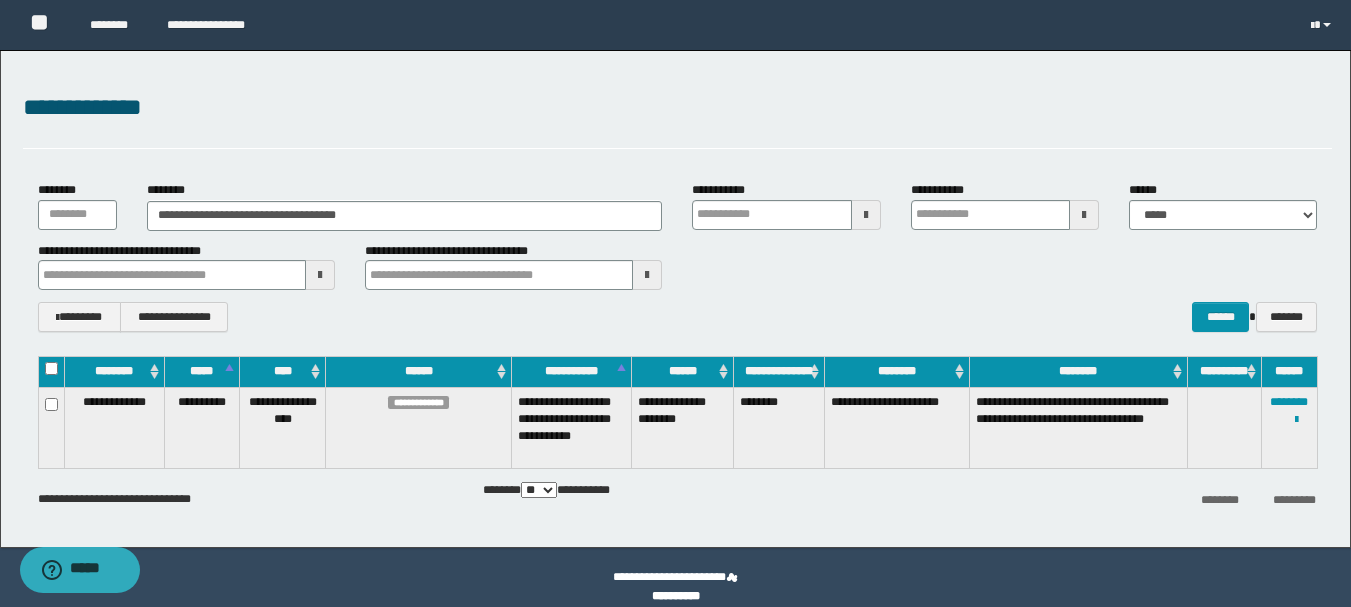 type 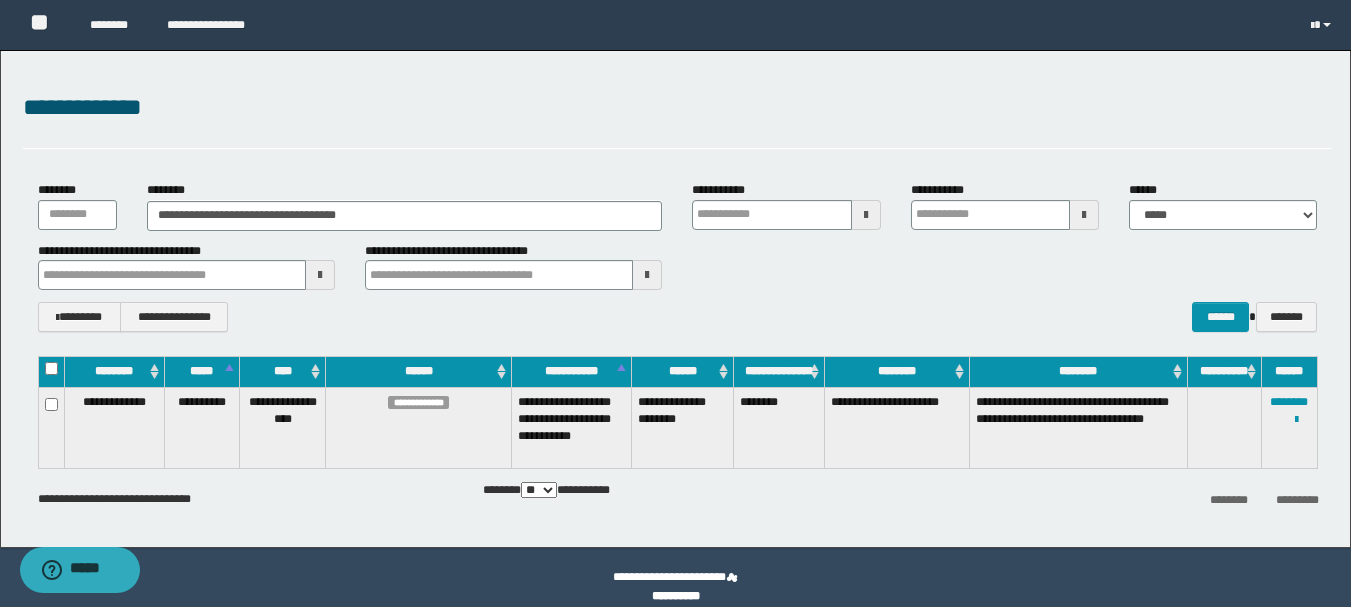 type 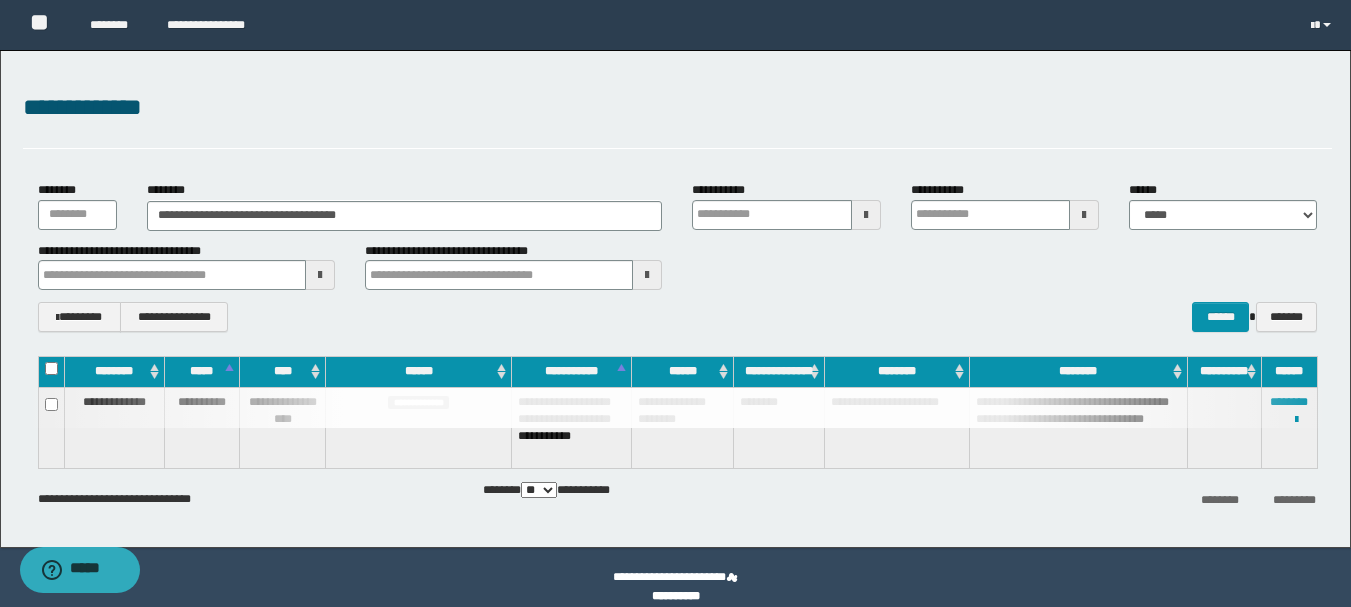 type 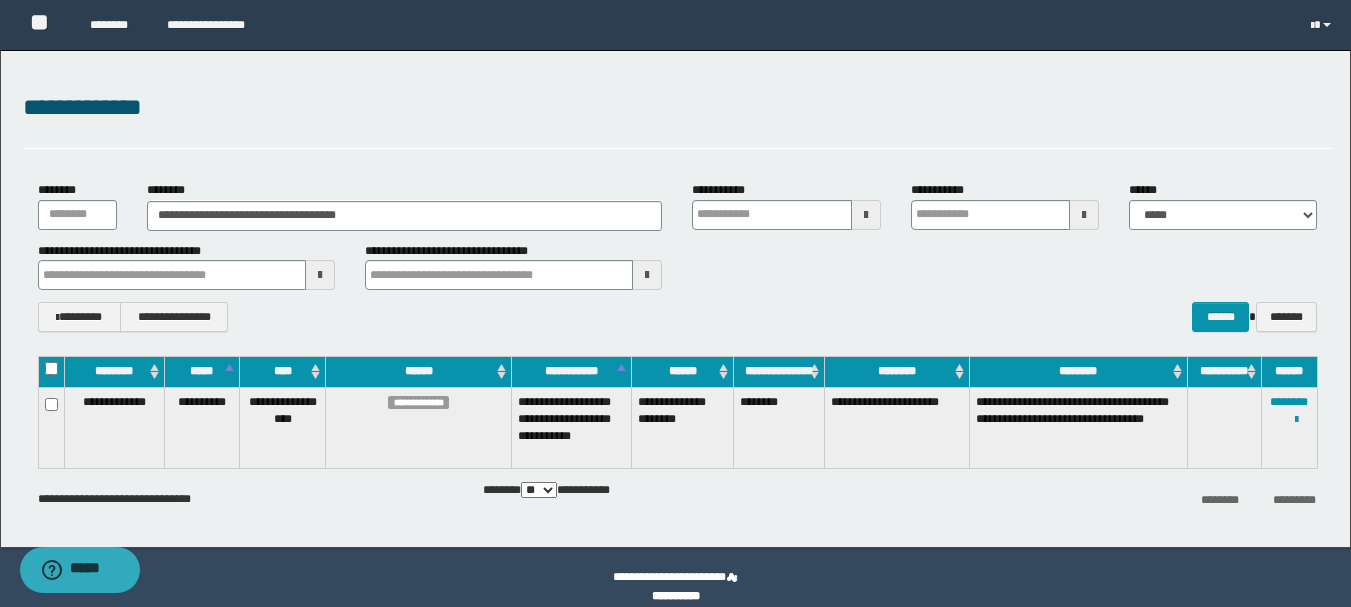 type 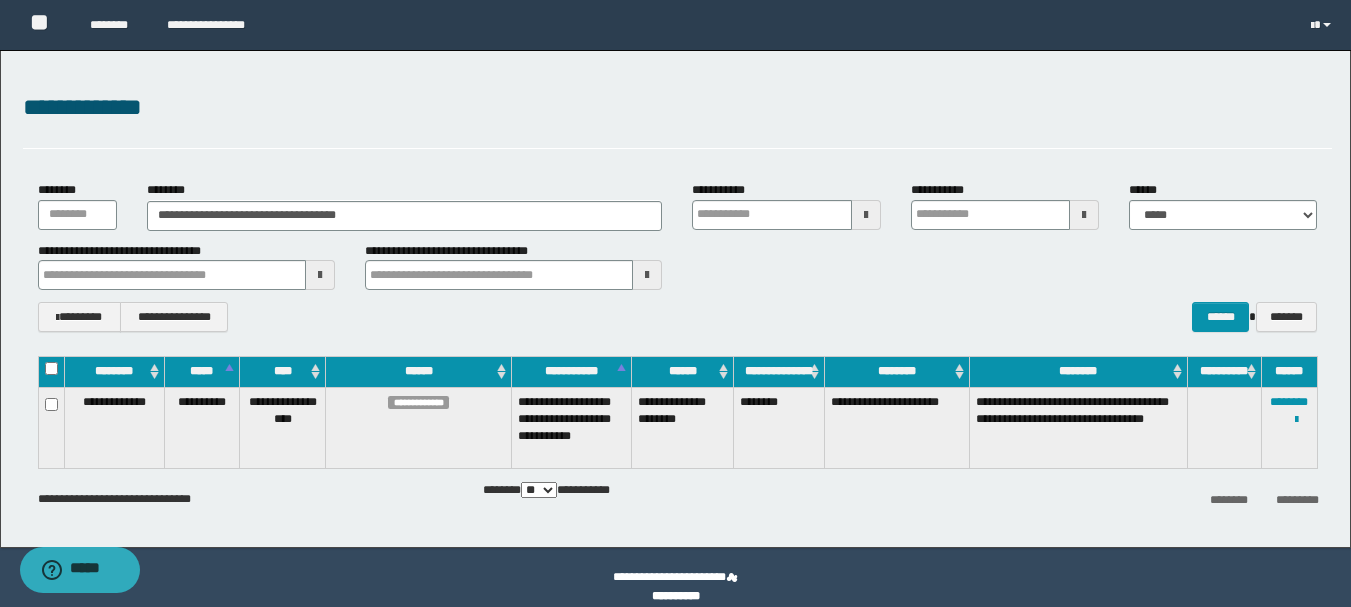 type 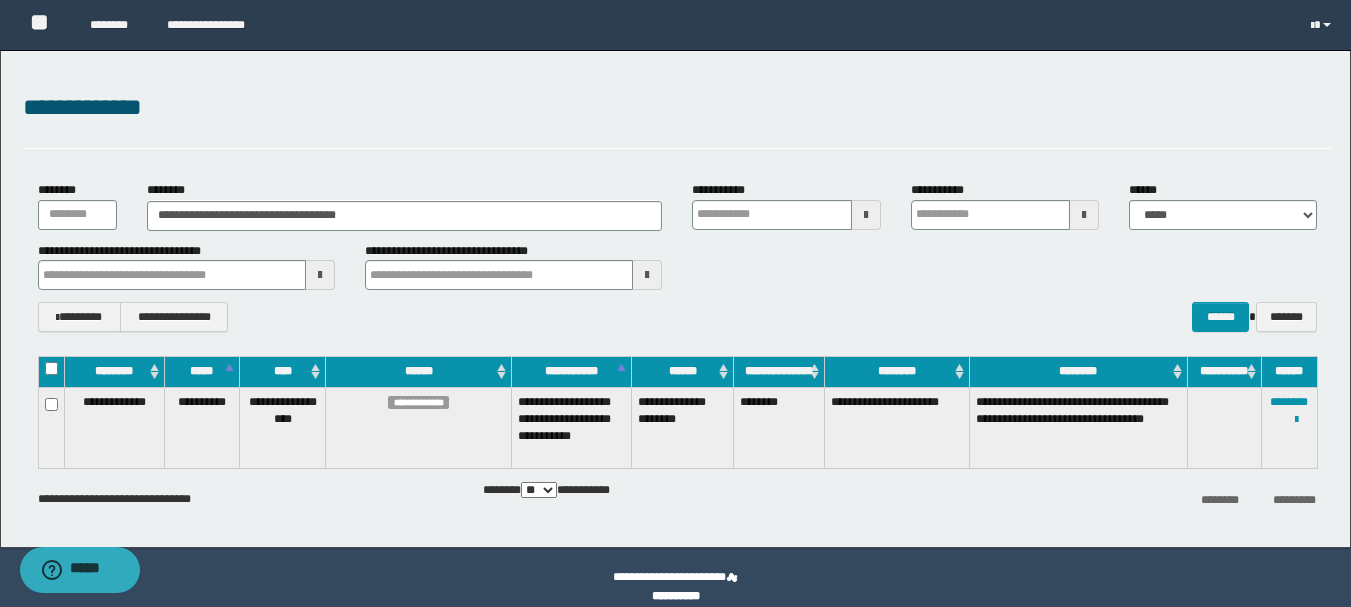 type 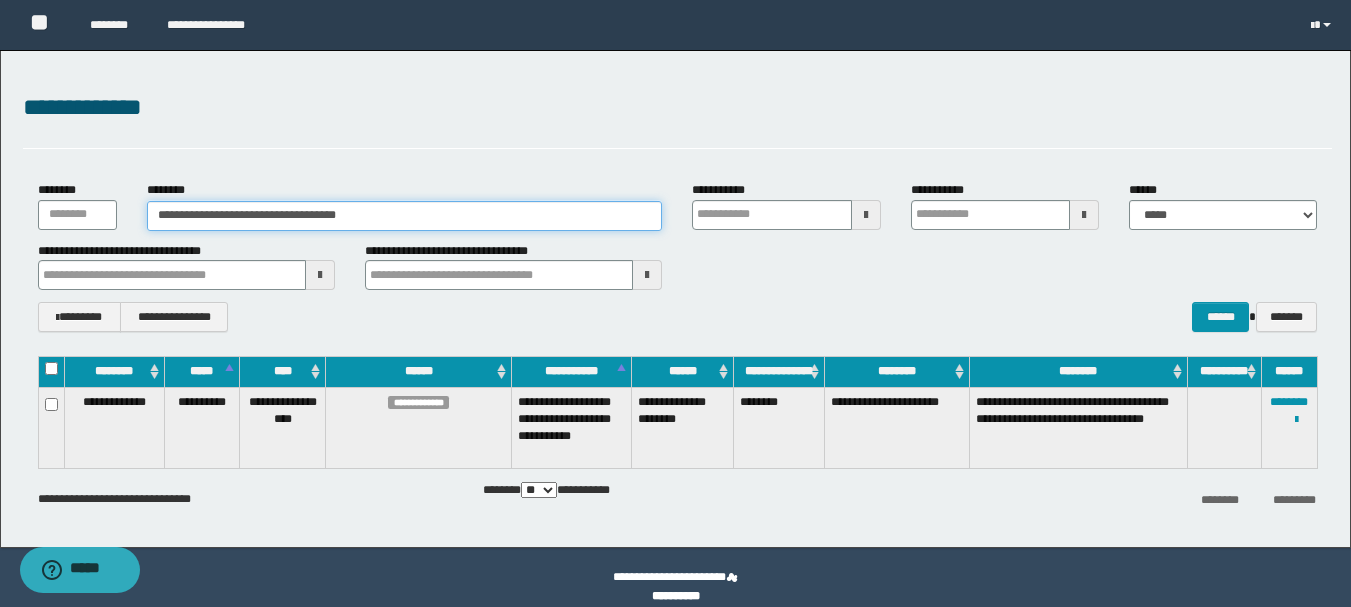 drag, startPoint x: 456, startPoint y: 219, endPoint x: 0, endPoint y: 181, distance: 457.5806 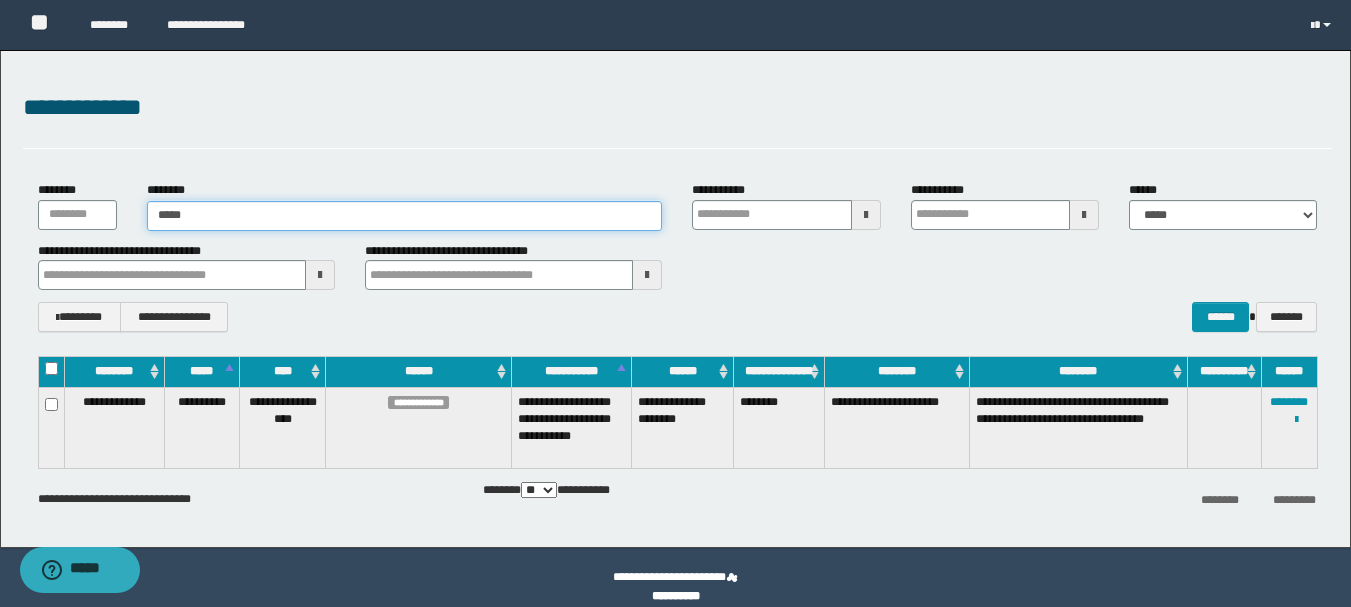 type on "******" 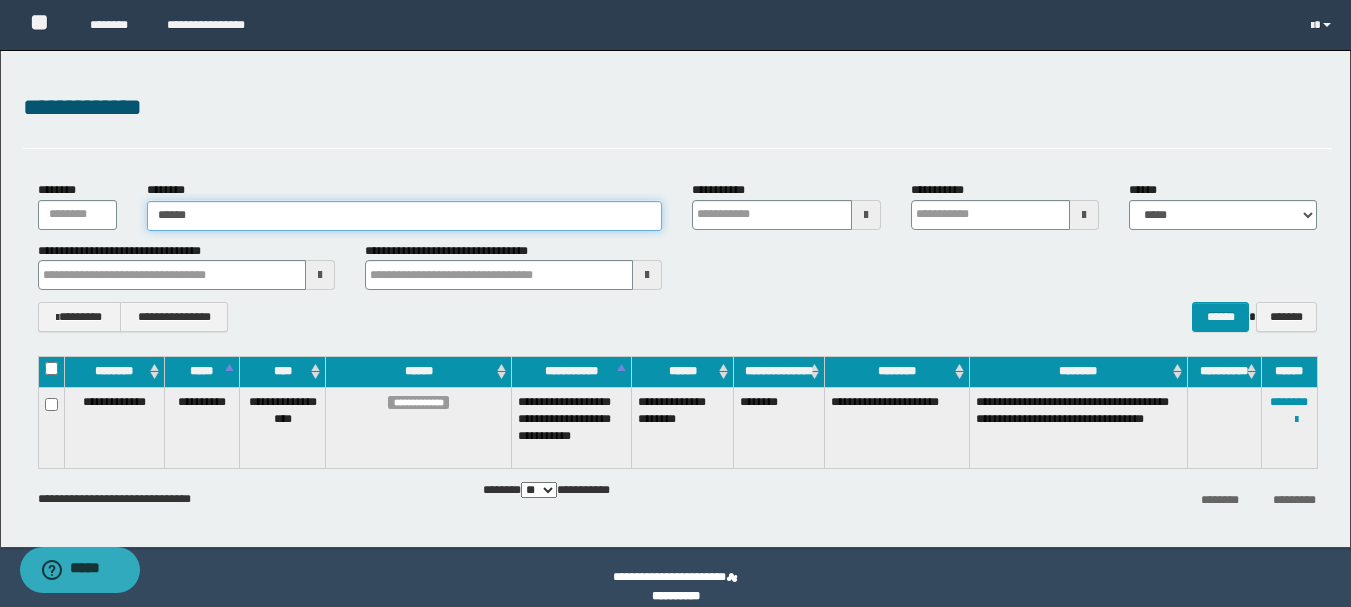 type on "******" 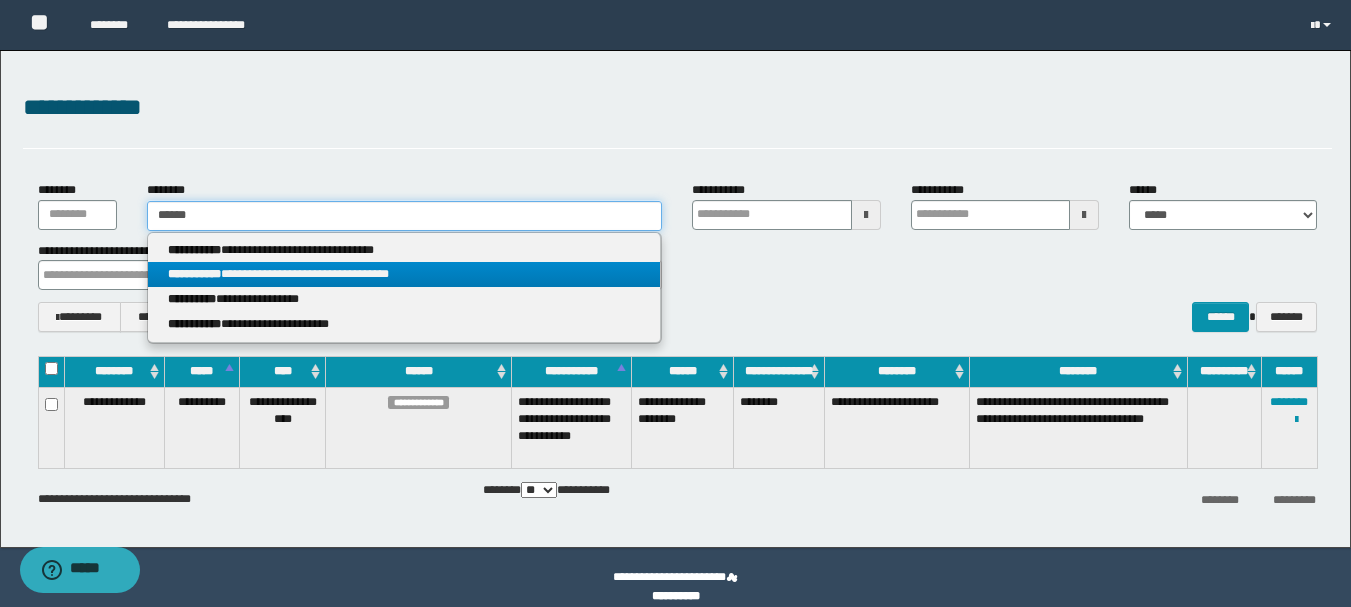 type on "******" 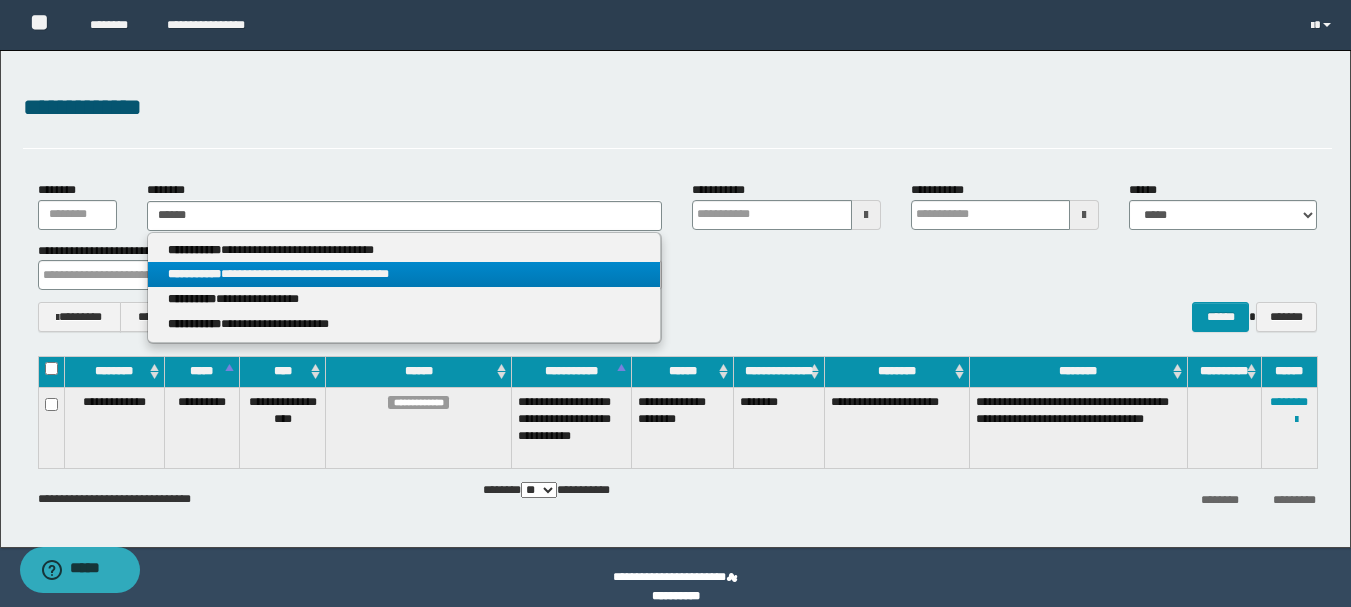 click on "**********" at bounding box center [404, 274] 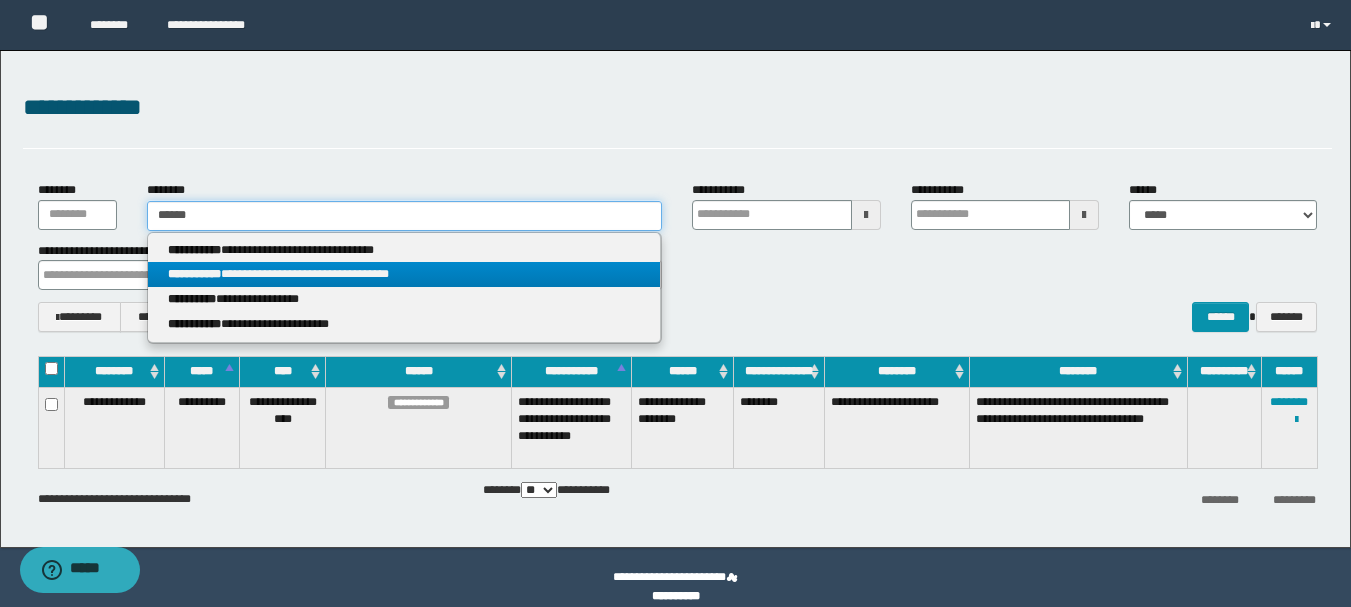 type 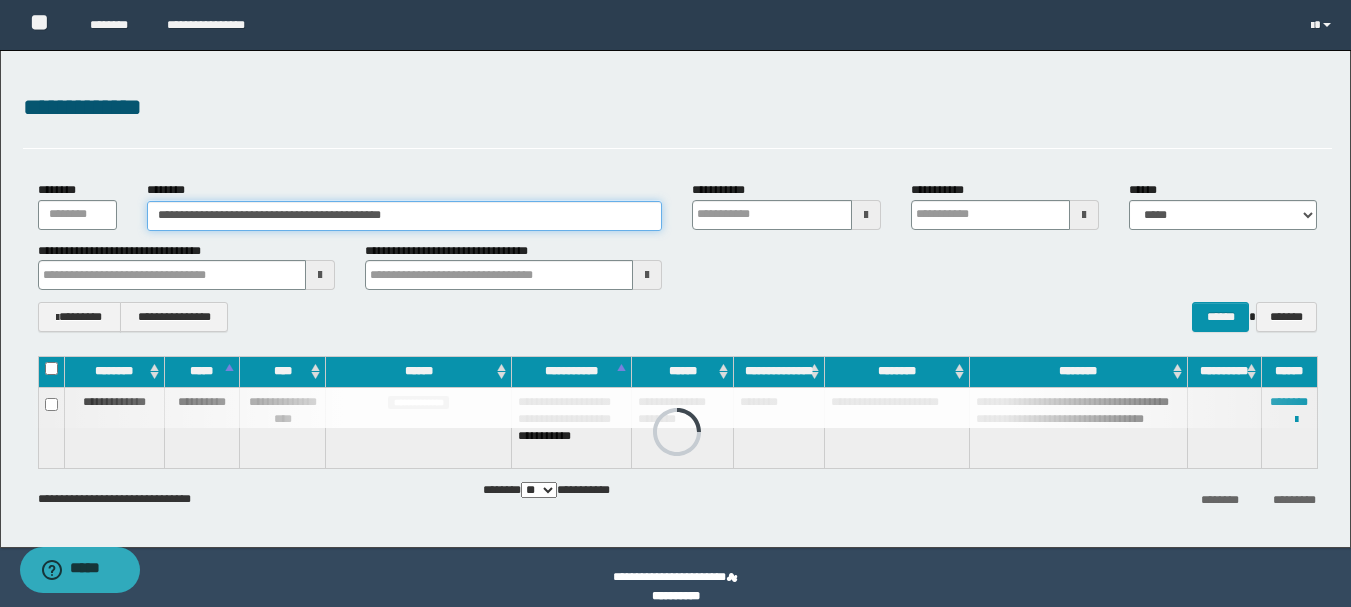 type 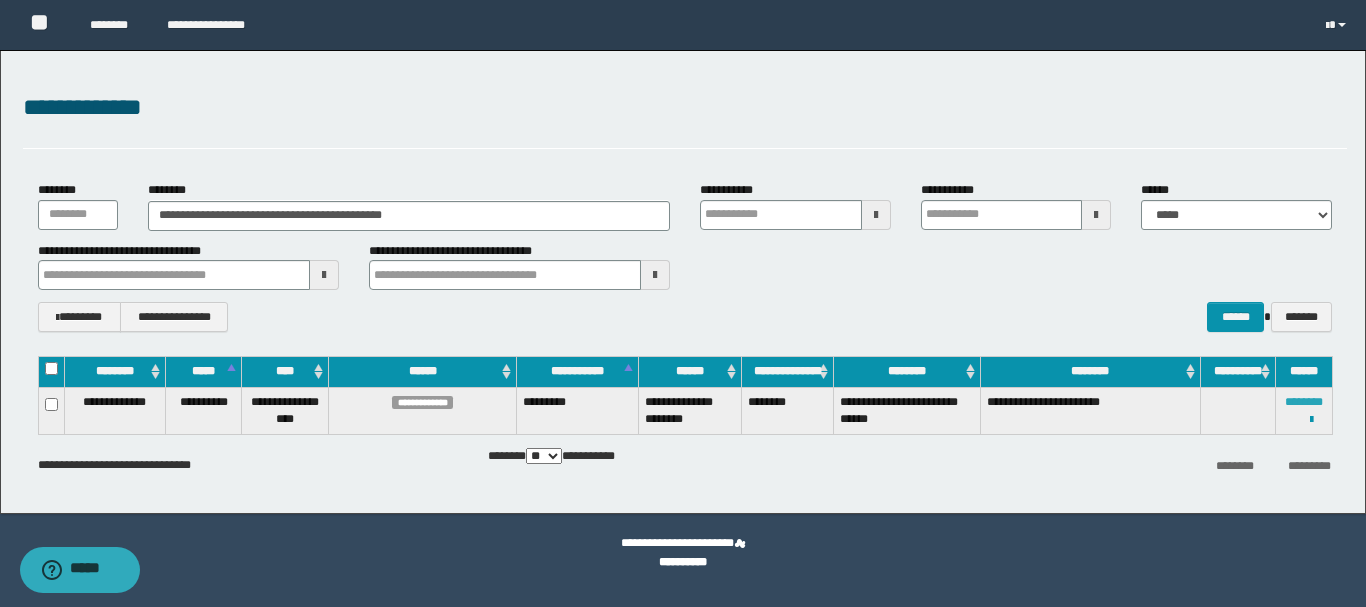 click on "********" at bounding box center [1304, 402] 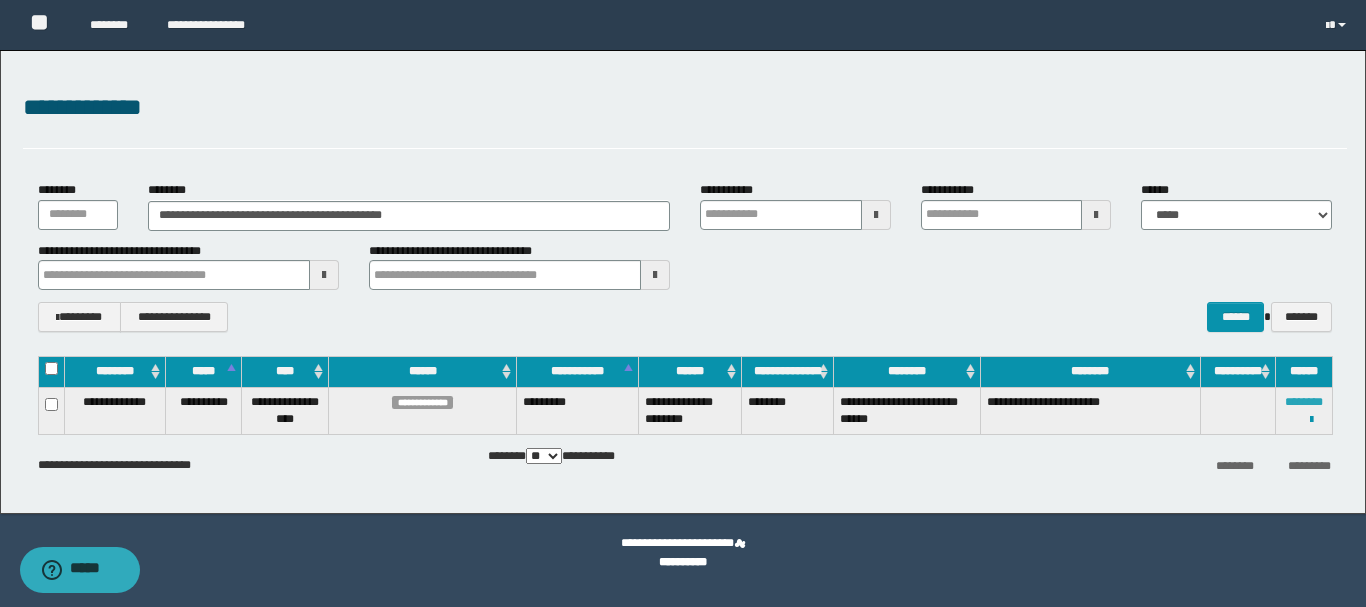 type 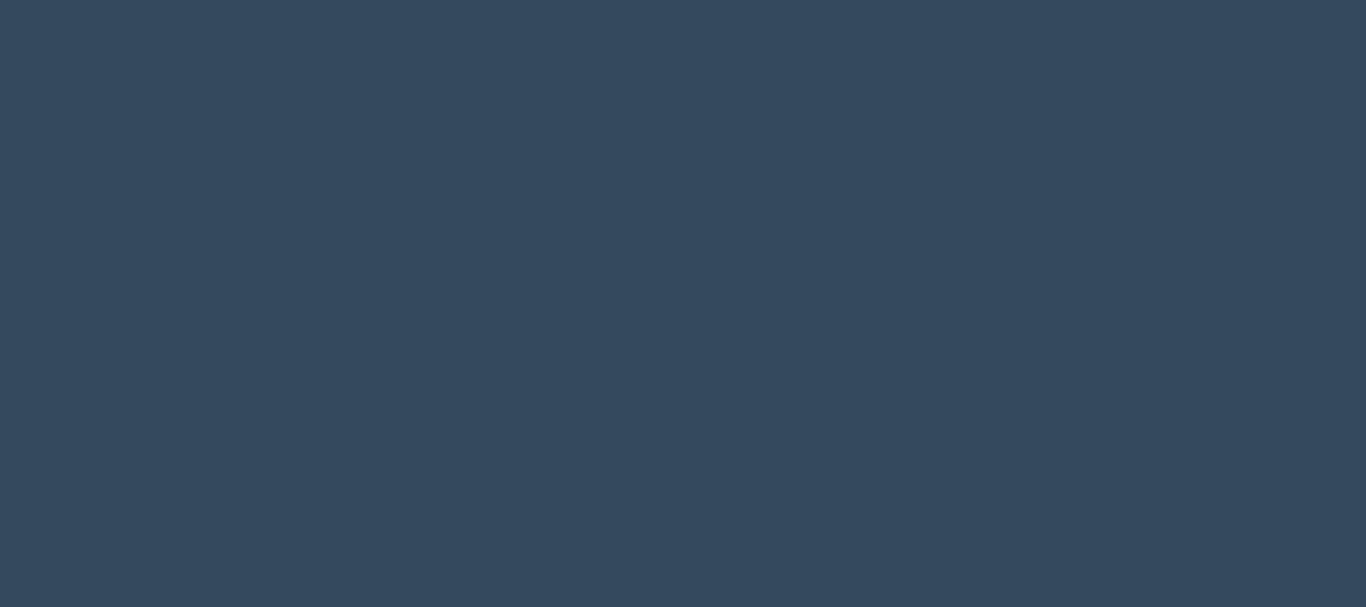 scroll, scrollTop: 0, scrollLeft: 0, axis: both 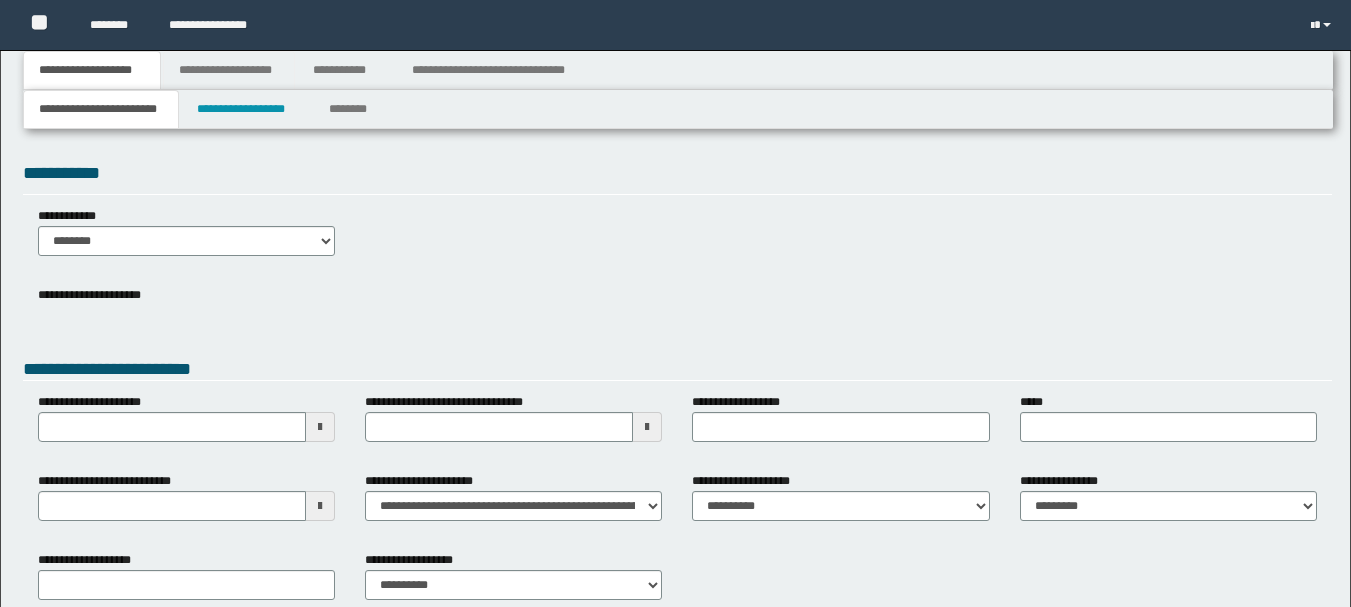 type 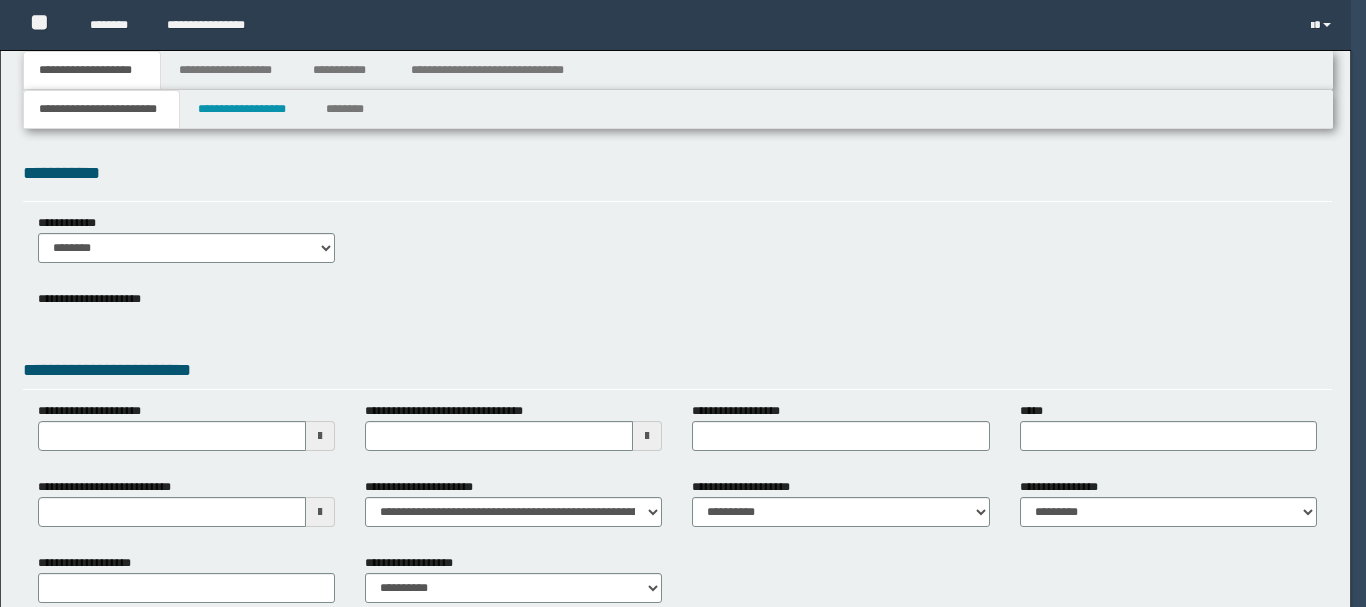 click on "**********" at bounding box center [675, 303] 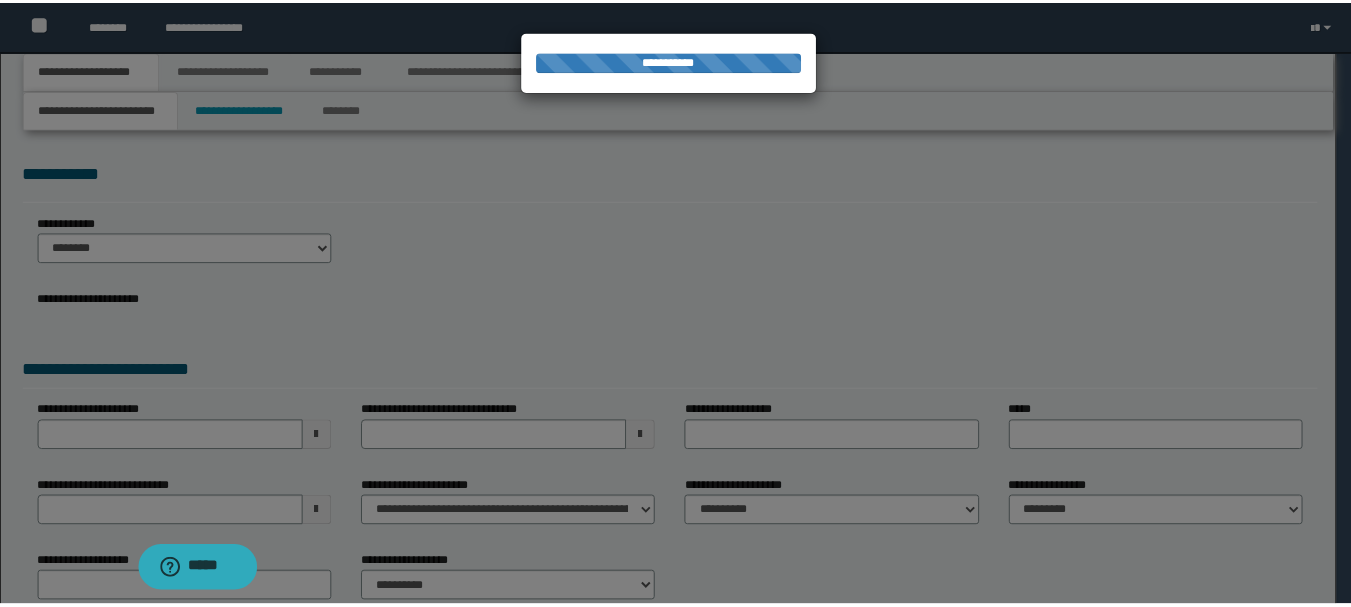 scroll, scrollTop: 0, scrollLeft: 0, axis: both 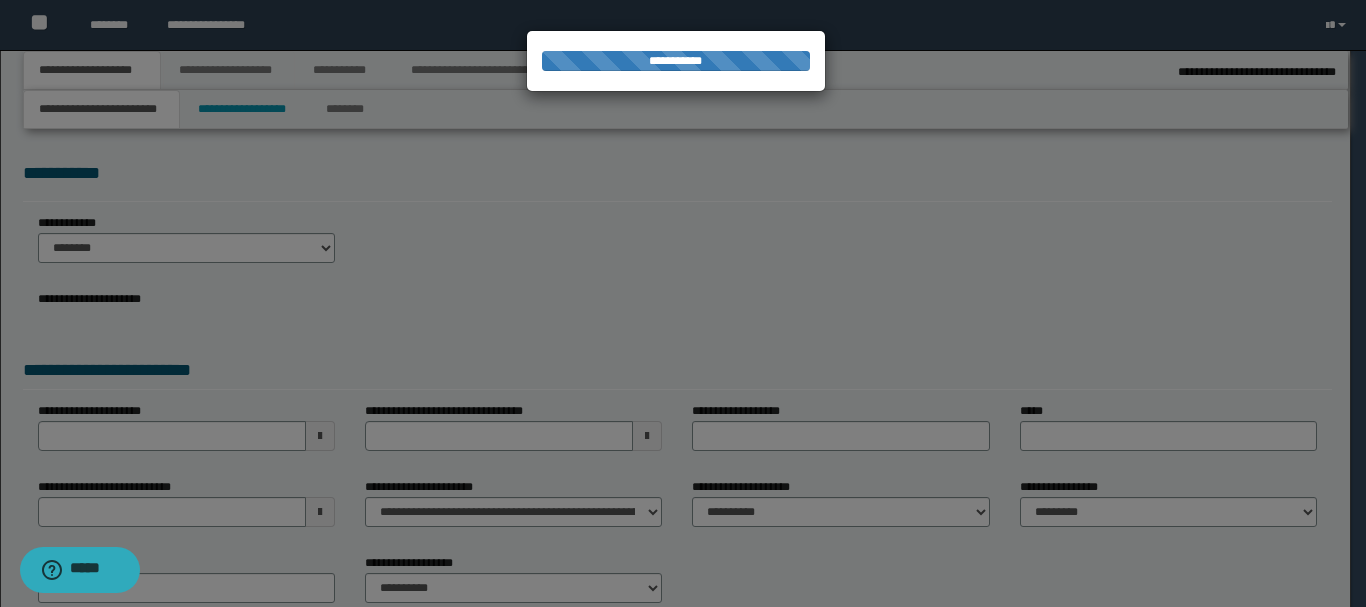 type on "**********" 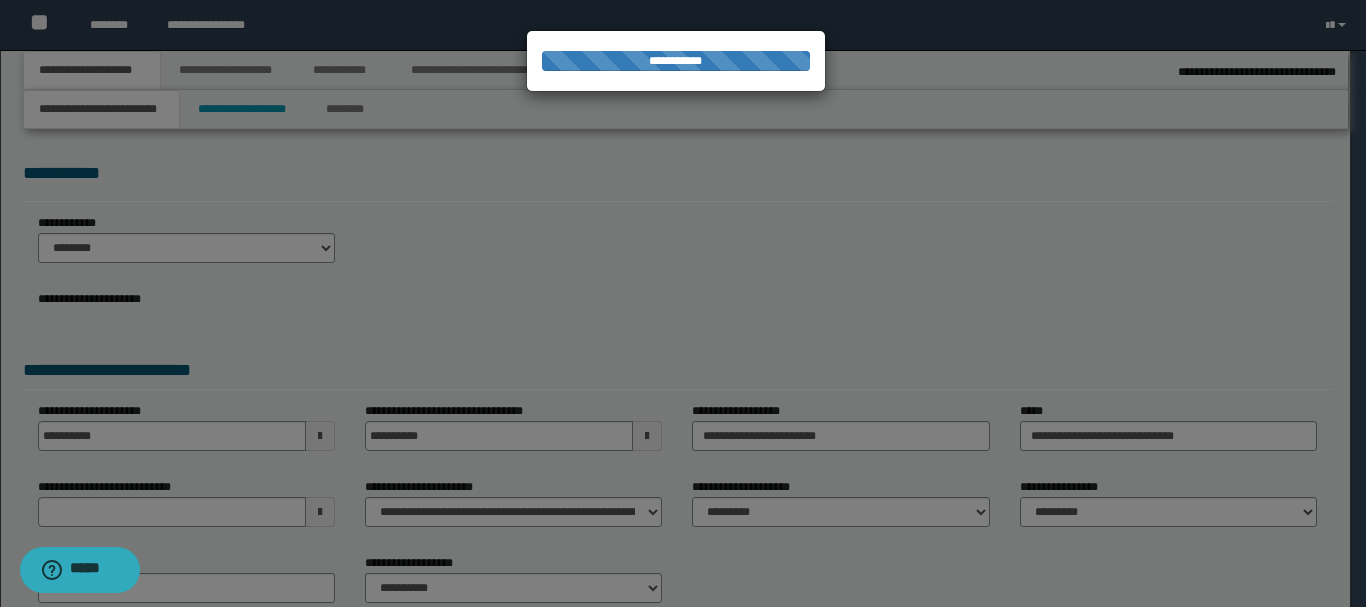 select on "*" 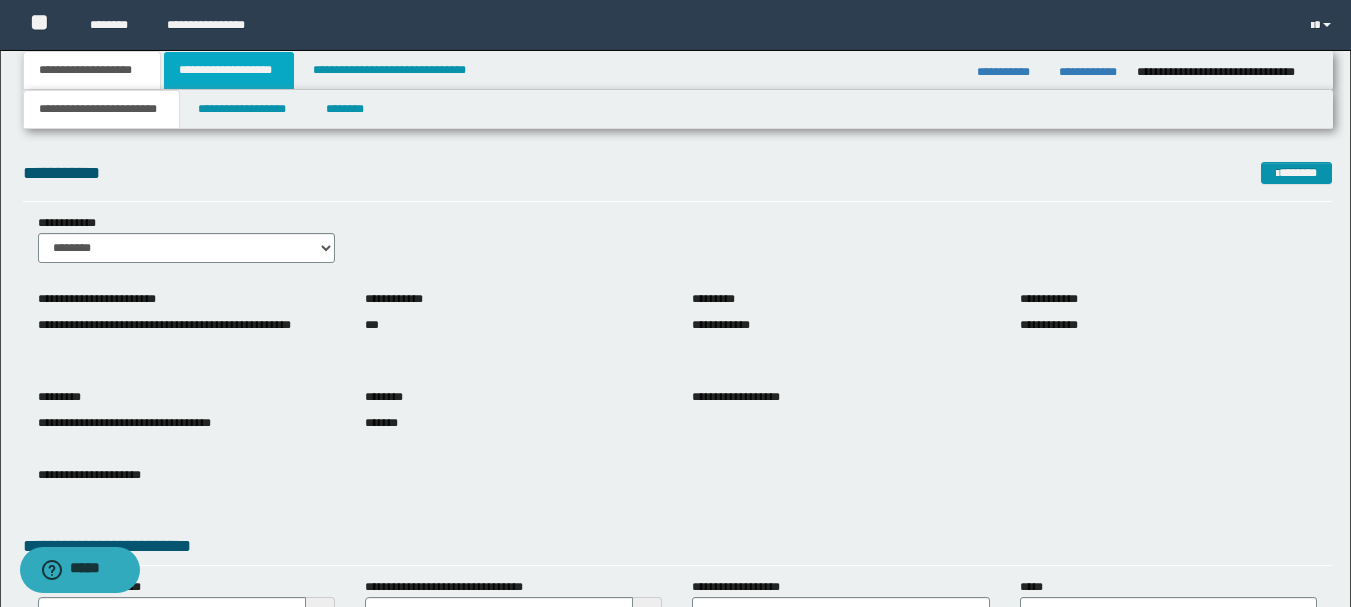 click on "**********" at bounding box center [229, 70] 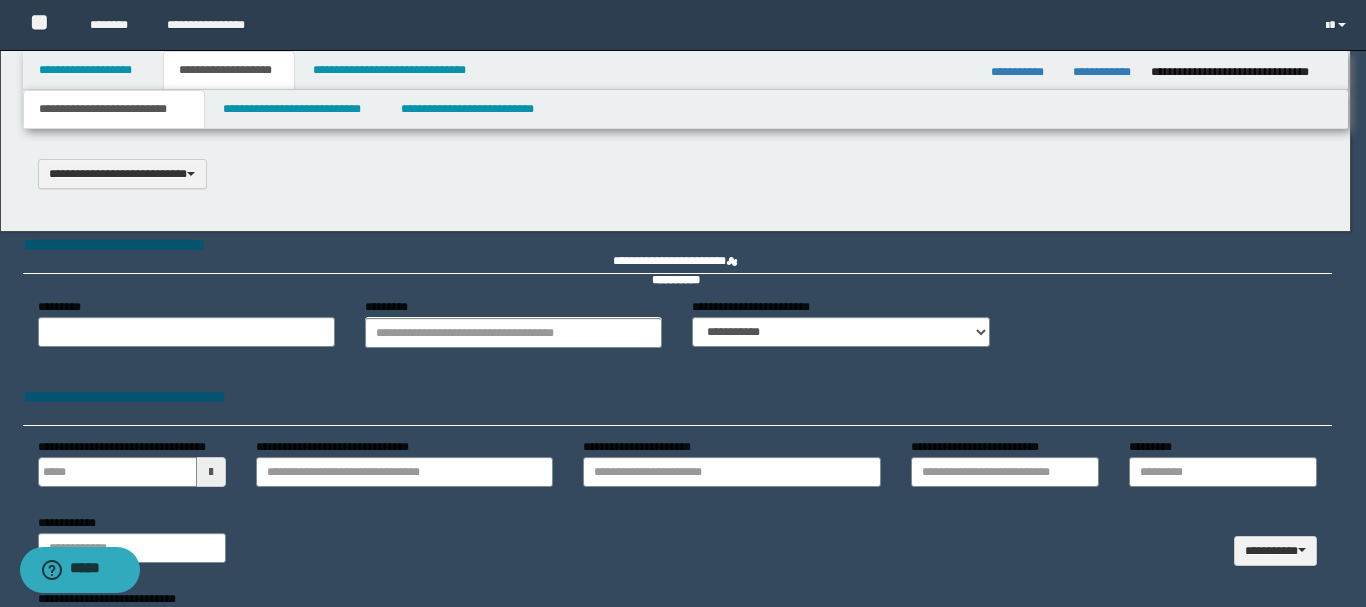 type 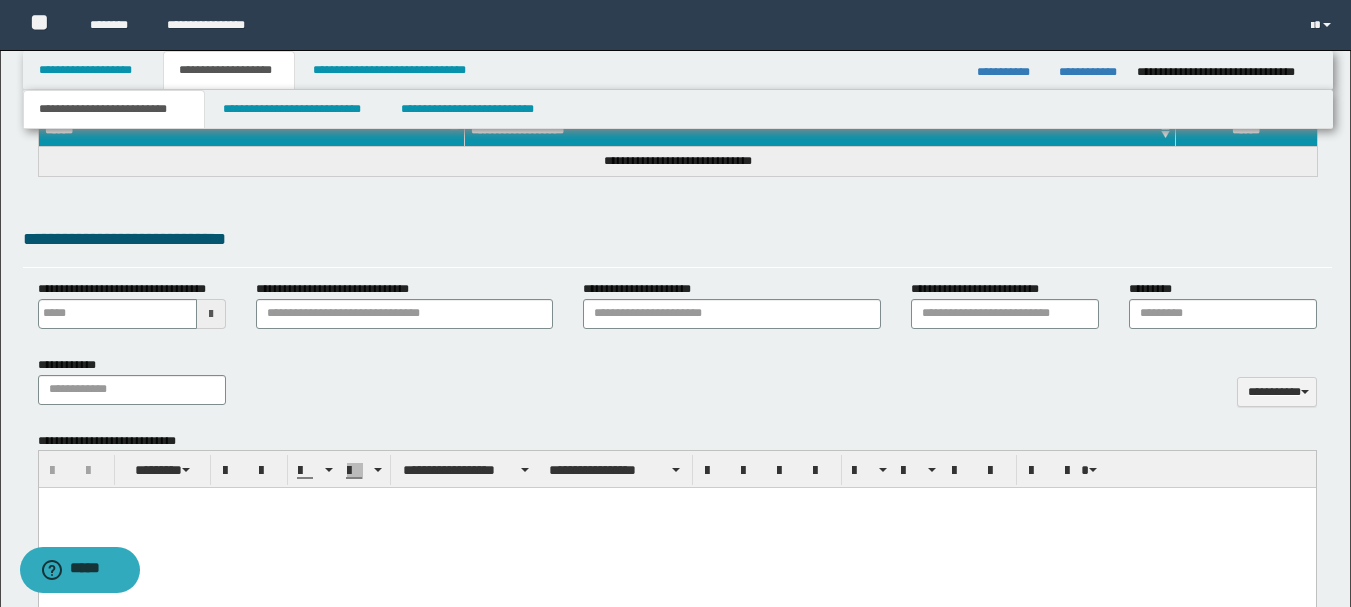 scroll, scrollTop: 608, scrollLeft: 0, axis: vertical 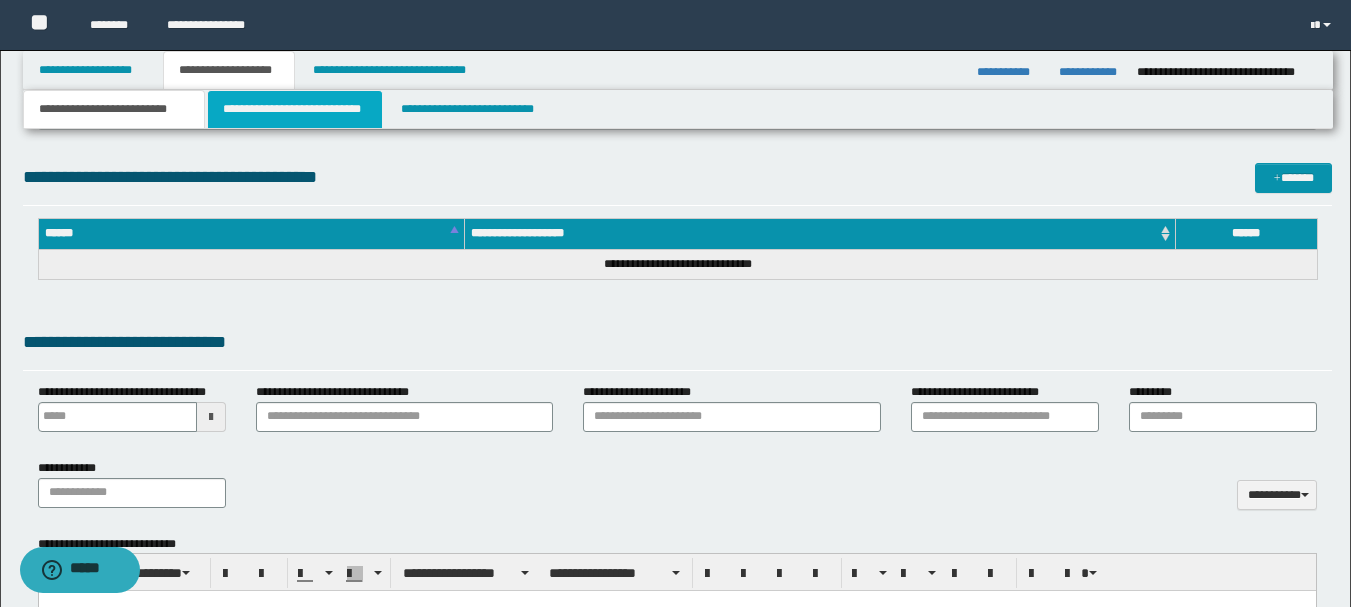 click on "**********" at bounding box center (295, 109) 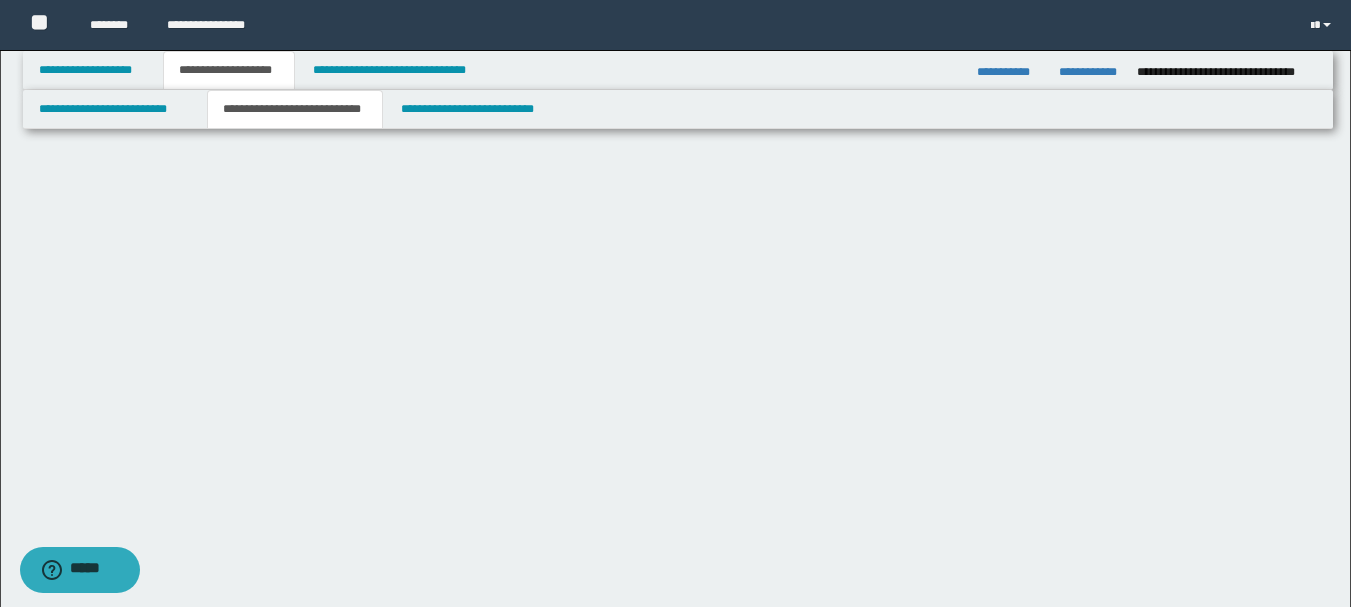 scroll, scrollTop: 0, scrollLeft: 0, axis: both 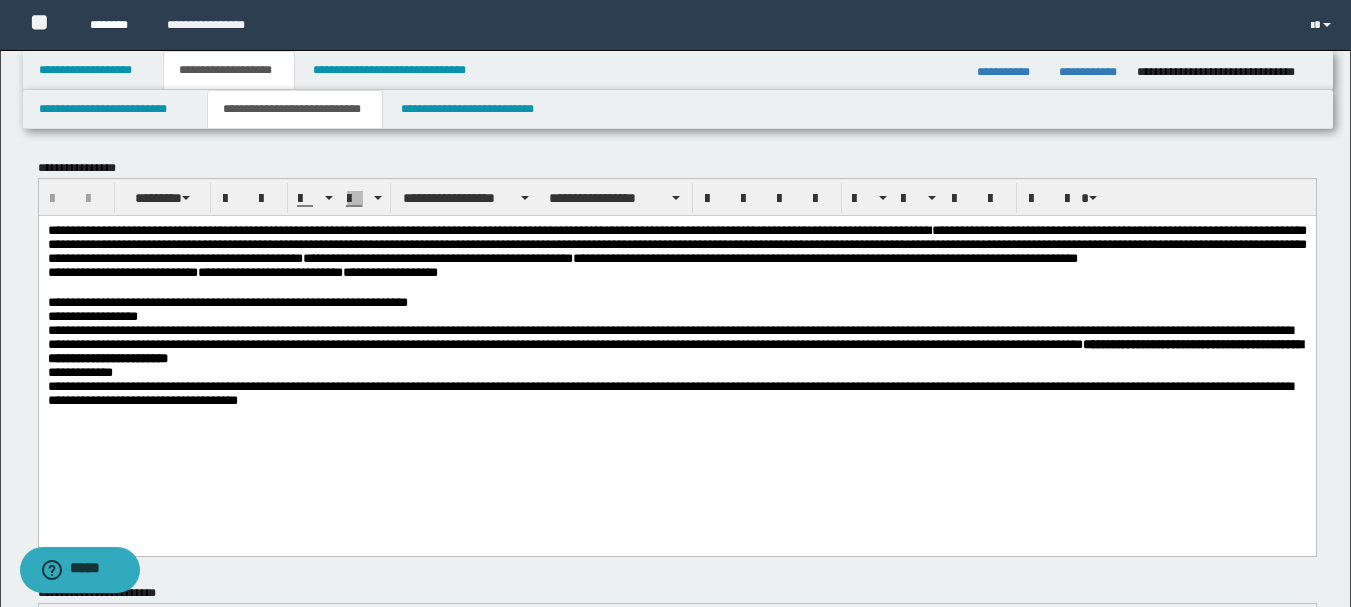 click on "********" at bounding box center (113, 25) 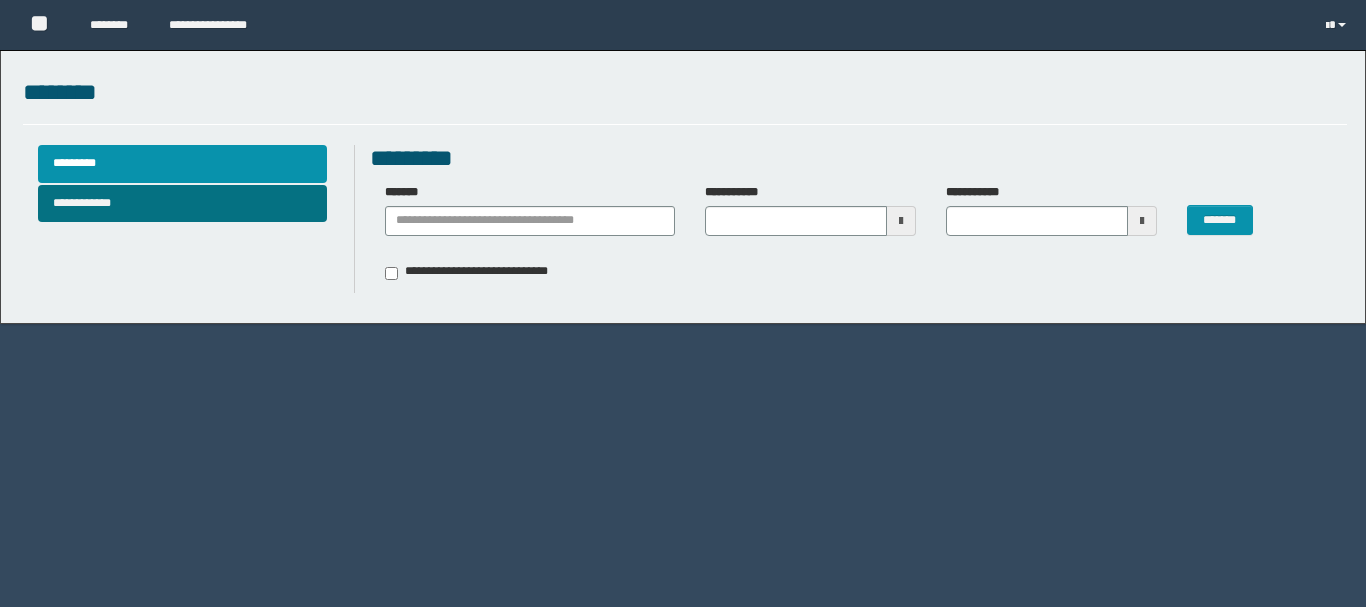 scroll, scrollTop: 0, scrollLeft: 0, axis: both 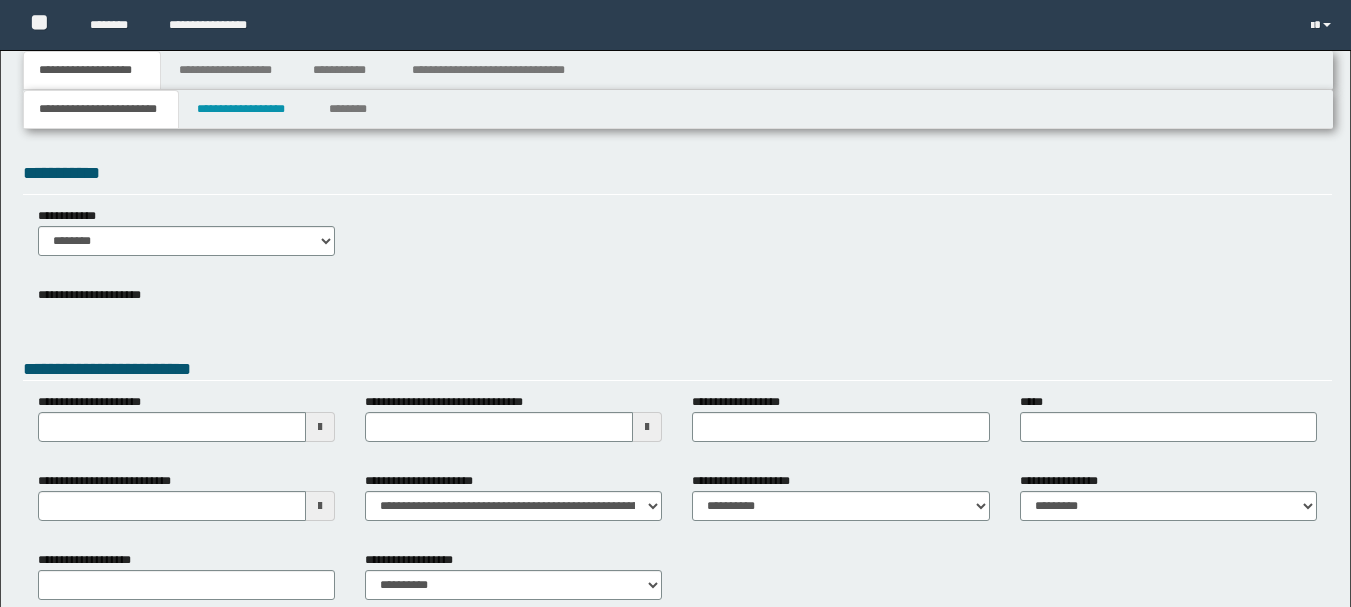 type 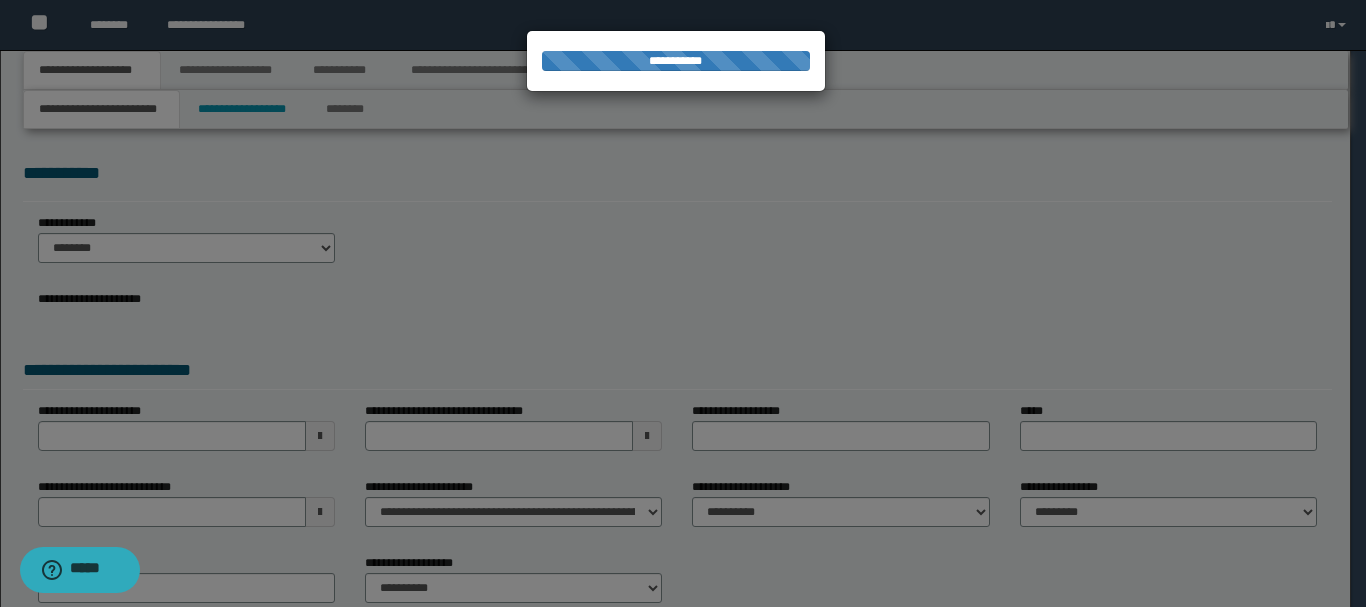 scroll, scrollTop: 0, scrollLeft: 0, axis: both 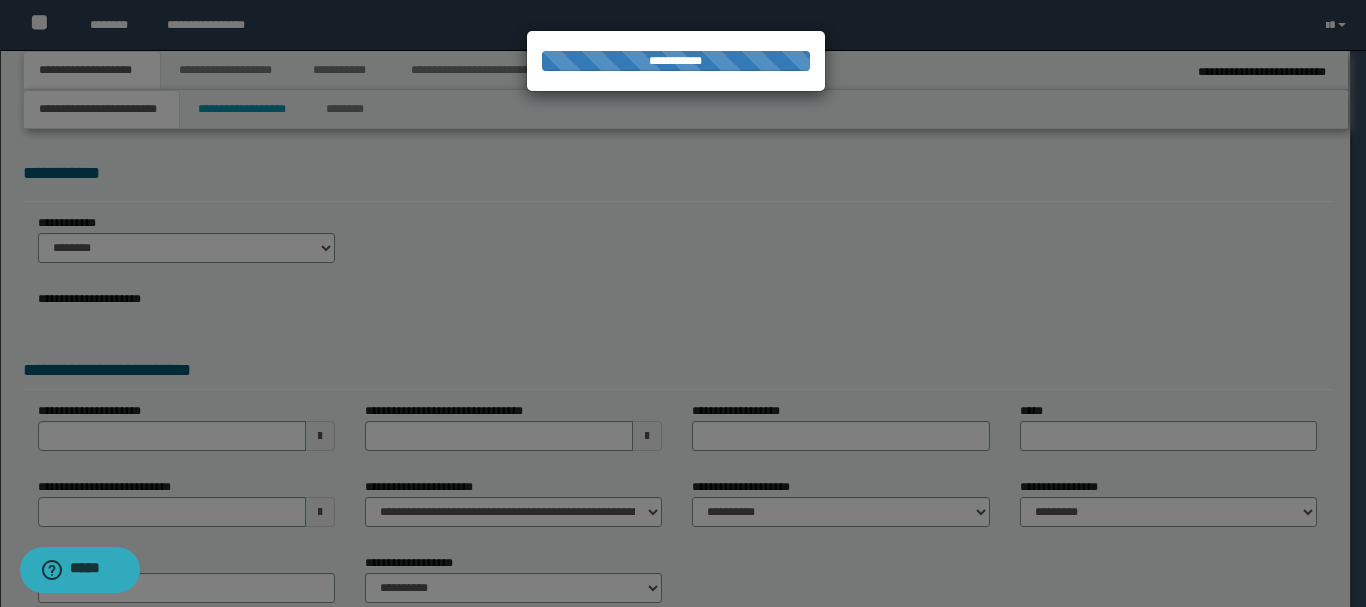 type on "**********" 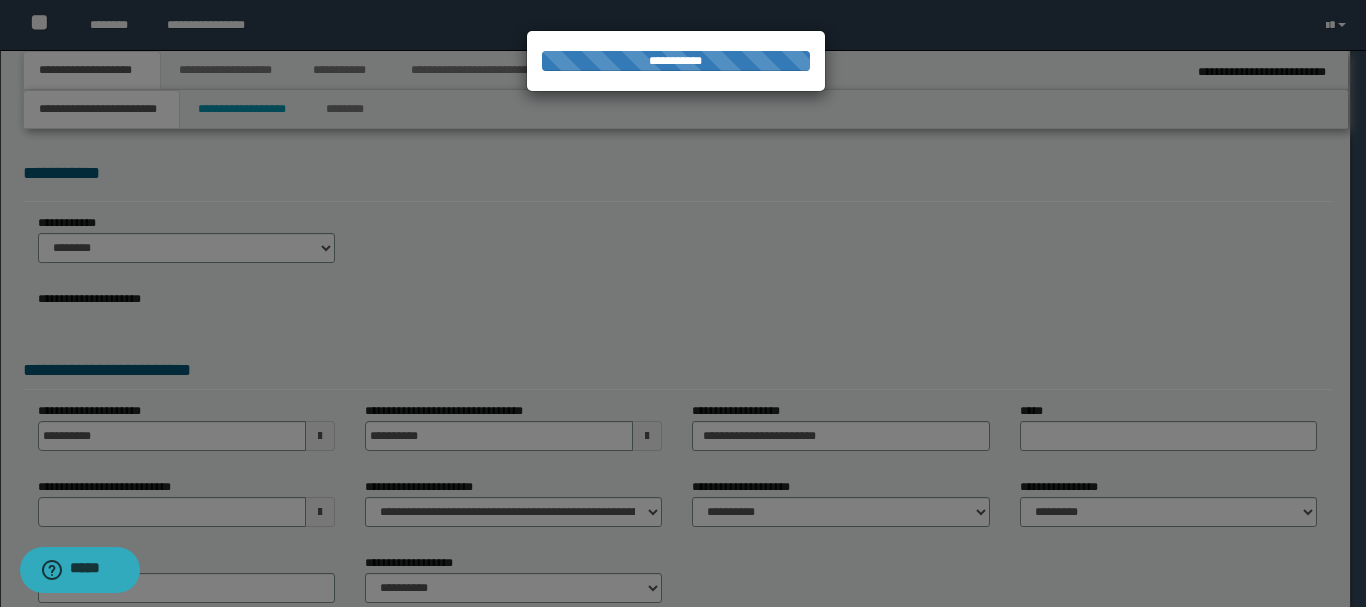 type on "**********" 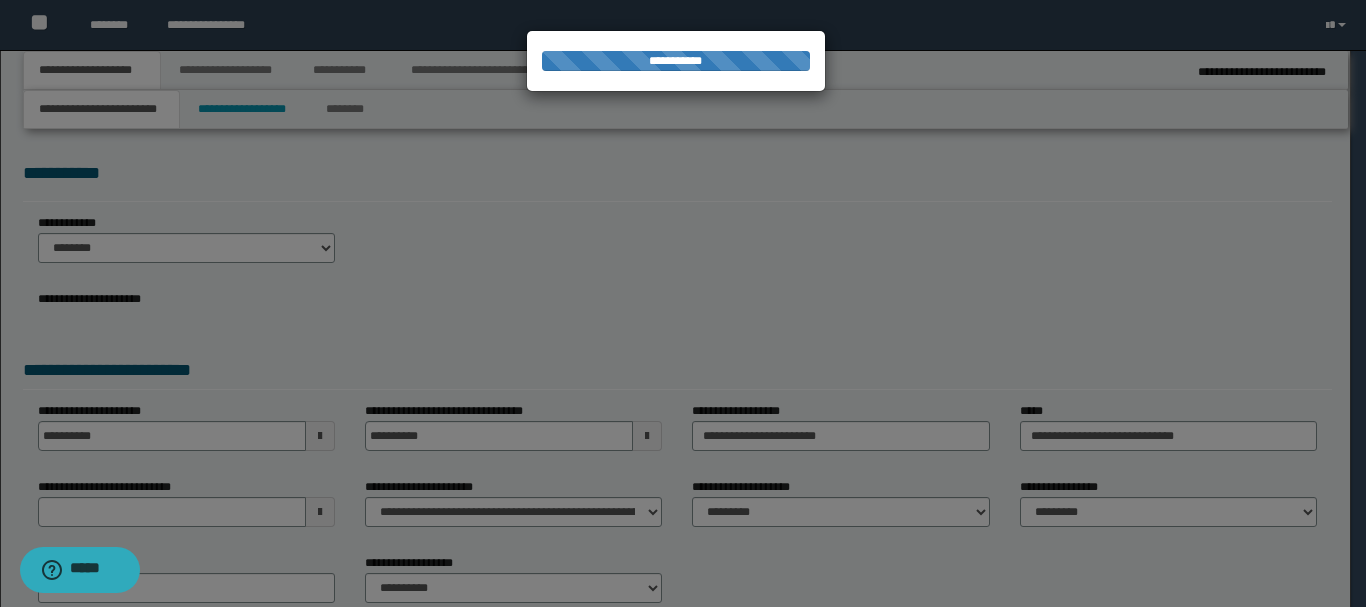 type on "**********" 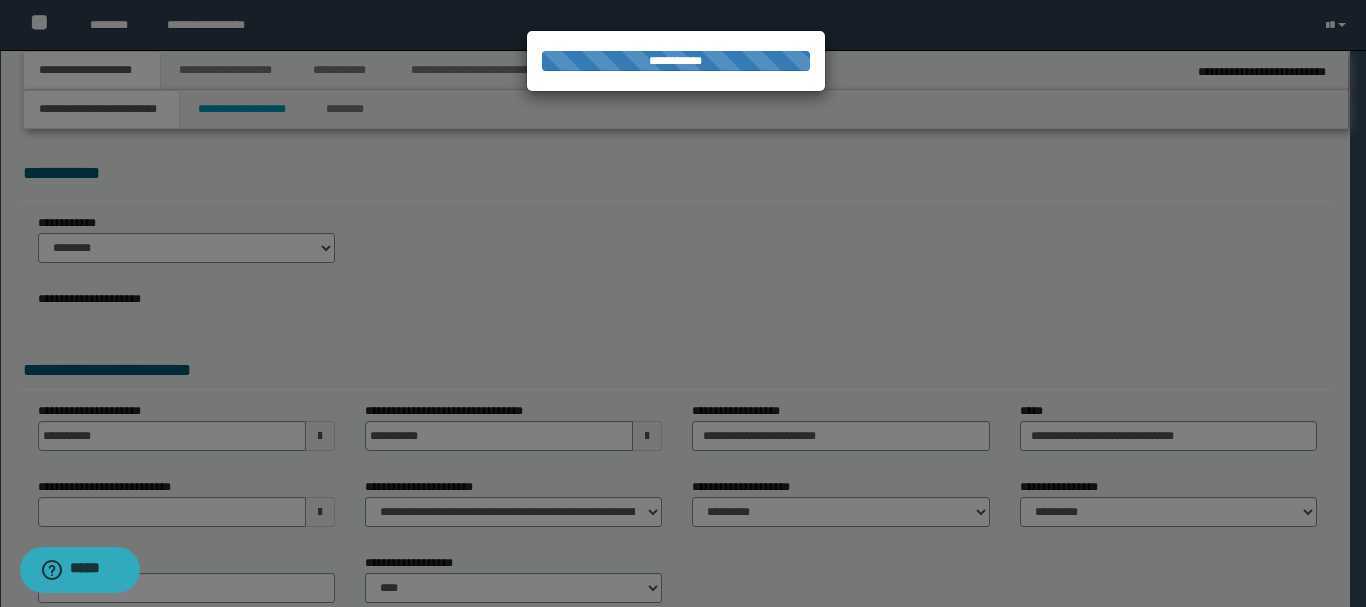 type on "**********" 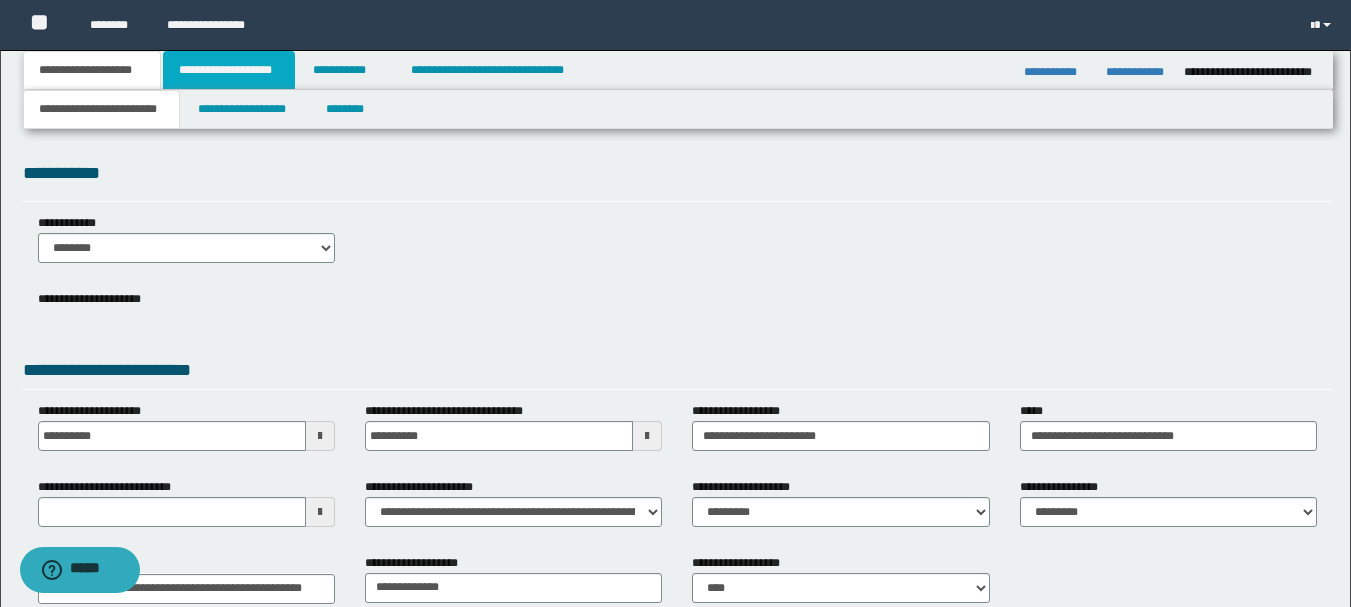 click on "**********" at bounding box center (229, 70) 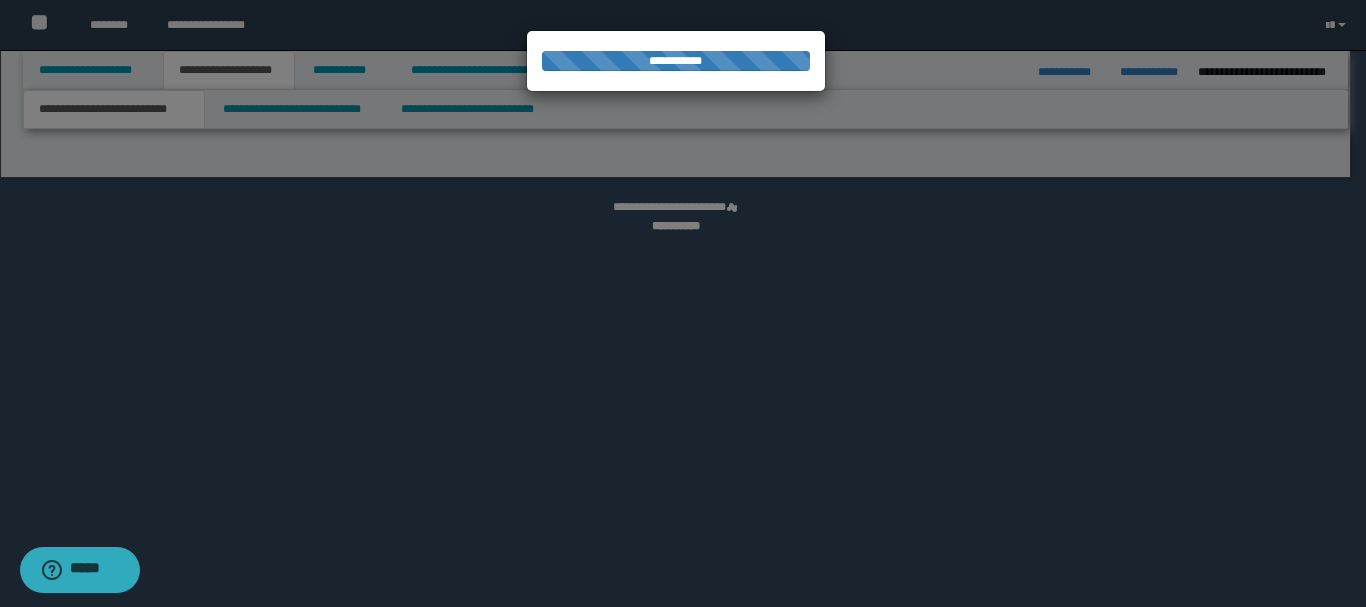 click at bounding box center [683, 303] 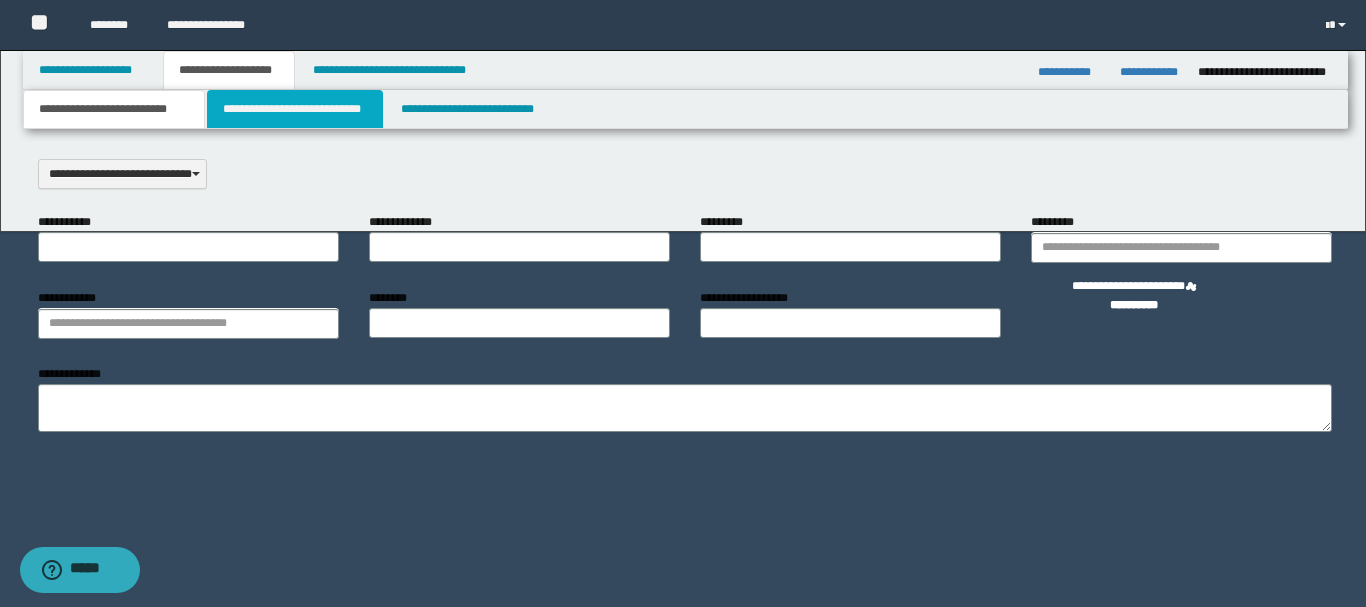 click on "**********" at bounding box center [295, 109] 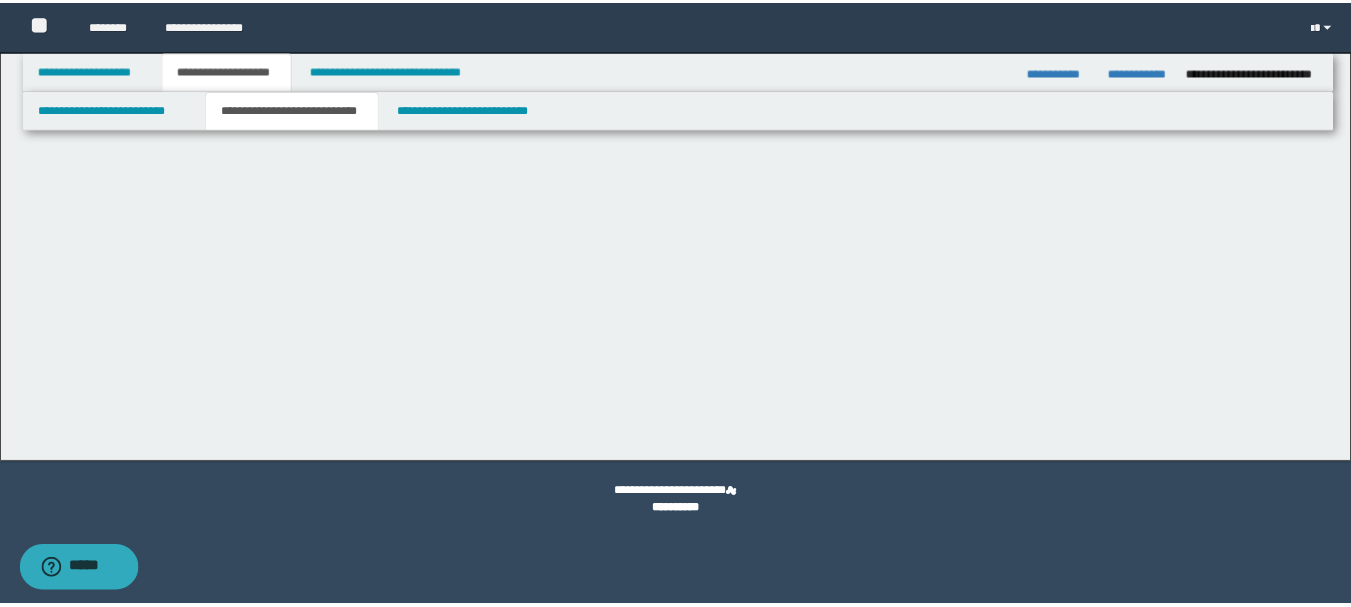 scroll, scrollTop: 0, scrollLeft: 0, axis: both 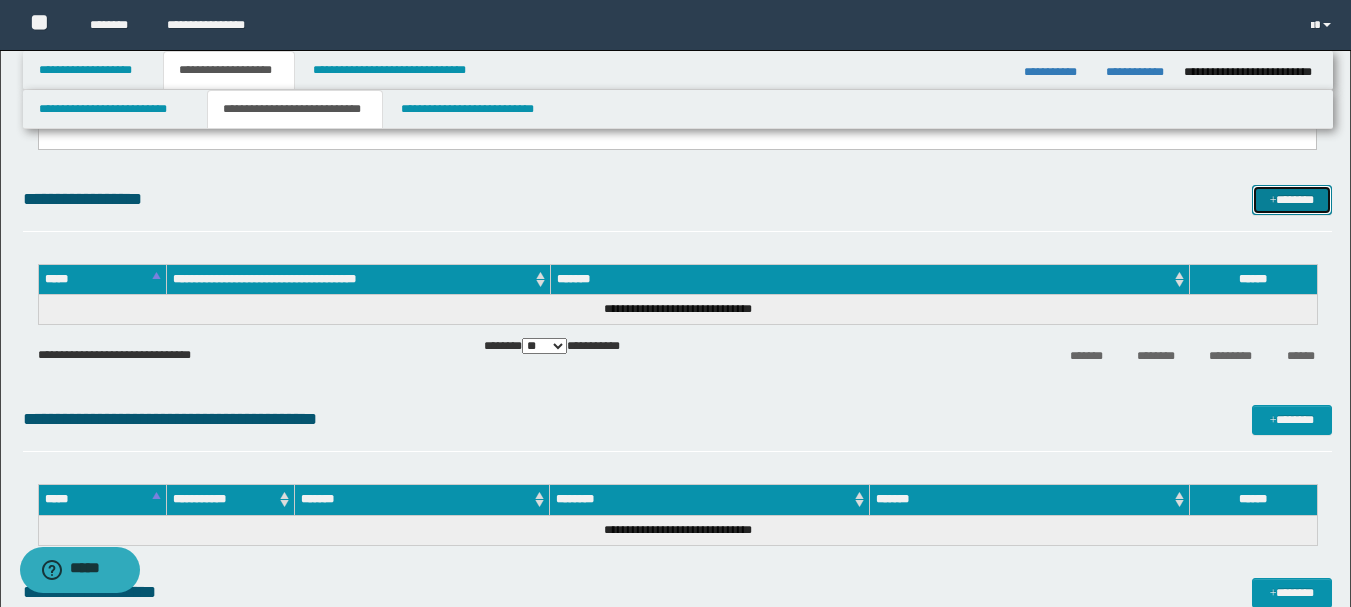 click on "*******" at bounding box center [1292, 200] 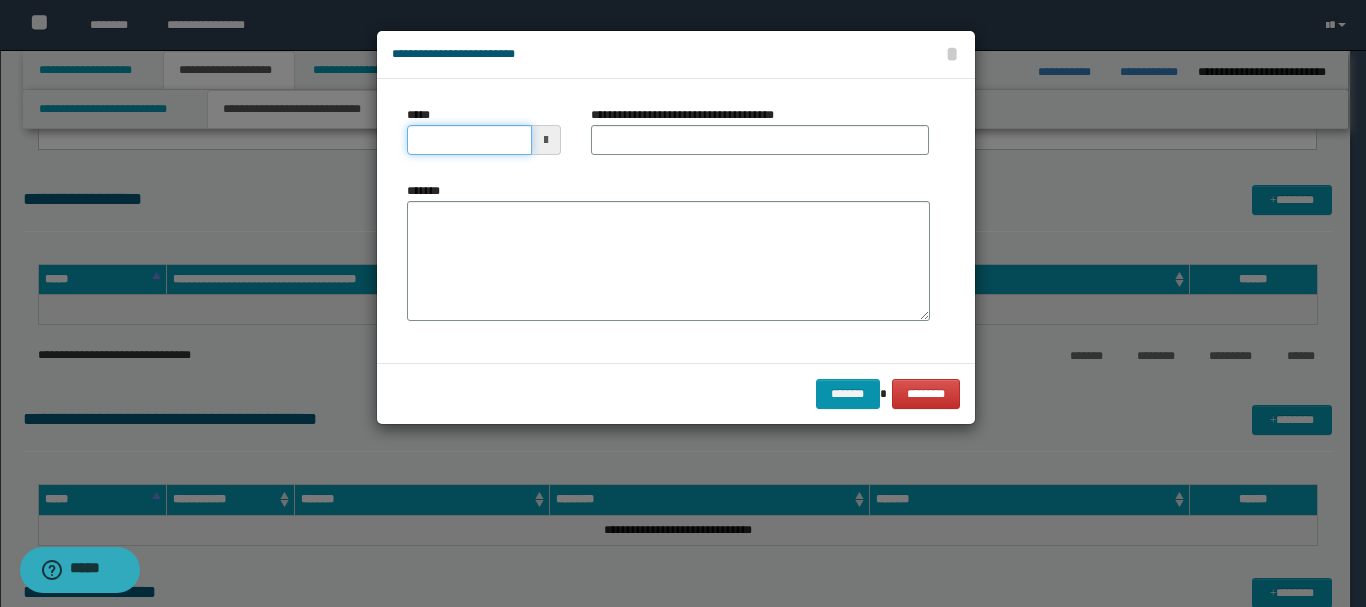 click on "*****" at bounding box center [469, 140] 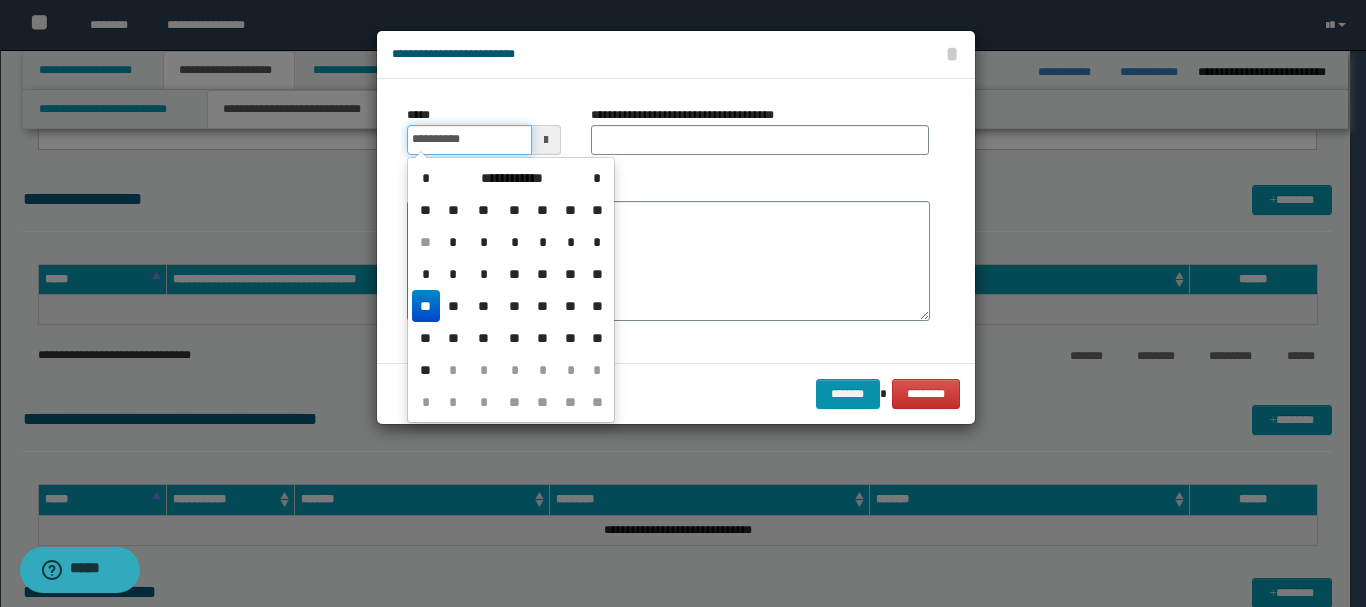drag, startPoint x: 440, startPoint y: 141, endPoint x: 450, endPoint y: 154, distance: 16.40122 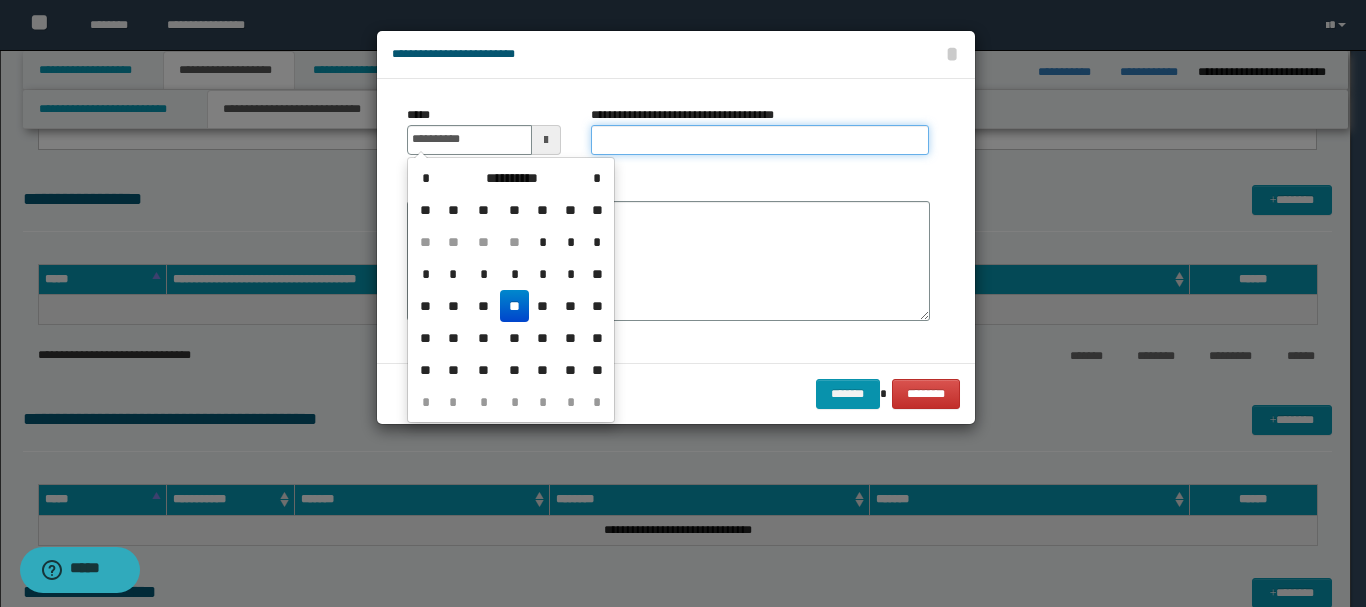 type on "**********" 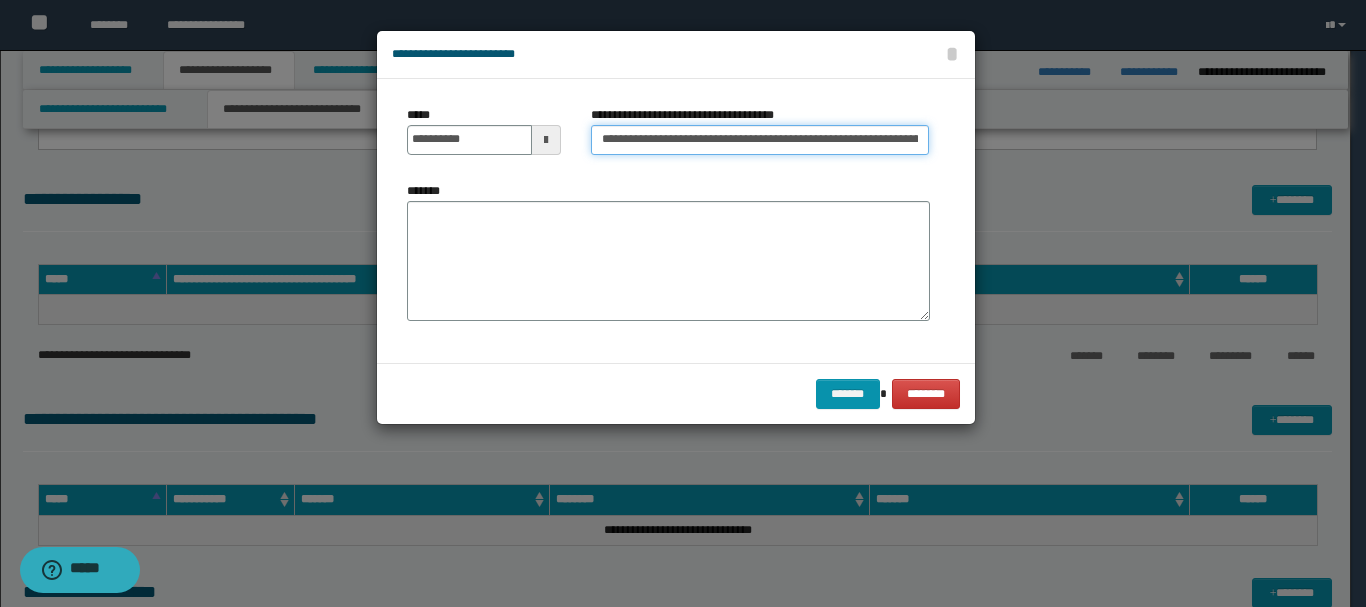 scroll, scrollTop: 0, scrollLeft: 94, axis: horizontal 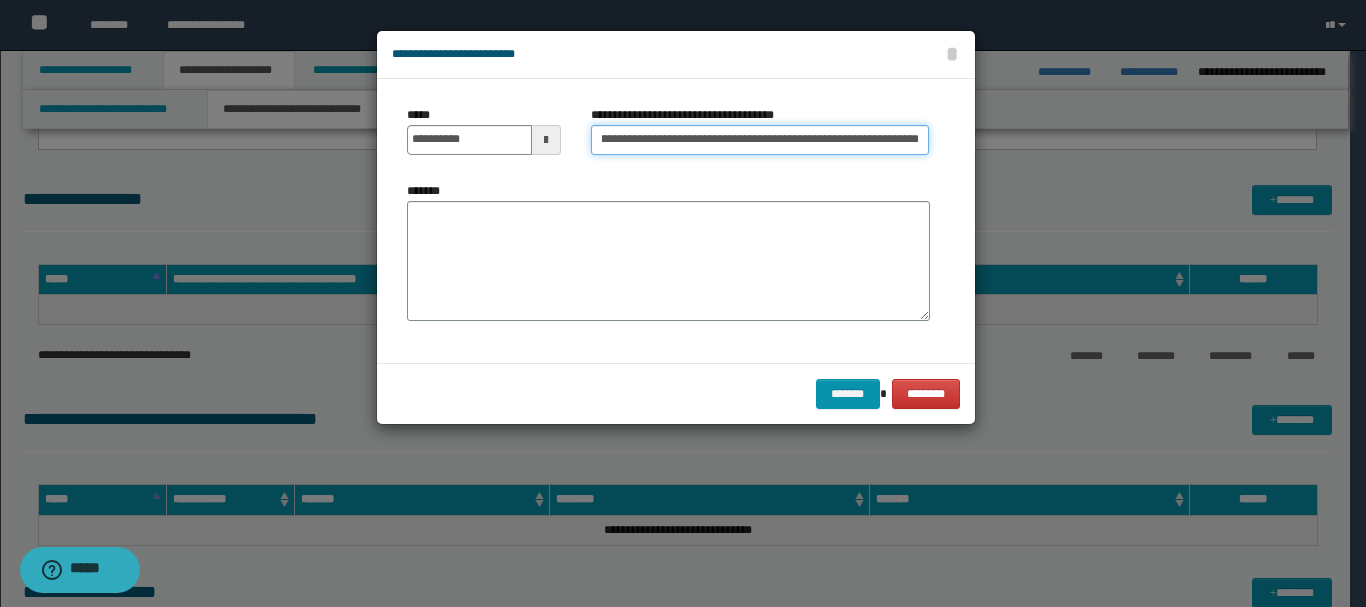 drag, startPoint x: 811, startPoint y: 140, endPoint x: 1038, endPoint y: 135, distance: 227.05505 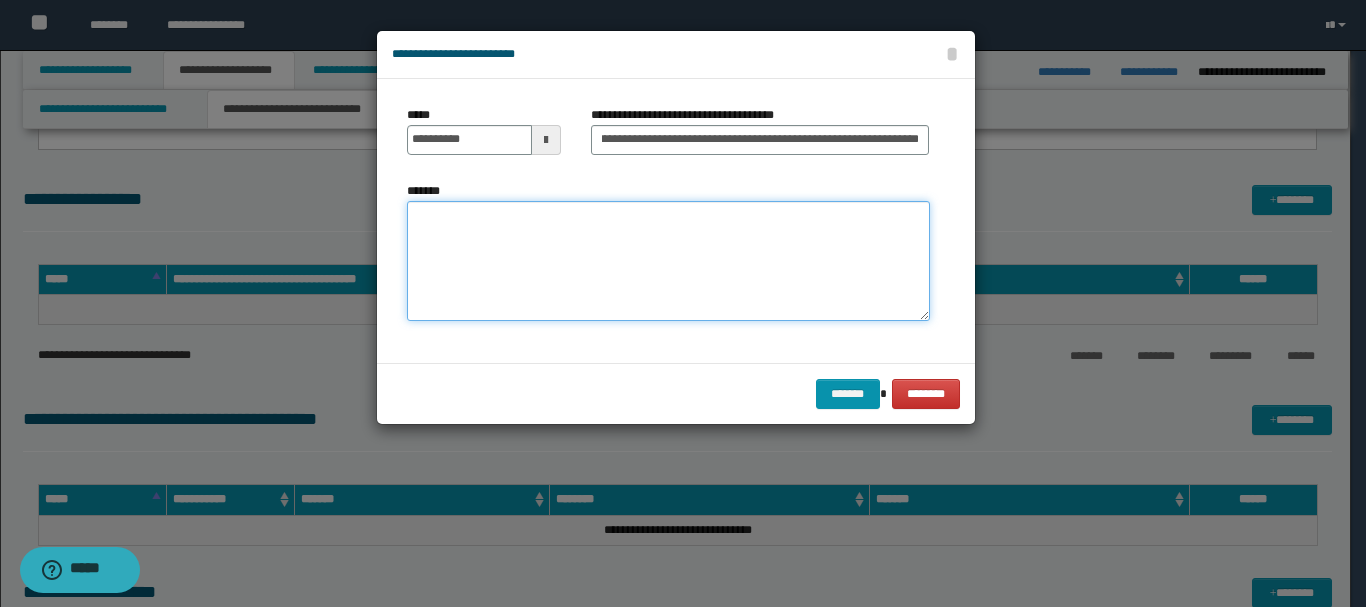 click on "*******" at bounding box center (668, 261) 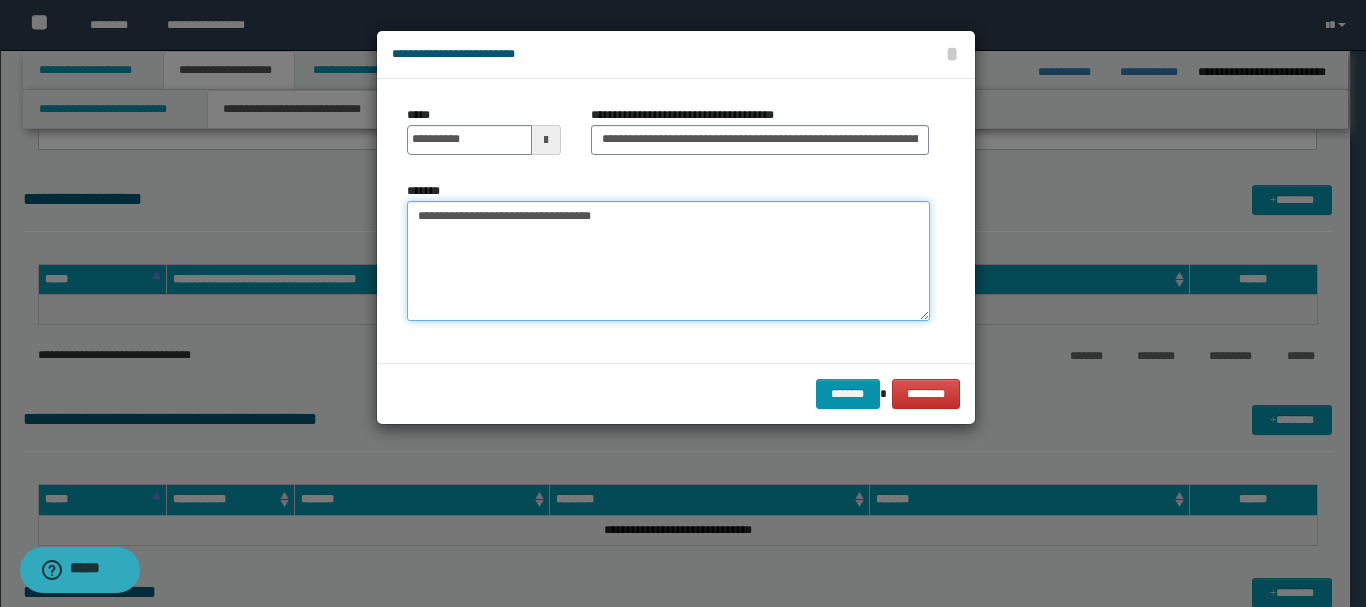 drag, startPoint x: 636, startPoint y: 242, endPoint x: 641, endPoint y: 228, distance: 14.866069 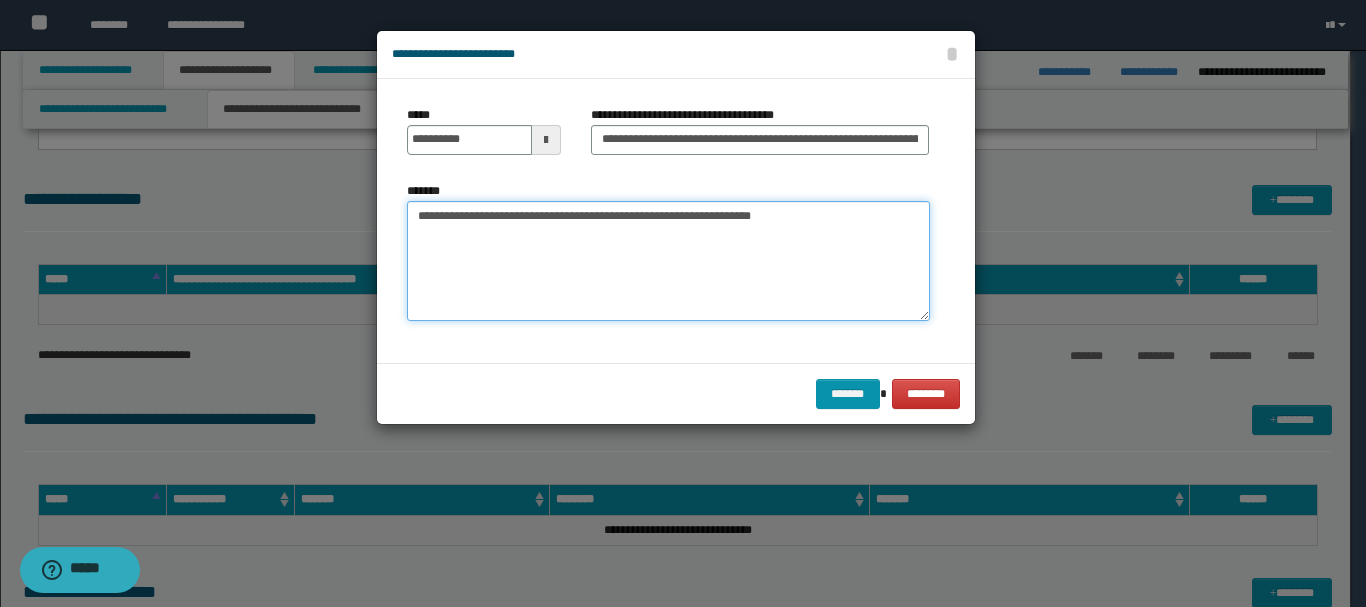 paste on "**********" 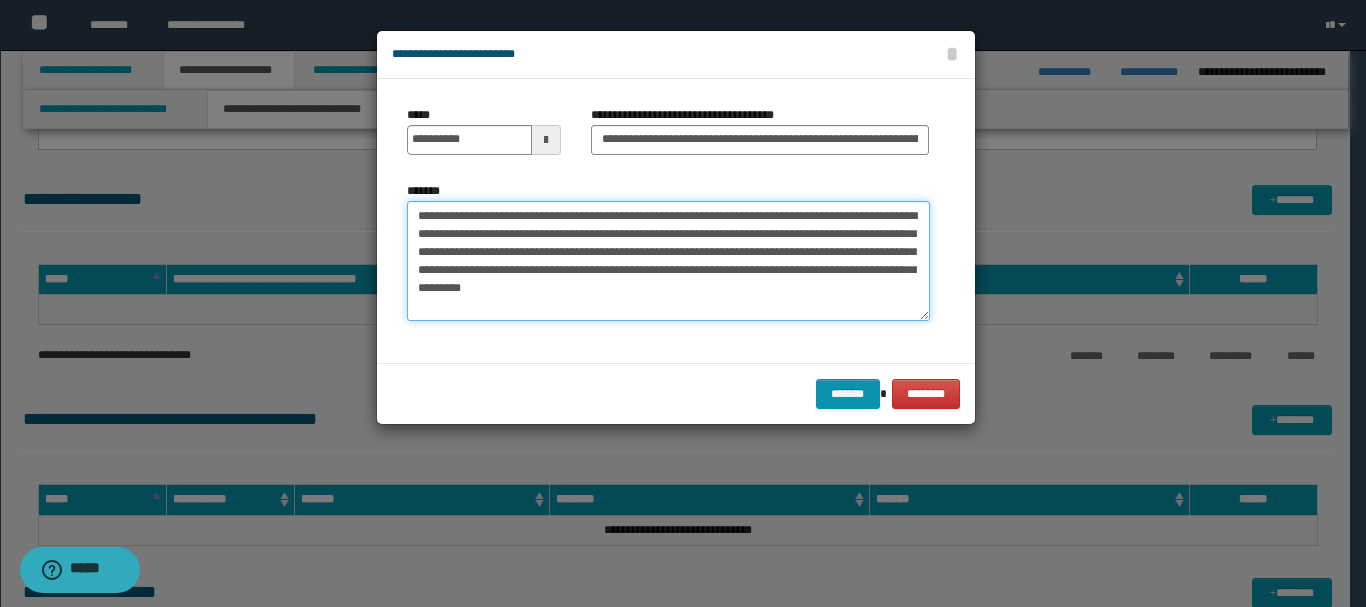 drag, startPoint x: 683, startPoint y: 254, endPoint x: 666, endPoint y: 255, distance: 17.029387 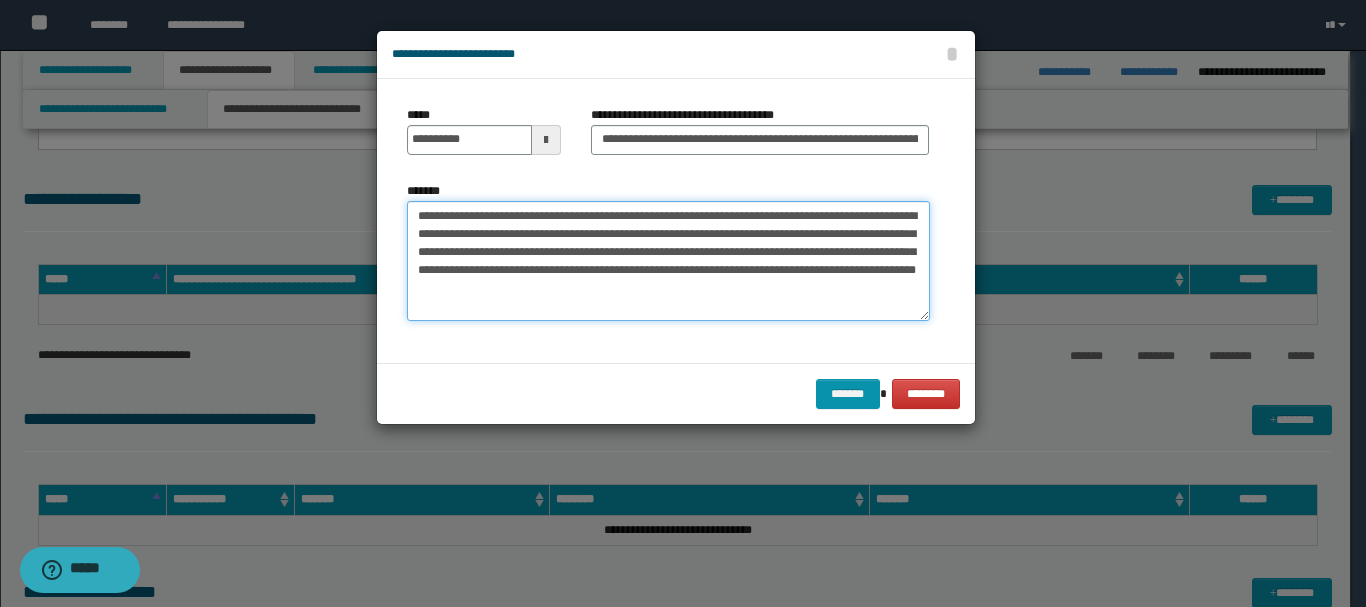 drag, startPoint x: 640, startPoint y: 317, endPoint x: 663, endPoint y: 308, distance: 24.698177 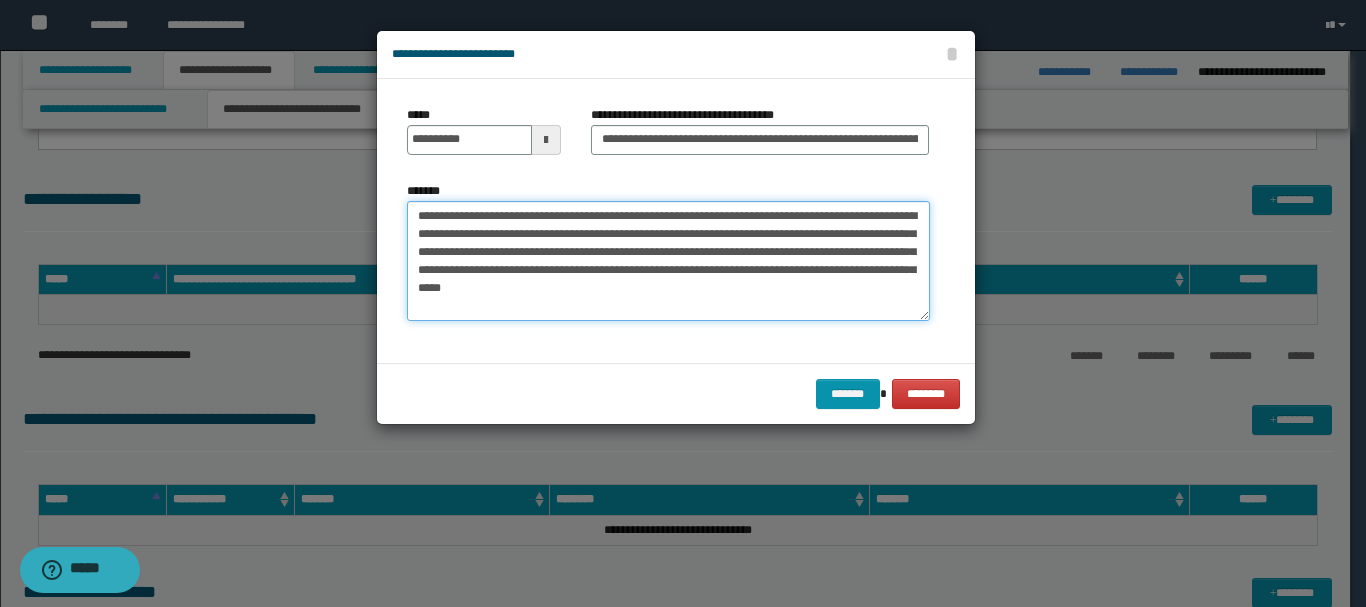 paste on "**********" 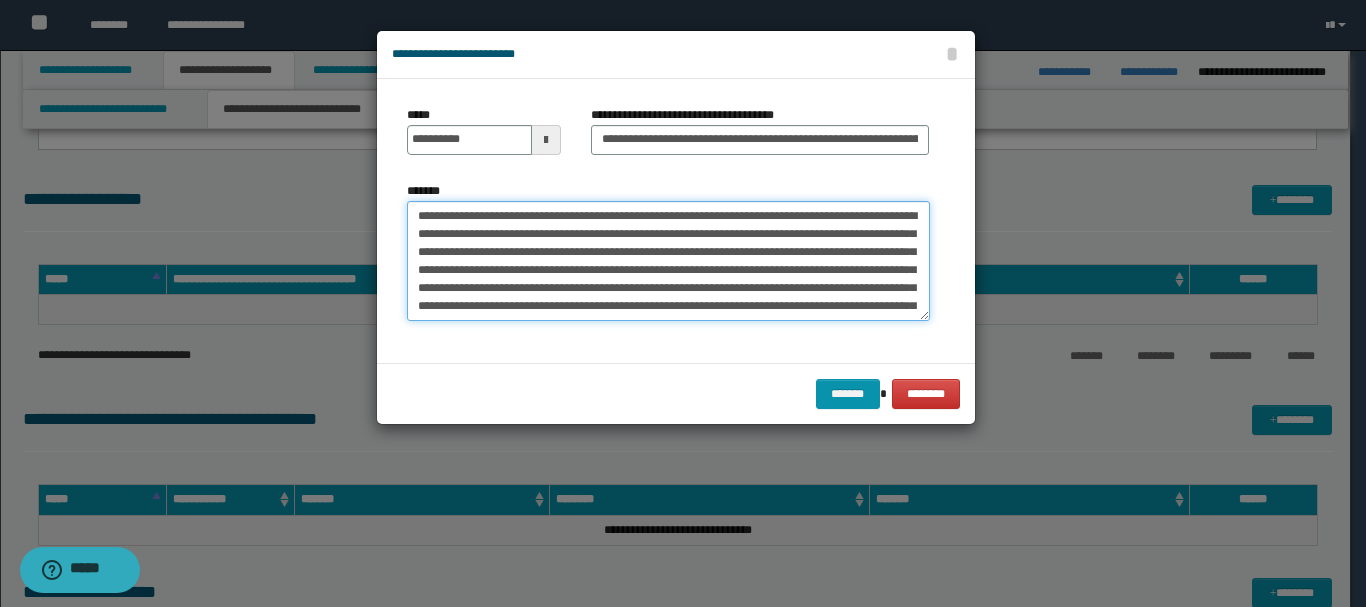 scroll, scrollTop: 30, scrollLeft: 0, axis: vertical 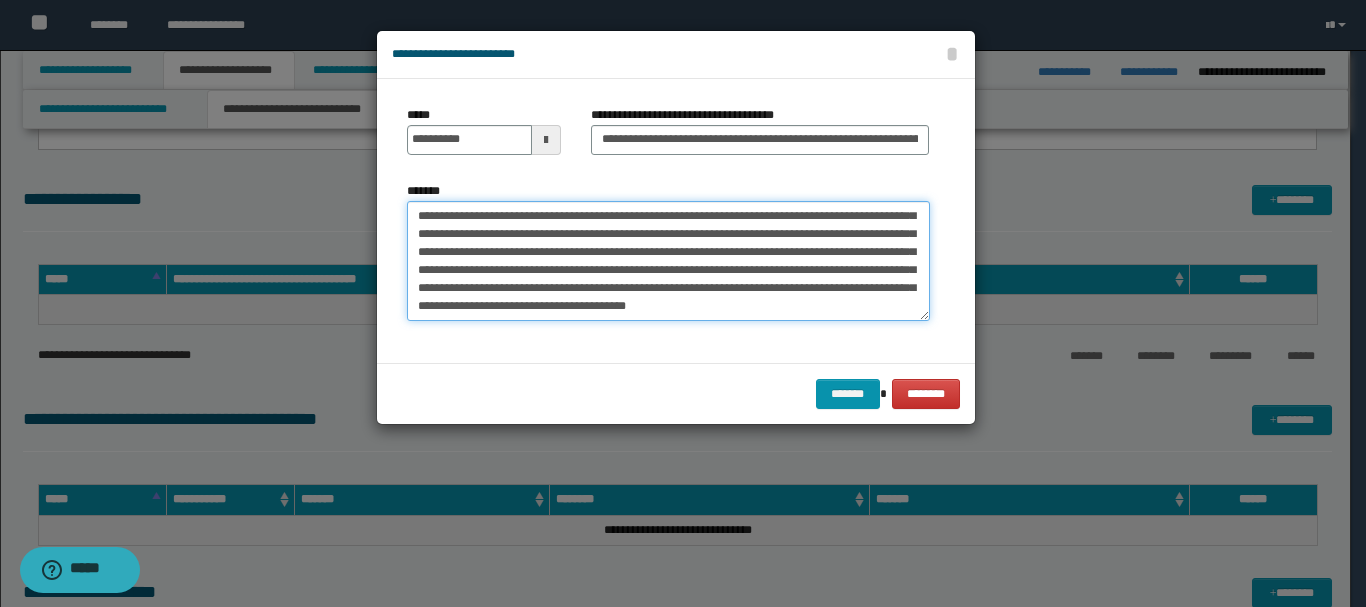 drag, startPoint x: 866, startPoint y: 279, endPoint x: 749, endPoint y: 298, distance: 118.5327 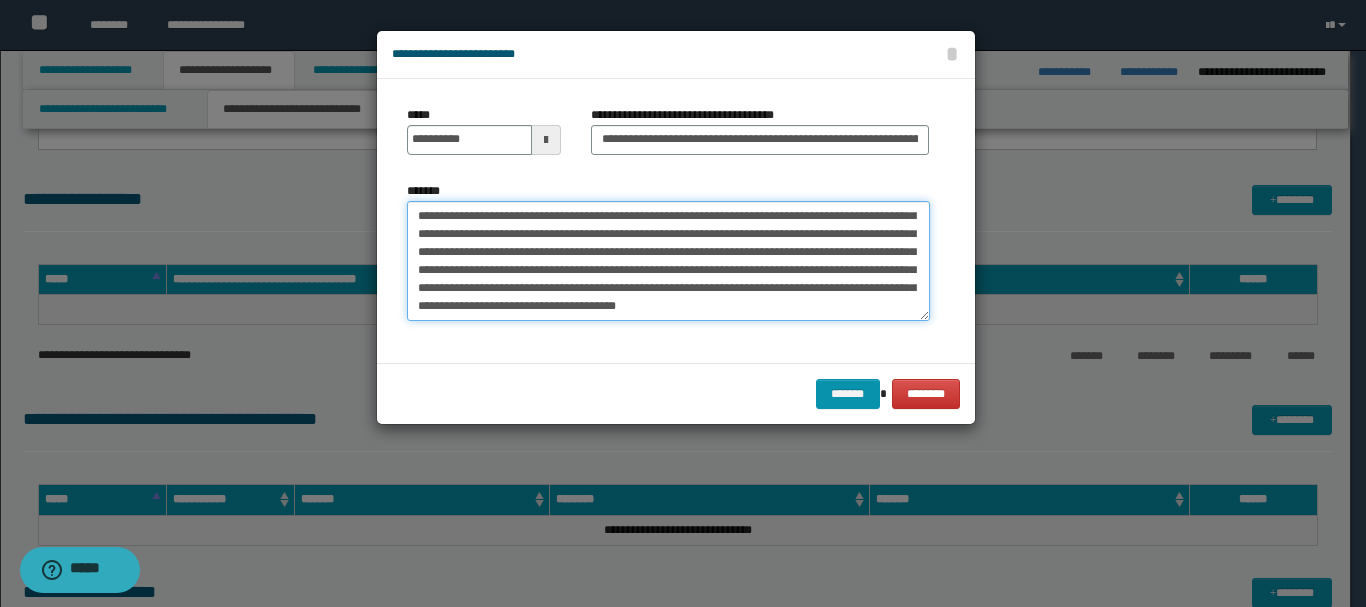 scroll, scrollTop: 36, scrollLeft: 0, axis: vertical 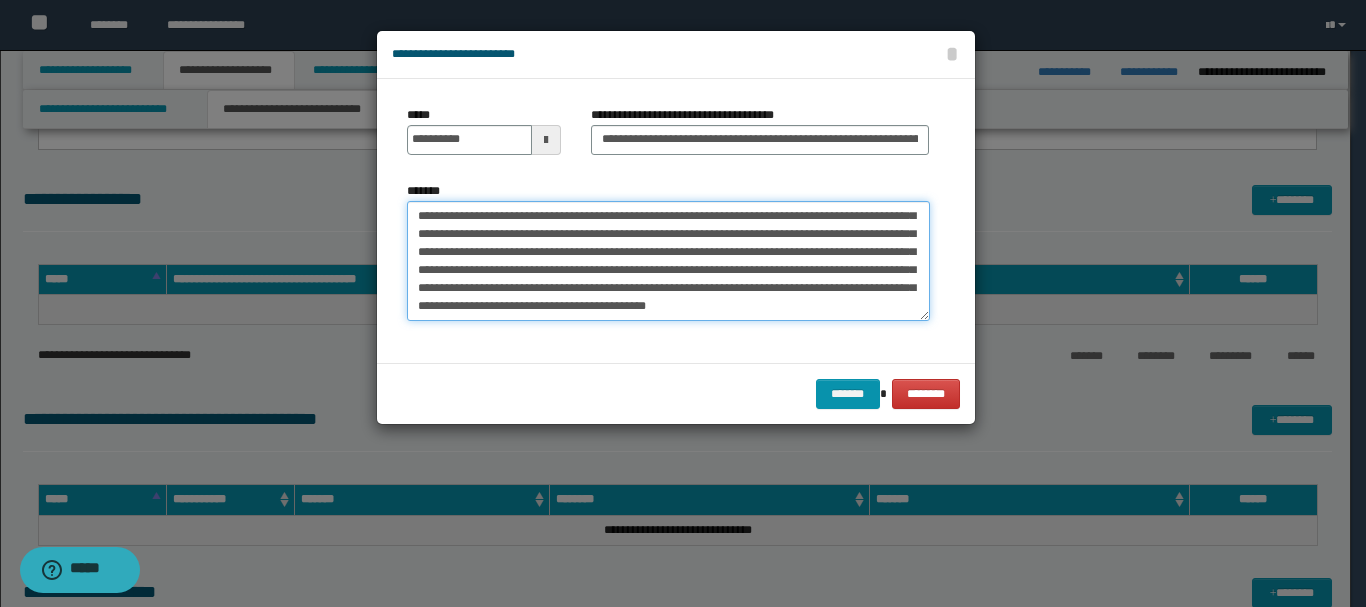 paste on "**********" 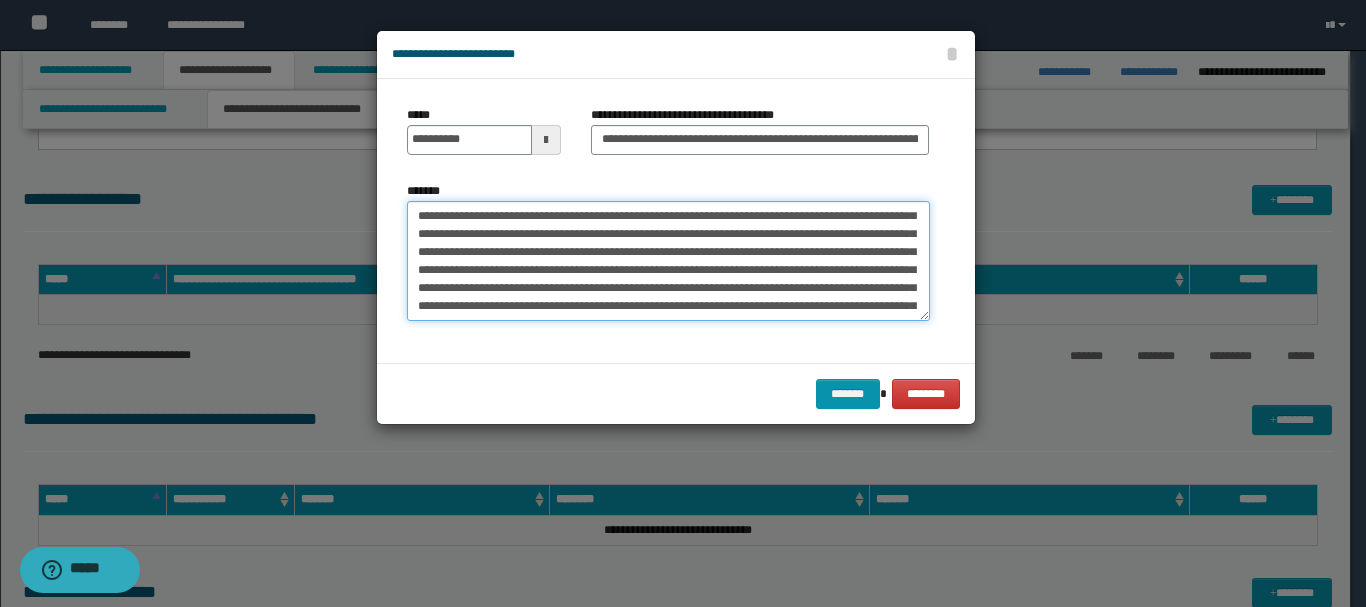 scroll, scrollTop: 66, scrollLeft: 0, axis: vertical 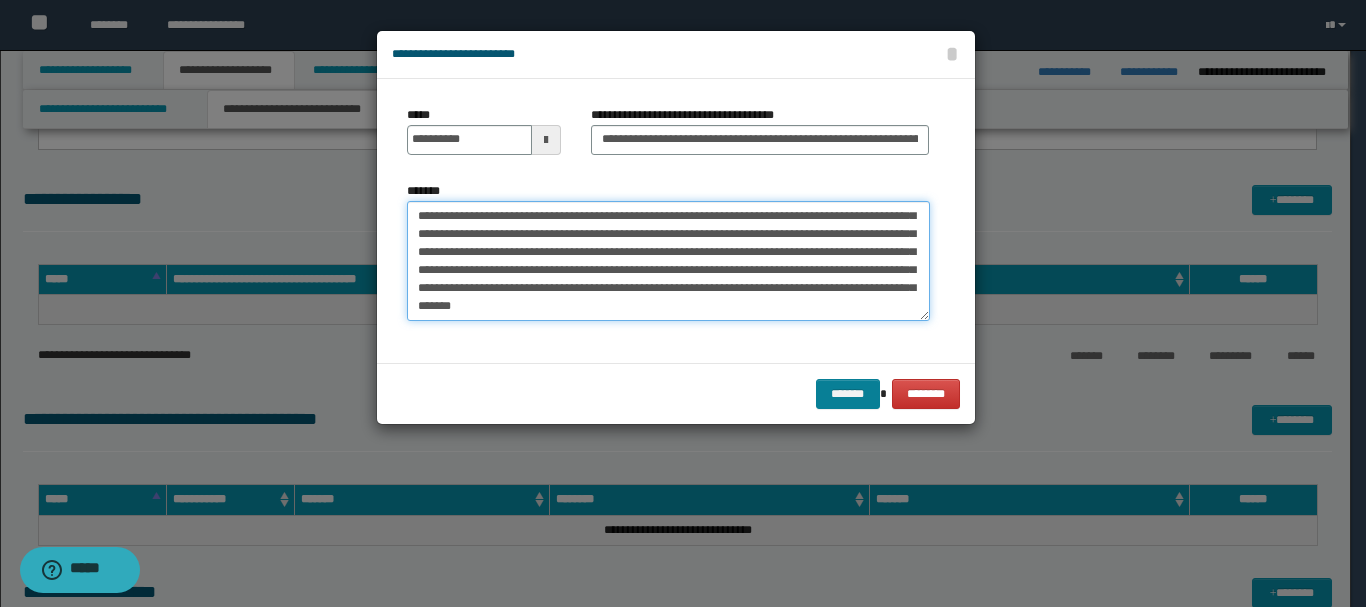type on "**********" 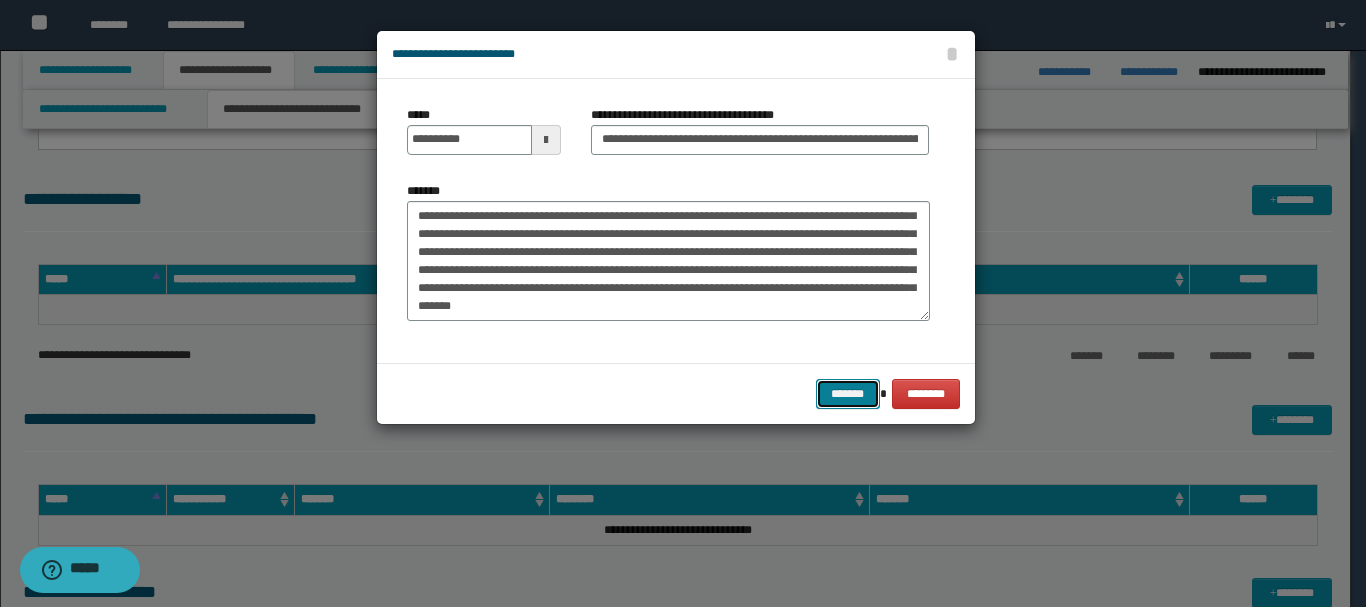 click on "*******" at bounding box center (848, 394) 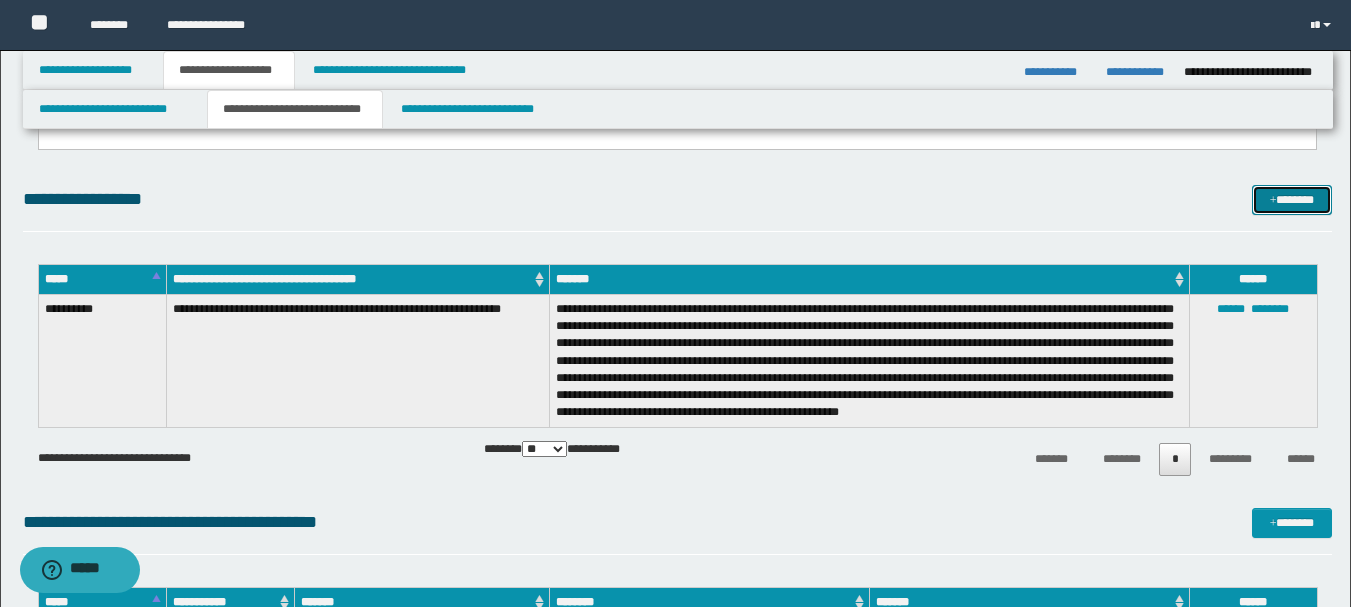 click on "*******" at bounding box center [1292, 200] 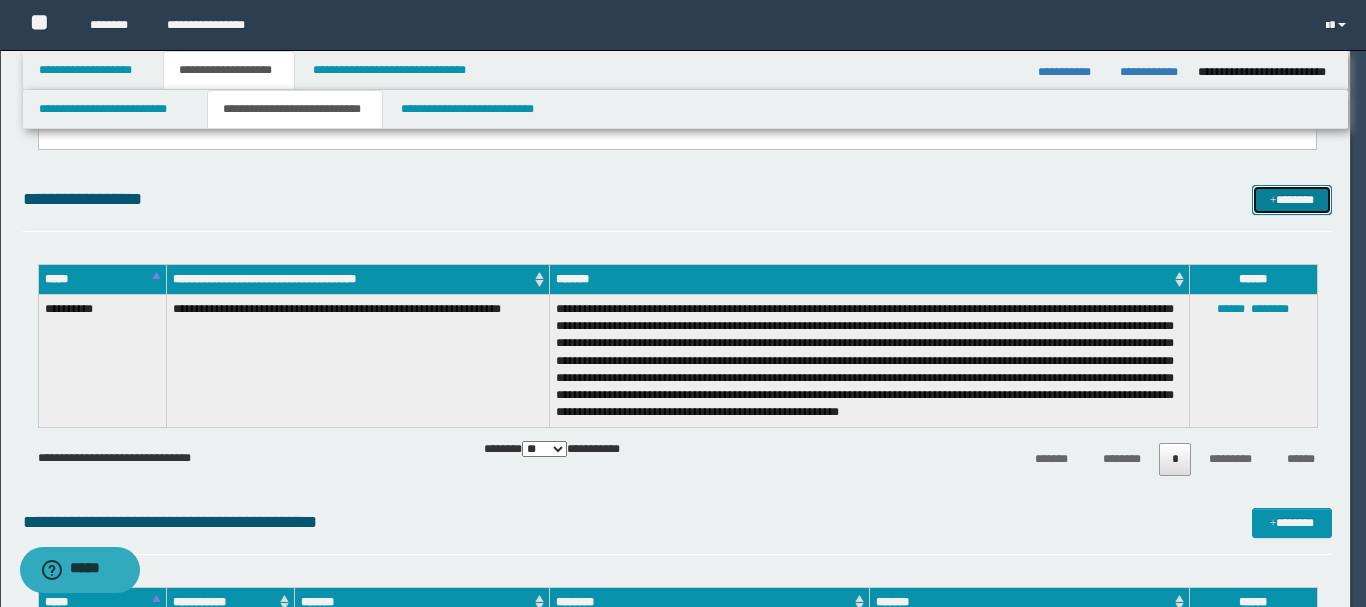 scroll, scrollTop: 0, scrollLeft: 0, axis: both 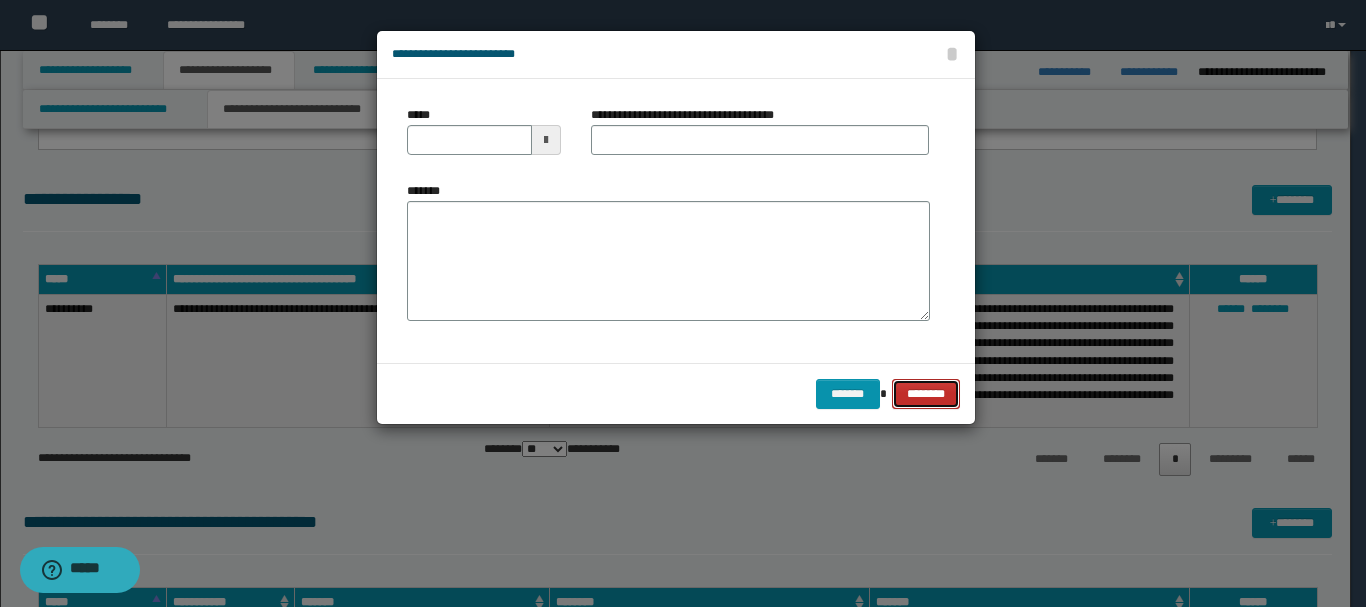 click on "********" at bounding box center (925, 394) 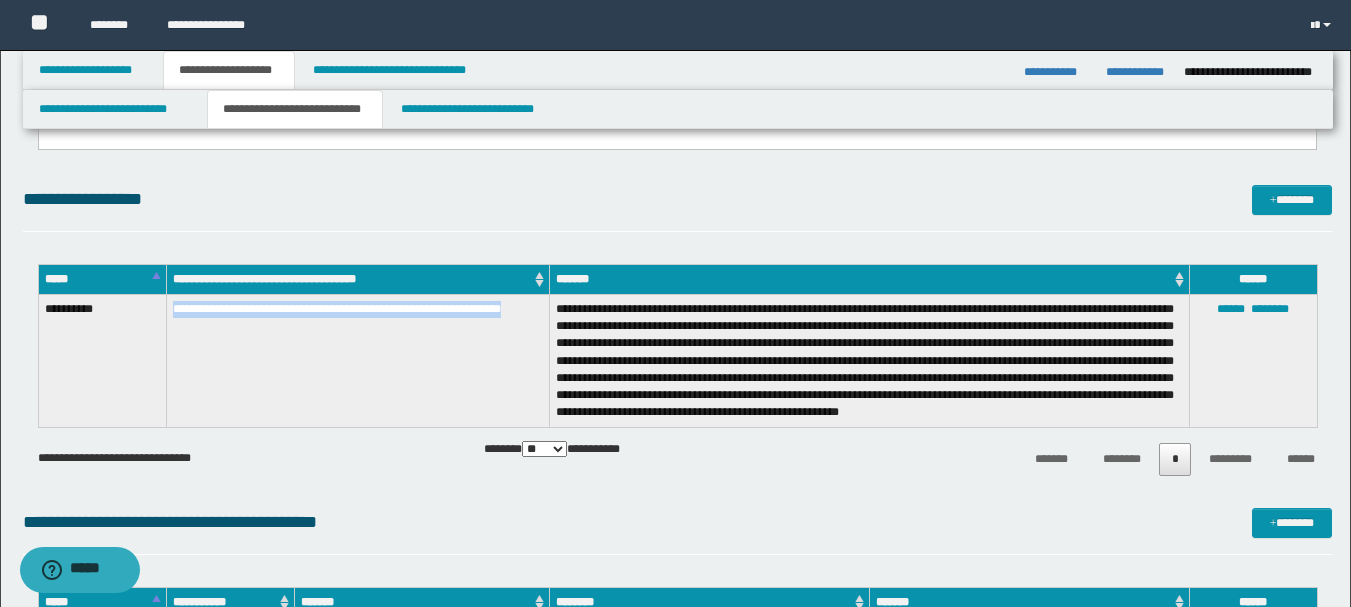 drag, startPoint x: 256, startPoint y: 333, endPoint x: 159, endPoint y: 306, distance: 100.68764 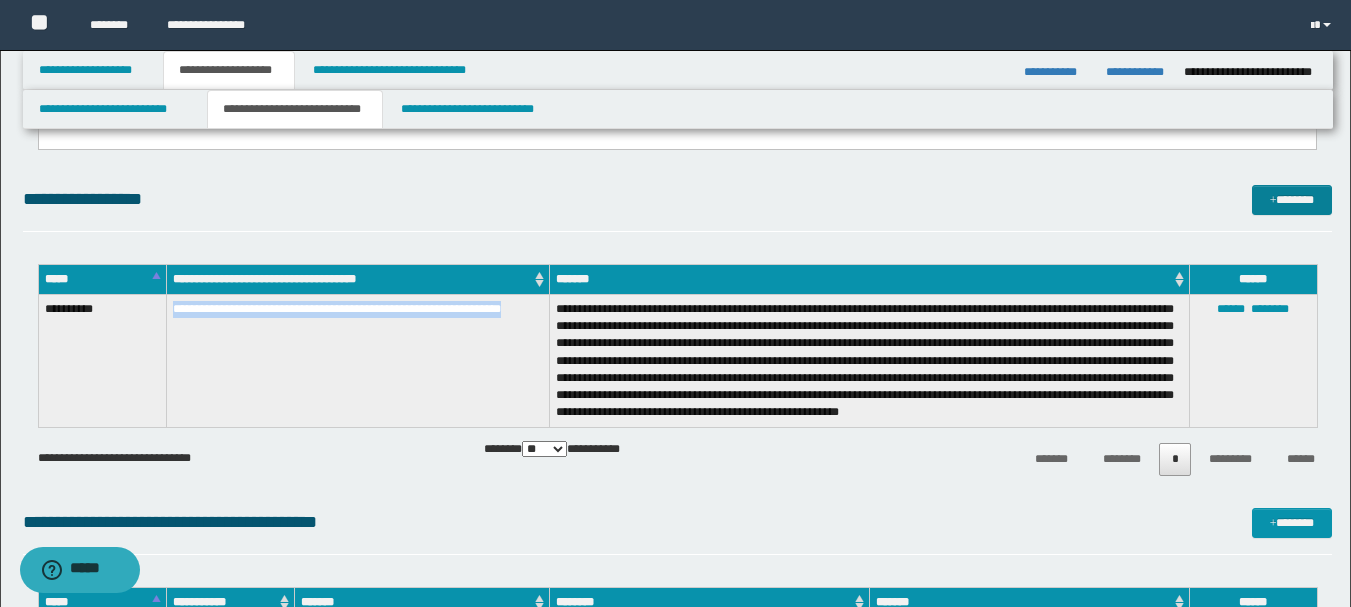 copy on "**********" 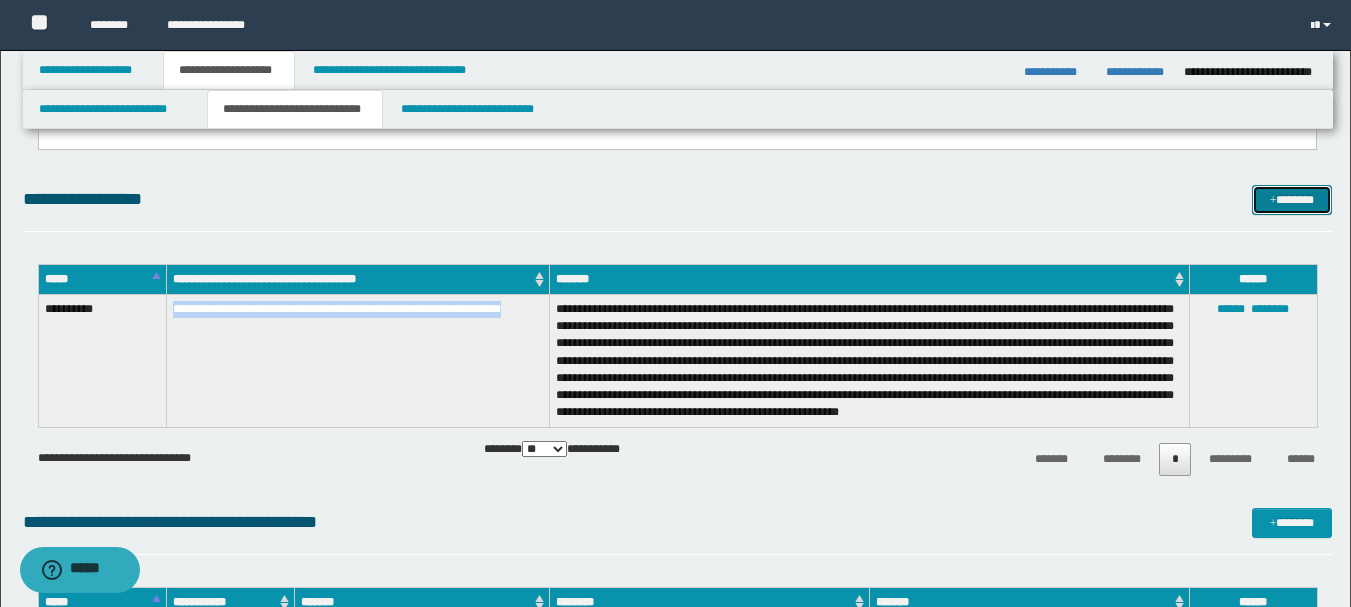 click on "*******" at bounding box center (1292, 200) 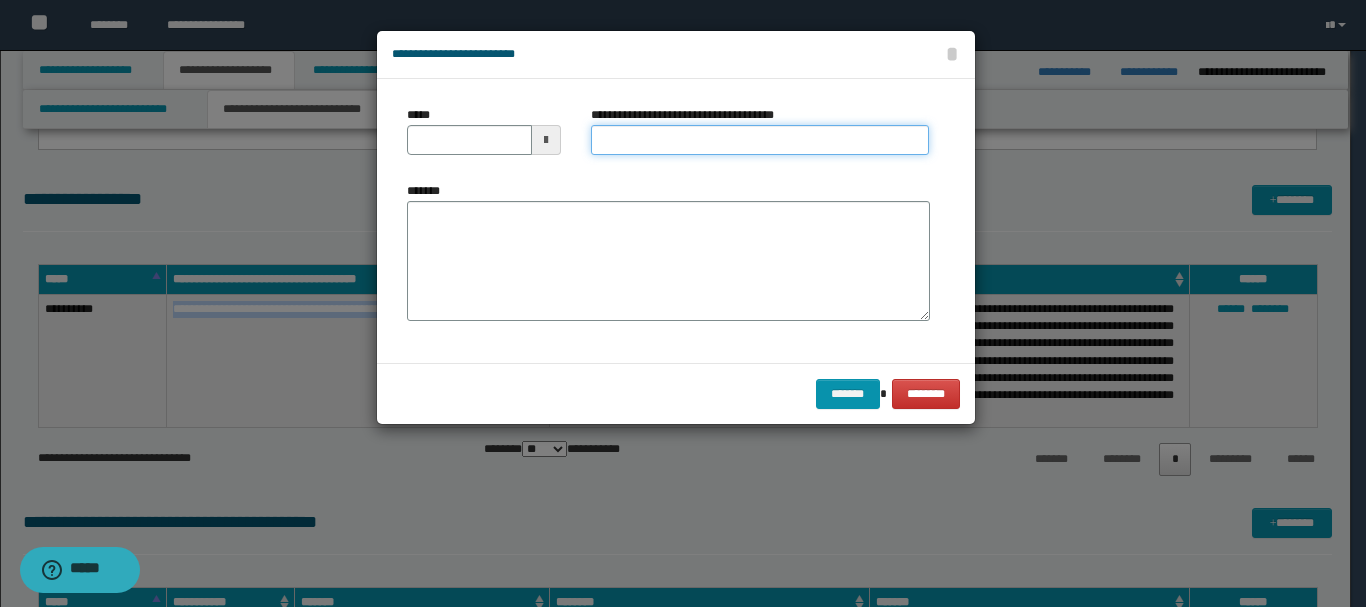 click on "**********" at bounding box center (760, 140) 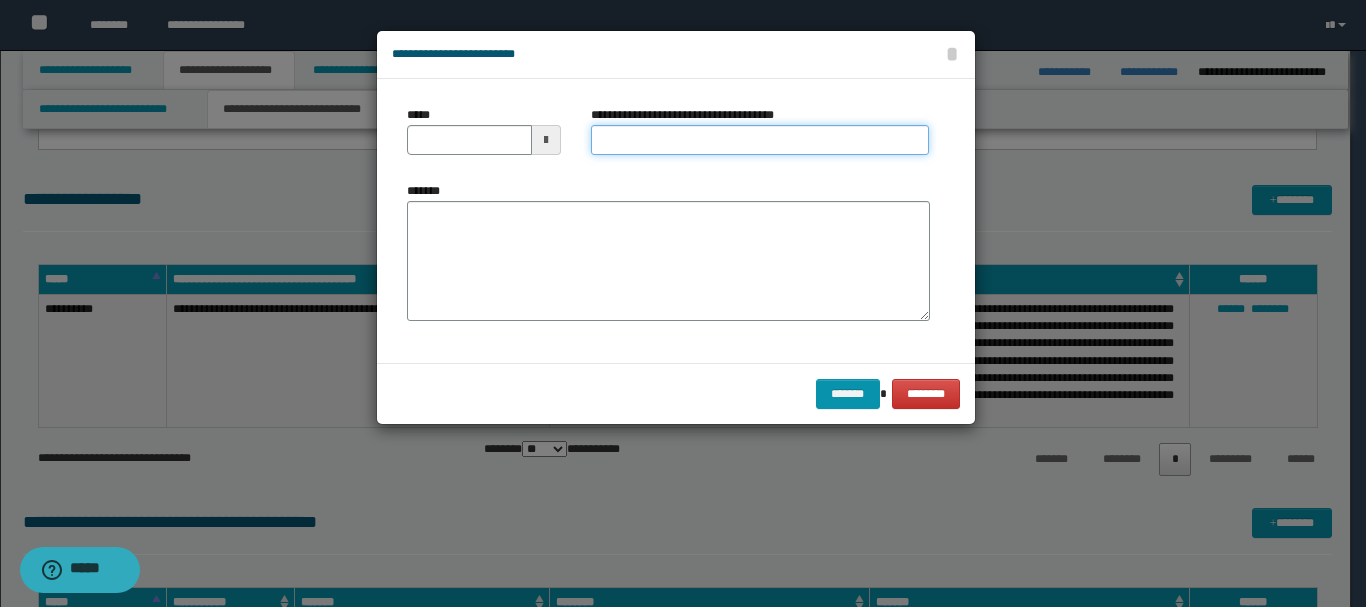 paste on "**********" 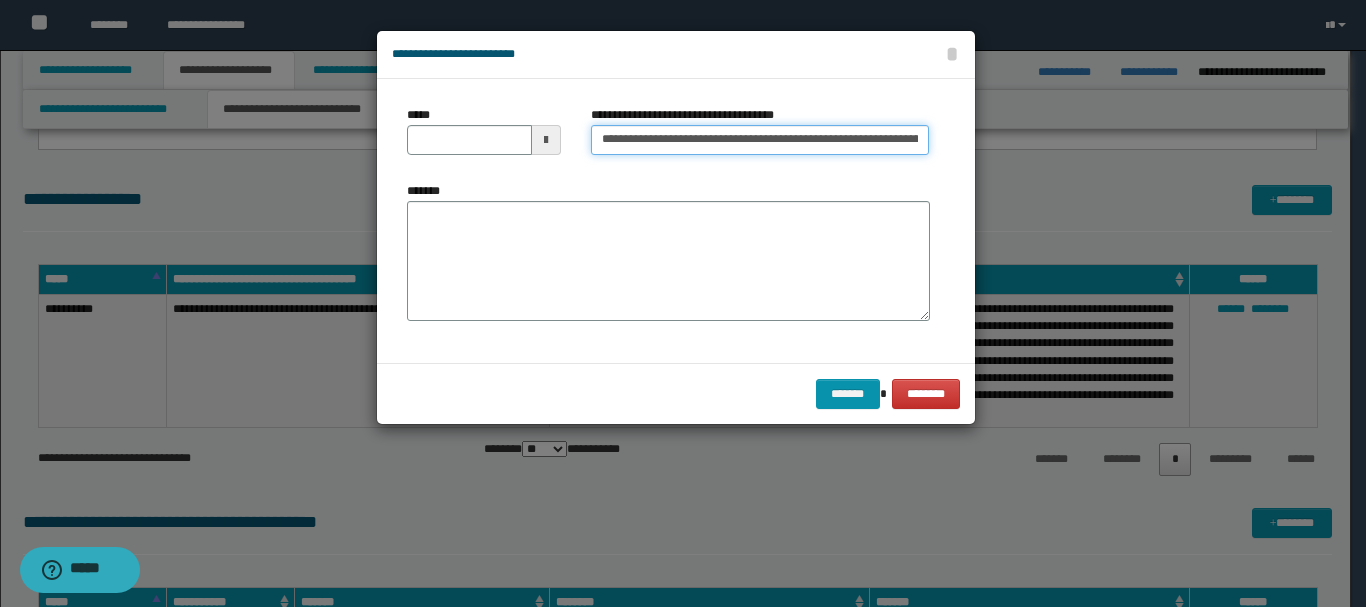 scroll, scrollTop: 0, scrollLeft: 96, axis: horizontal 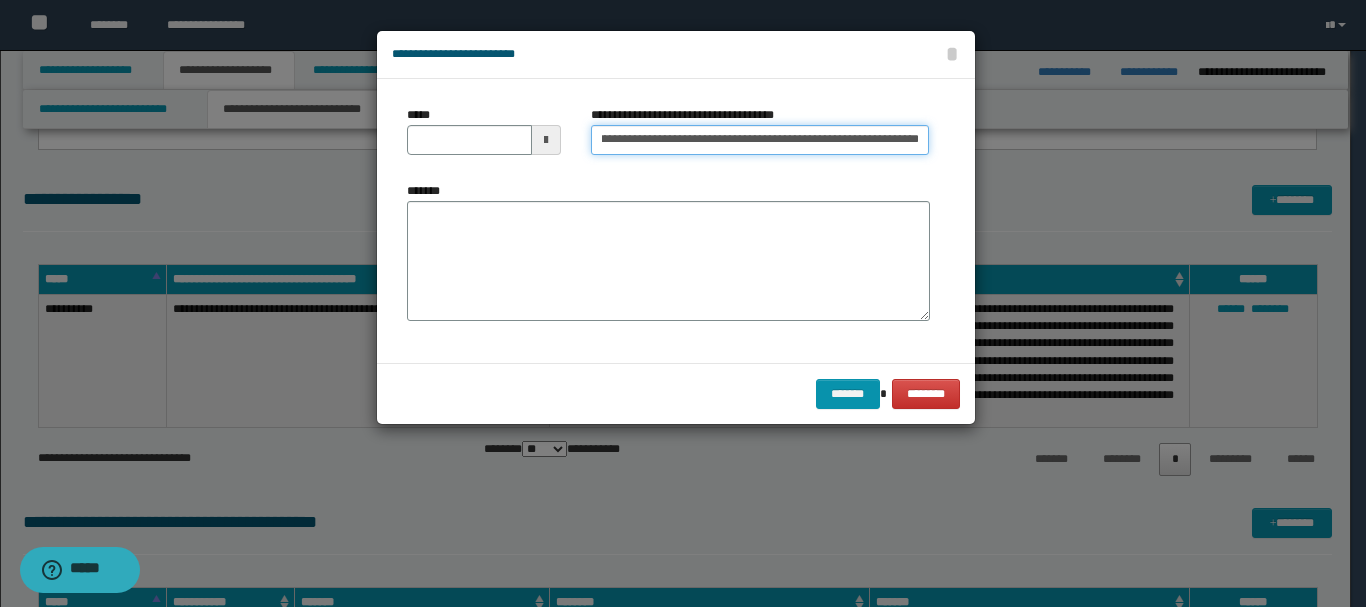 drag, startPoint x: 738, startPoint y: 142, endPoint x: 851, endPoint y: 137, distance: 113.110565 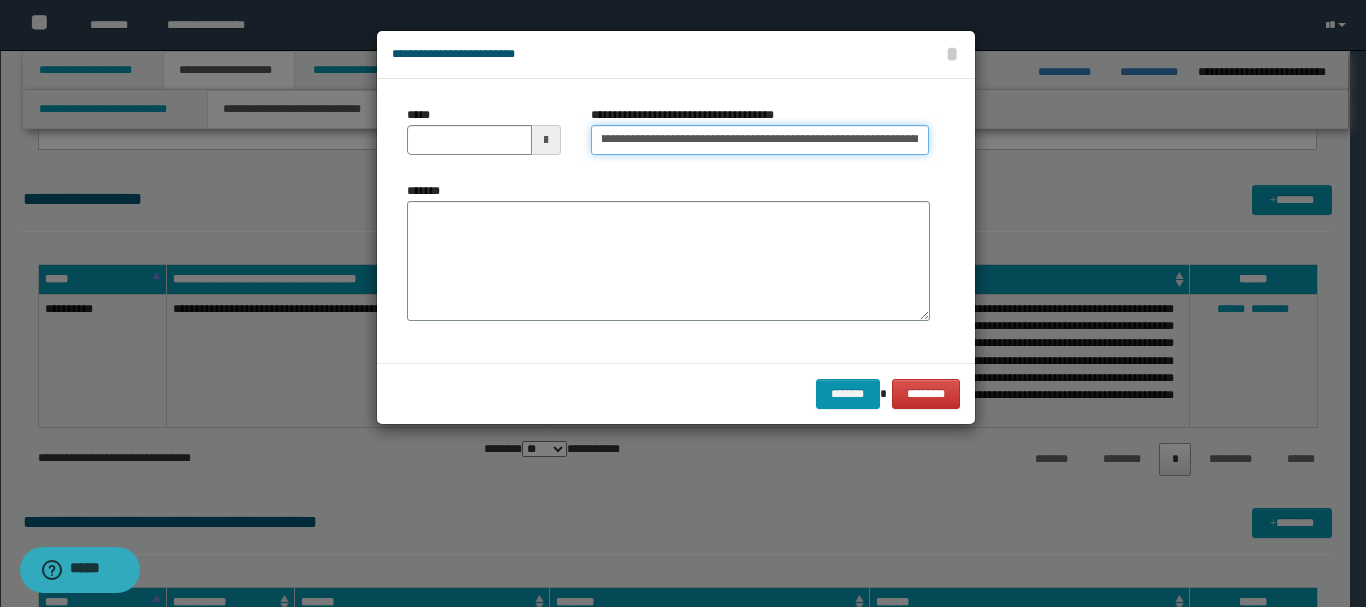 scroll, scrollTop: 0, scrollLeft: 36, axis: horizontal 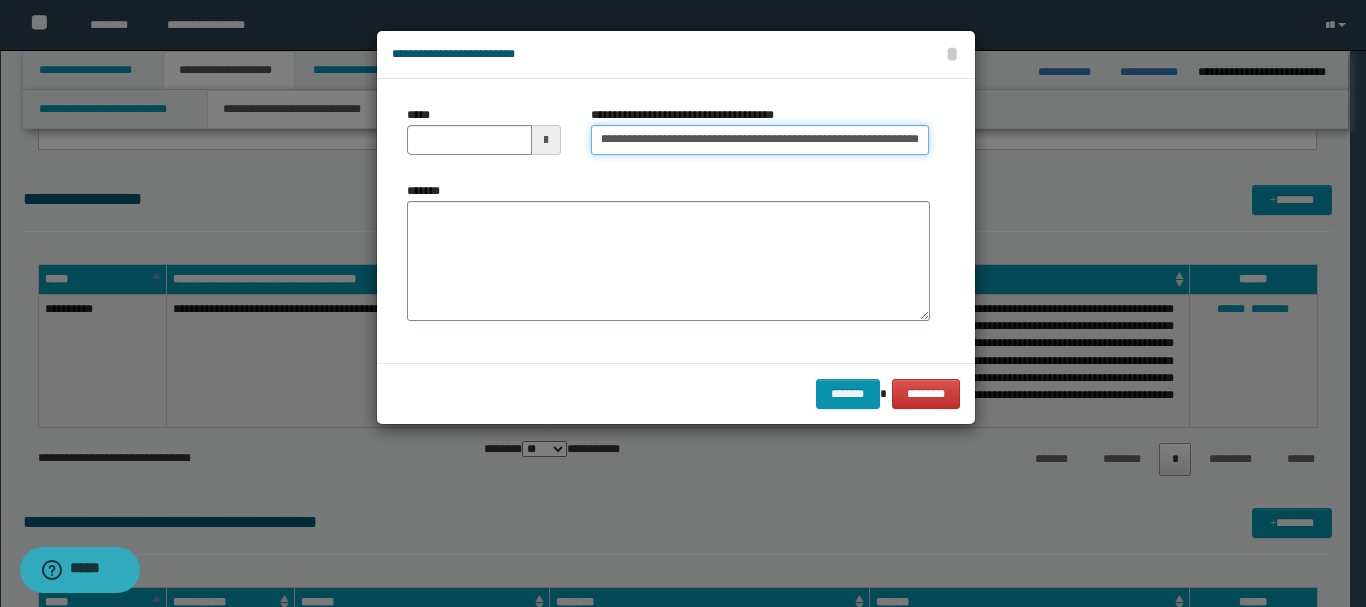 type on "**********" 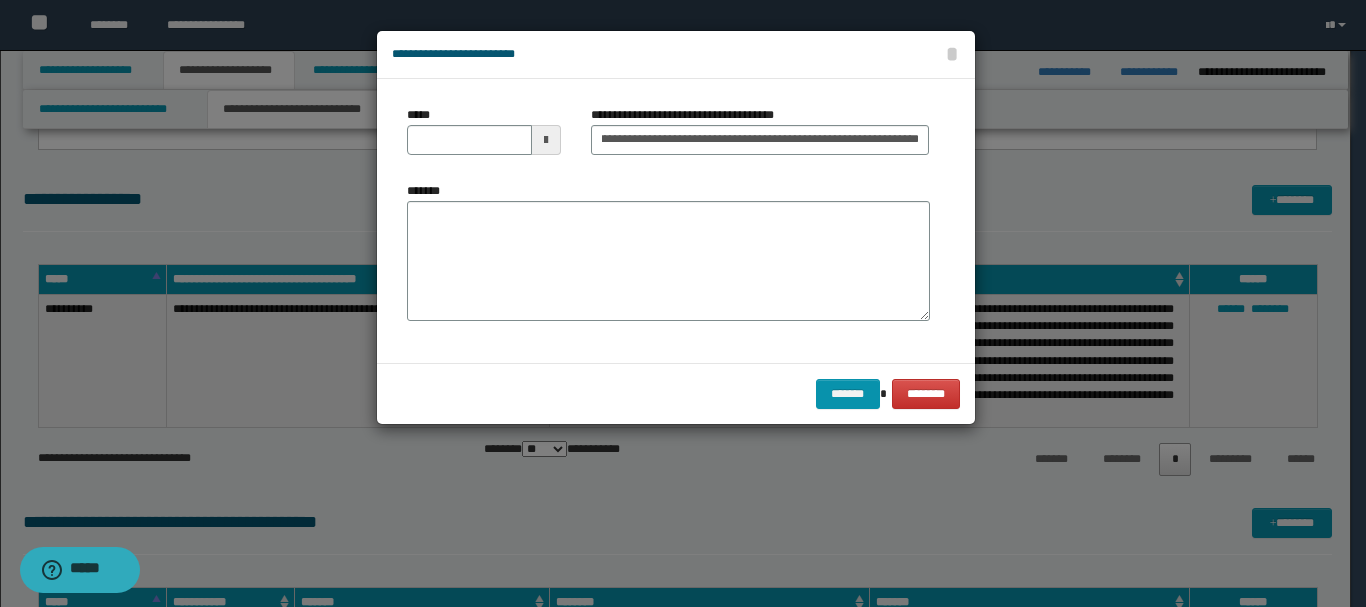 scroll, scrollTop: 0, scrollLeft: 0, axis: both 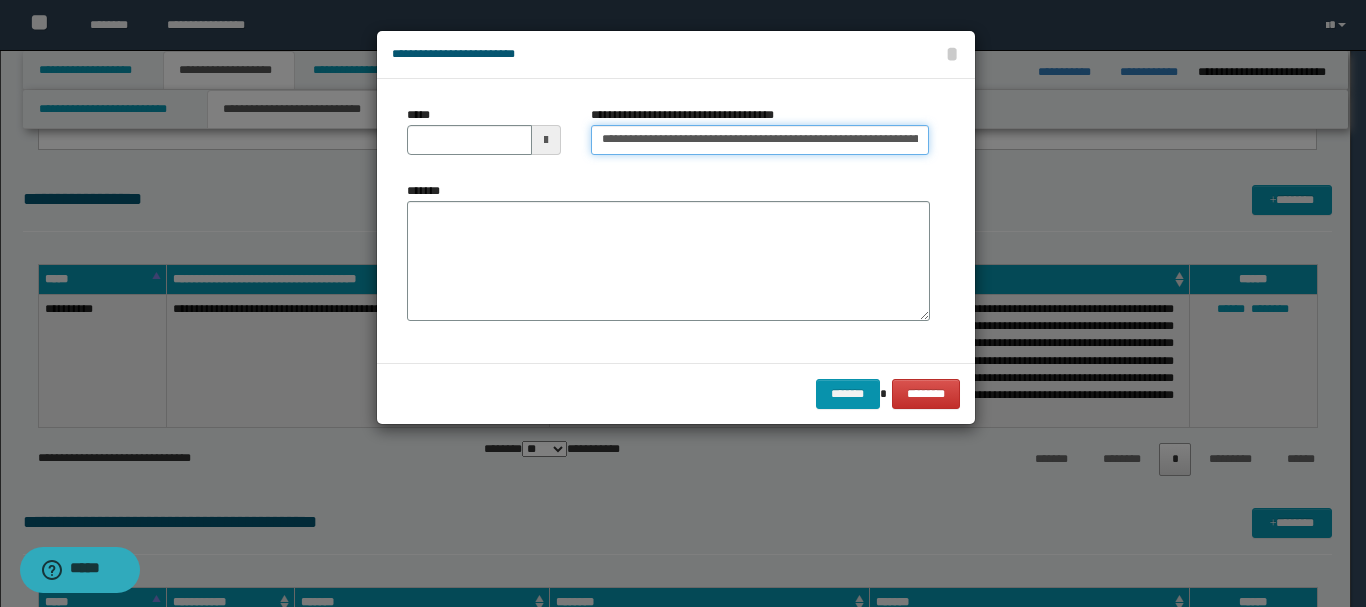 drag, startPoint x: 820, startPoint y: 112, endPoint x: 786, endPoint y: 154, distance: 54.037025 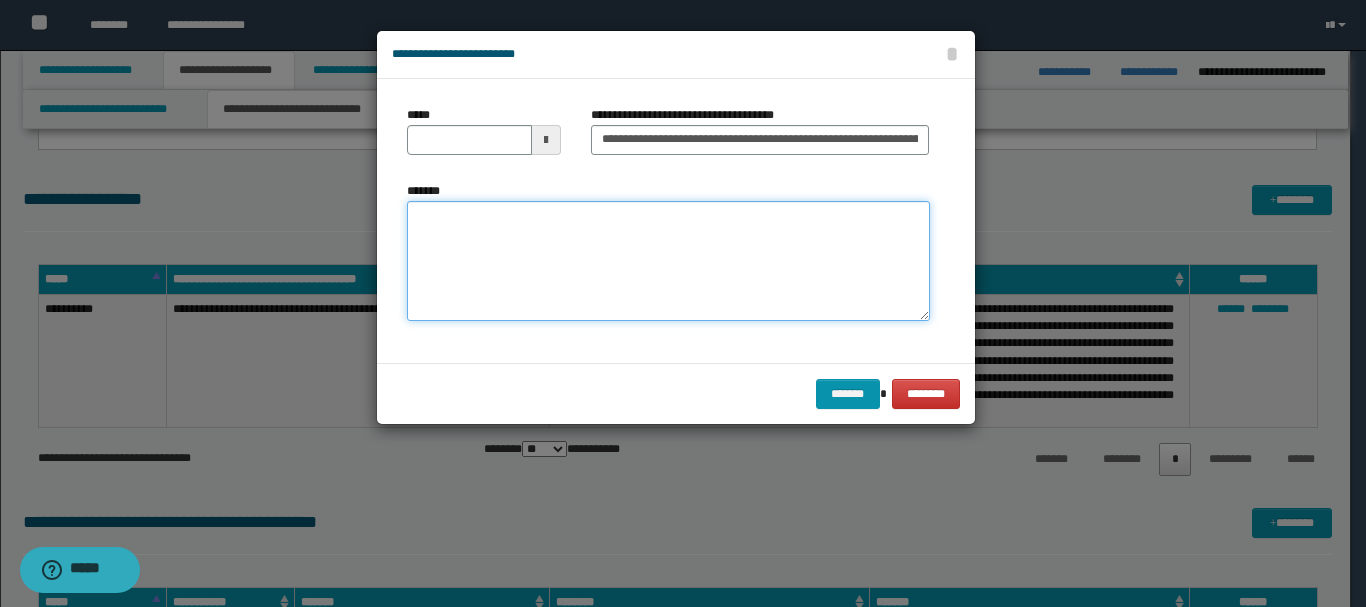 click on "*******" at bounding box center (668, 261) 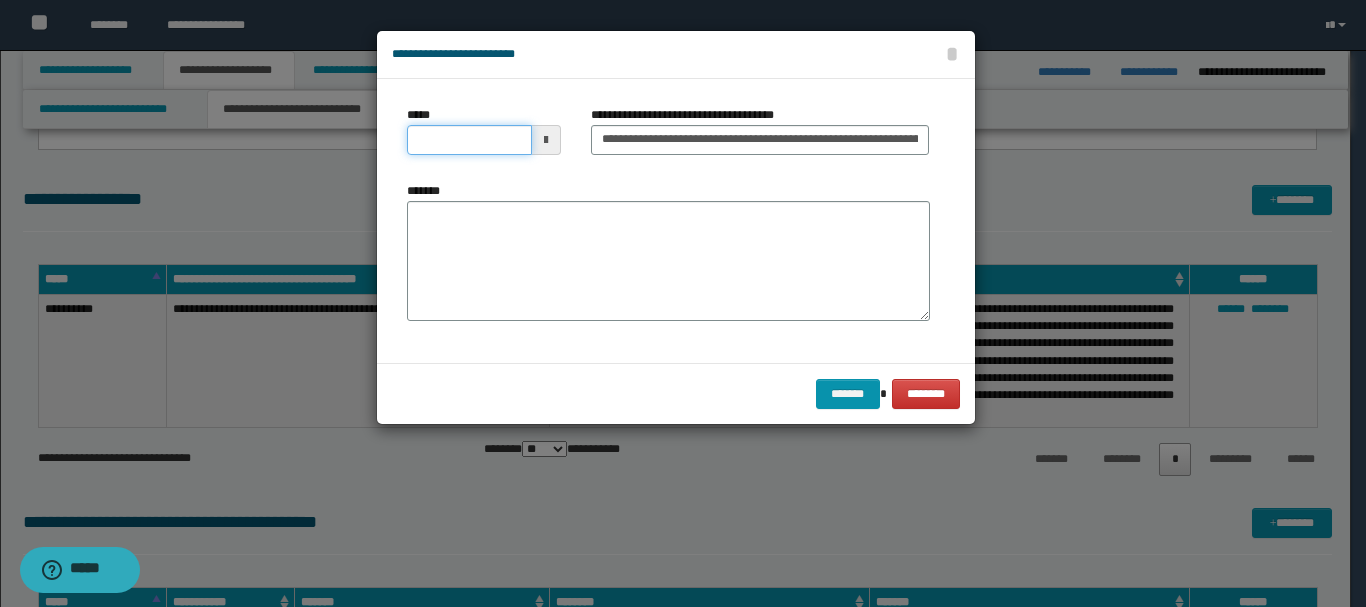 click on "*****" at bounding box center (469, 140) 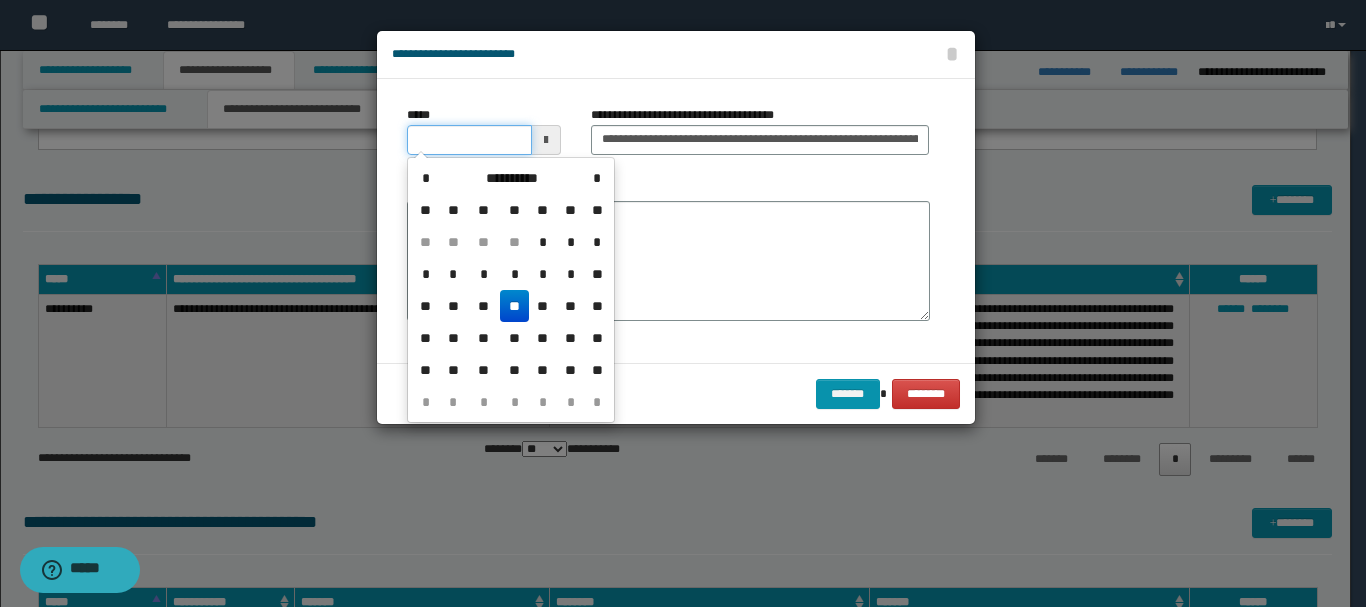 type on "**********" 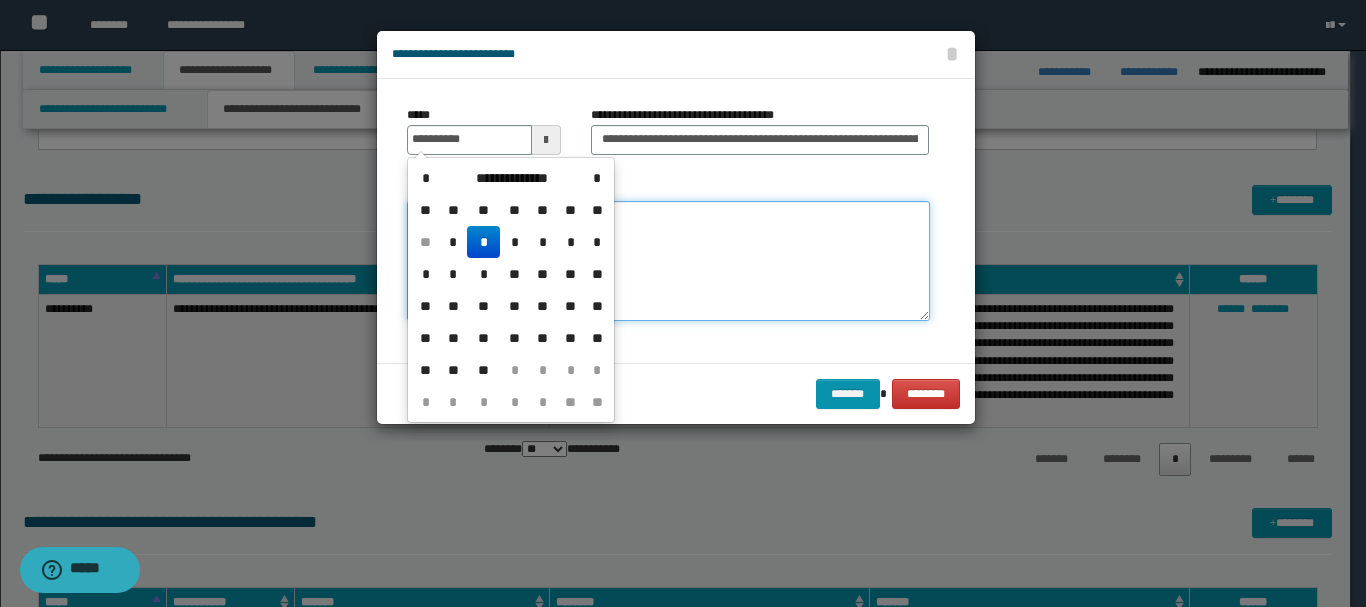 click on "*******" at bounding box center [668, 261] 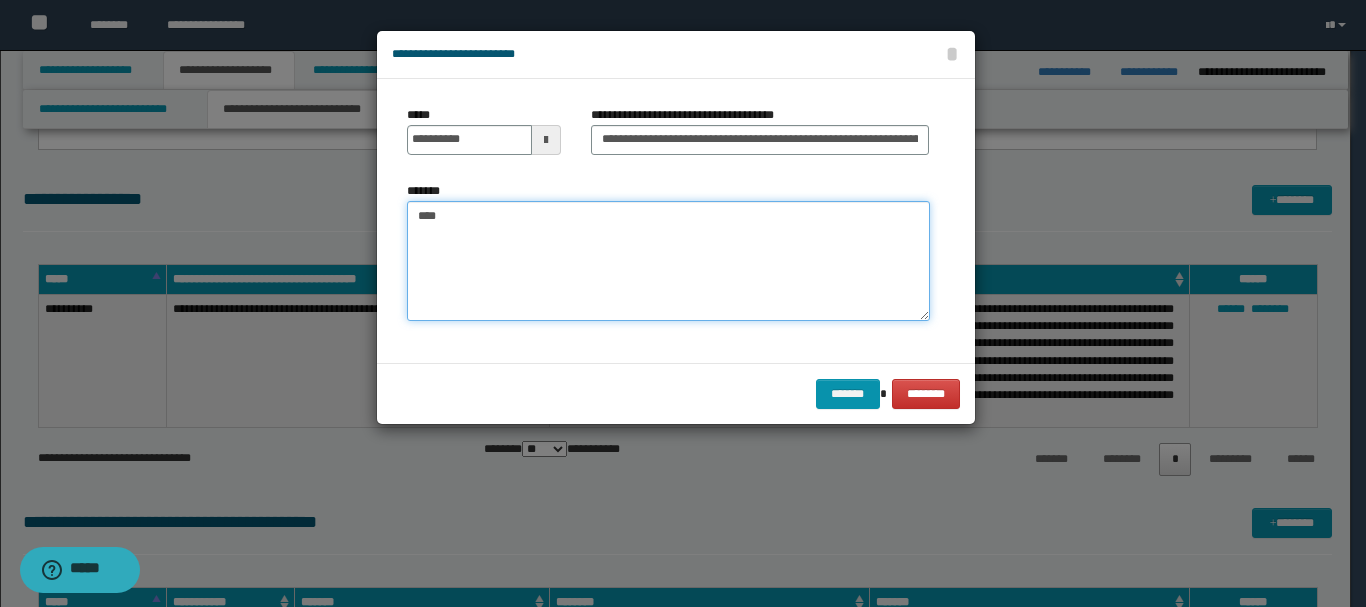 paste on "**********" 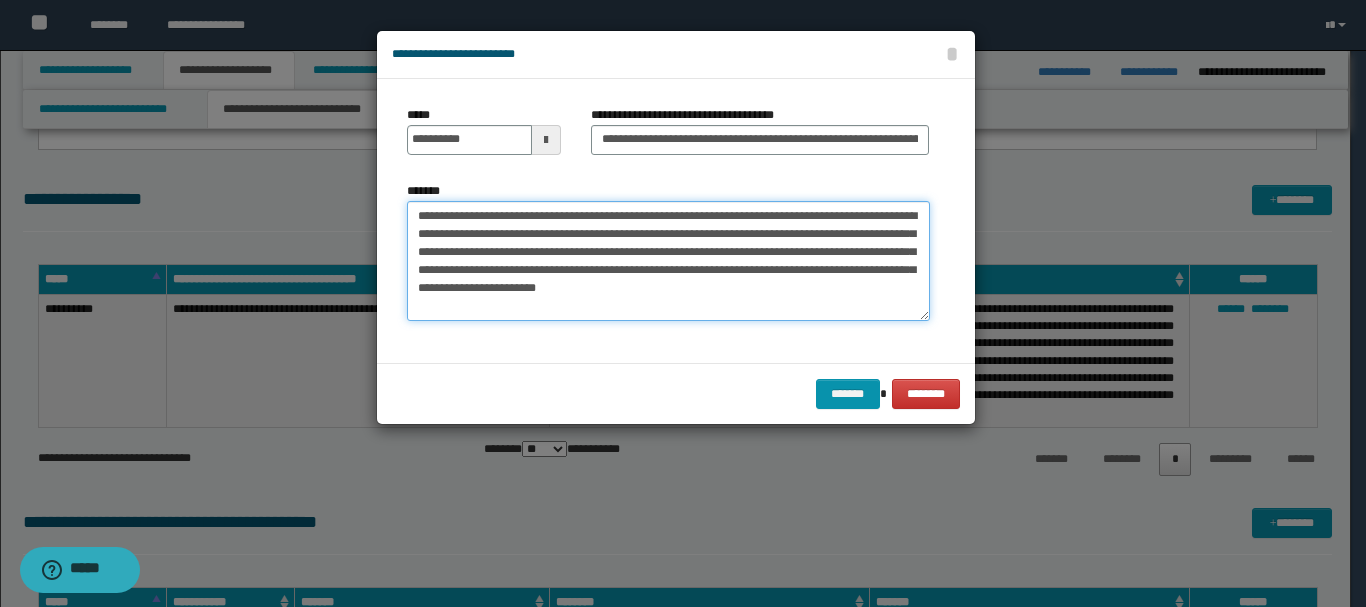 drag, startPoint x: 862, startPoint y: 217, endPoint x: 531, endPoint y: 232, distance: 331.3397 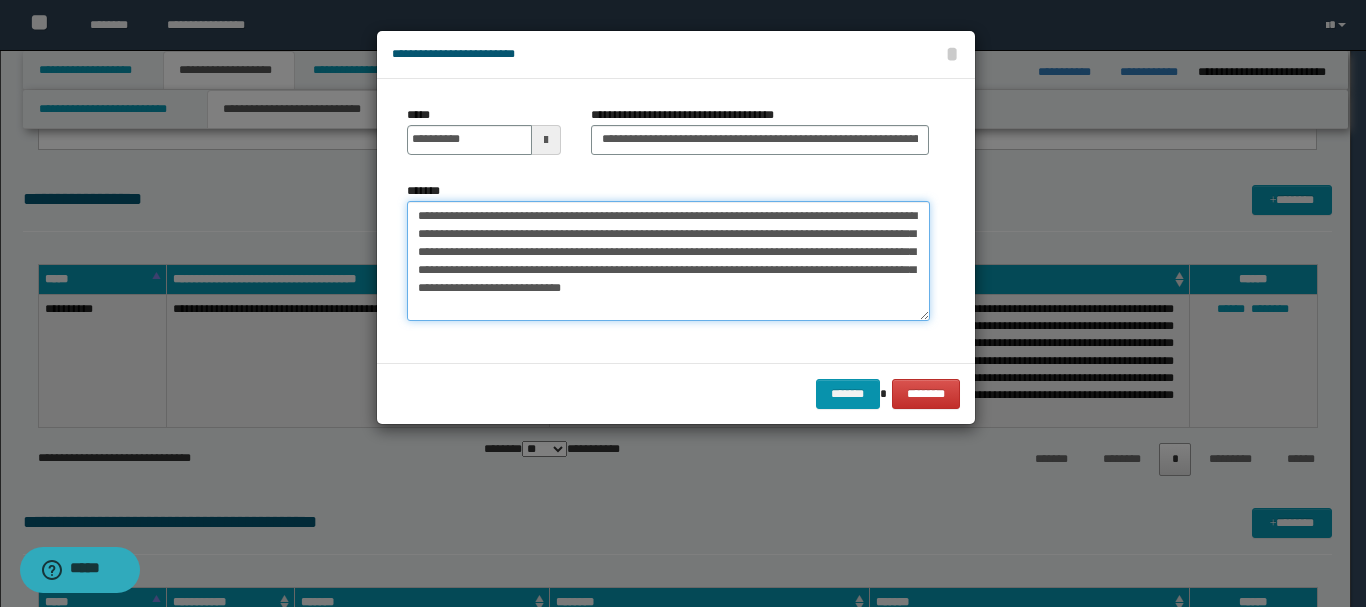 paste on "**********" 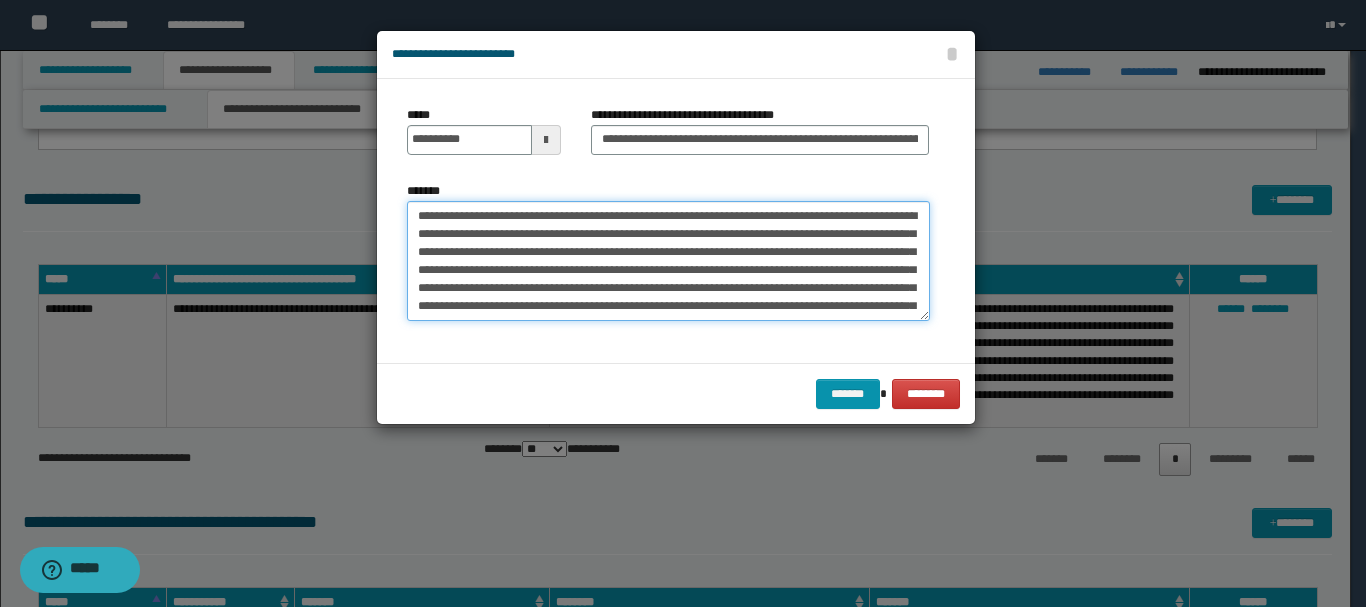 scroll, scrollTop: 12, scrollLeft: 0, axis: vertical 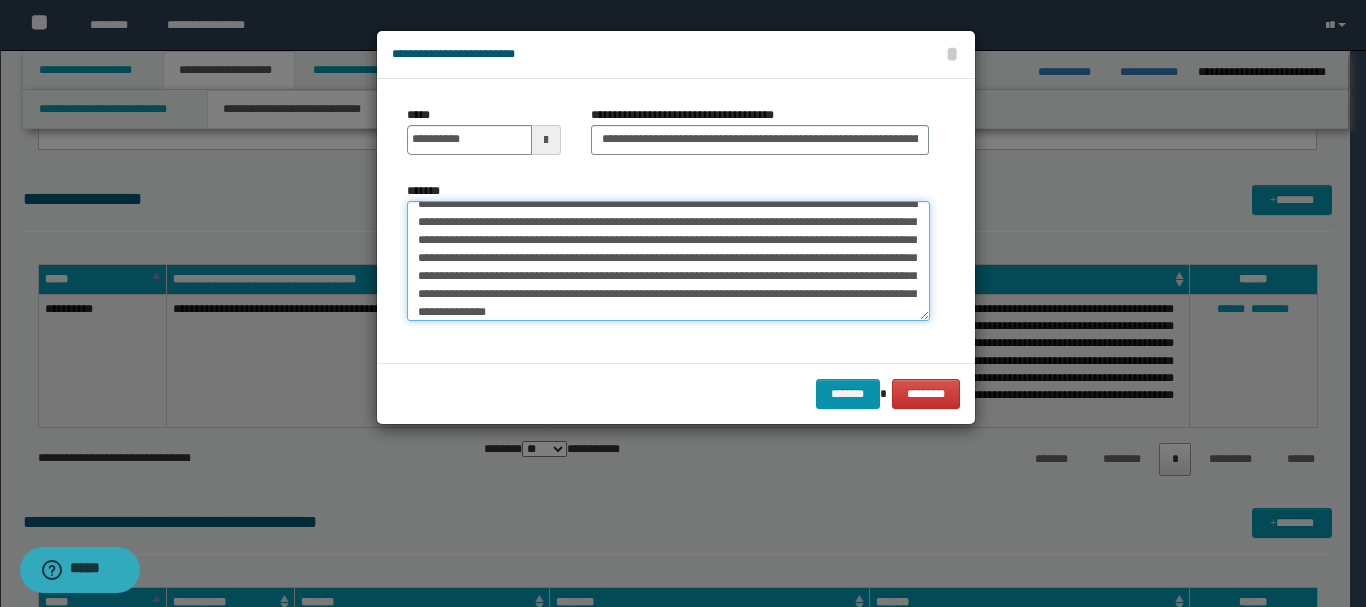 drag, startPoint x: 806, startPoint y: 281, endPoint x: 617, endPoint y: 283, distance: 189.01057 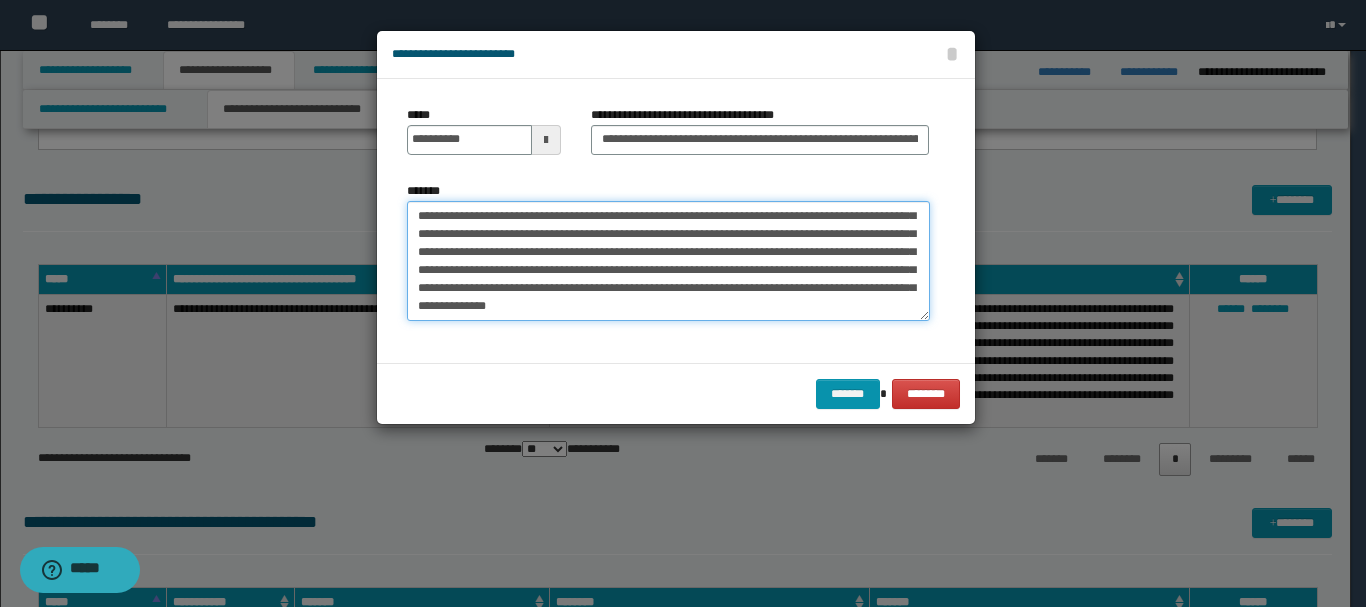 drag, startPoint x: 839, startPoint y: 246, endPoint x: 746, endPoint y: 282, distance: 99.724625 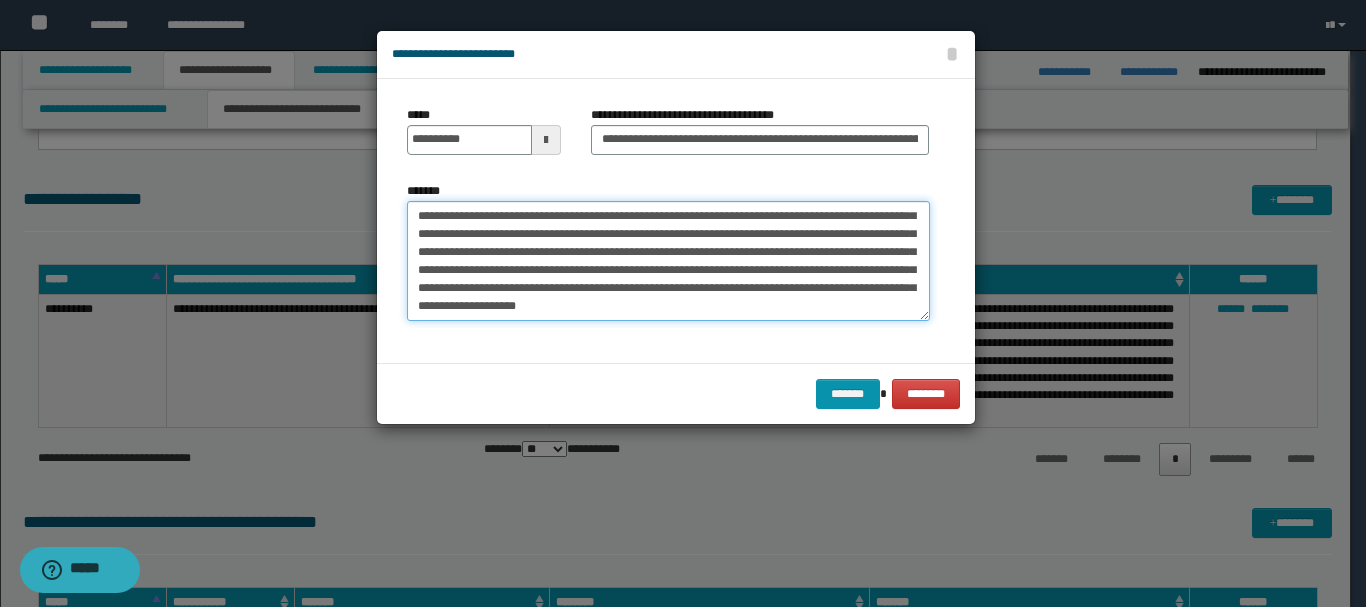 drag, startPoint x: 813, startPoint y: 271, endPoint x: 756, endPoint y: 262, distance: 57.706154 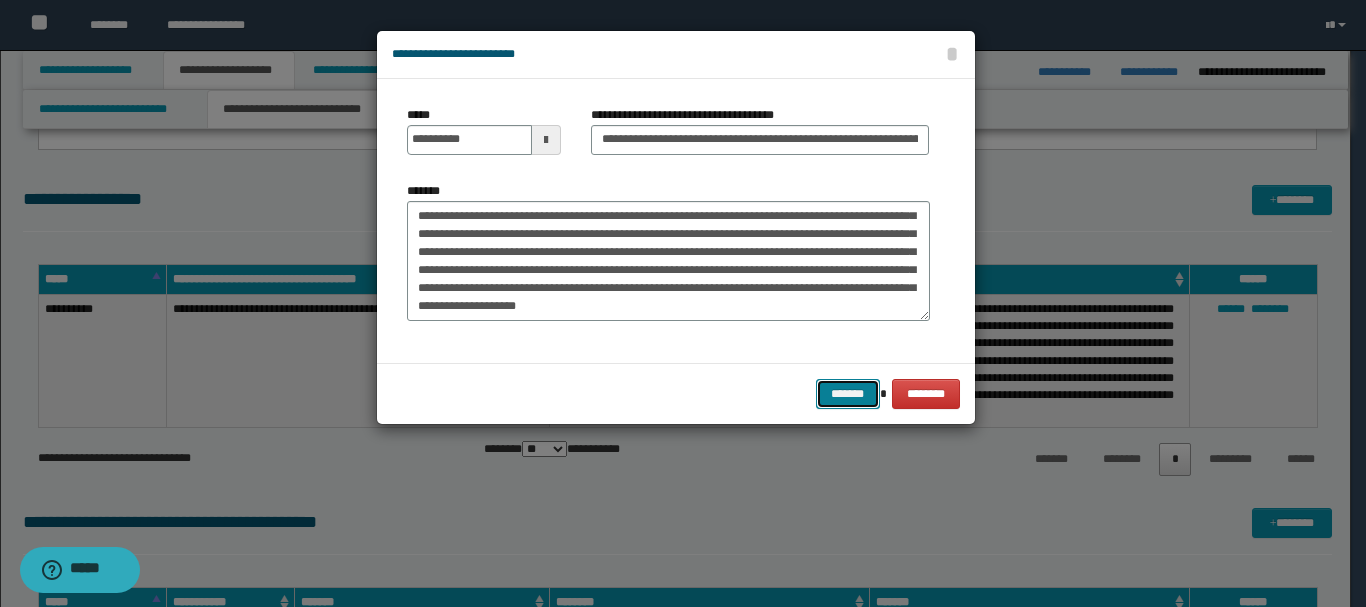 click on "*******" at bounding box center (848, 394) 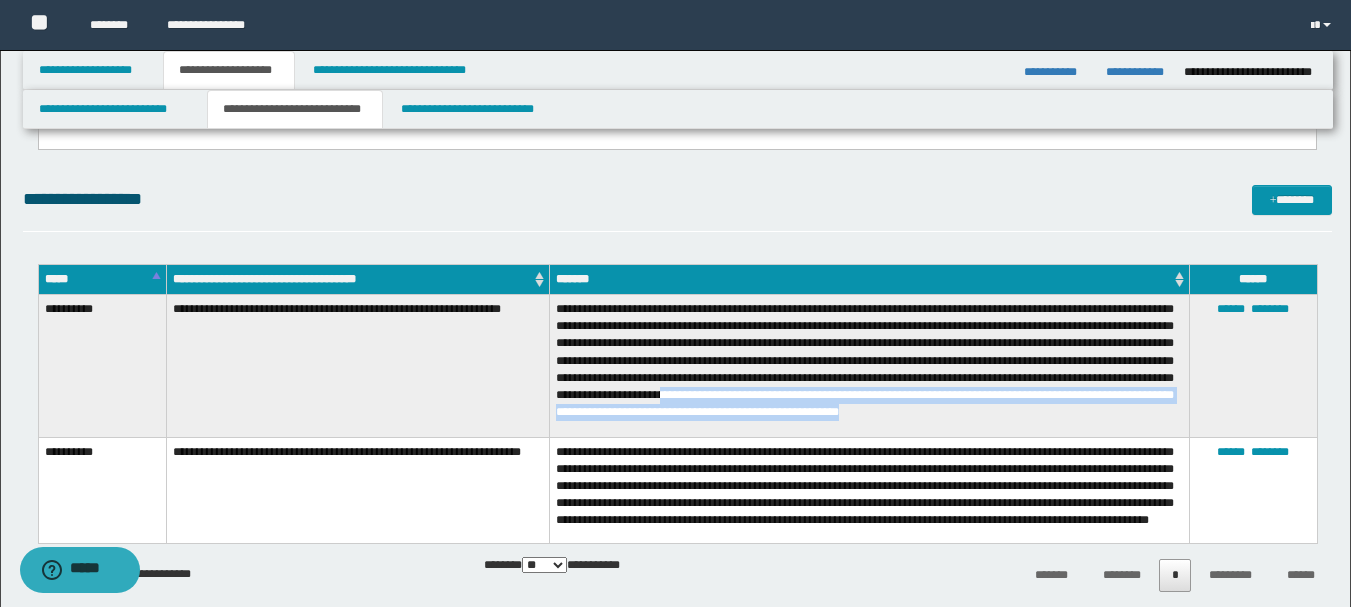drag, startPoint x: 924, startPoint y: 393, endPoint x: 1162, endPoint y: 414, distance: 238.92467 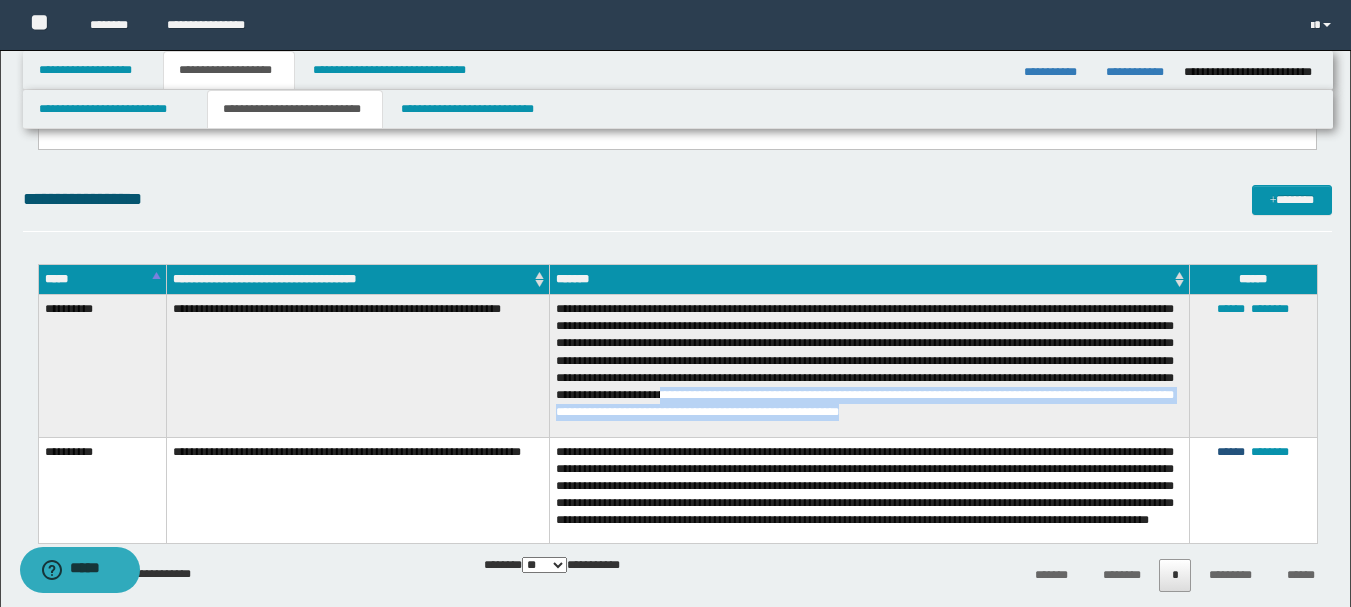 drag, startPoint x: 1224, startPoint y: 445, endPoint x: 1157, endPoint y: 431, distance: 68.44706 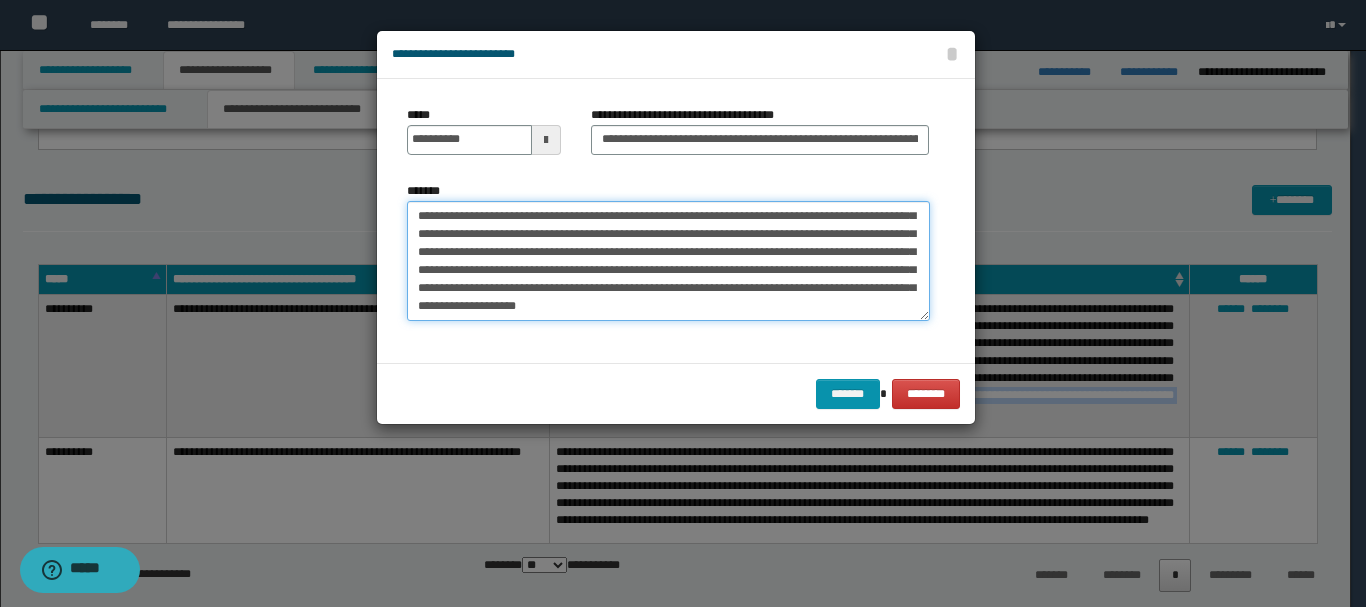 click on "**********" at bounding box center [668, 261] 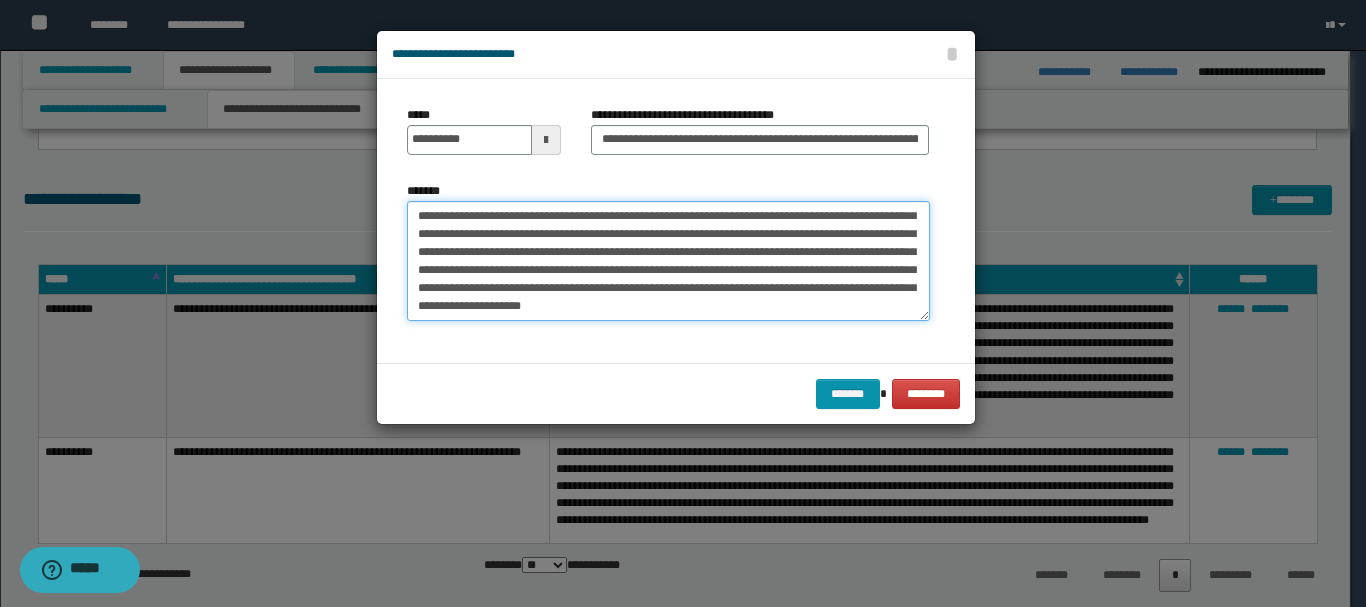 paste on "**********" 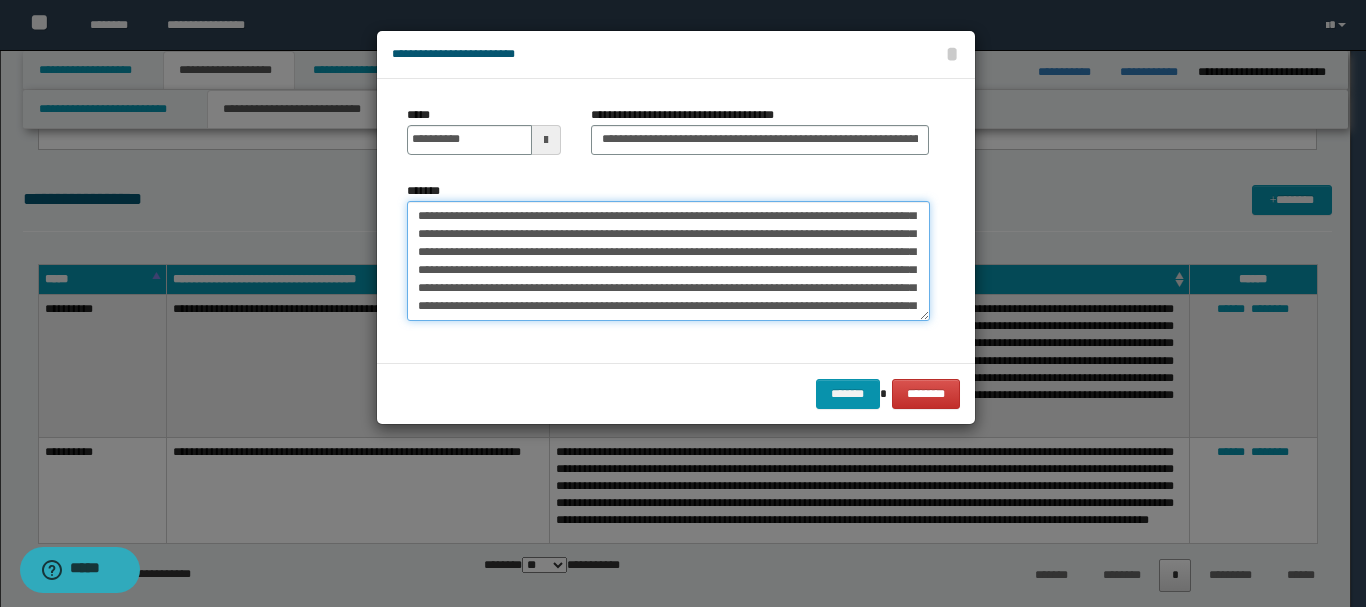 scroll, scrollTop: 48, scrollLeft: 0, axis: vertical 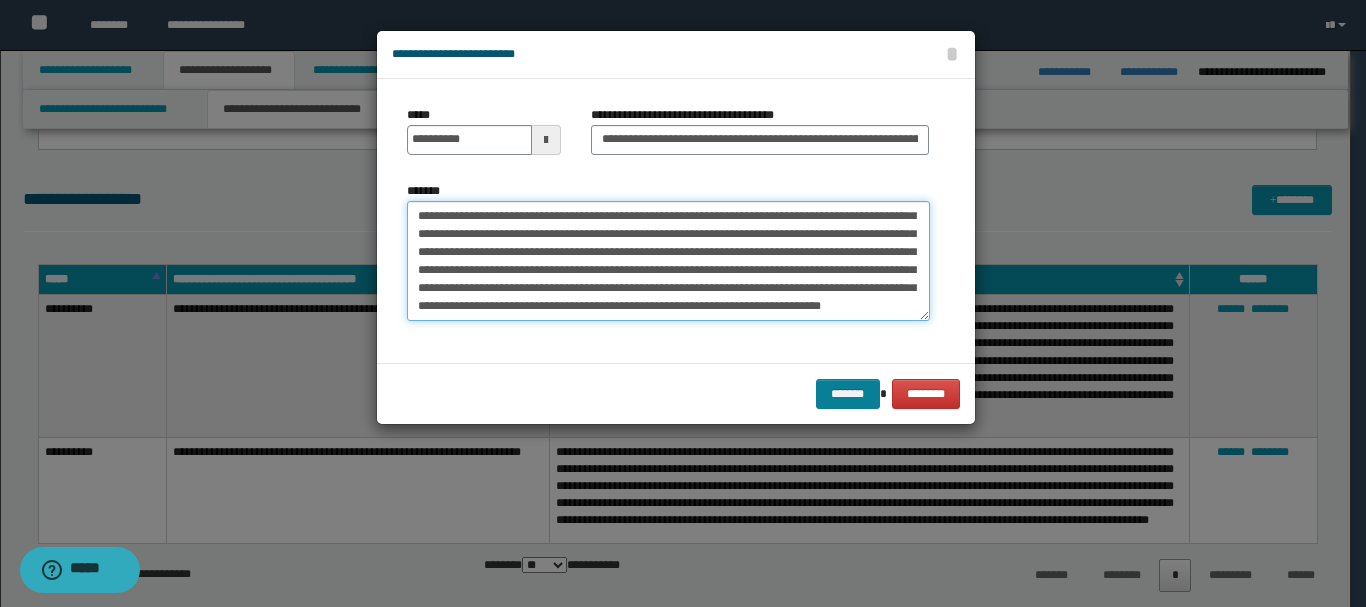 type on "**********" 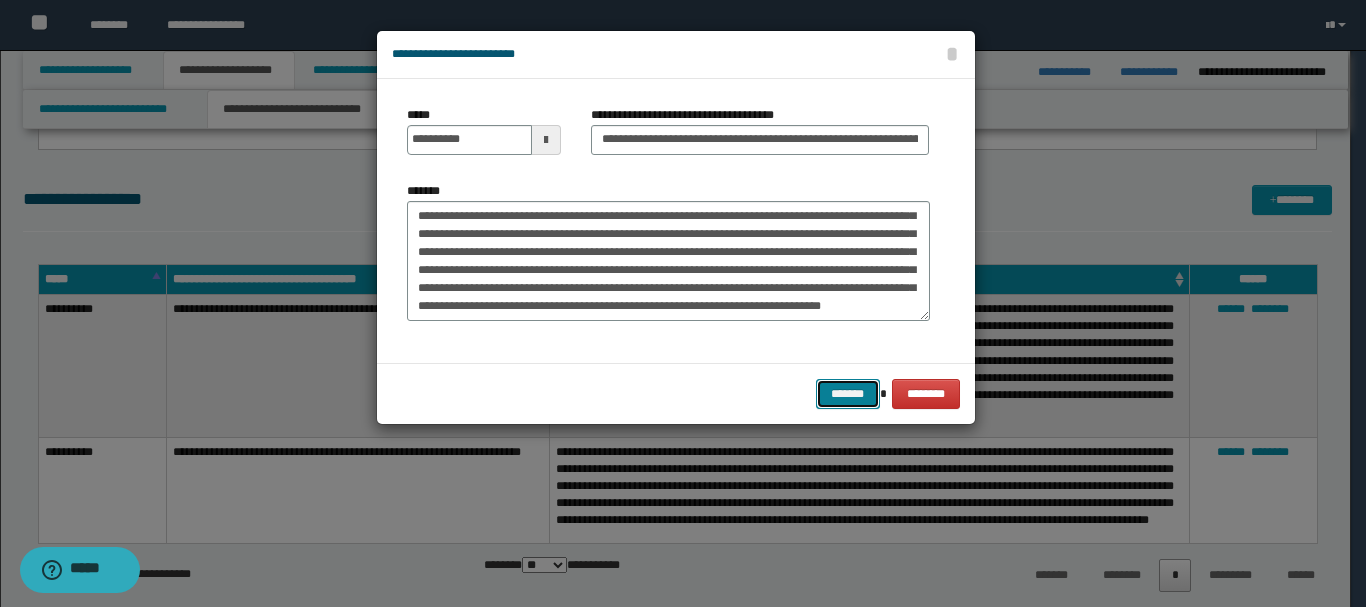 click on "*******" at bounding box center (848, 394) 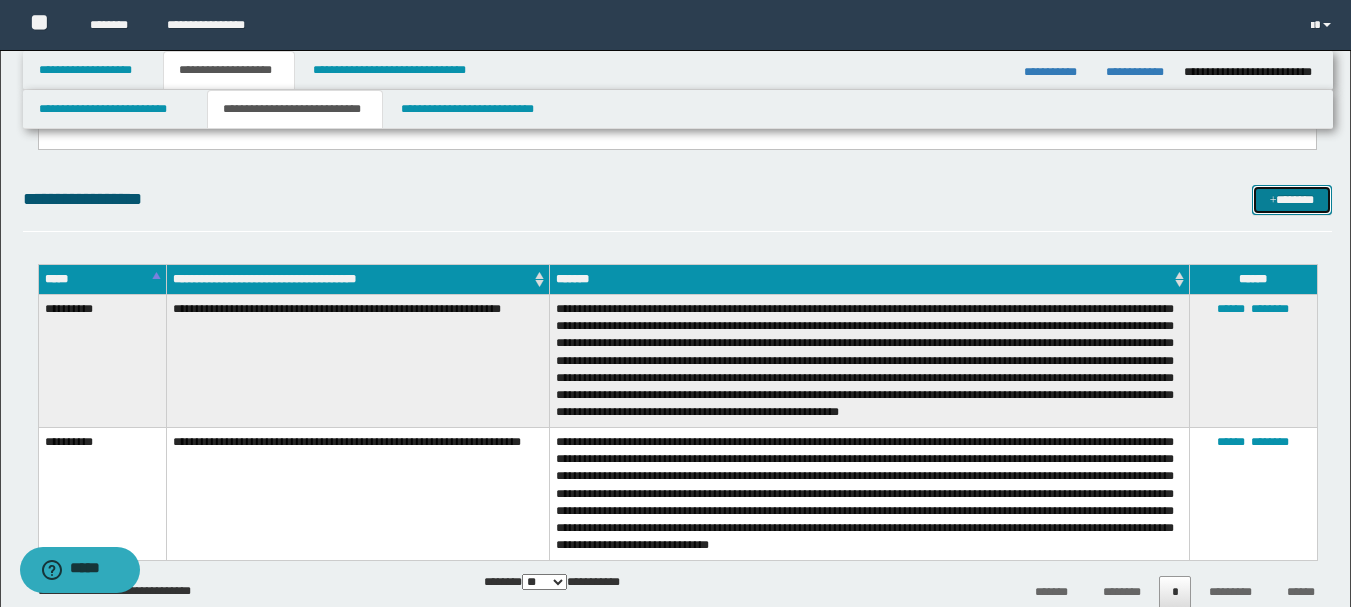 click at bounding box center [1273, 201] 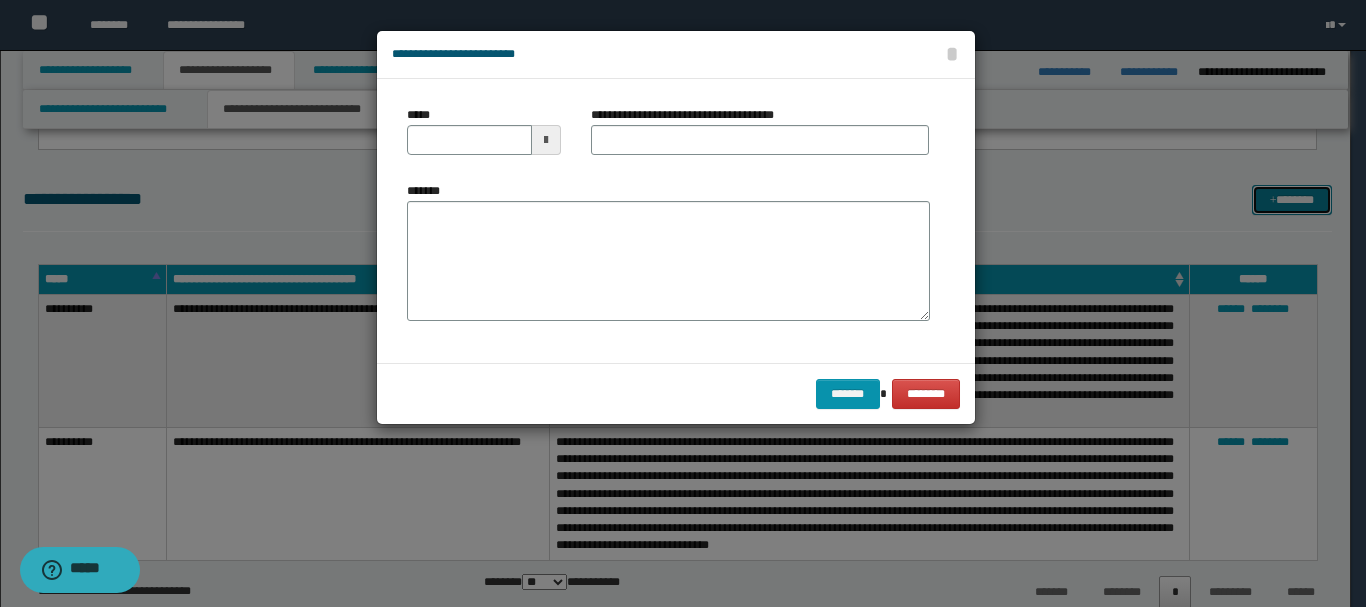 scroll, scrollTop: 0, scrollLeft: 0, axis: both 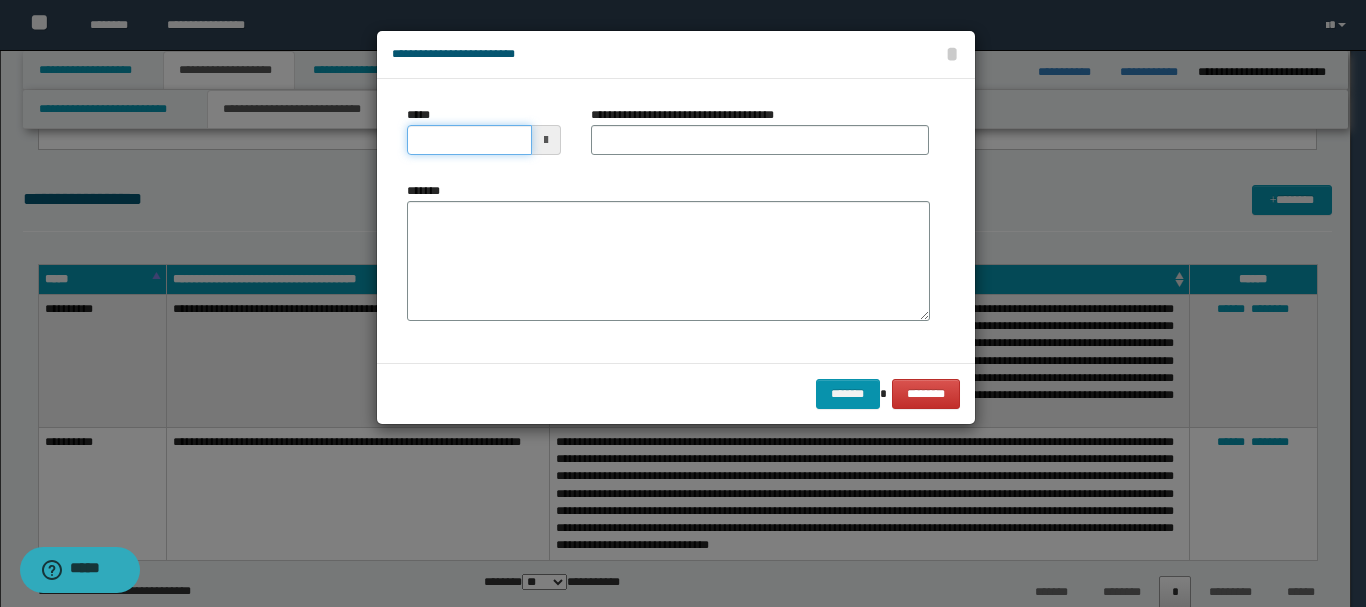 click on "*****" at bounding box center [469, 140] 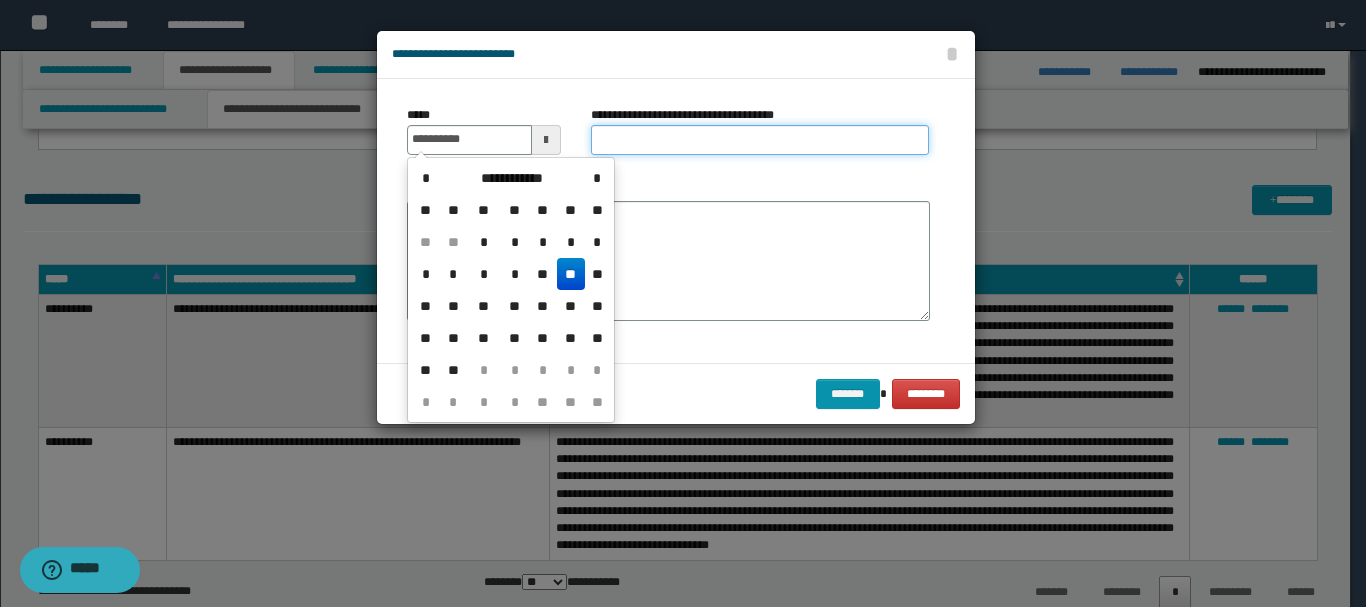 drag, startPoint x: 630, startPoint y: 141, endPoint x: 633, endPoint y: 159, distance: 18.248287 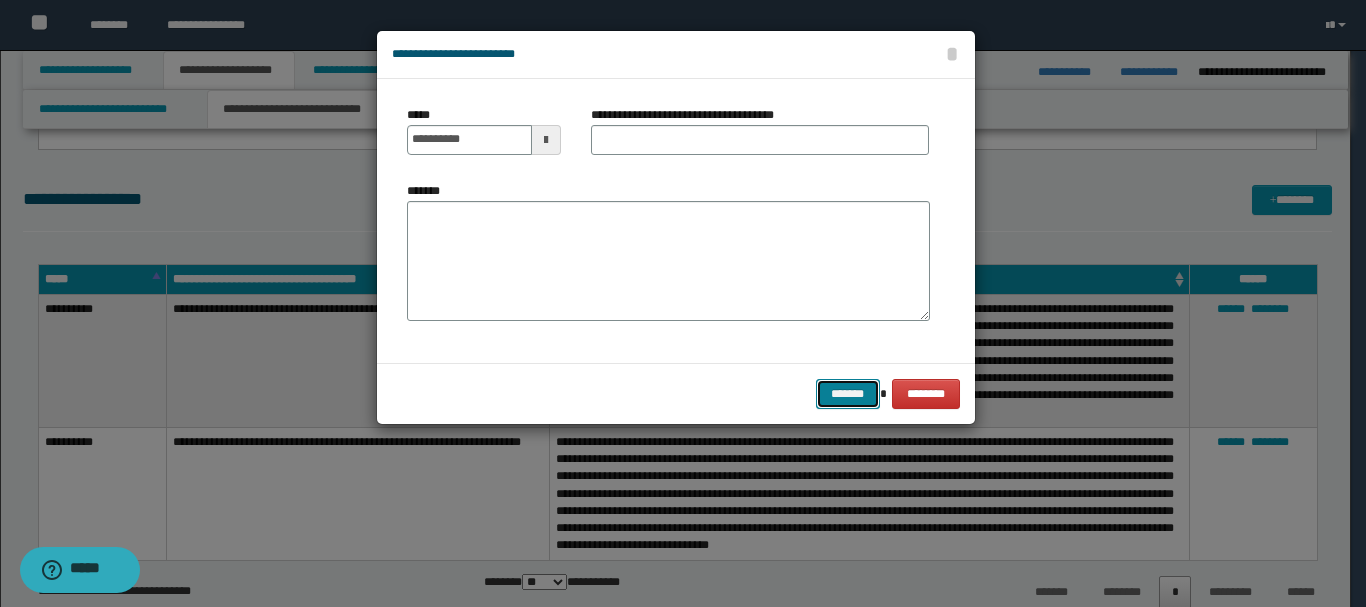 click on "*******" at bounding box center [848, 394] 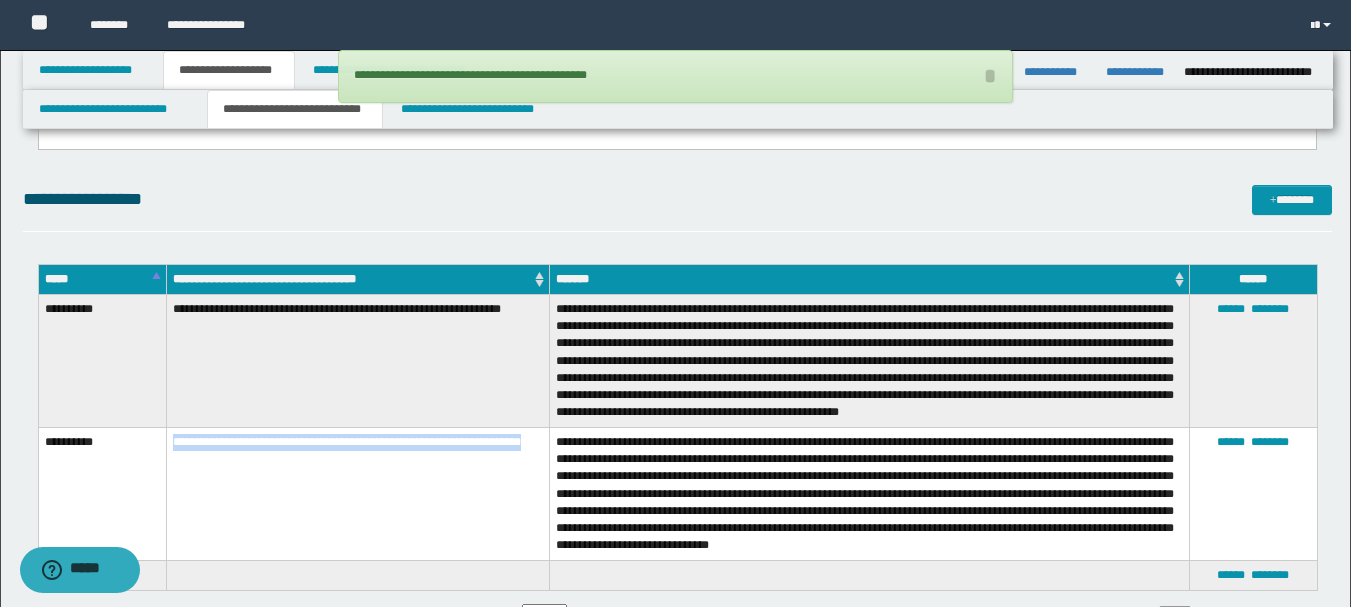 drag, startPoint x: 256, startPoint y: 474, endPoint x: 170, endPoint y: 434, distance: 94.847244 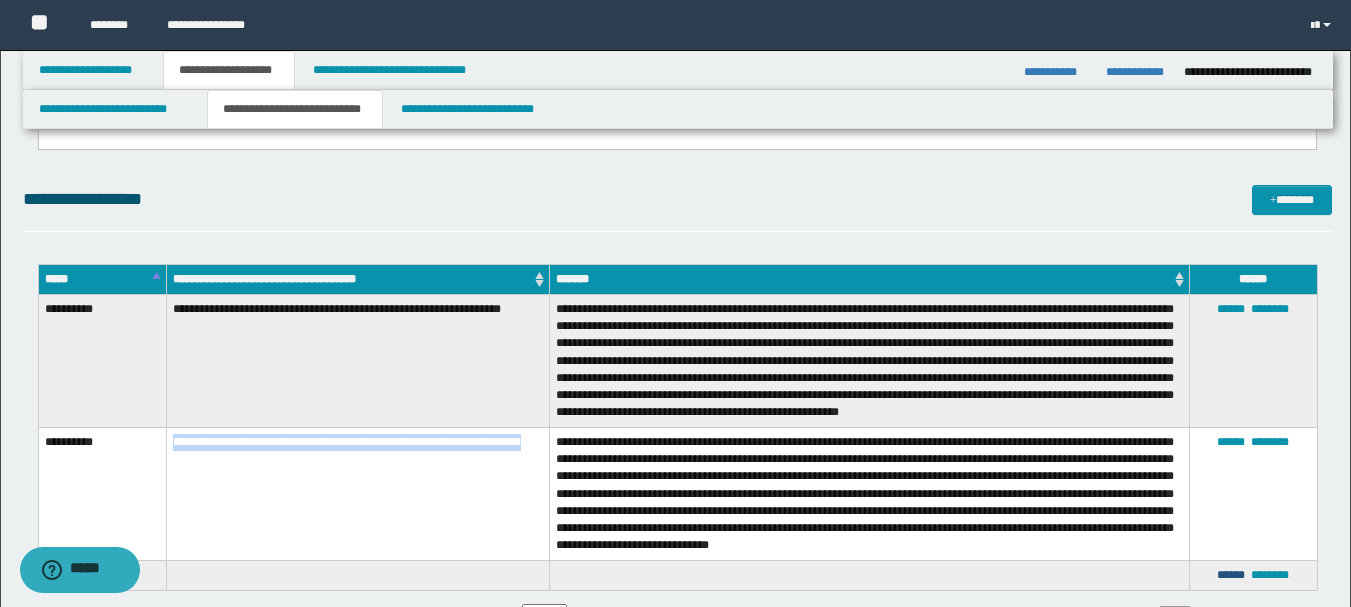 drag, startPoint x: 1230, startPoint y: 570, endPoint x: 1199, endPoint y: 560, distance: 32.572994 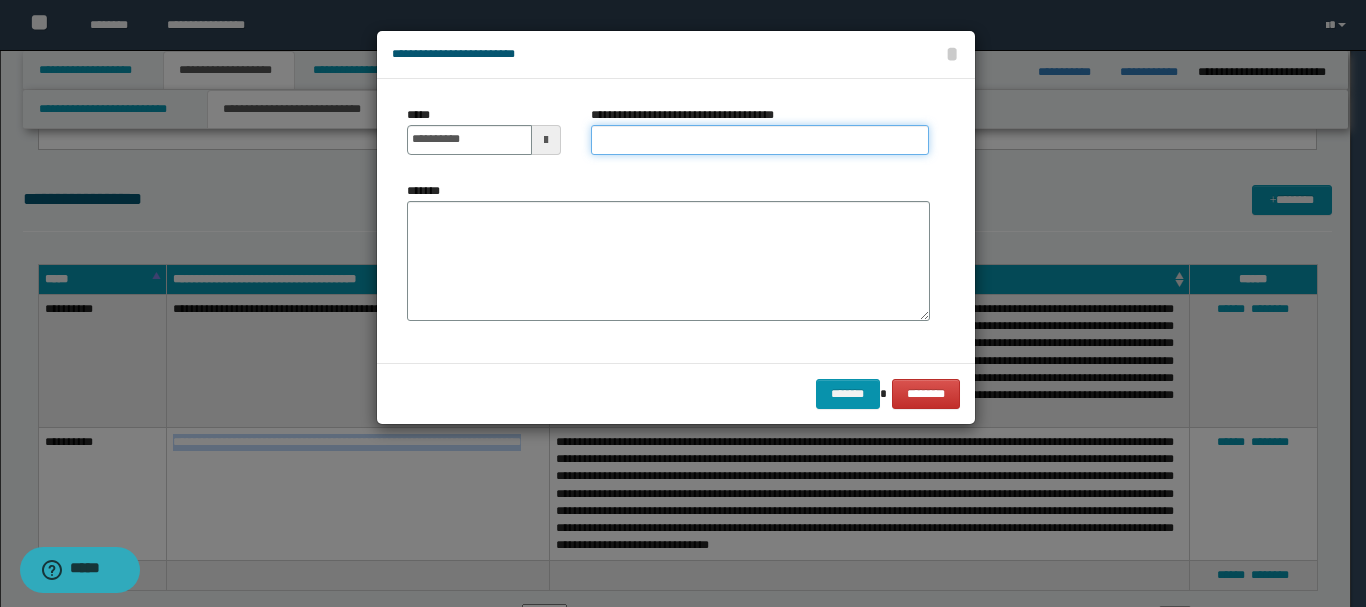 drag, startPoint x: 731, startPoint y: 131, endPoint x: 733, endPoint y: 143, distance: 12.165525 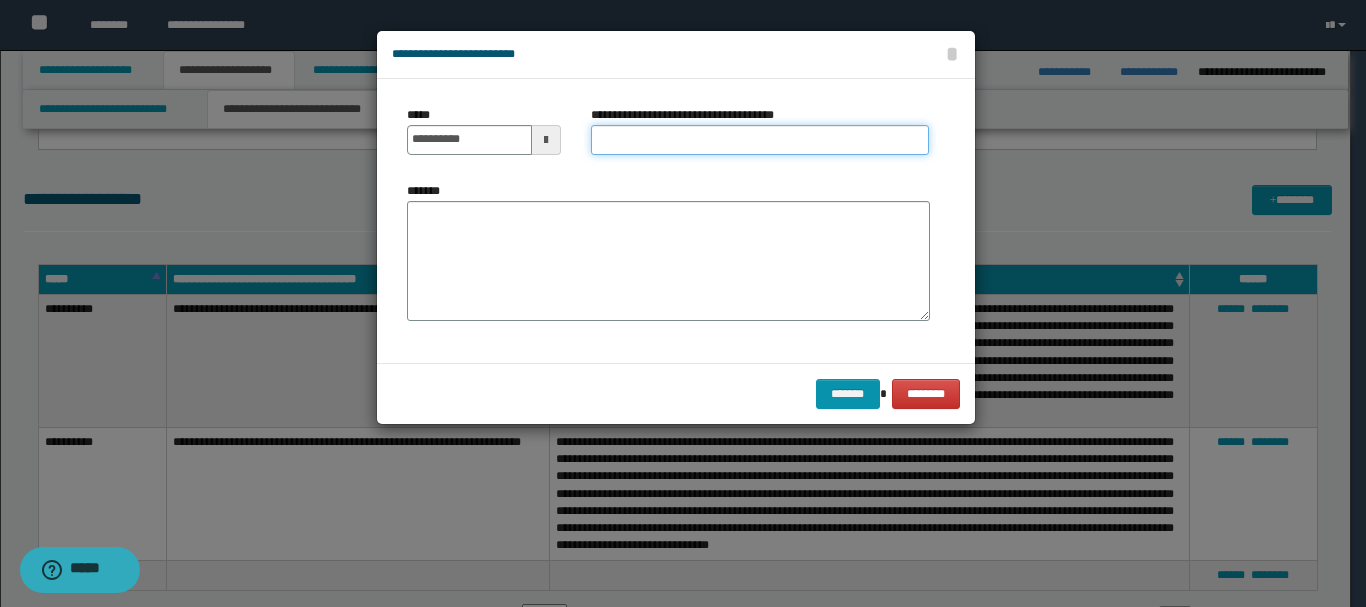 paste on "**********" 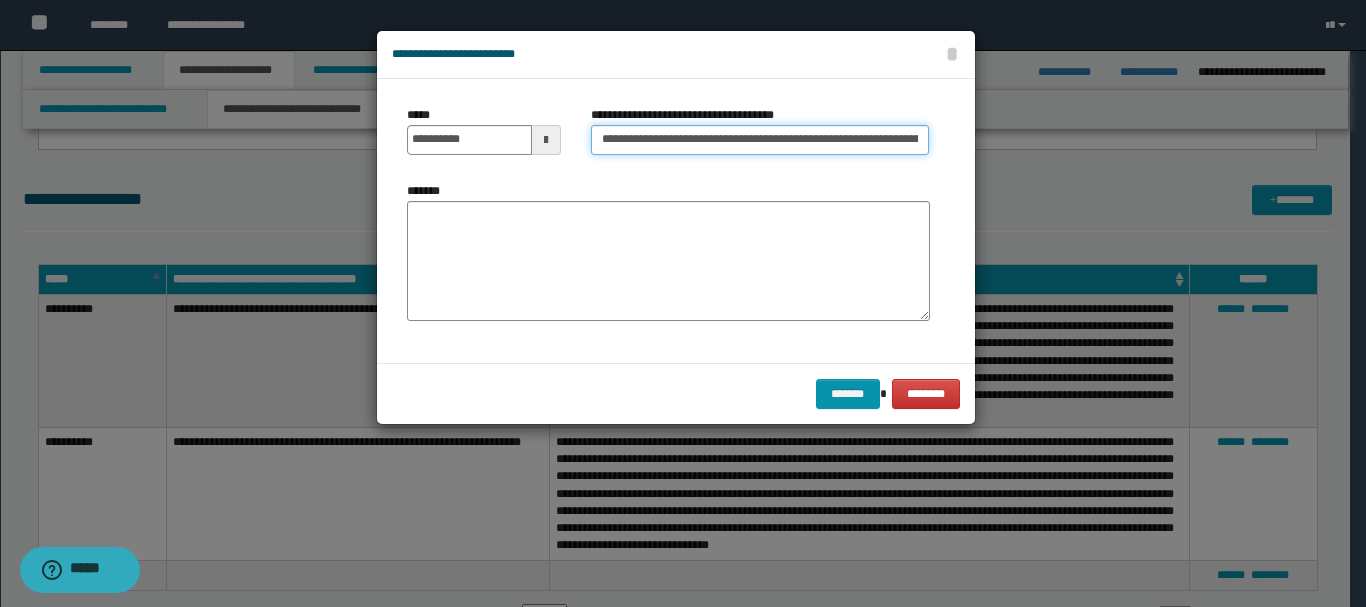 scroll, scrollTop: 0, scrollLeft: 72, axis: horizontal 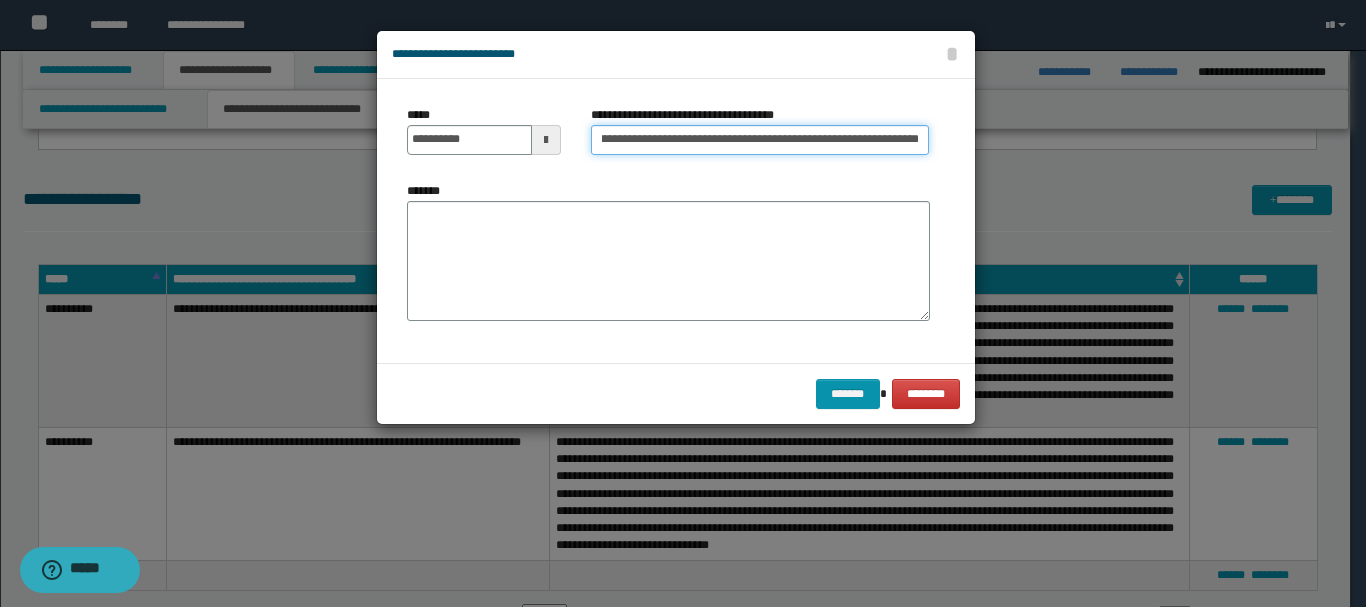 type on "**********" 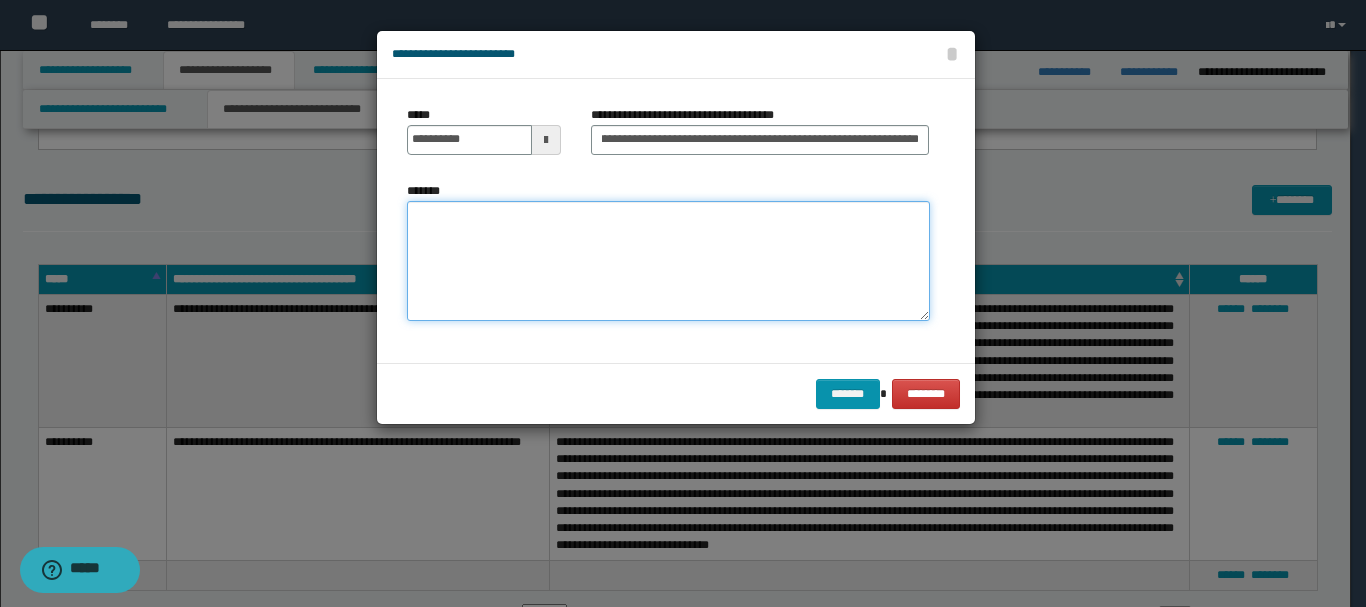 click on "*******" at bounding box center (668, 261) 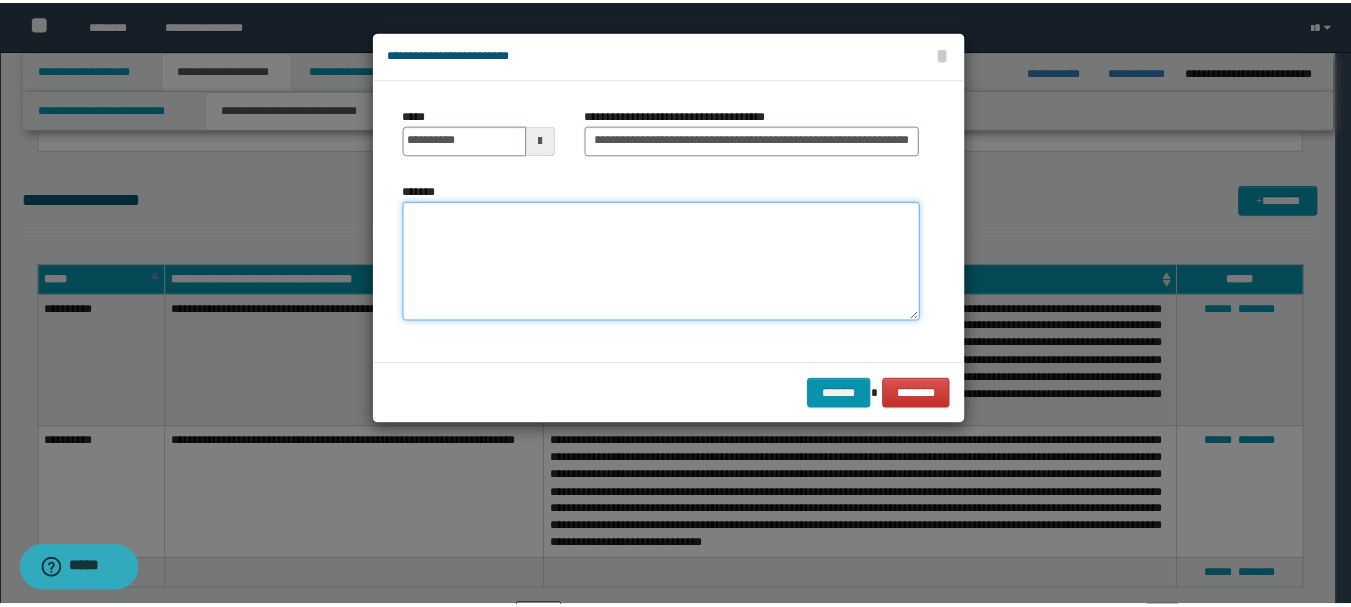 scroll, scrollTop: 0, scrollLeft: 0, axis: both 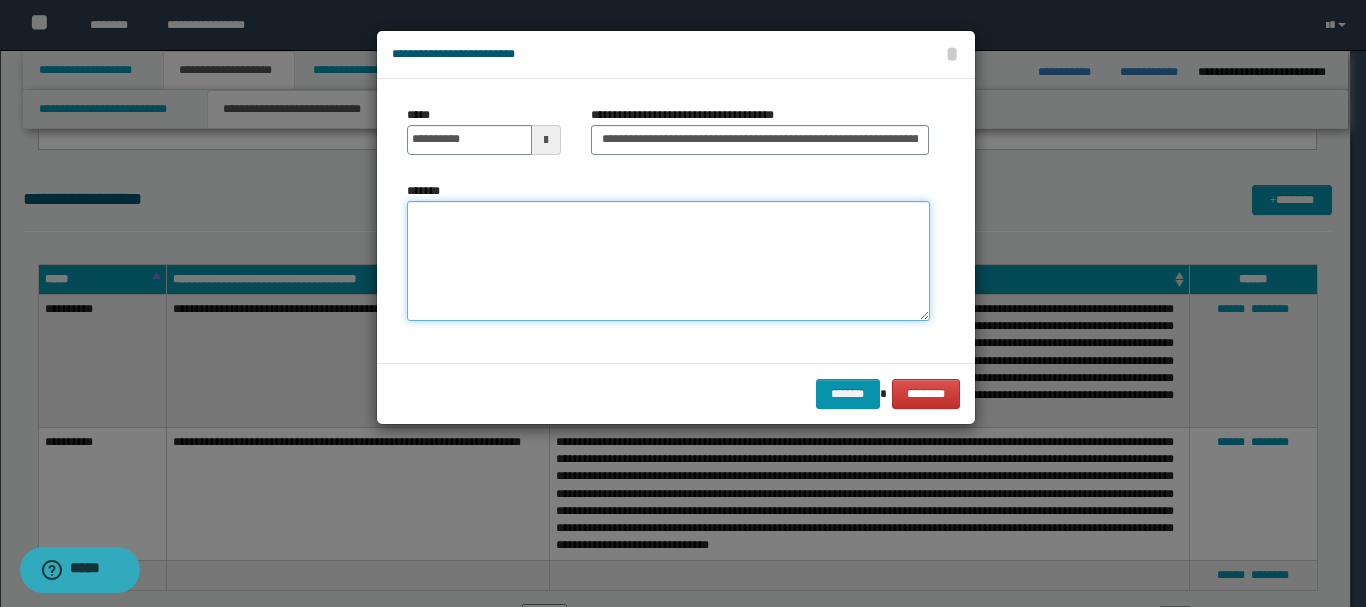 paste on "**********" 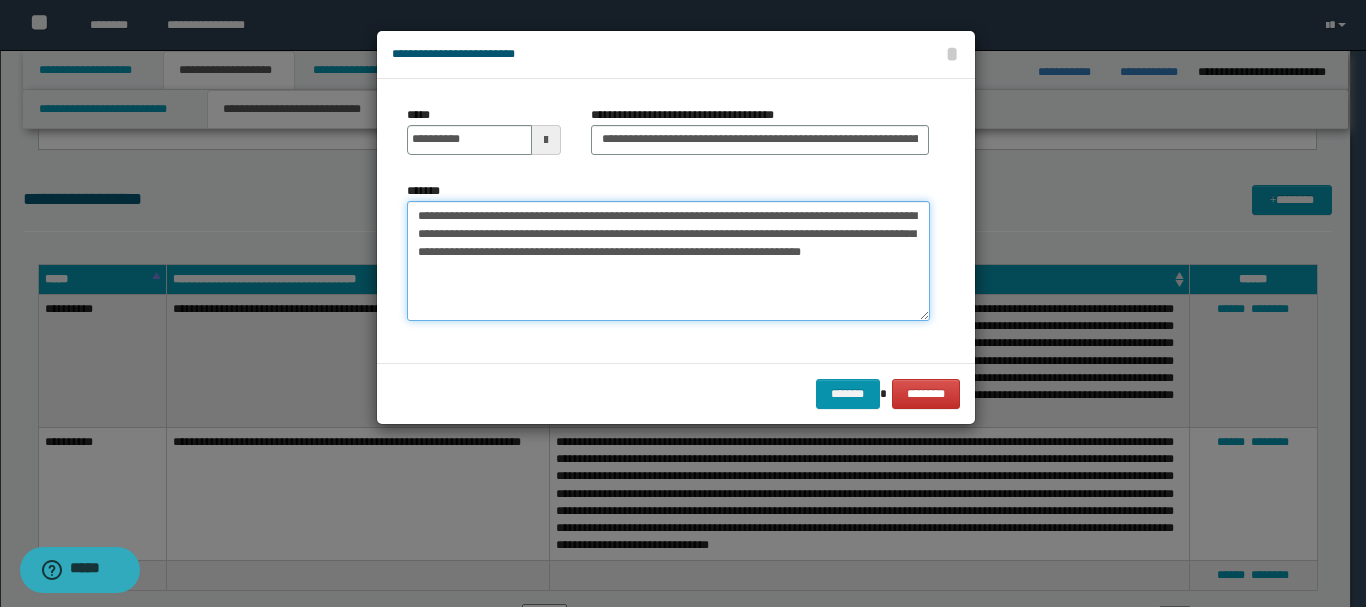 drag, startPoint x: 898, startPoint y: 212, endPoint x: 892, endPoint y: 240, distance: 28.635643 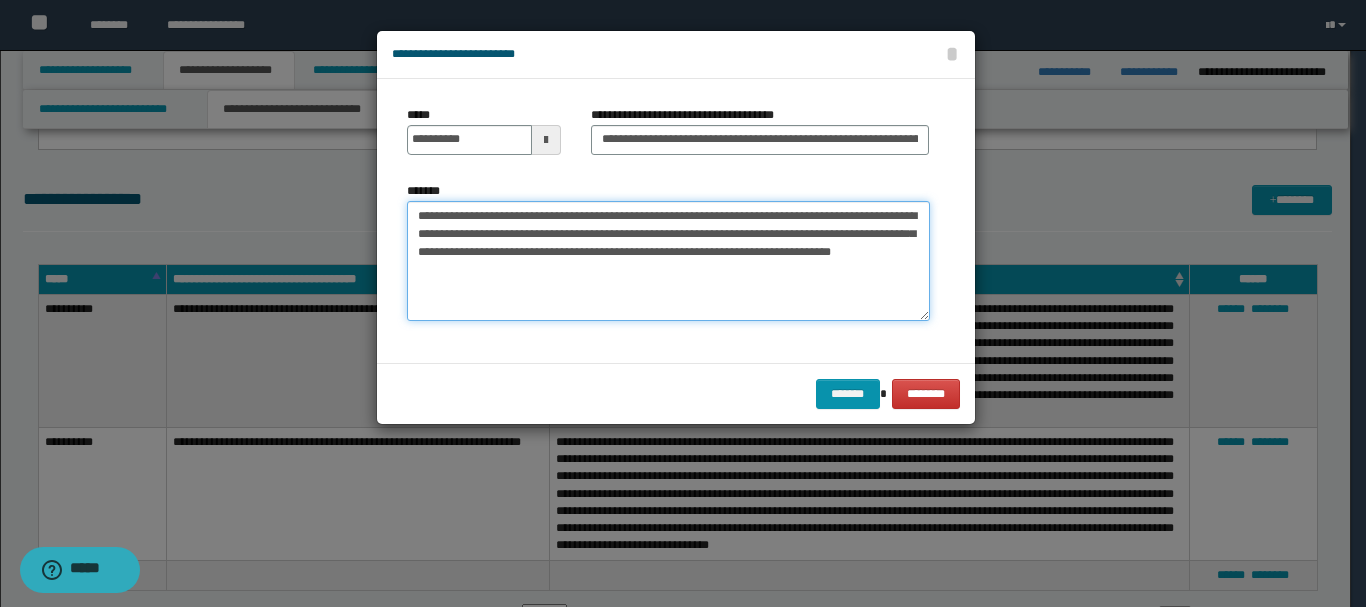 paste on "**********" 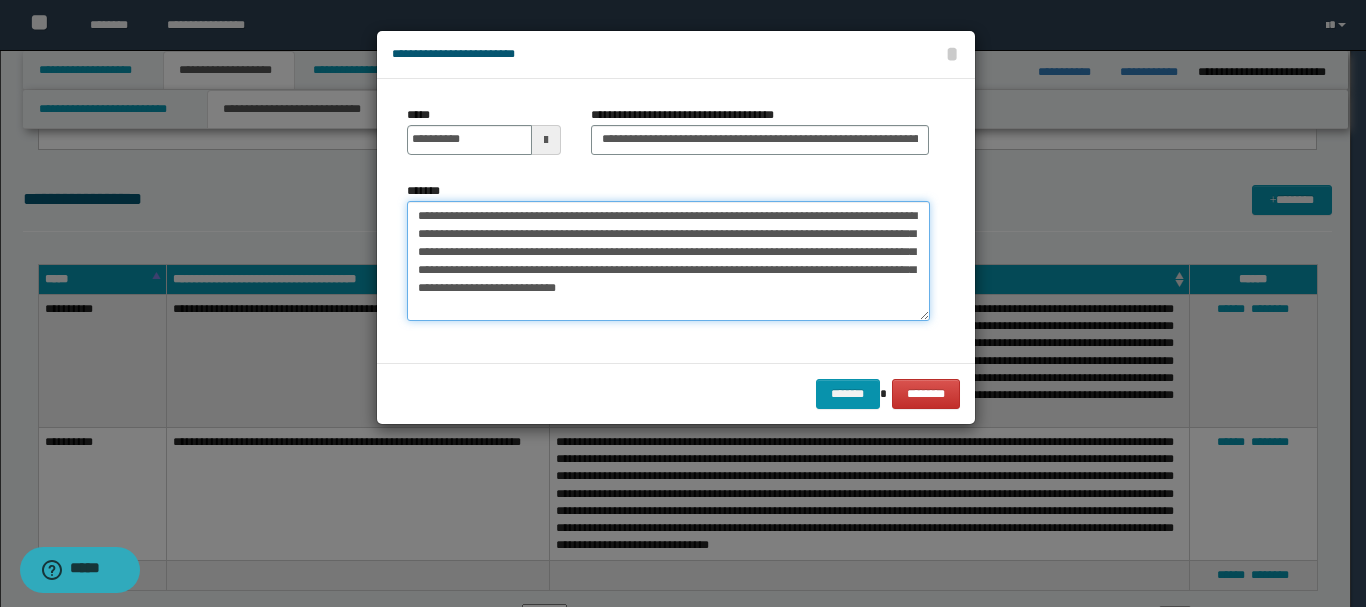 drag, startPoint x: 673, startPoint y: 281, endPoint x: 673, endPoint y: 293, distance: 12 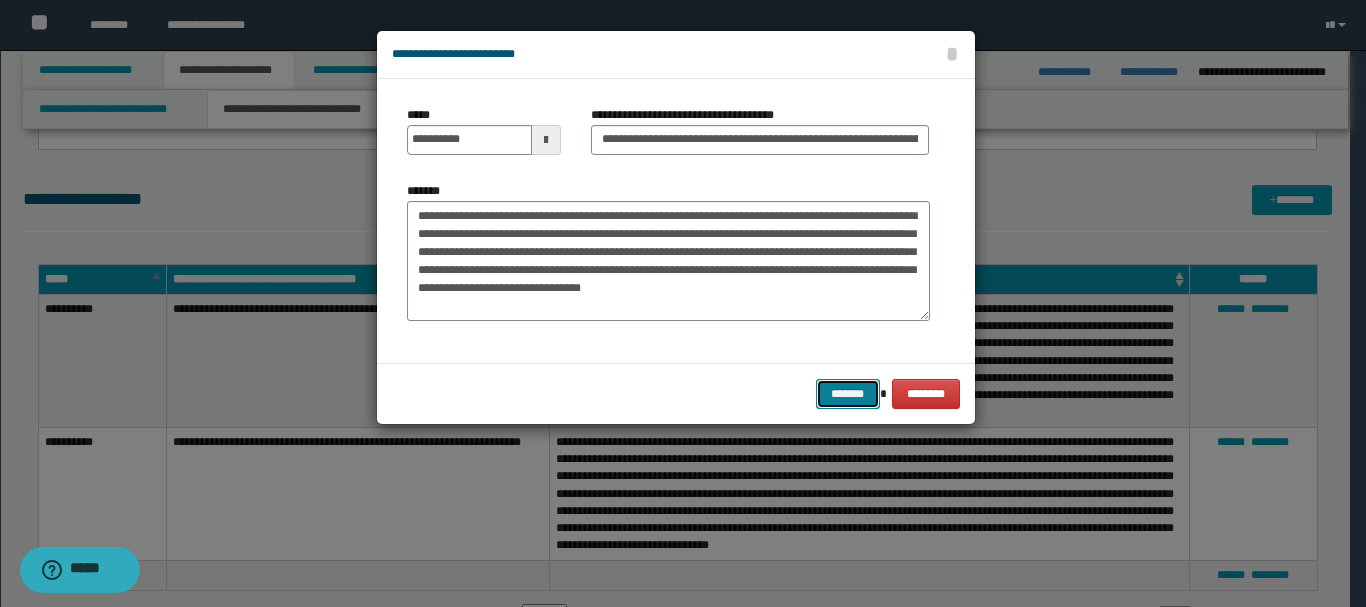 click on "*******" at bounding box center [848, 394] 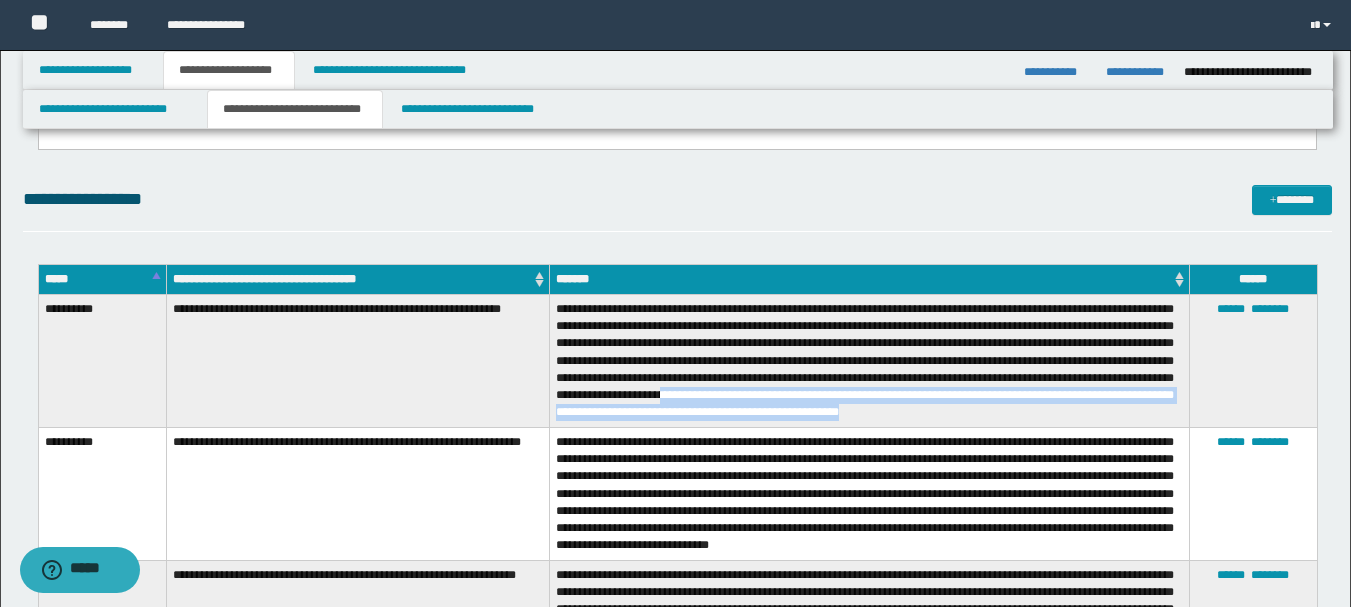 drag, startPoint x: 927, startPoint y: 395, endPoint x: 1168, endPoint y: 417, distance: 242.00206 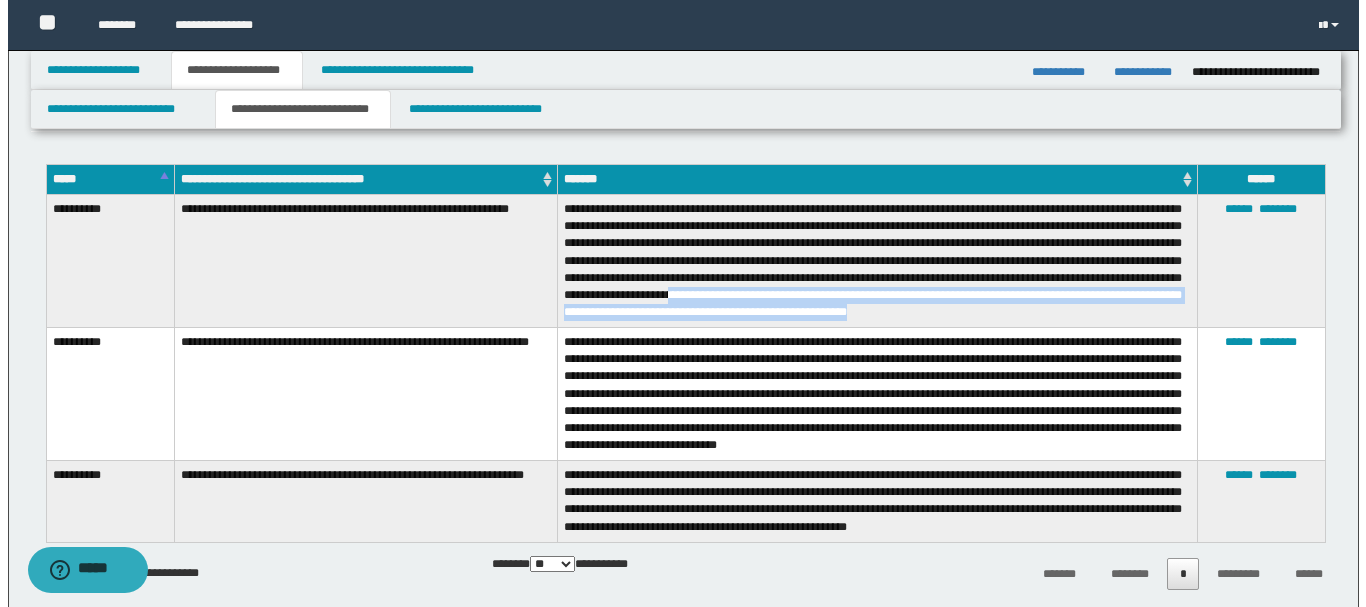 scroll, scrollTop: 1000, scrollLeft: 0, axis: vertical 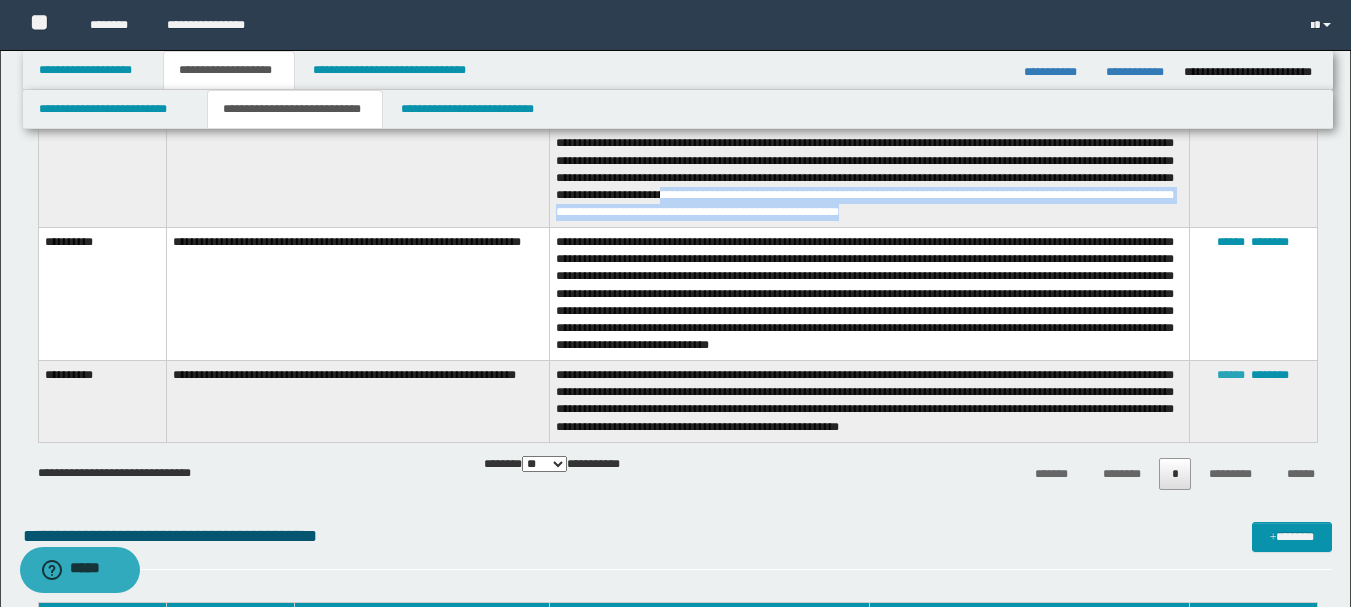 click on "******" at bounding box center [1231, 375] 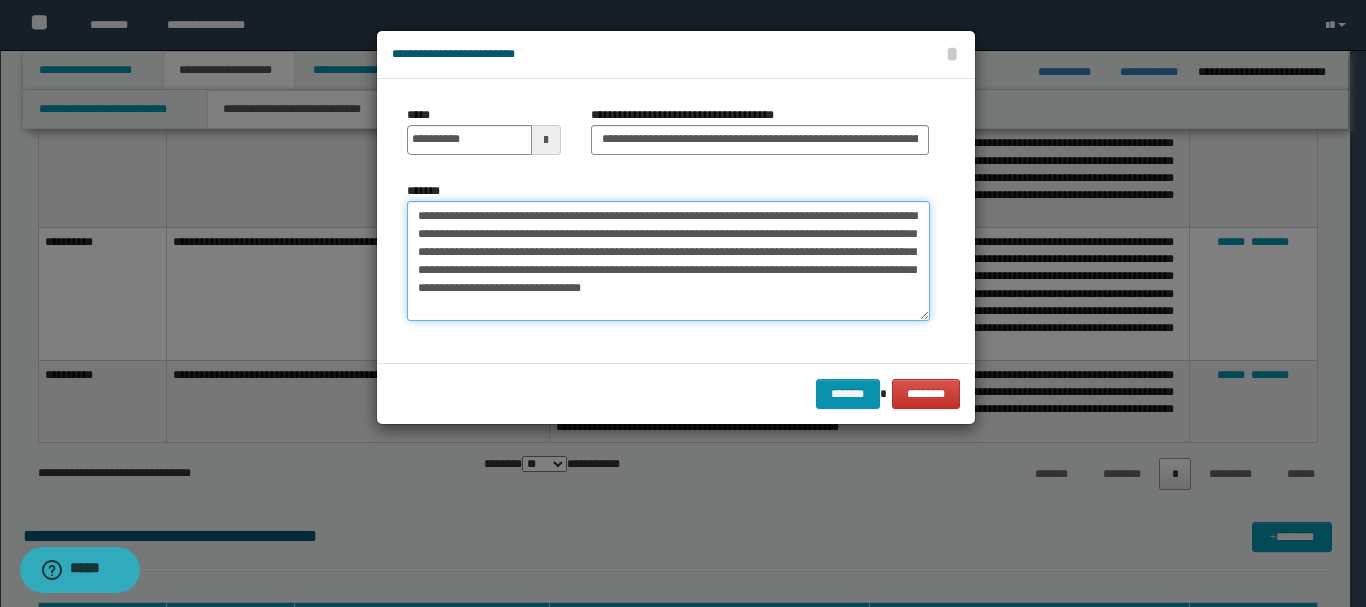click on "**********" at bounding box center (668, 261) 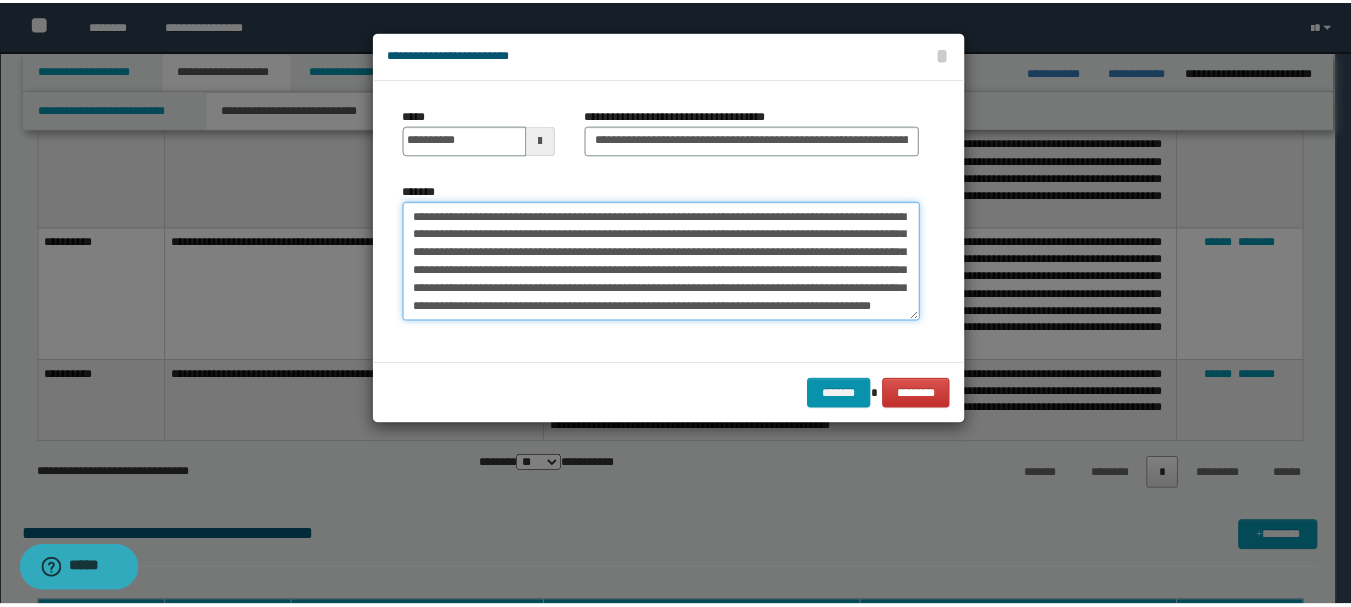 scroll, scrollTop: 12, scrollLeft: 0, axis: vertical 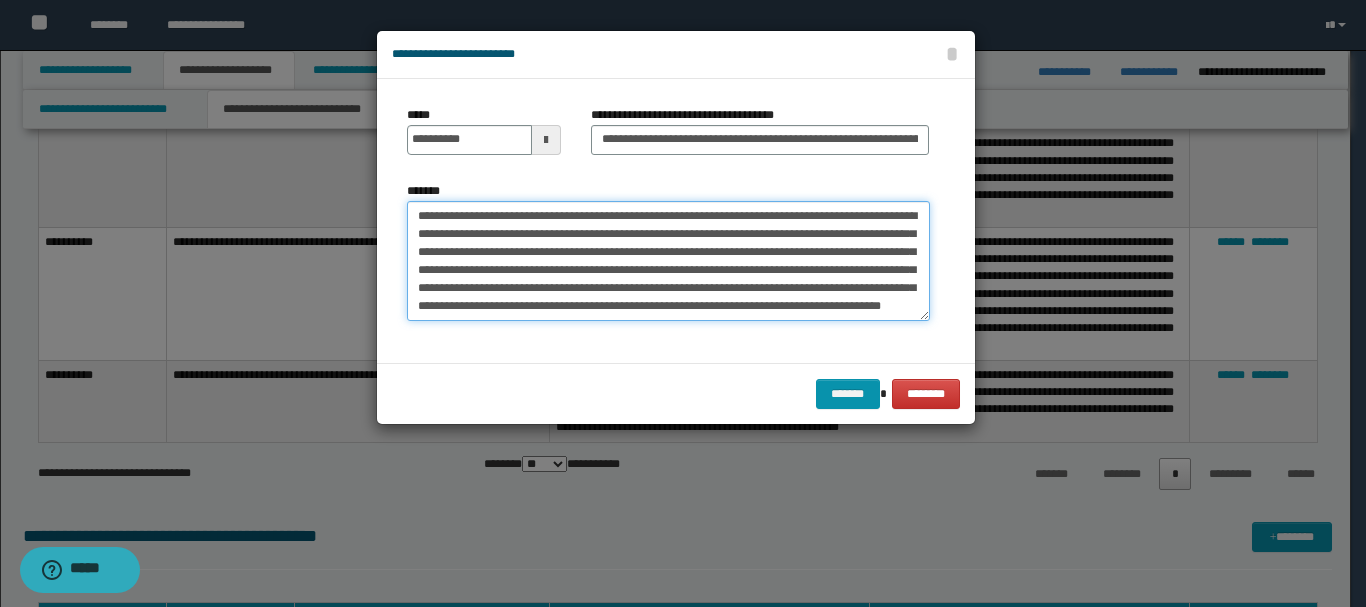 drag, startPoint x: 533, startPoint y: 296, endPoint x: 722, endPoint y: 307, distance: 189.31984 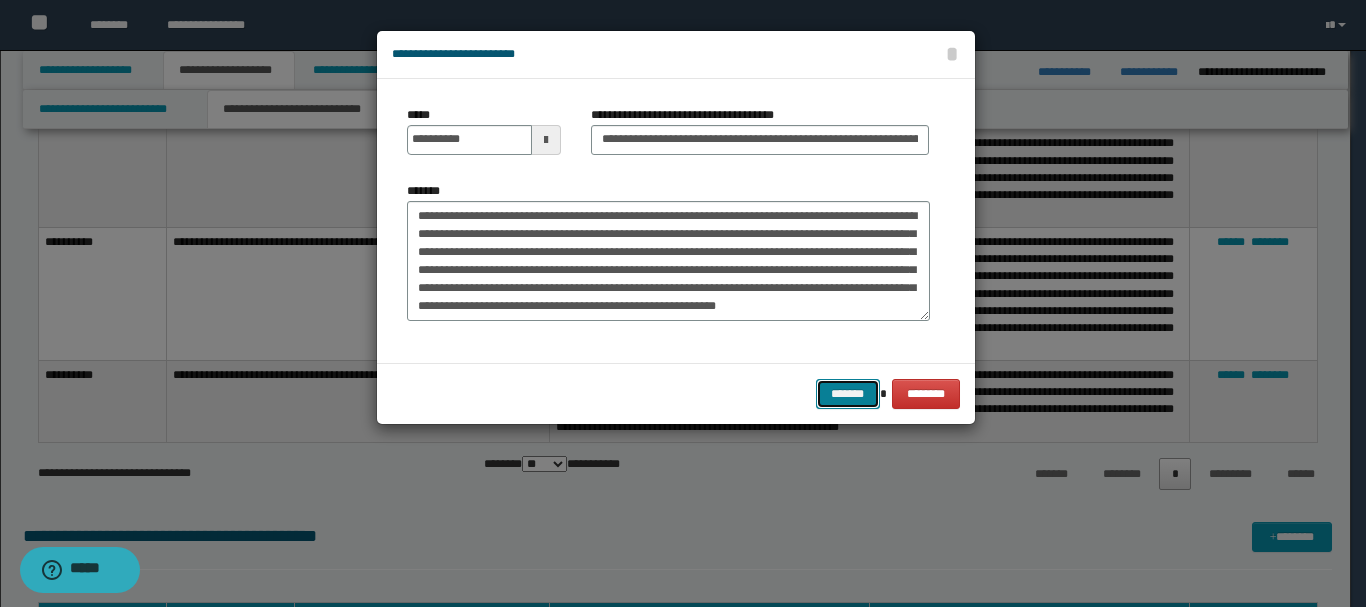 drag, startPoint x: 823, startPoint y: 396, endPoint x: 812, endPoint y: 422, distance: 28.231188 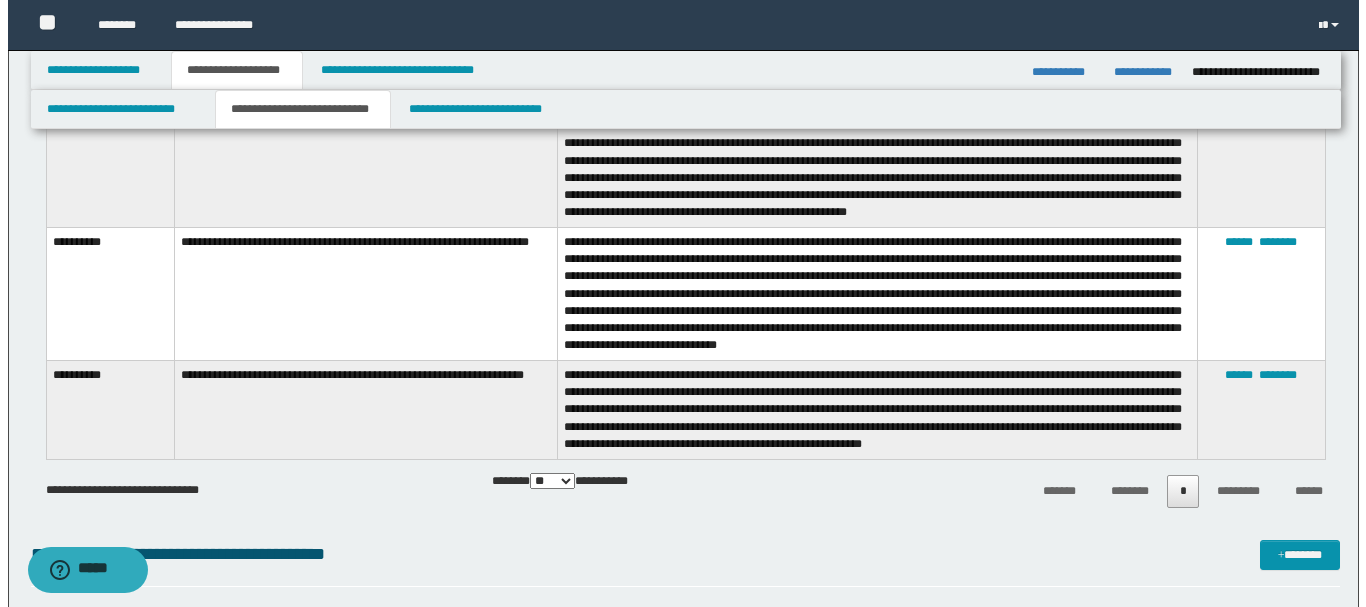 scroll, scrollTop: 700, scrollLeft: 0, axis: vertical 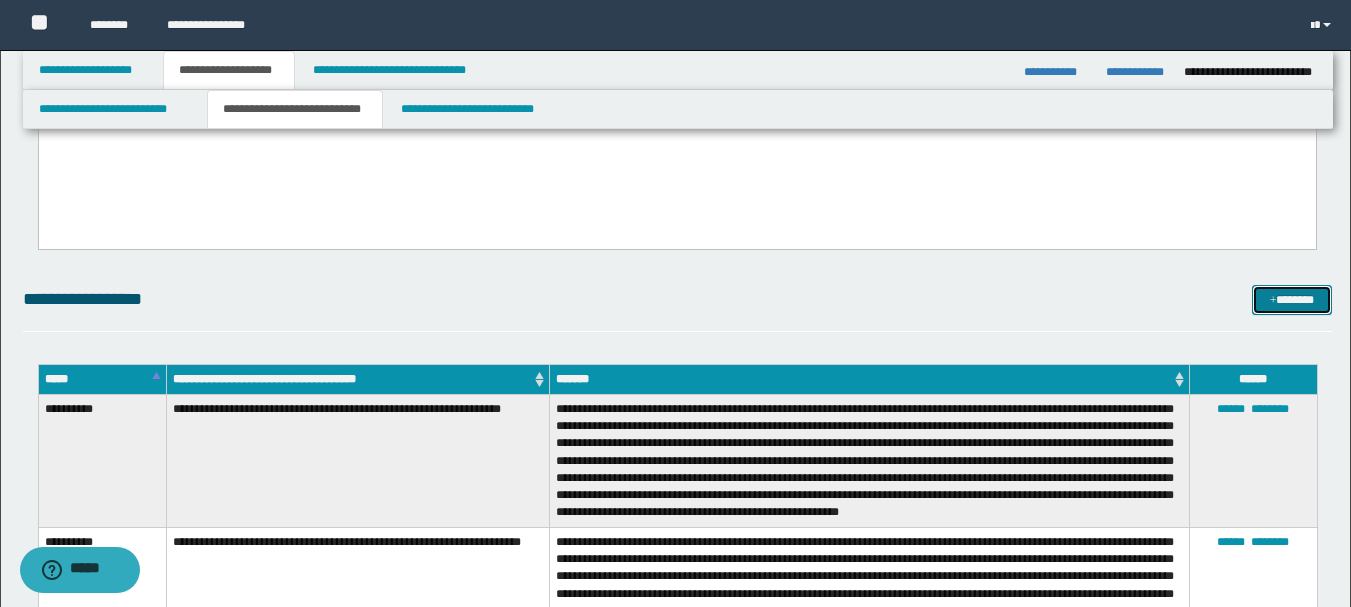 drag, startPoint x: 1305, startPoint y: 296, endPoint x: 1172, endPoint y: 263, distance: 137.03284 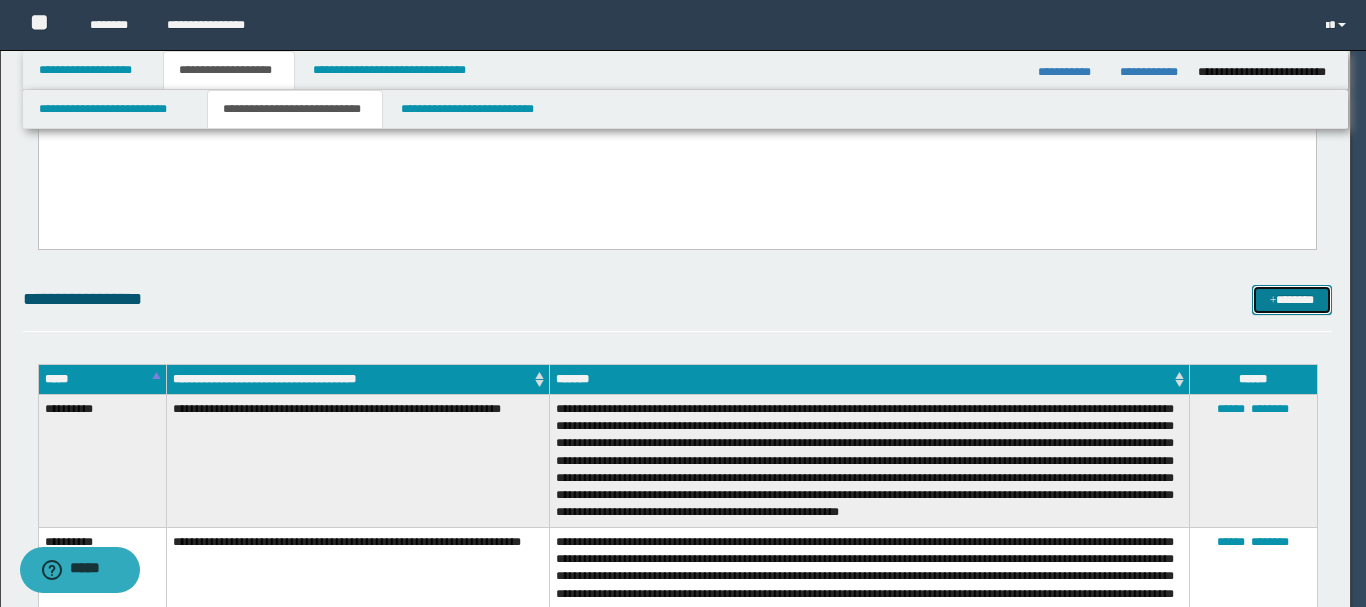 scroll, scrollTop: 0, scrollLeft: 0, axis: both 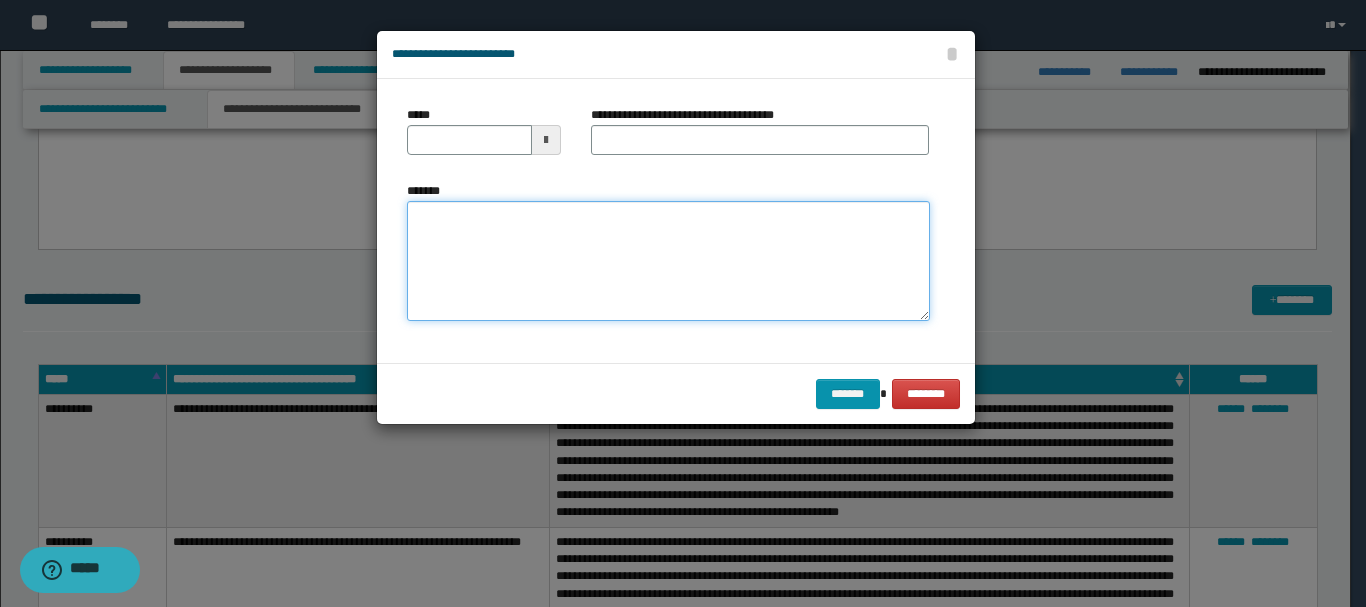 drag, startPoint x: 751, startPoint y: 209, endPoint x: 751, endPoint y: 226, distance: 17 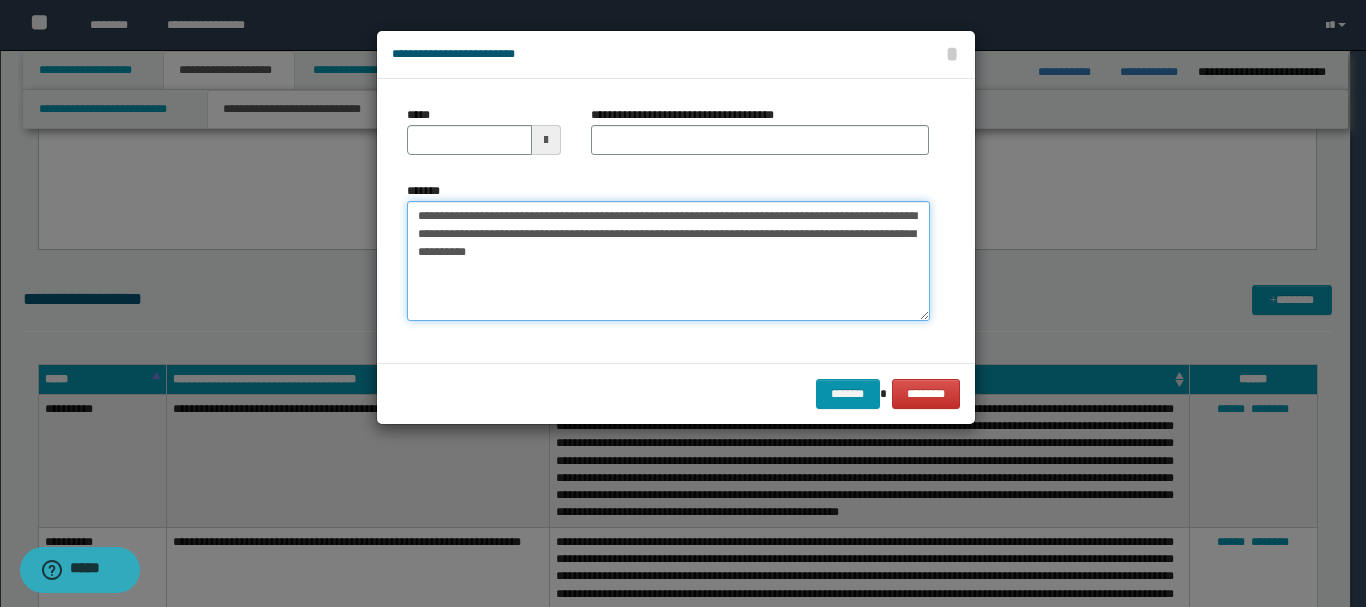 click on "**********" at bounding box center (668, 261) 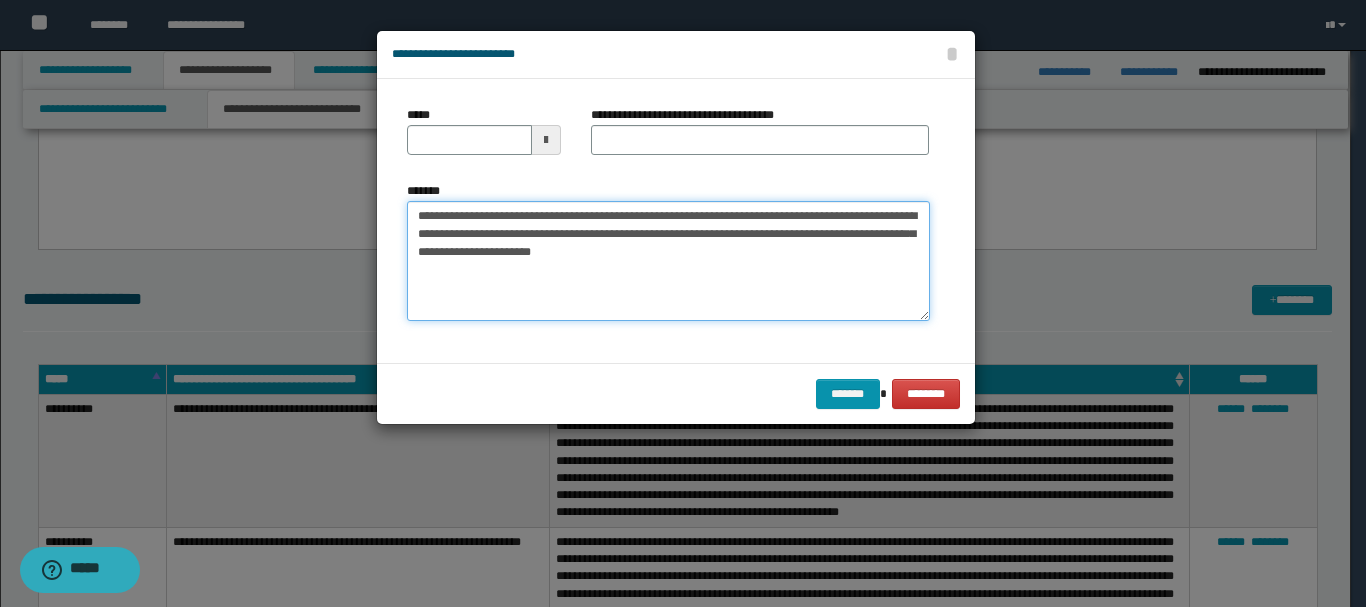 drag, startPoint x: 683, startPoint y: 216, endPoint x: 715, endPoint y: 248, distance: 45.254833 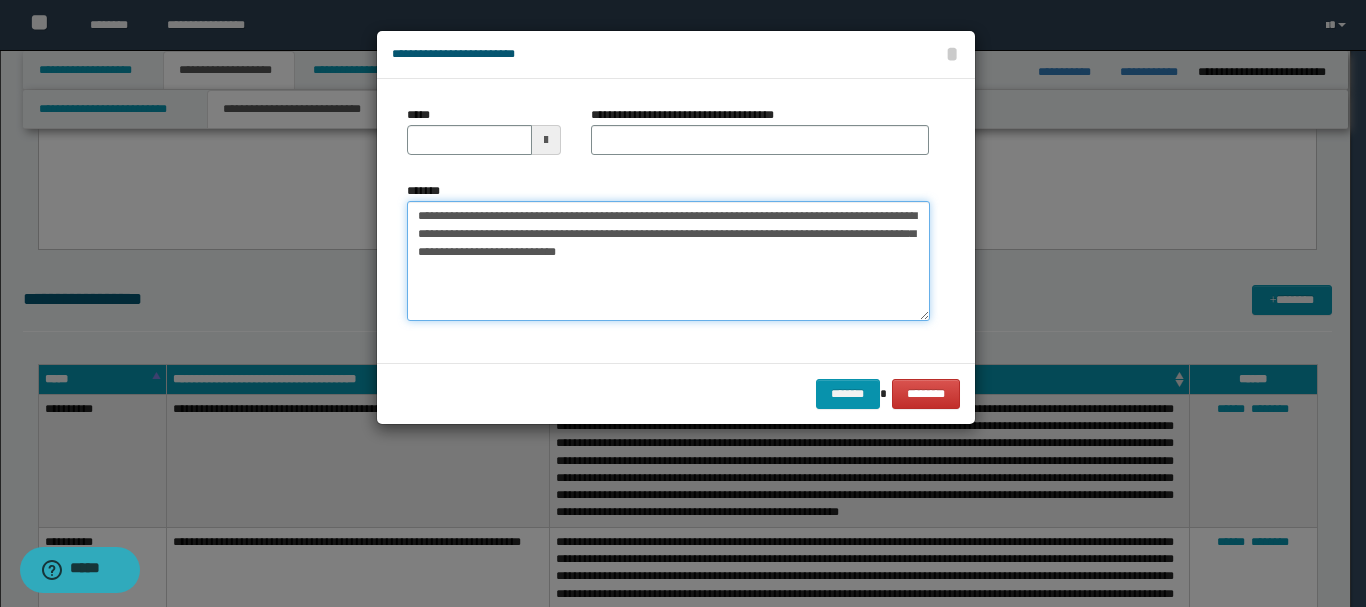 paste on "**********" 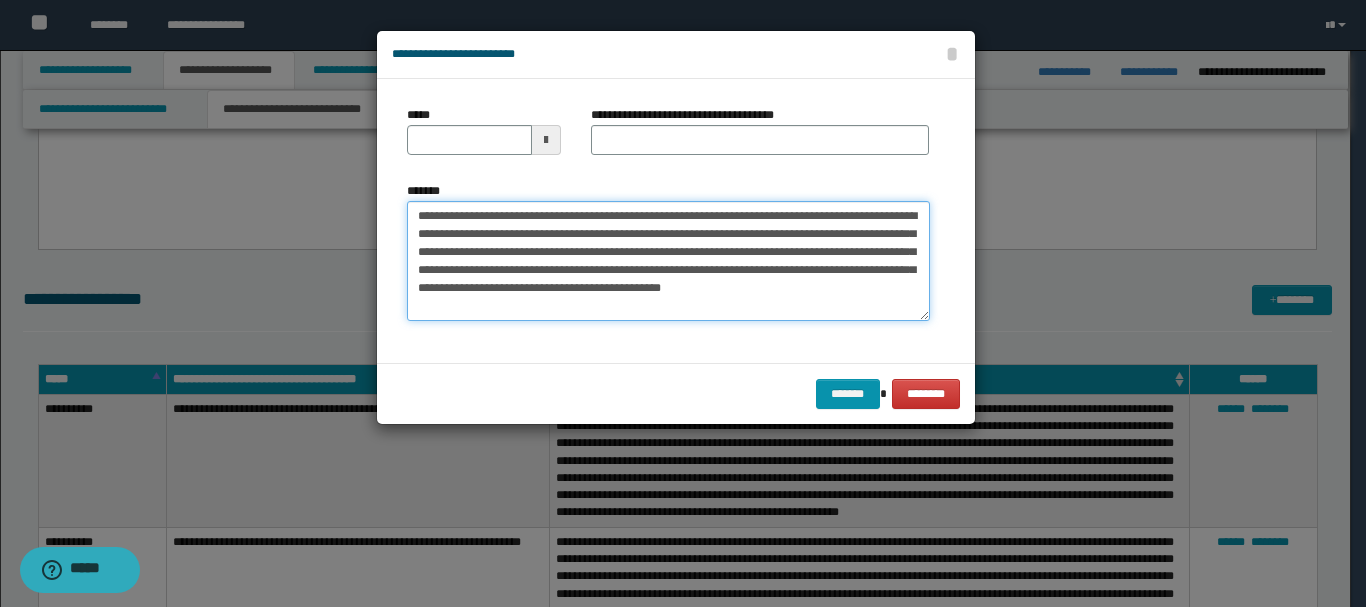 click on "**********" at bounding box center [668, 261] 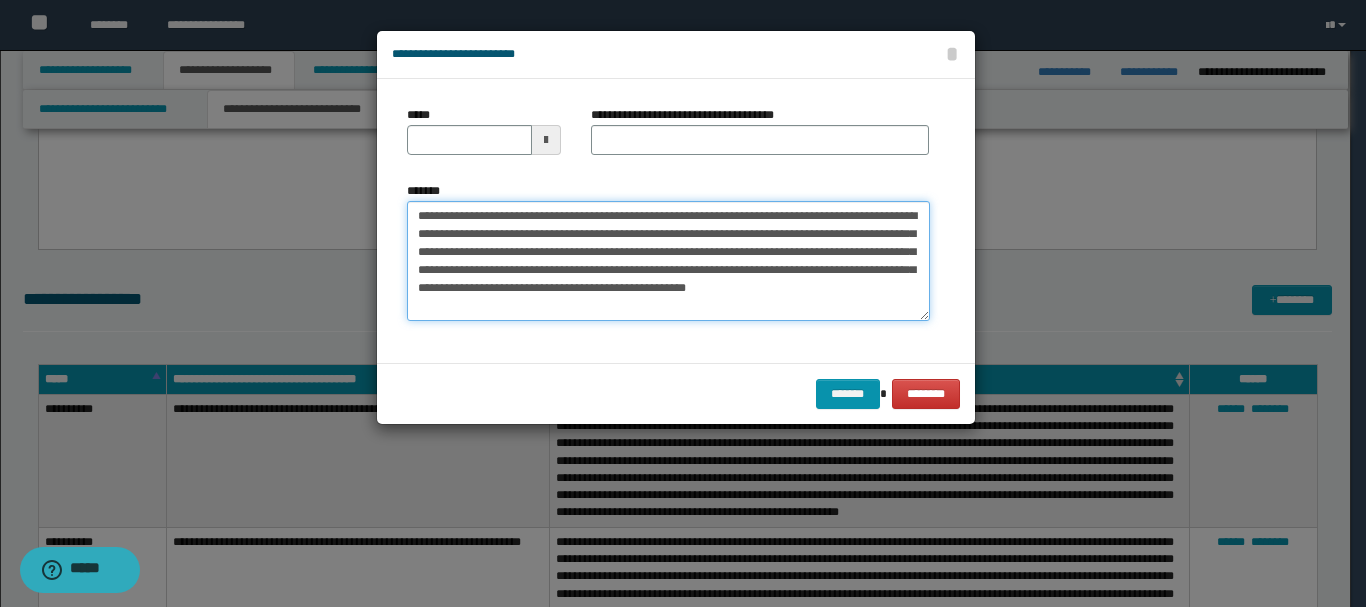 paste on "**********" 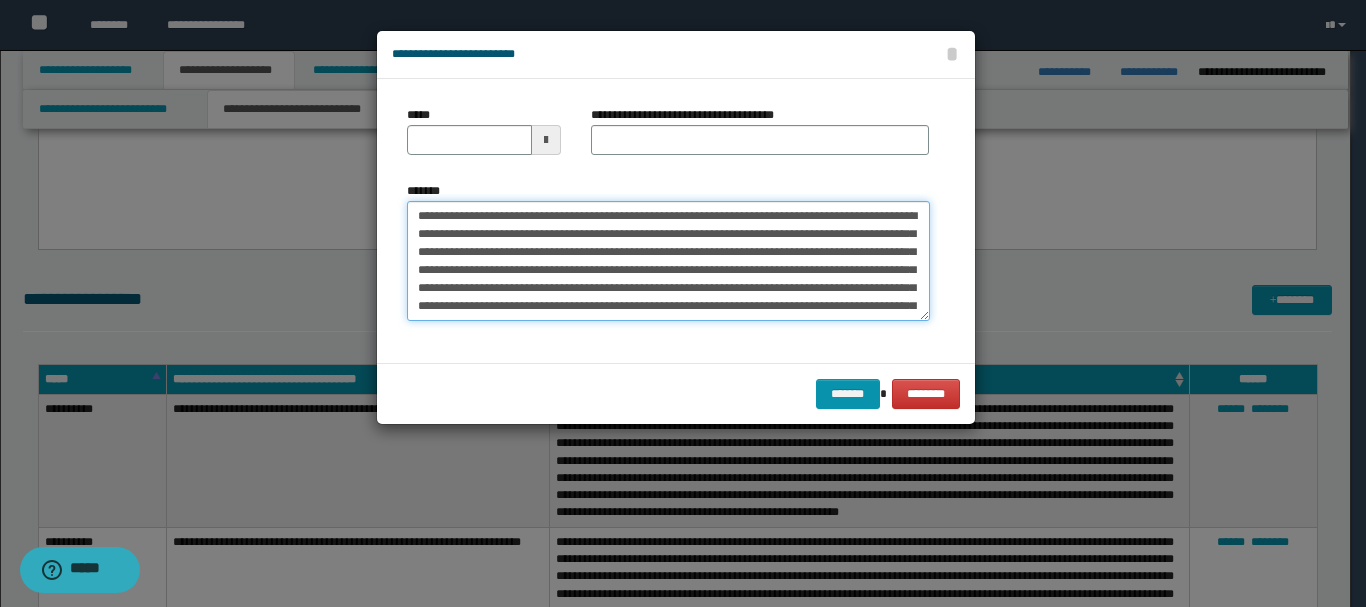 scroll, scrollTop: 30, scrollLeft: 0, axis: vertical 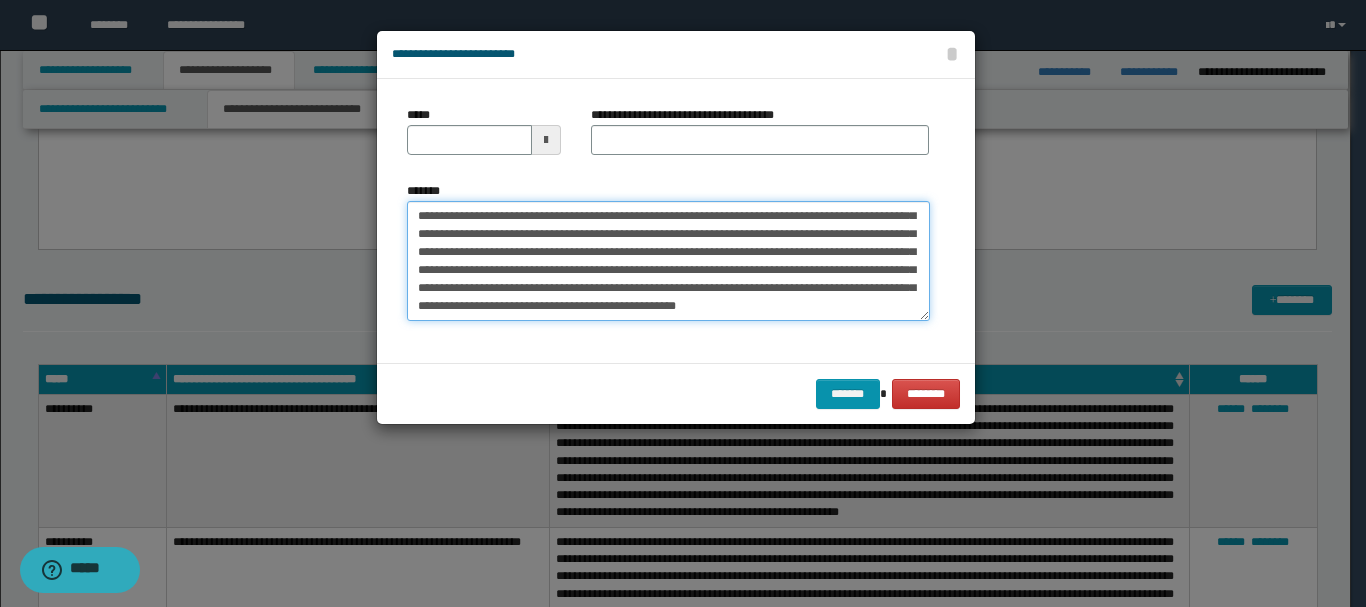 click on "**********" at bounding box center [668, 261] 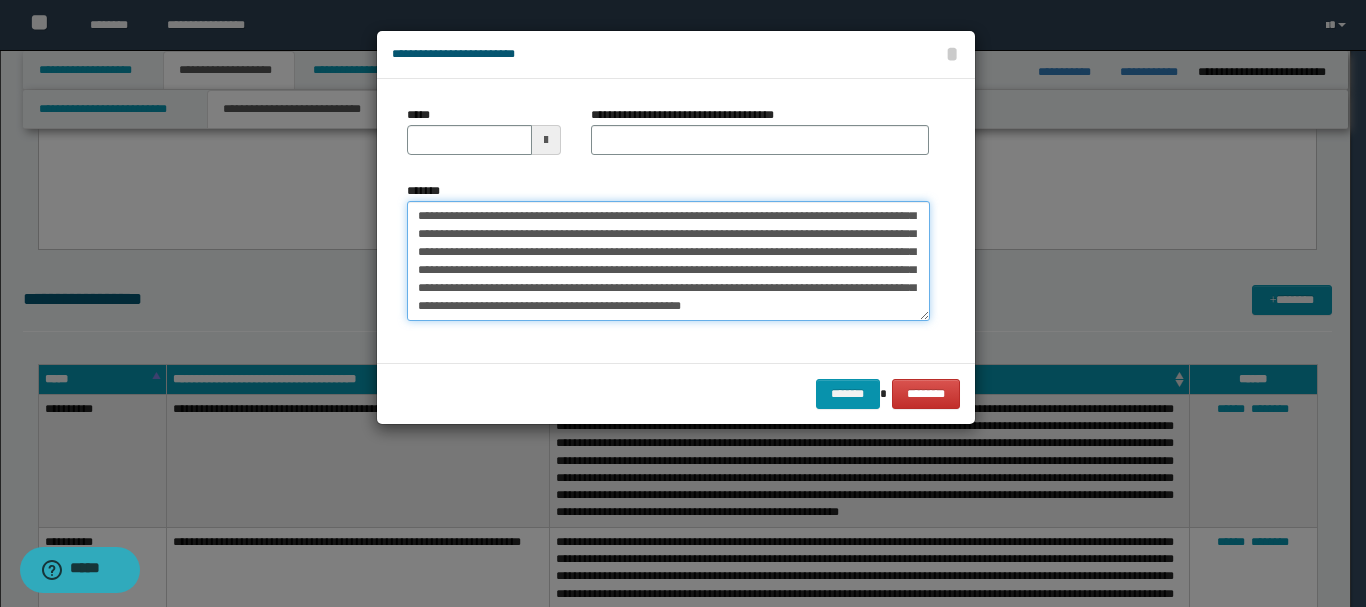 type 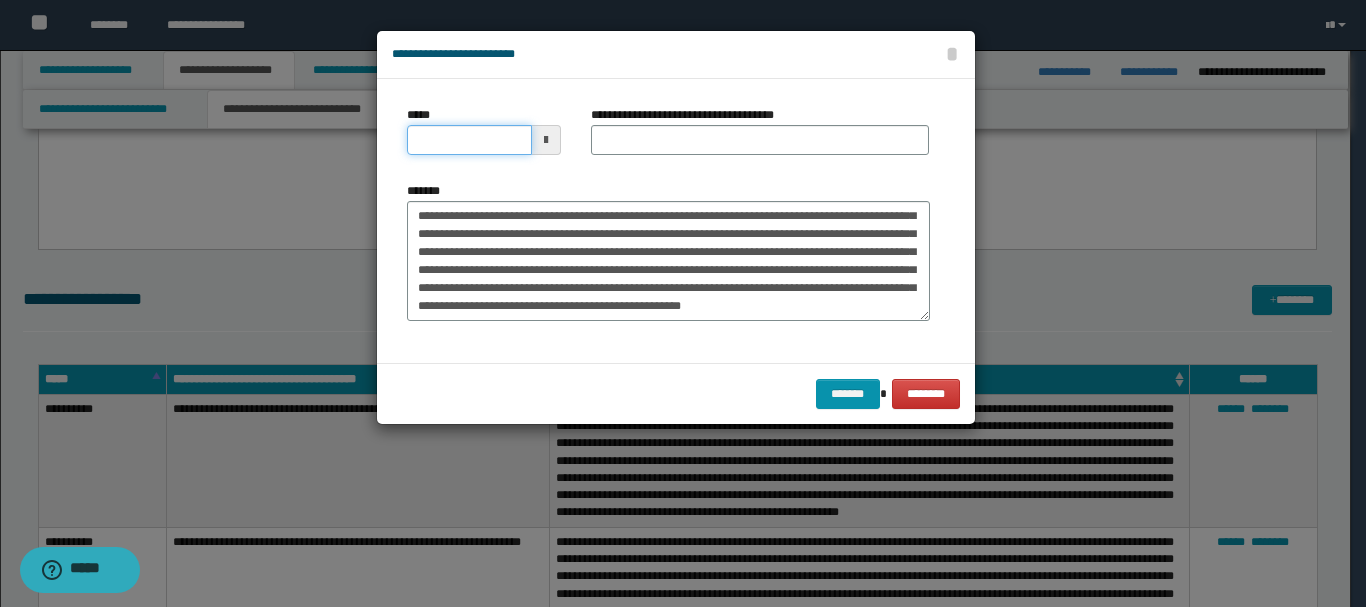 click on "*****" at bounding box center [469, 140] 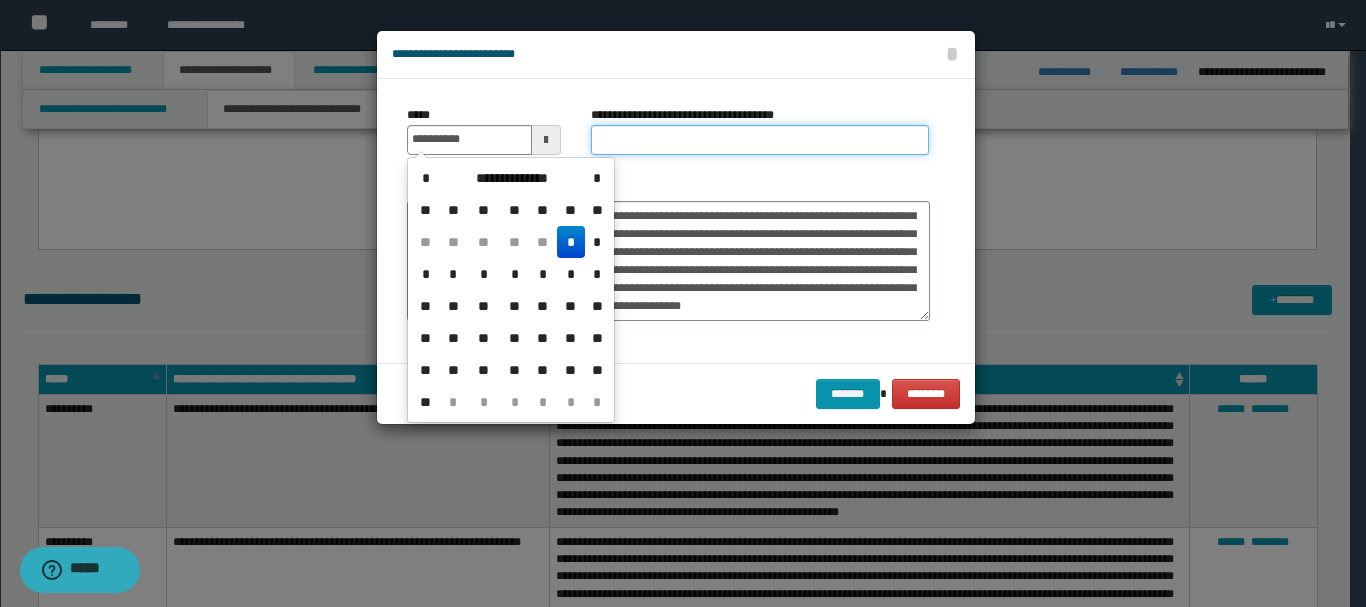 click on "**********" at bounding box center (760, 140) 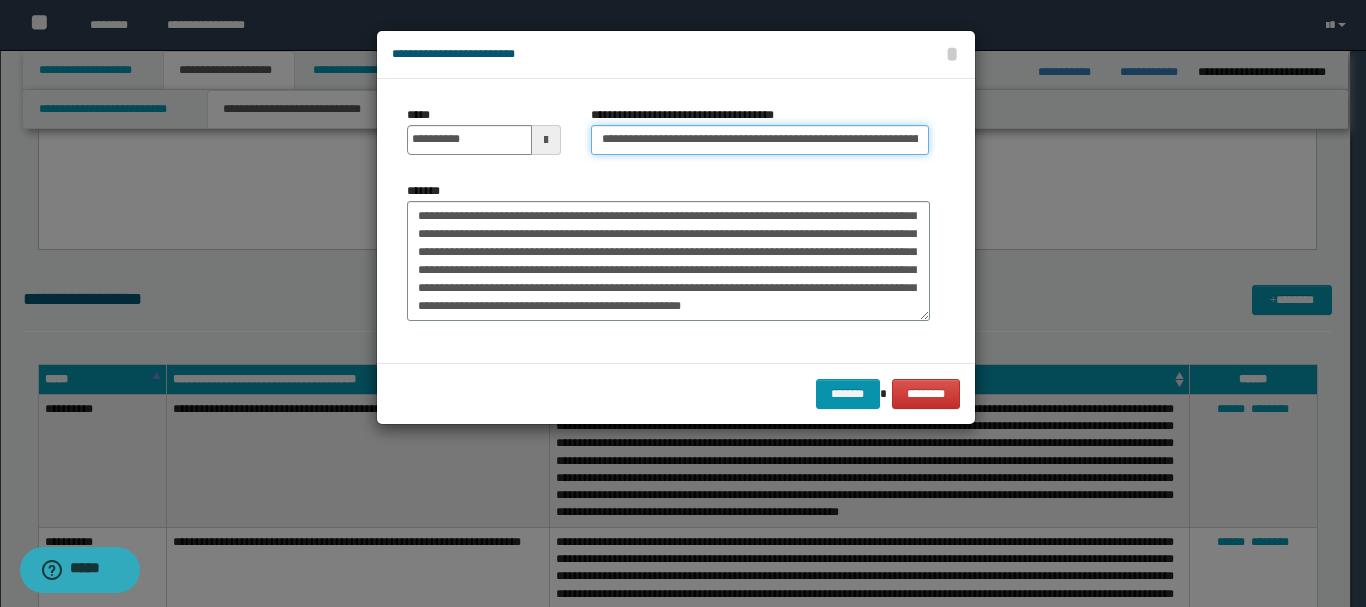 scroll, scrollTop: 0, scrollLeft: 94, axis: horizontal 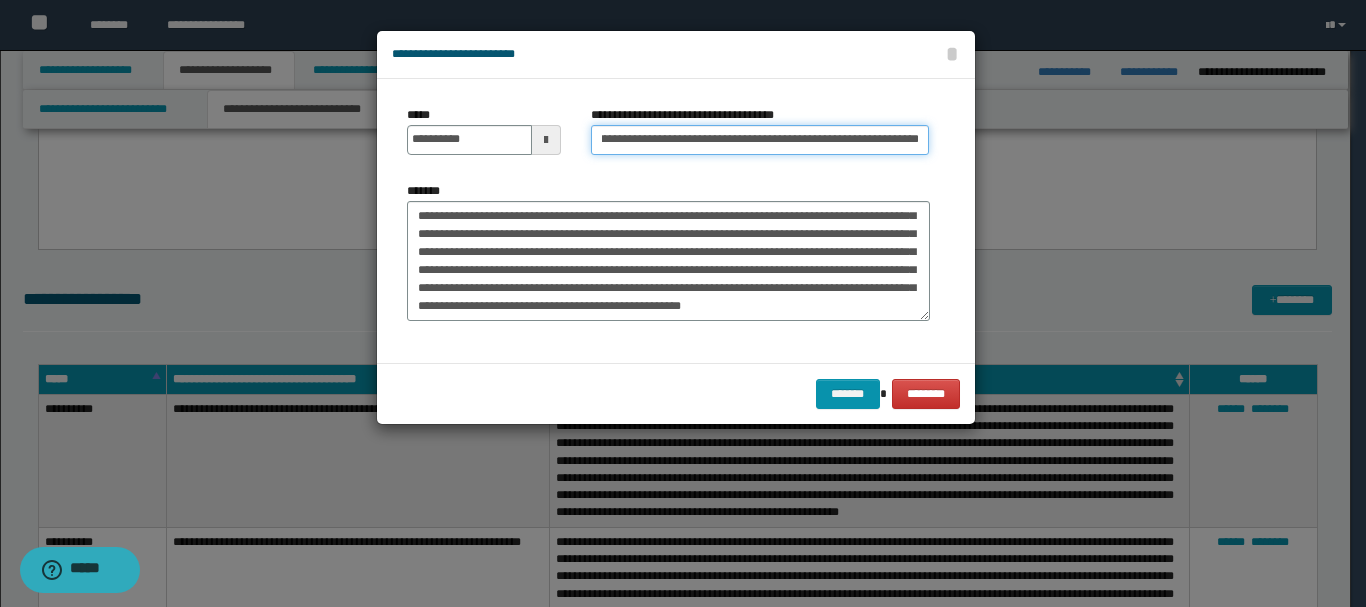 drag, startPoint x: 810, startPoint y: 138, endPoint x: 984, endPoint y: 166, distance: 176.23848 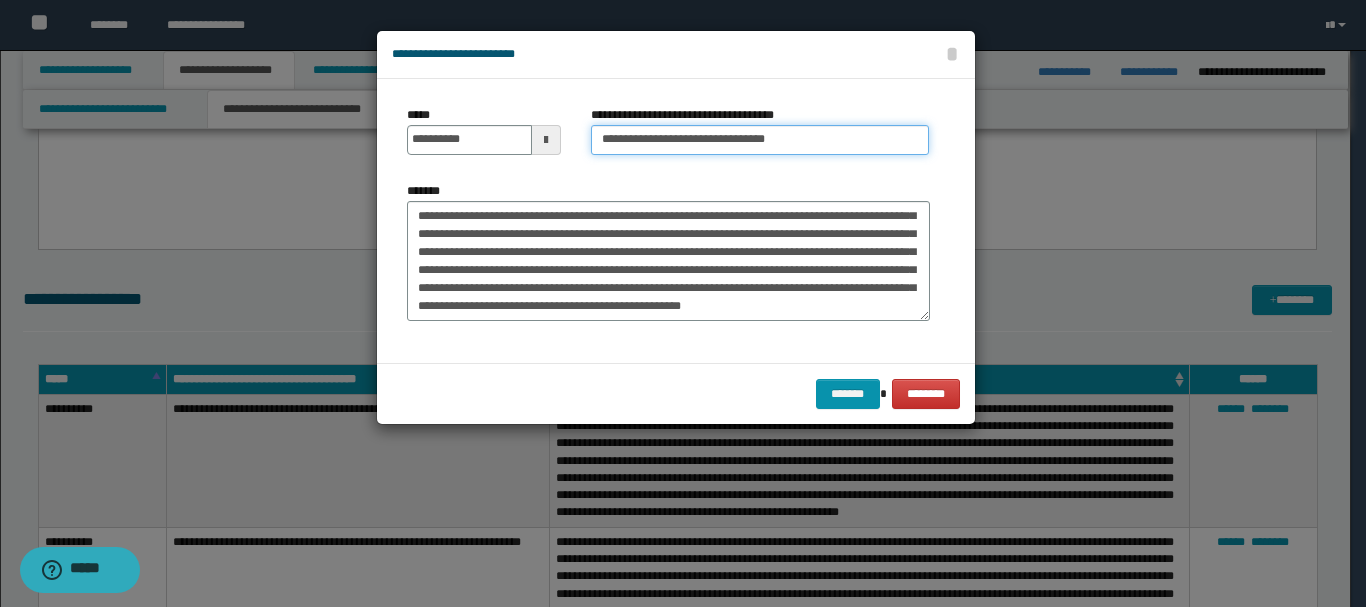 scroll, scrollTop: 0, scrollLeft: 0, axis: both 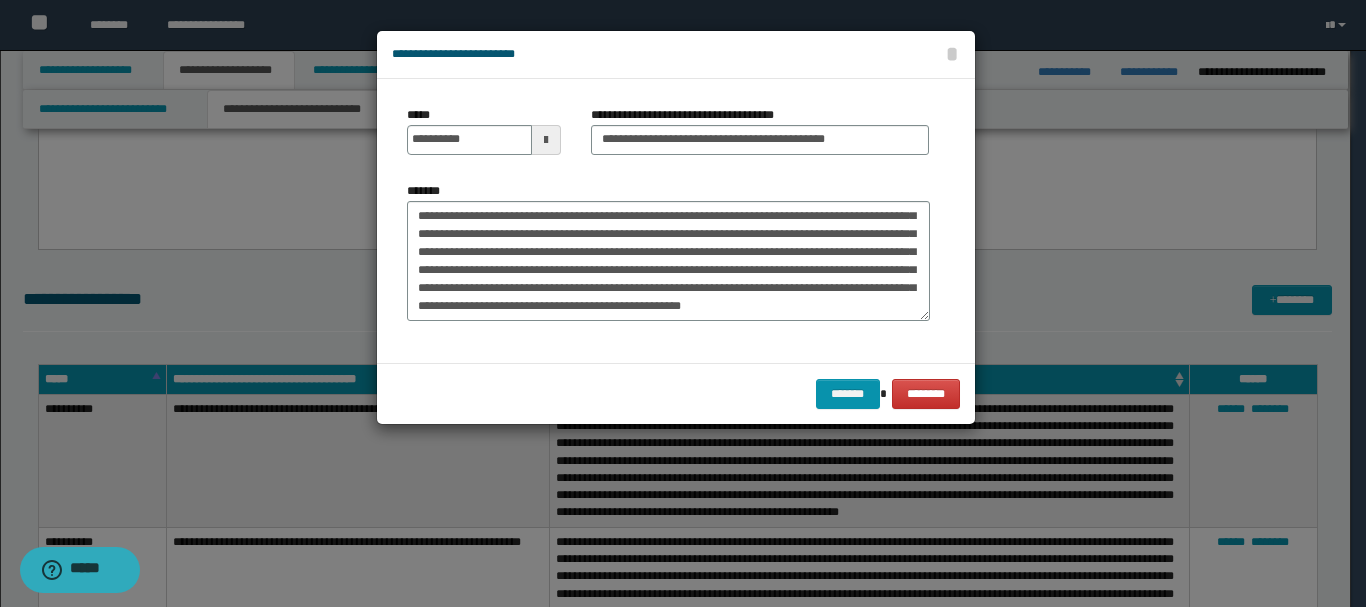 click at bounding box center [683, 303] 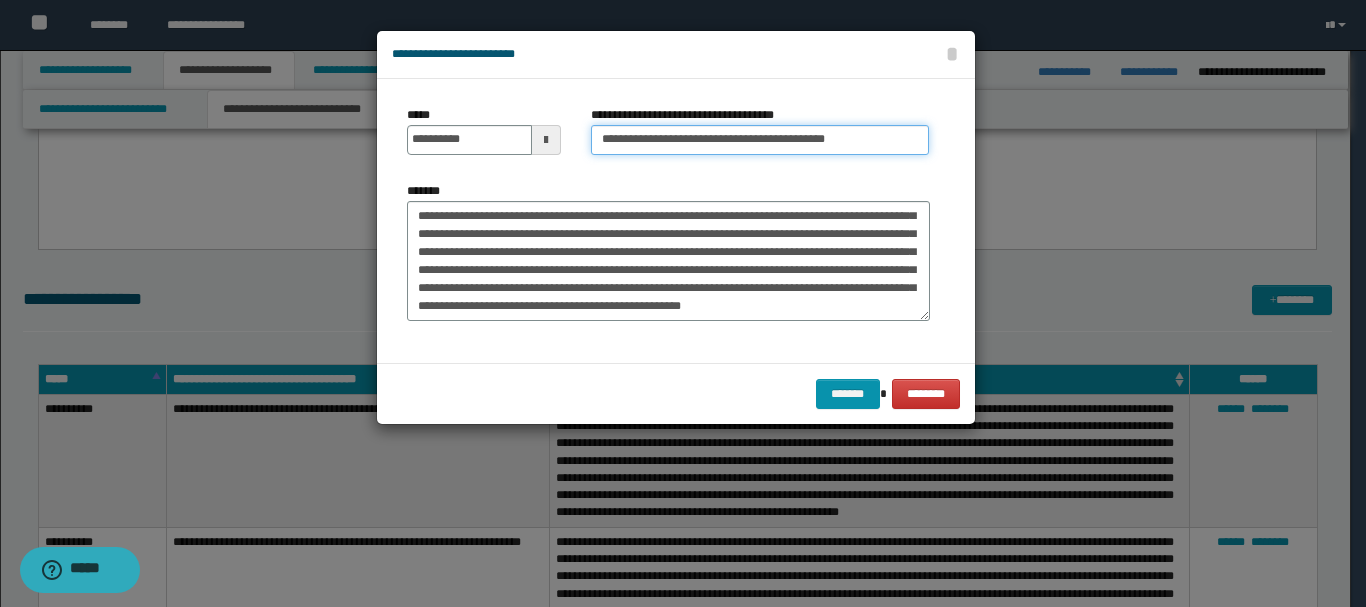 click on "**********" at bounding box center [760, 140] 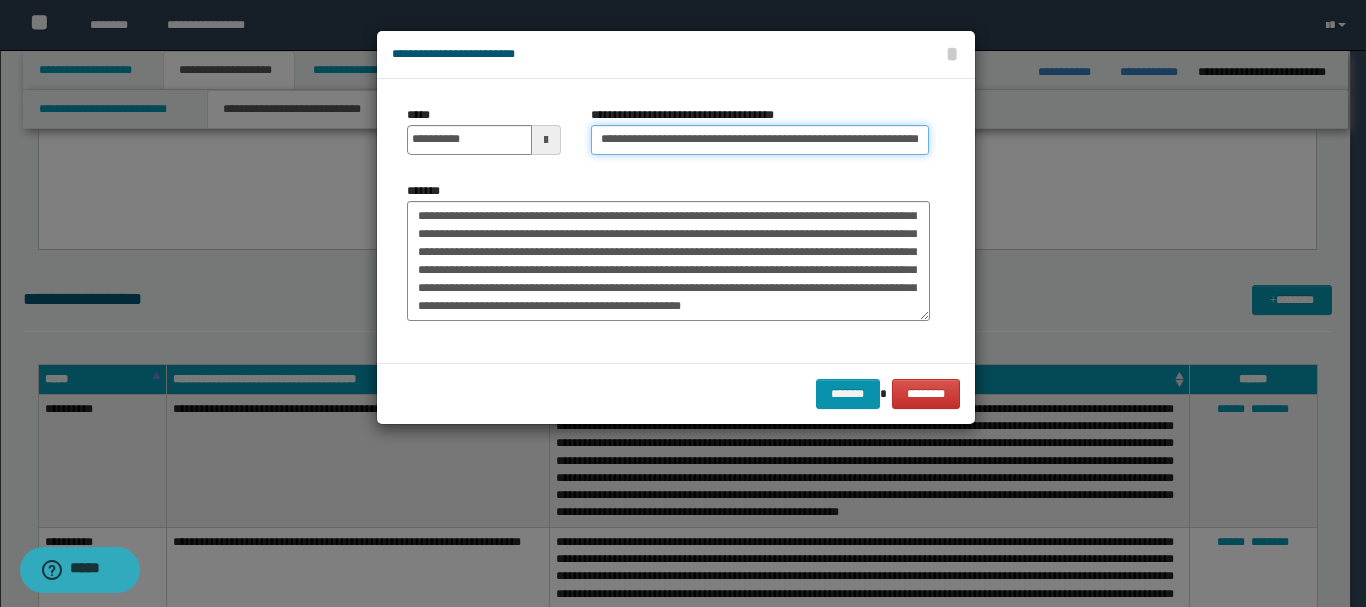 scroll, scrollTop: 0, scrollLeft: 64, axis: horizontal 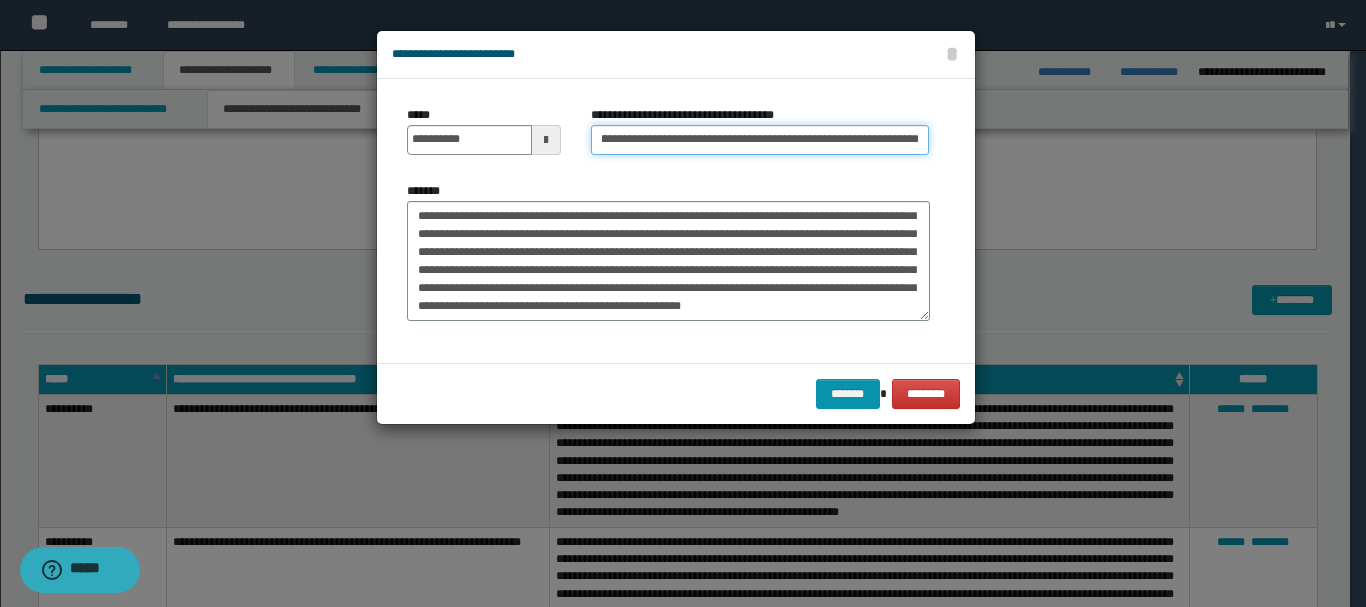 drag, startPoint x: 893, startPoint y: 136, endPoint x: 923, endPoint y: 149, distance: 32.695564 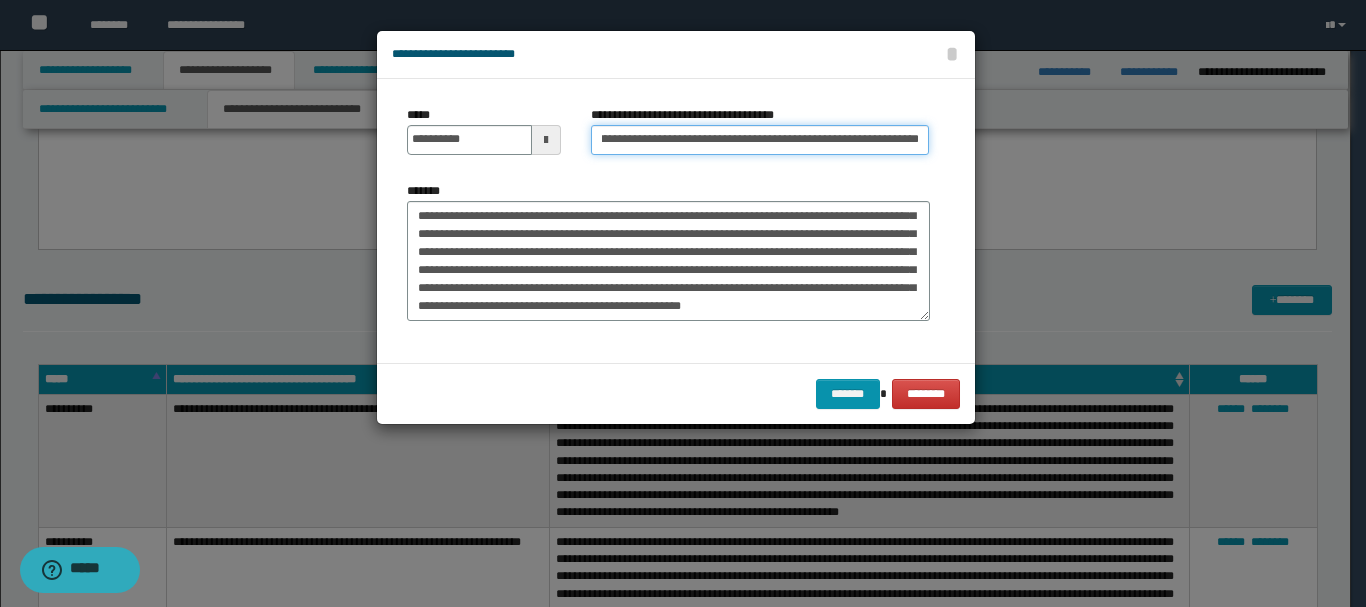 type on "**********" 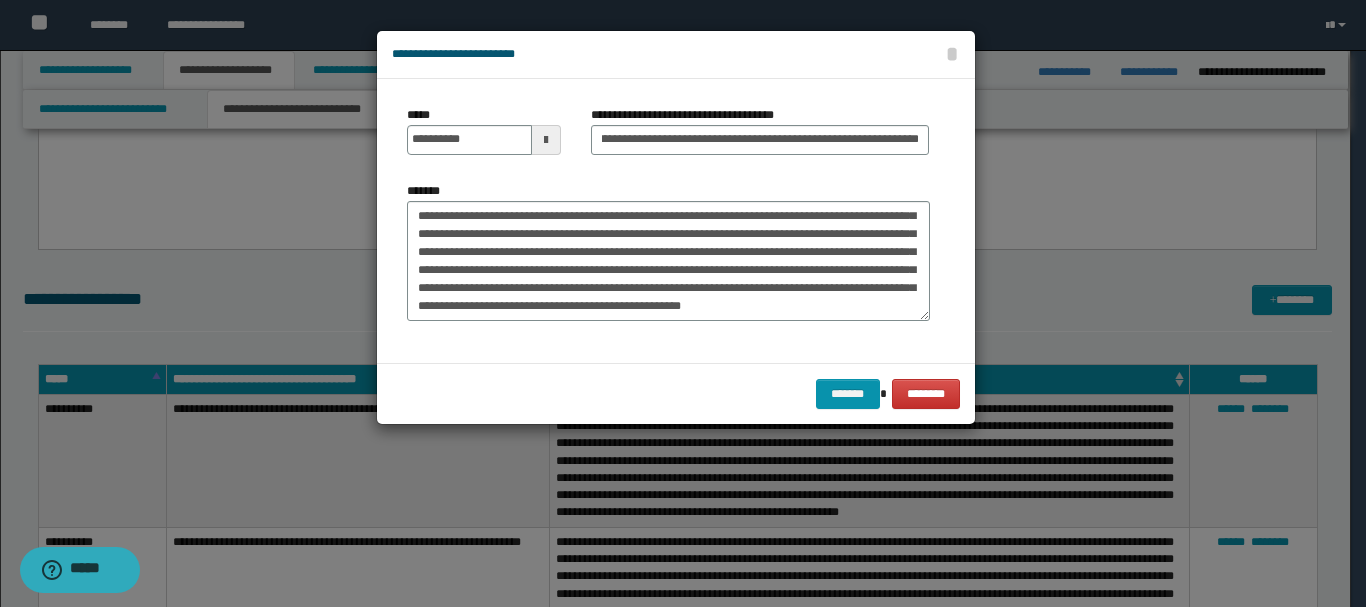 click on "*******
********" at bounding box center (676, 393) 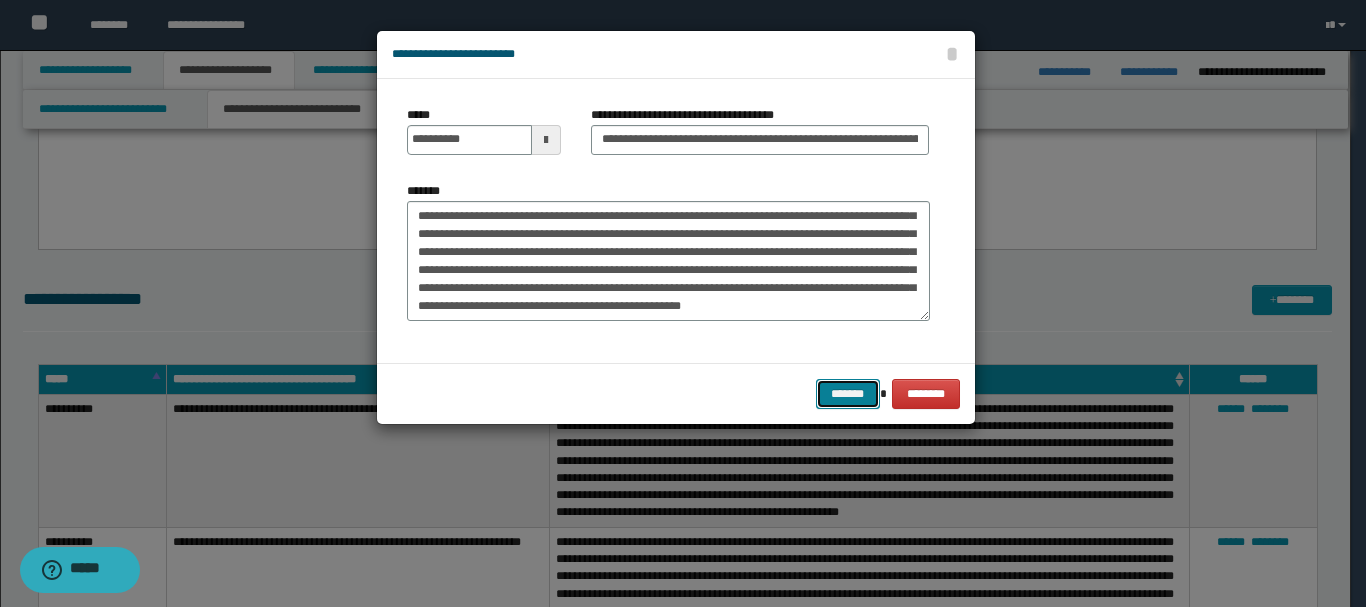 click on "*******" at bounding box center [848, 394] 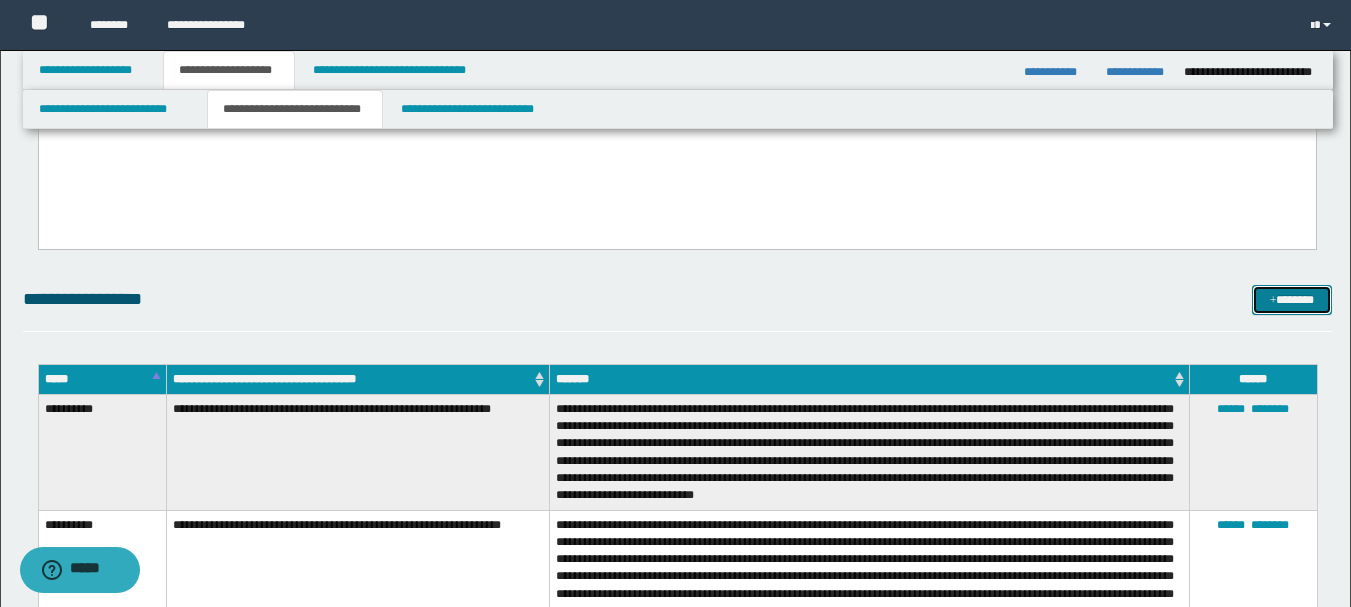 click on "*******" at bounding box center [1292, 300] 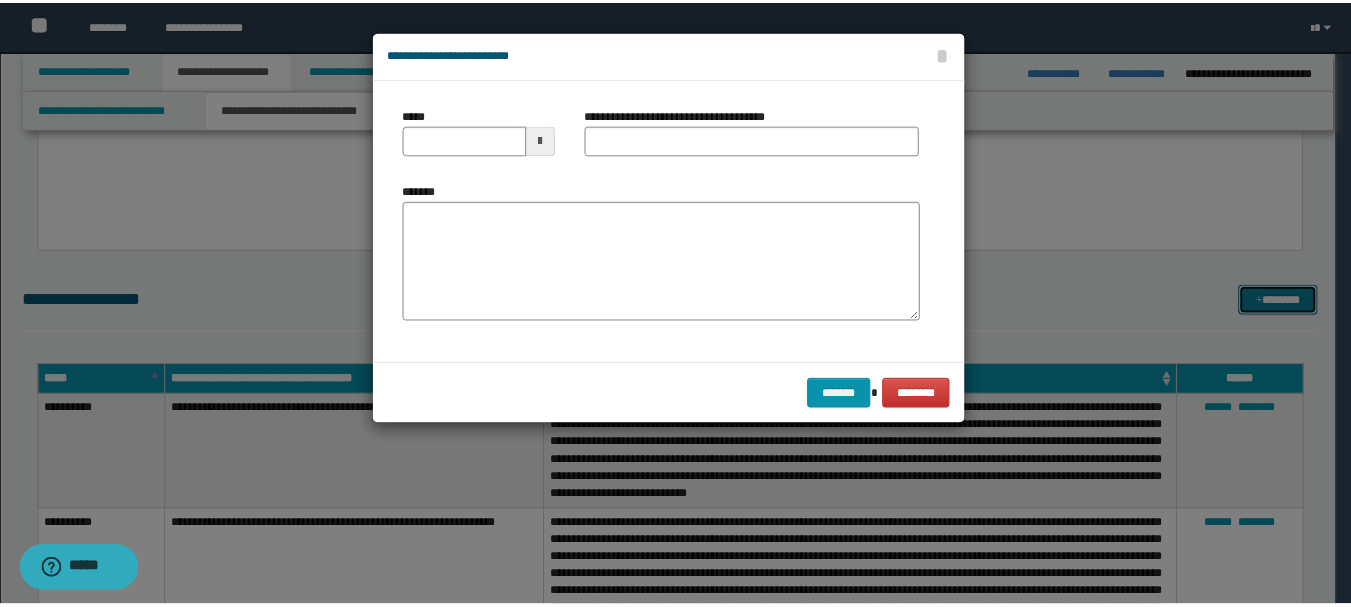 scroll, scrollTop: 0, scrollLeft: 0, axis: both 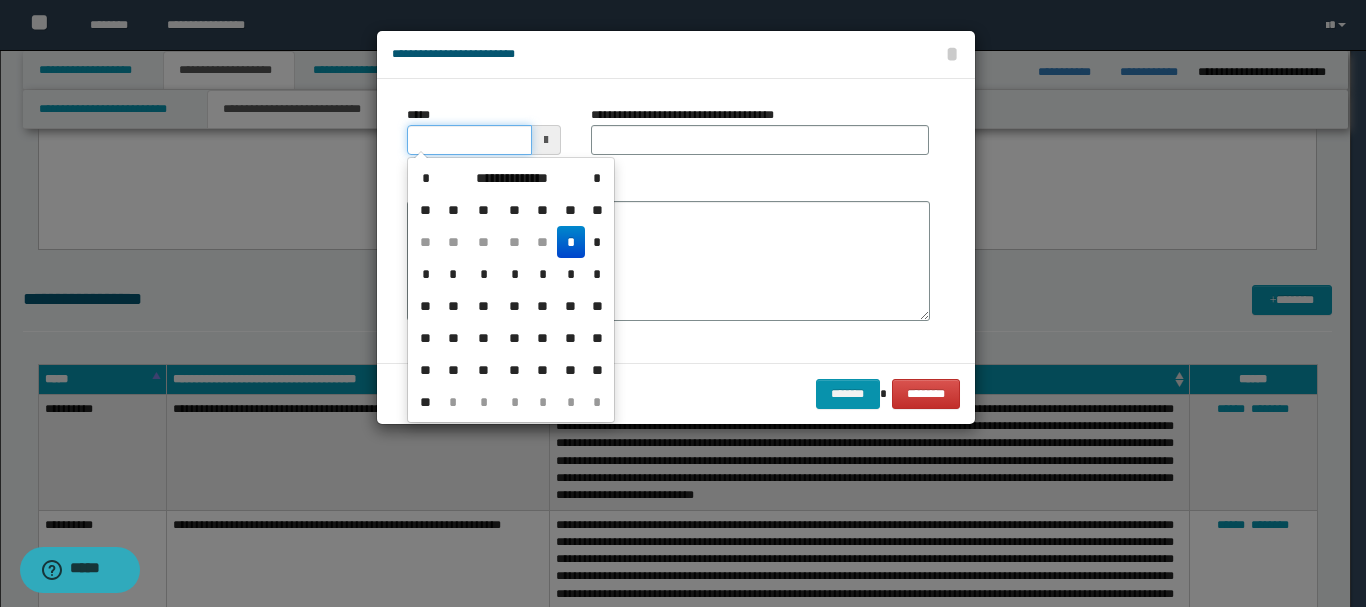 click on "*****" at bounding box center (469, 140) 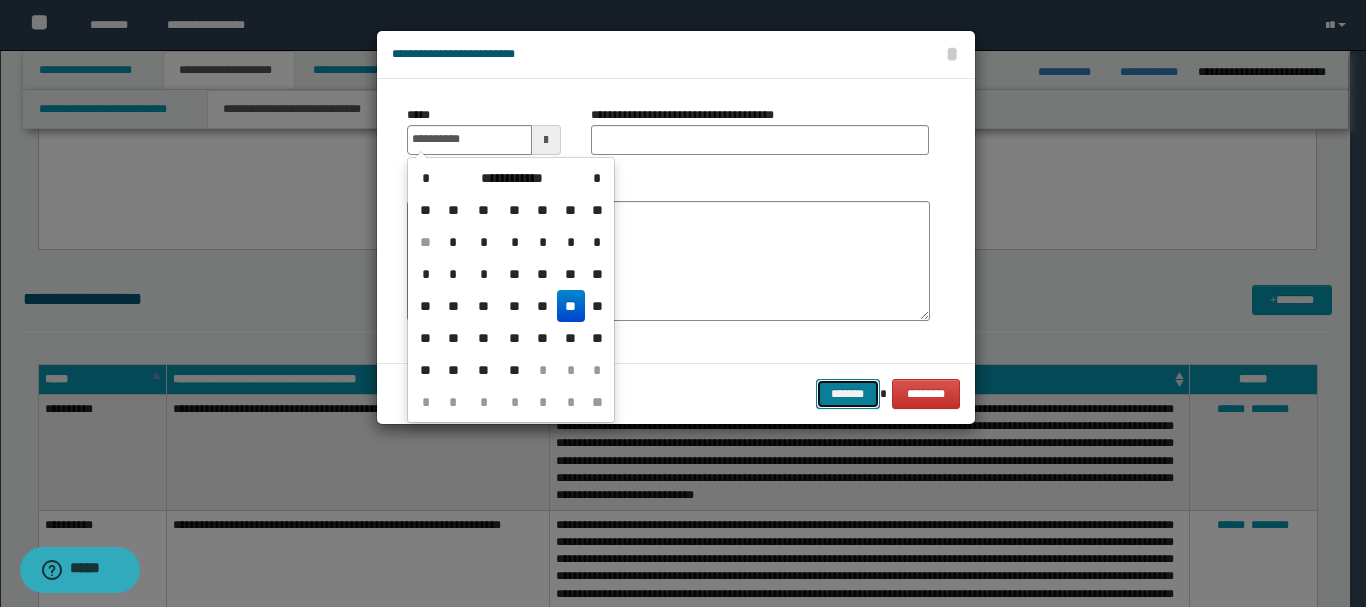 click on "*******" at bounding box center (848, 394) 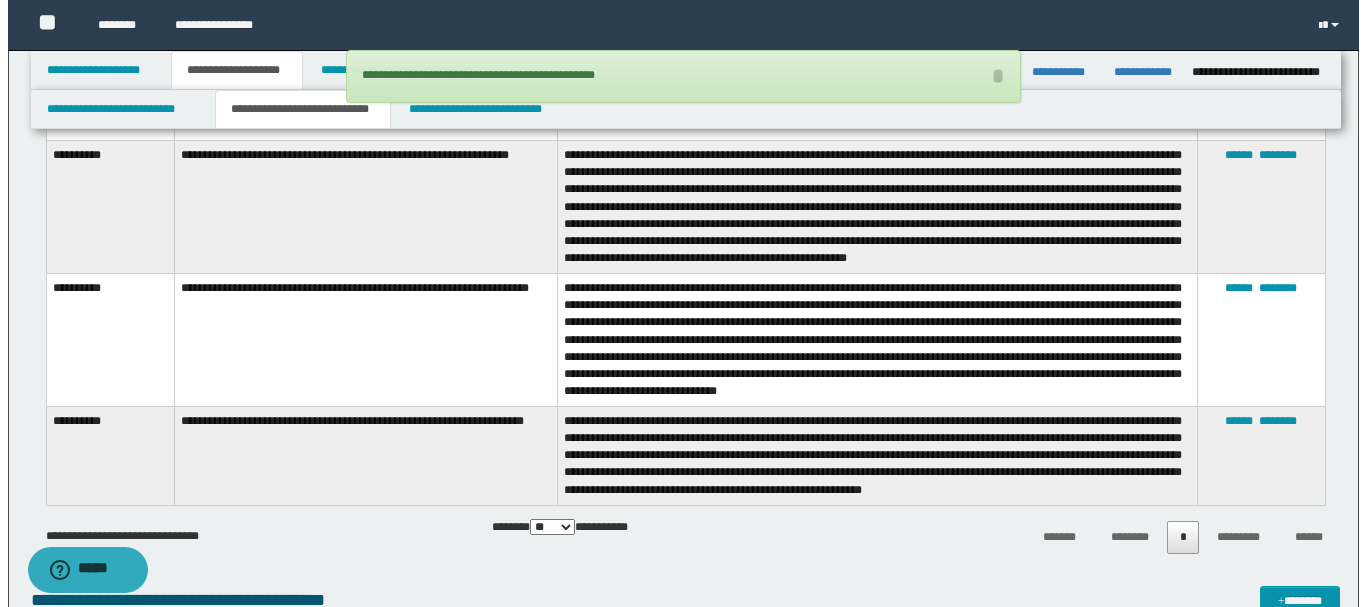 scroll, scrollTop: 800, scrollLeft: 0, axis: vertical 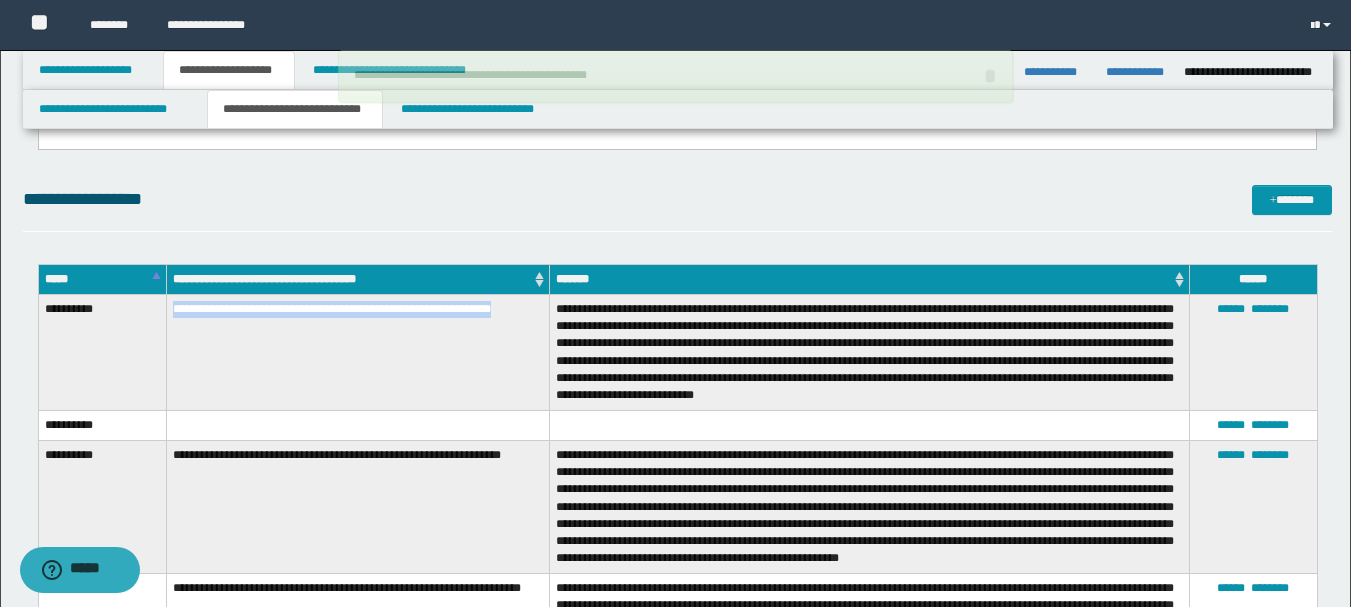 drag, startPoint x: 316, startPoint y: 333, endPoint x: 169, endPoint y: 308, distance: 149.1107 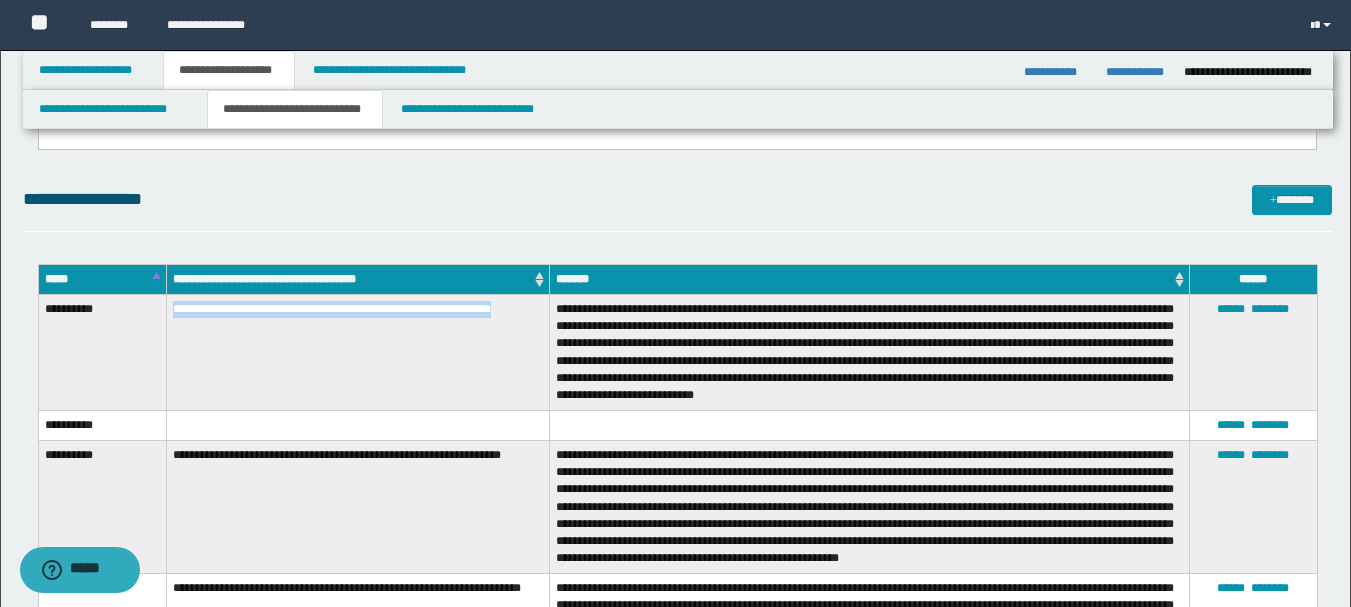 copy on "**********" 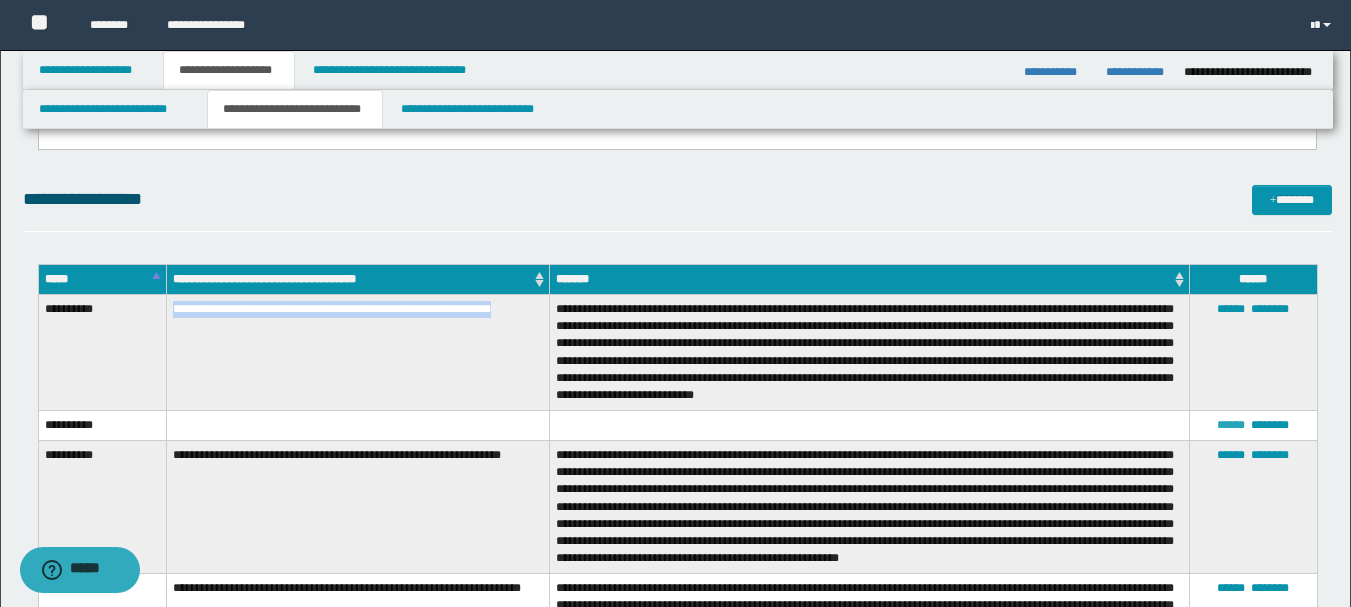 click on "******" at bounding box center (1231, 425) 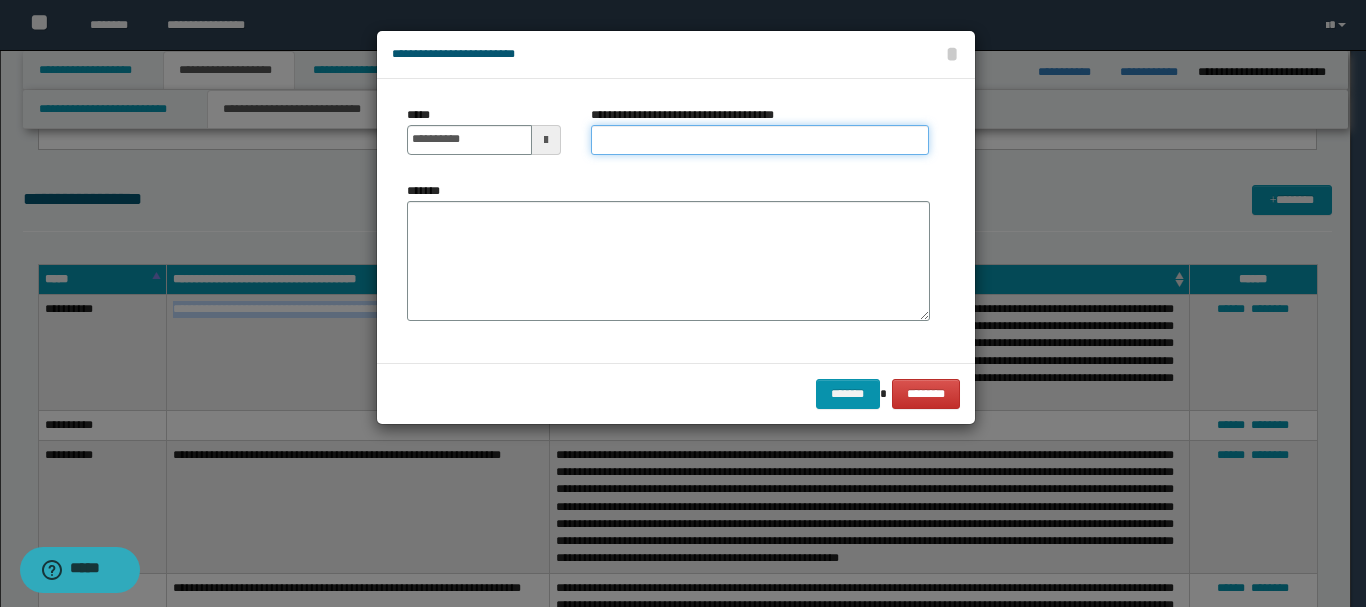 click on "**********" at bounding box center [760, 140] 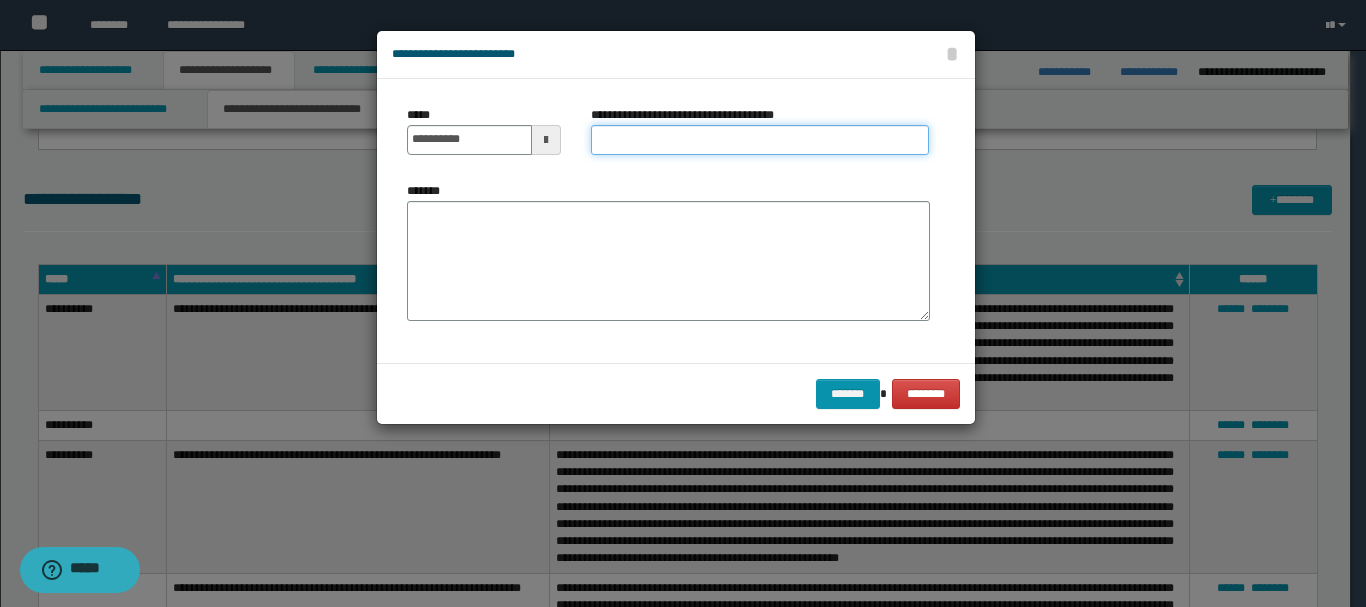 paste on "**********" 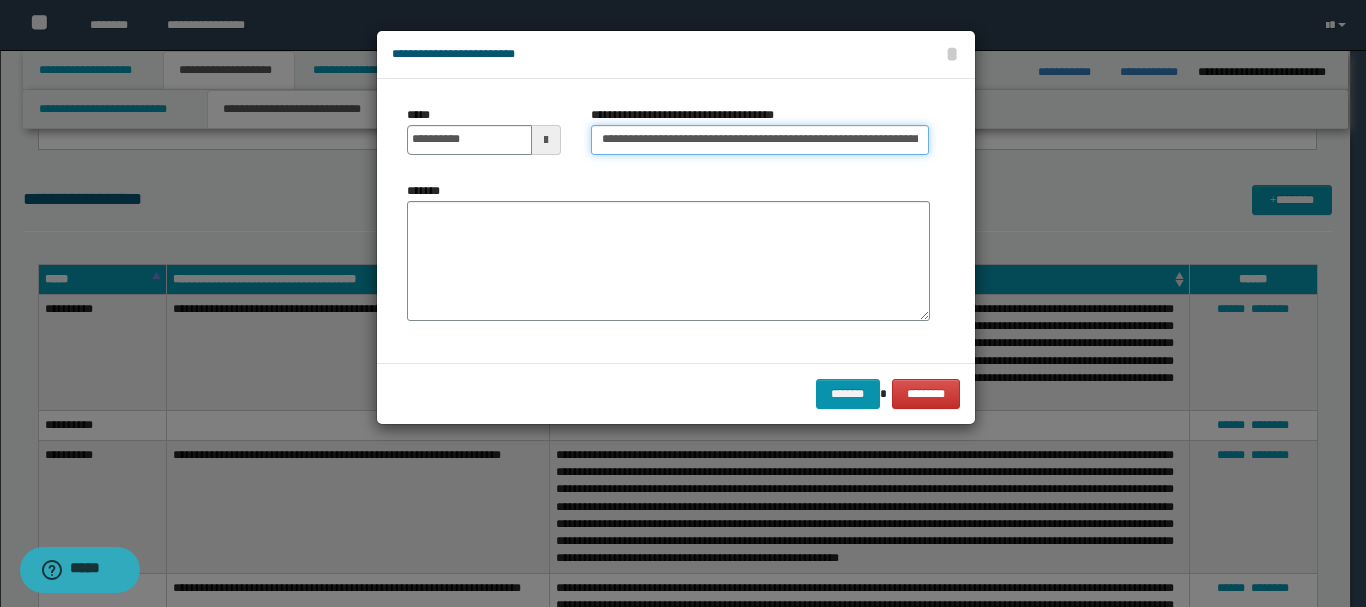 scroll, scrollTop: 0, scrollLeft: 61, axis: horizontal 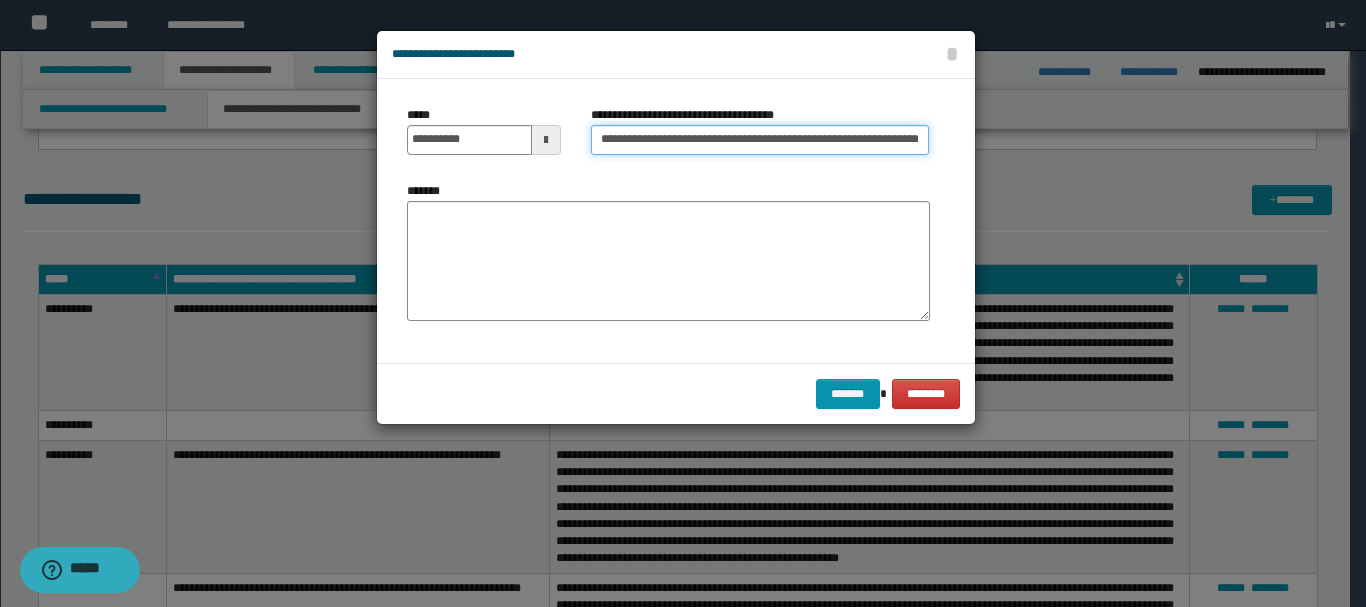 type on "**********" 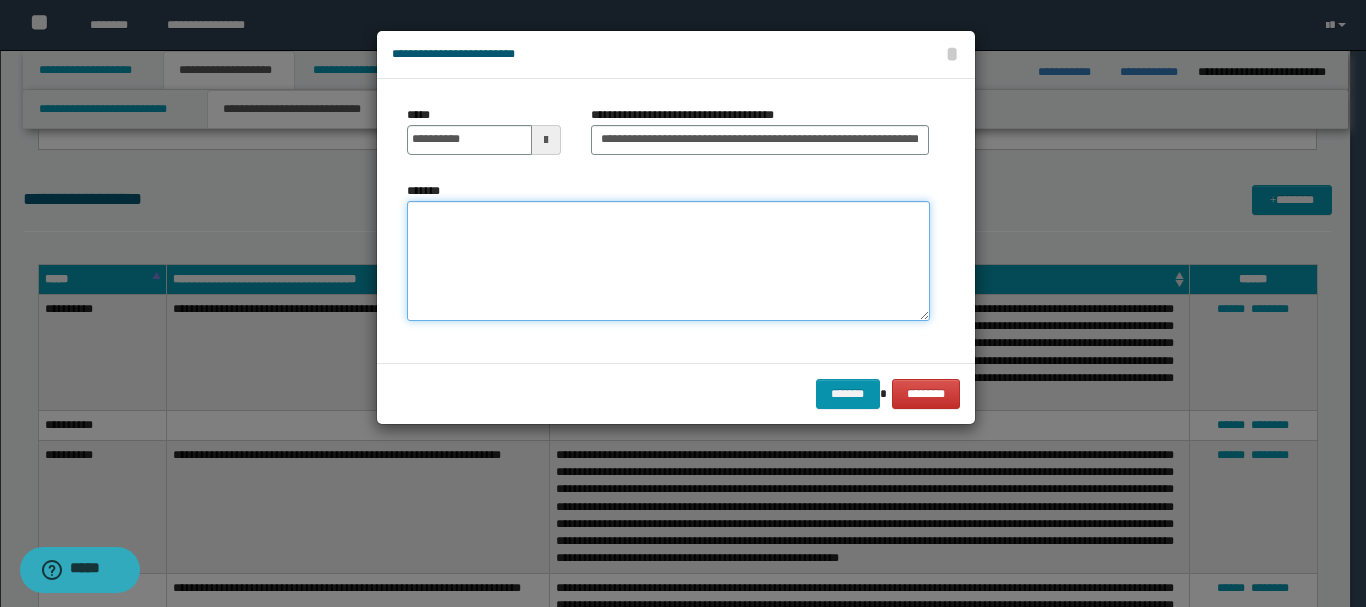 click on "*******" at bounding box center [668, 261] 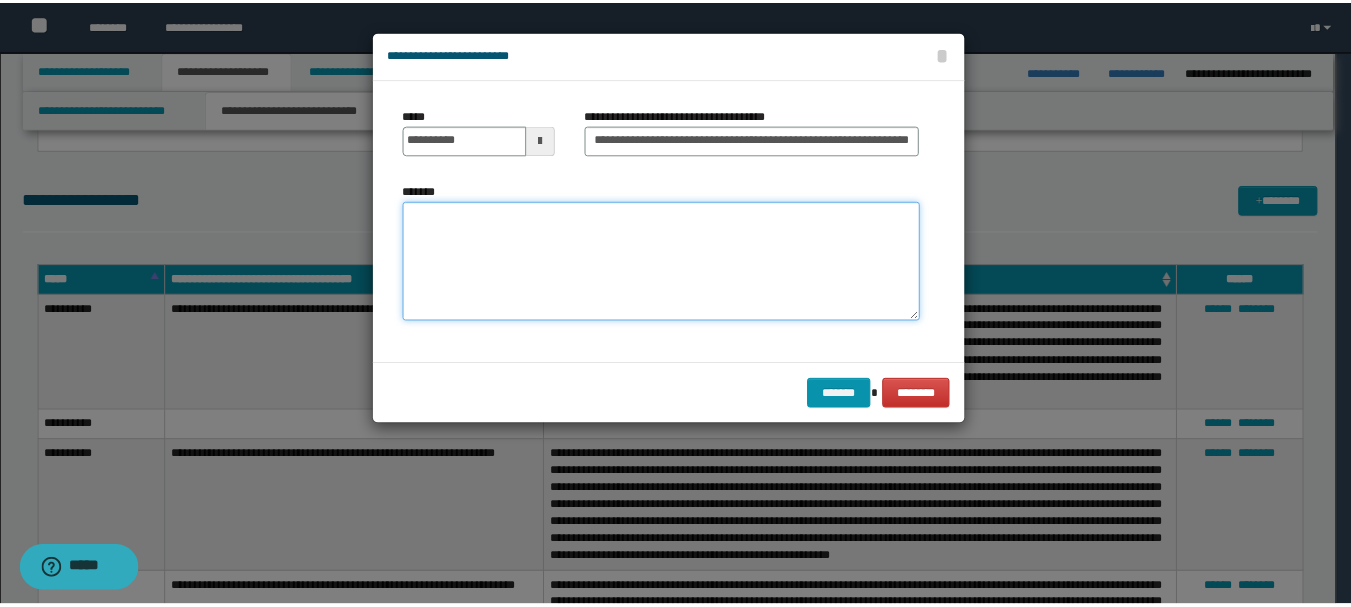 scroll, scrollTop: 0, scrollLeft: 0, axis: both 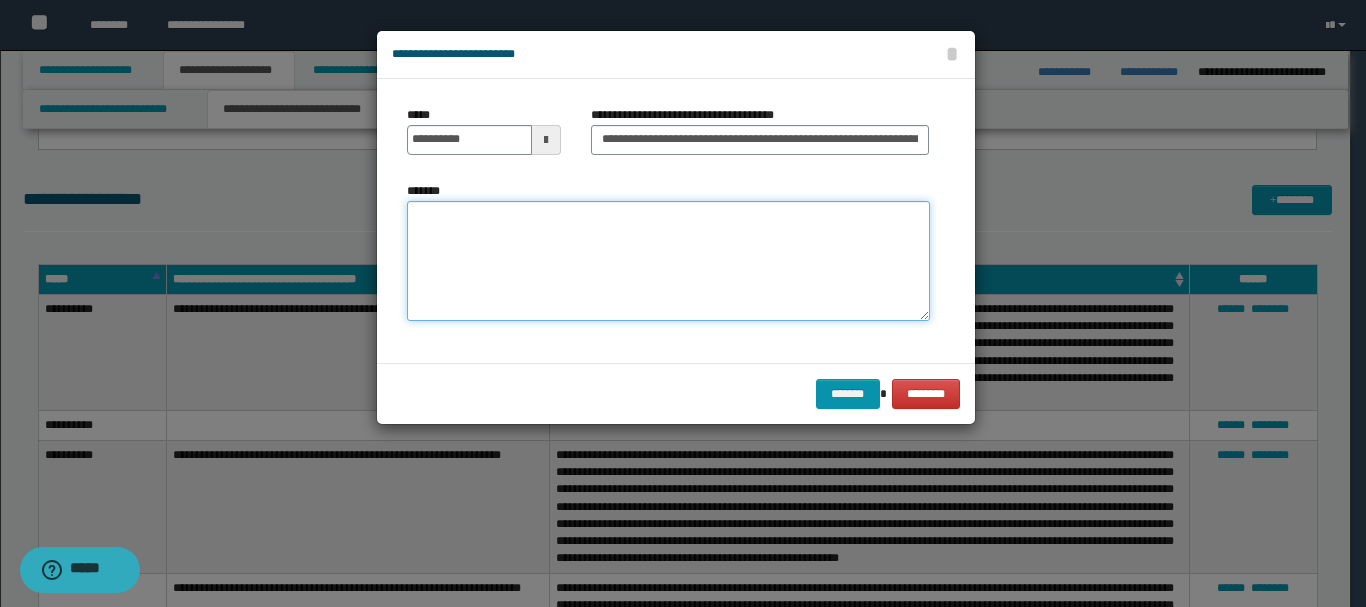 paste on "**********" 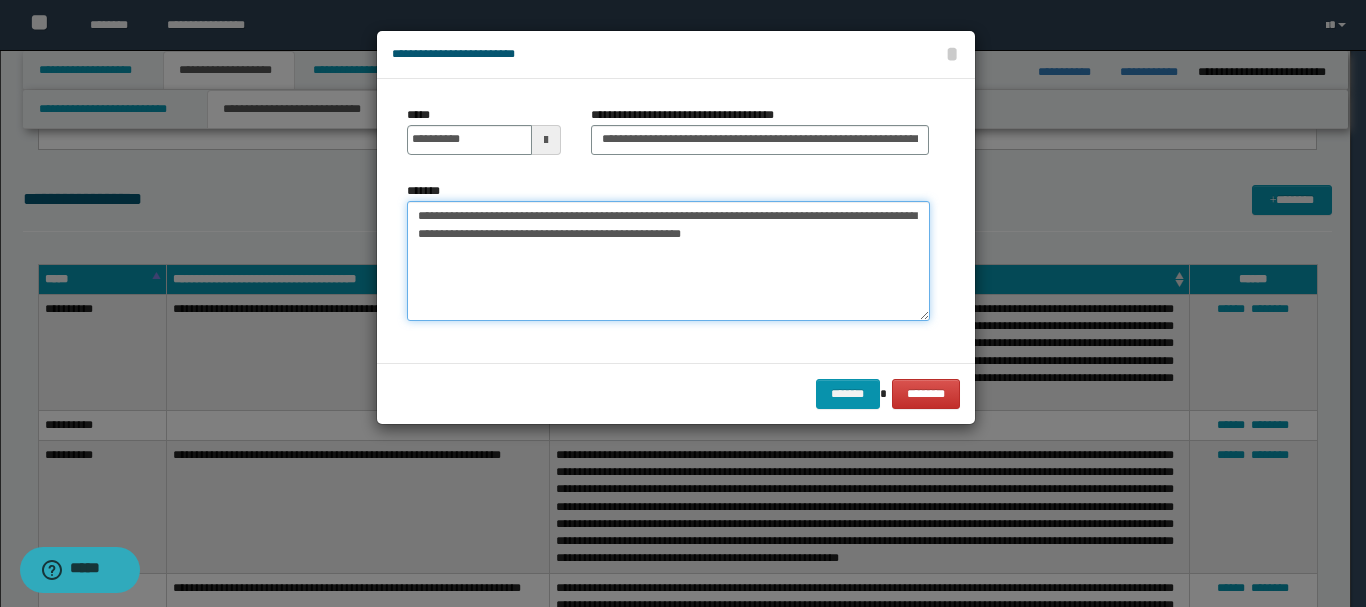 click on "**********" at bounding box center [668, 261] 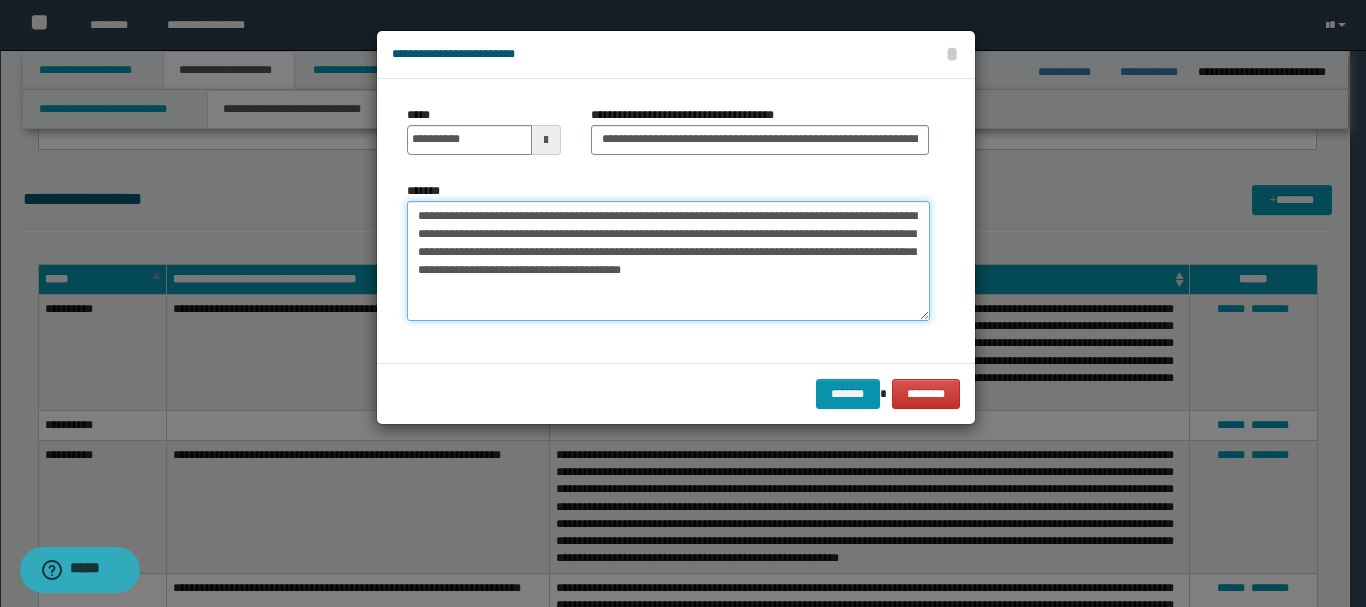 drag, startPoint x: 447, startPoint y: 230, endPoint x: 463, endPoint y: 268, distance: 41.231056 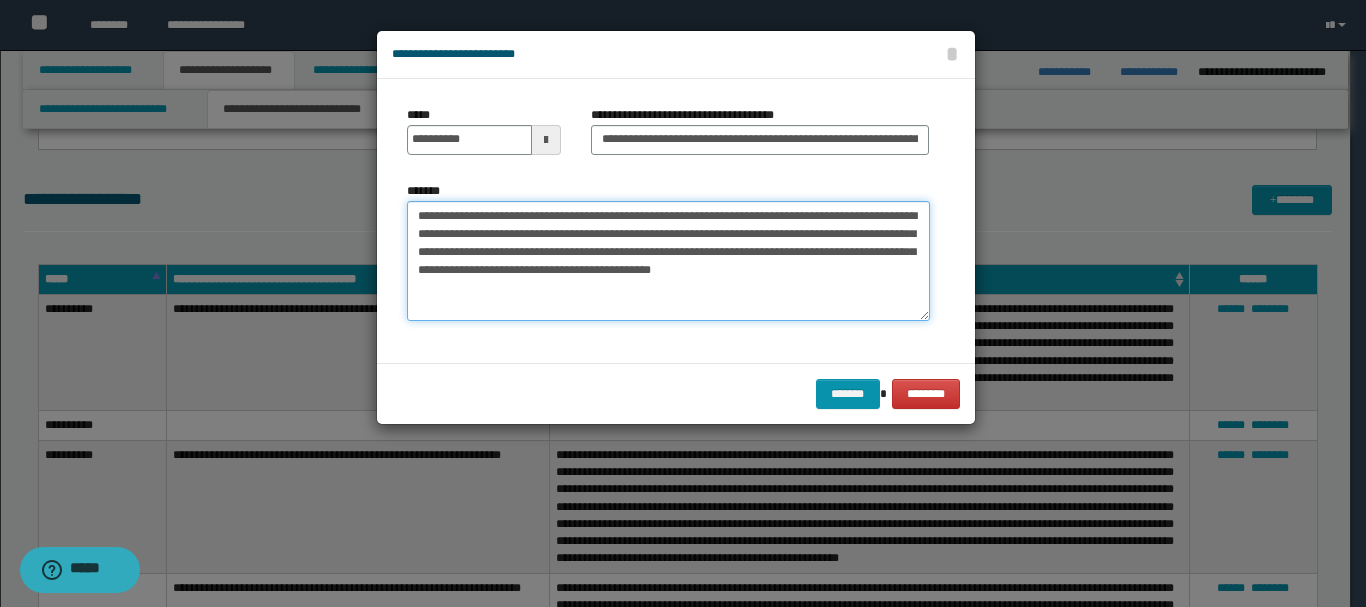 paste on "**********" 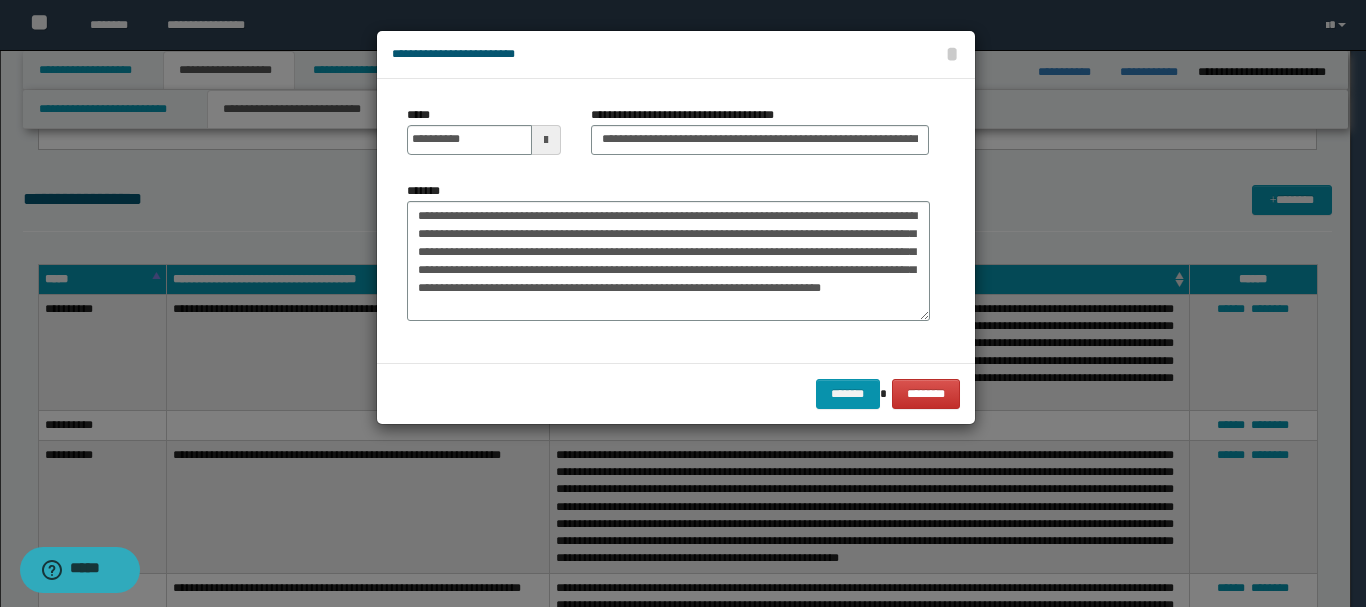 click on "**********" at bounding box center (668, 259) 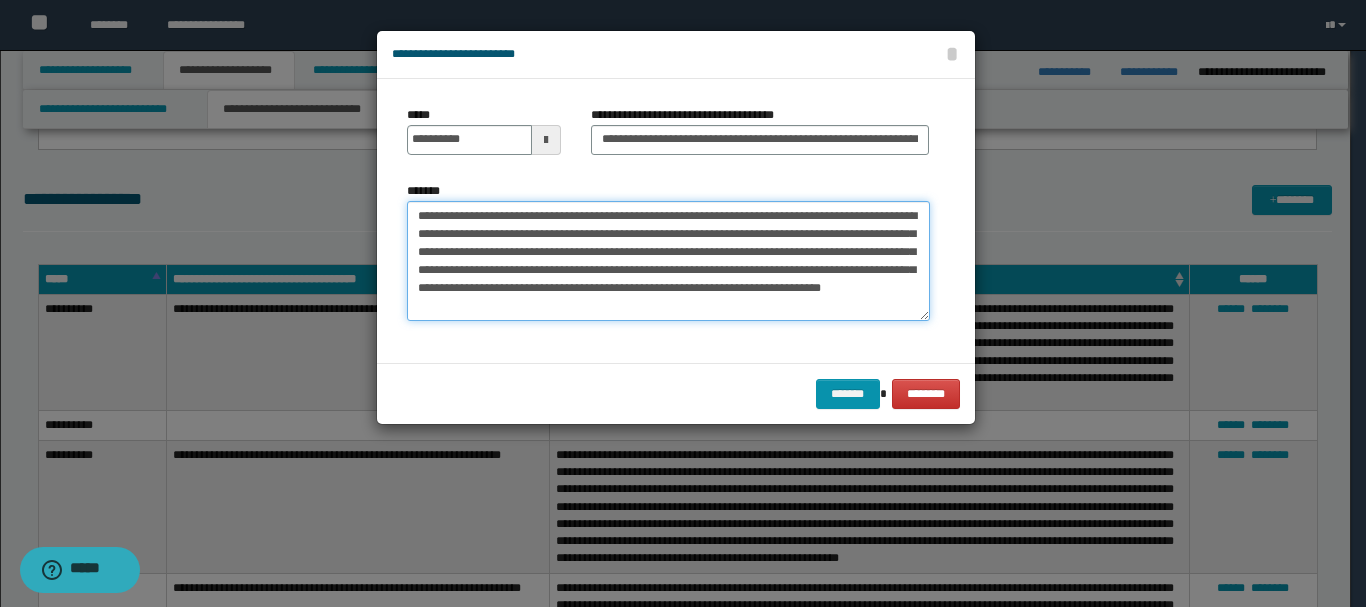 click on "**********" at bounding box center (668, 261) 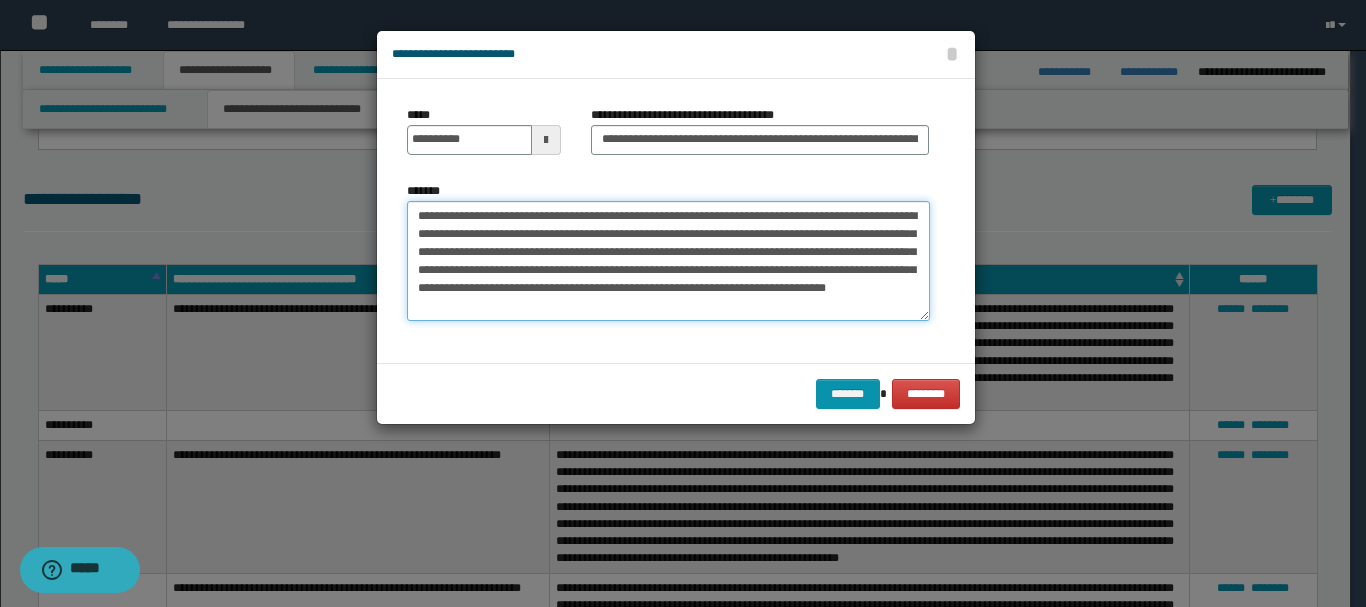type on "**********" 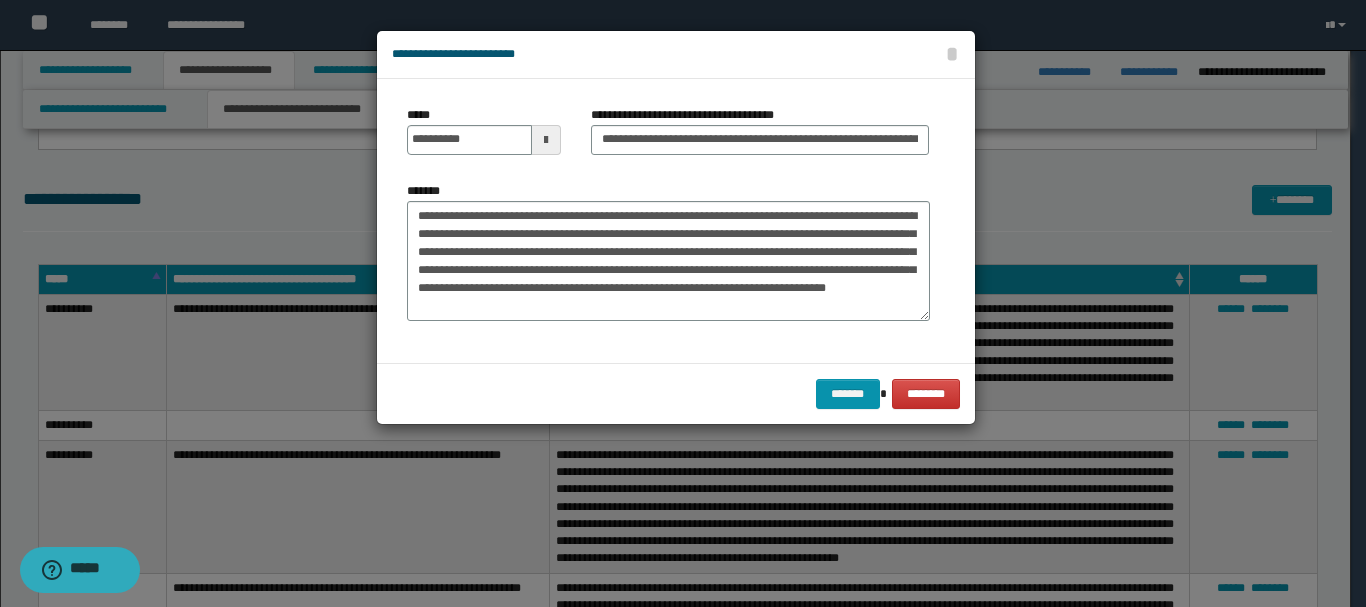 click on "**********" at bounding box center [676, 221] 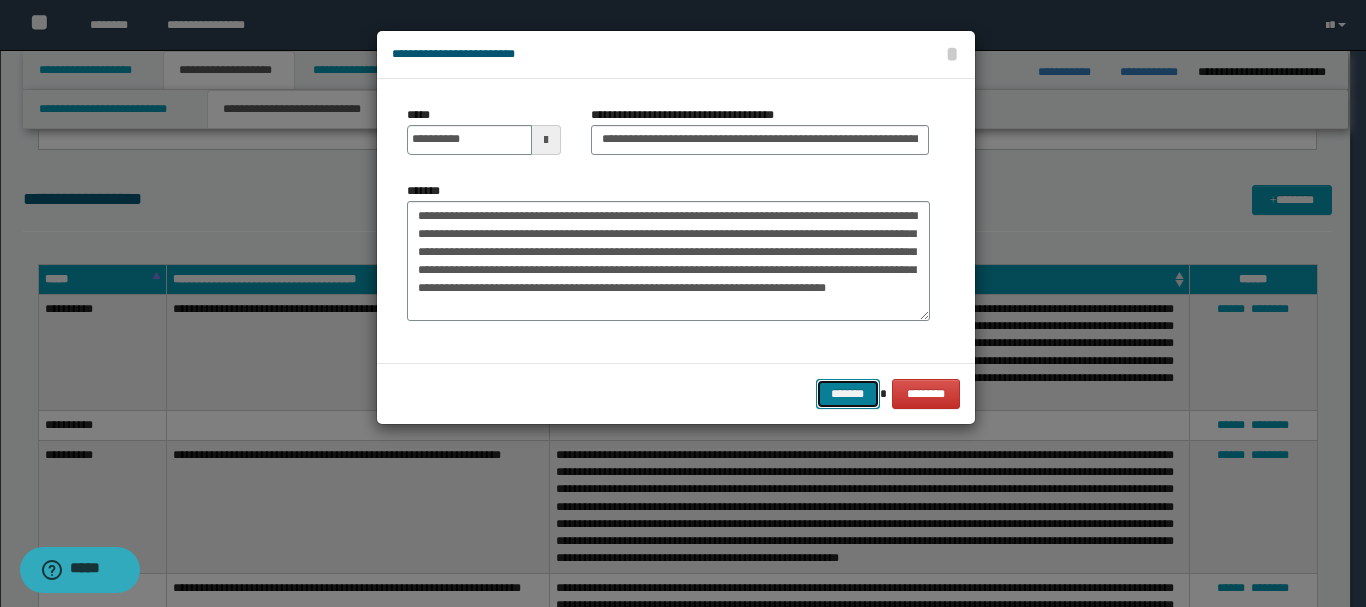 click on "*******" at bounding box center [848, 394] 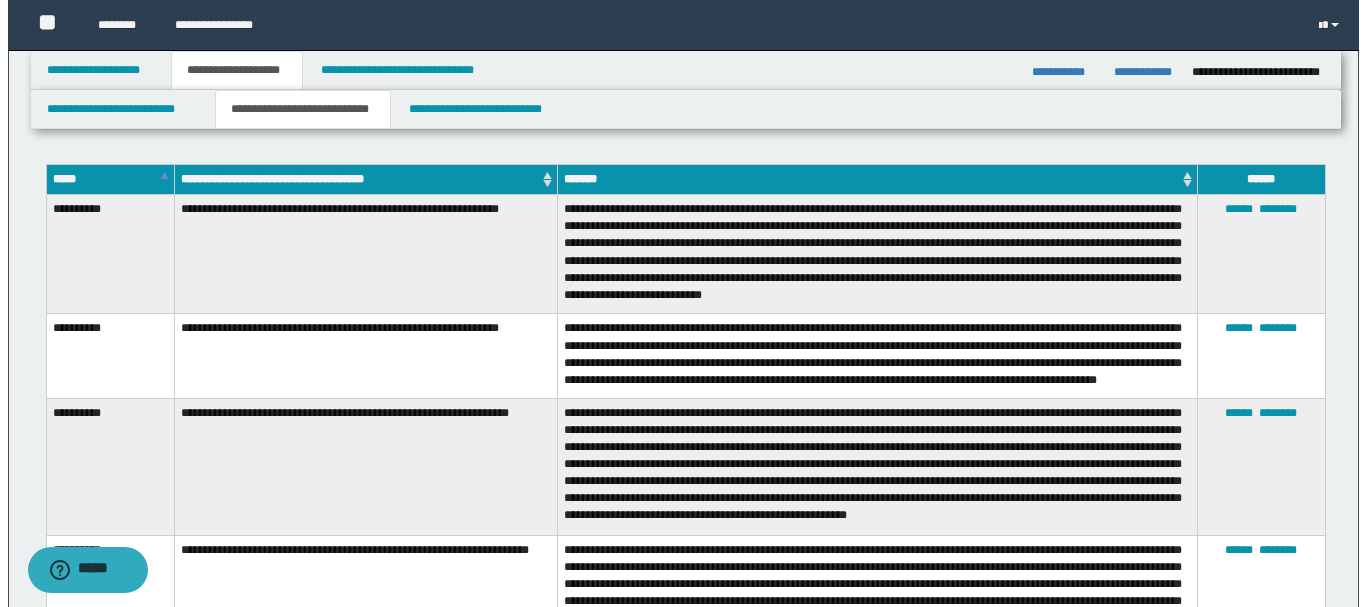 scroll, scrollTop: 800, scrollLeft: 0, axis: vertical 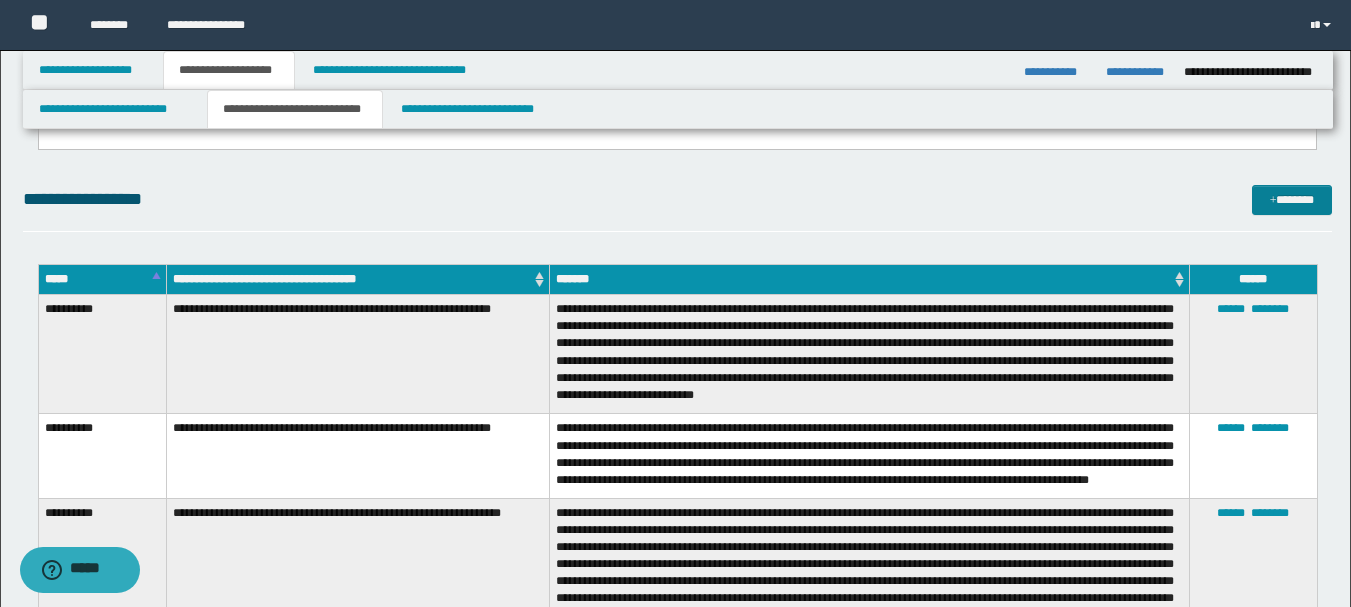 click on "**********" at bounding box center [677, 199] 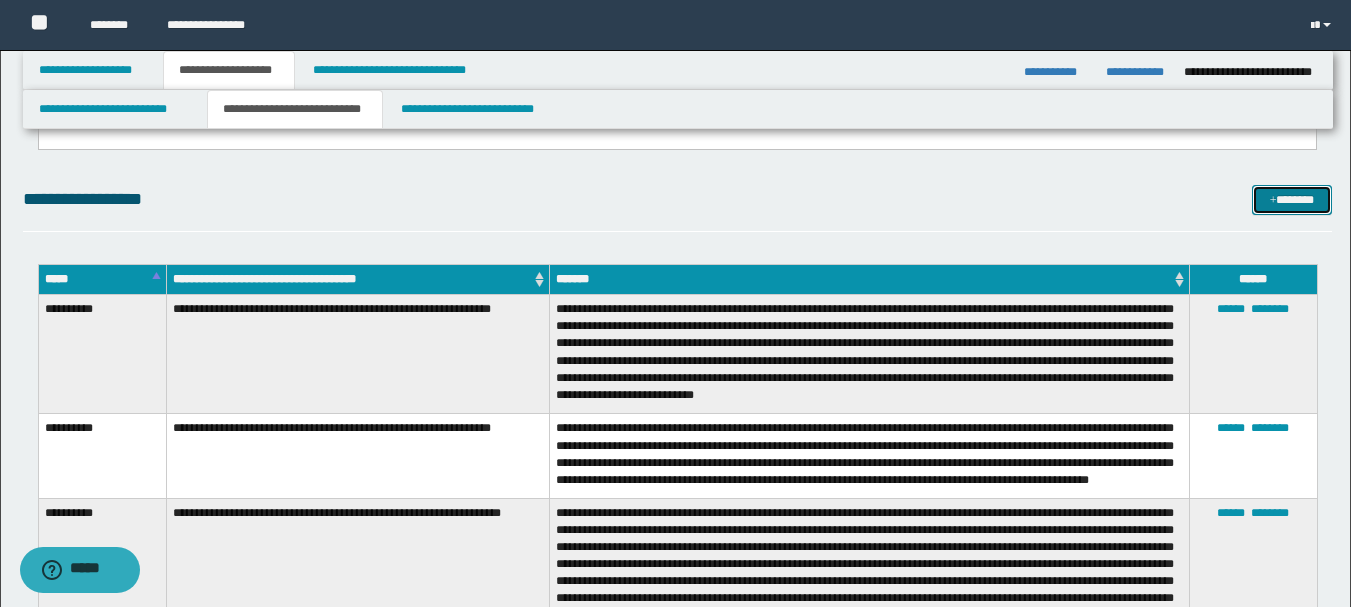 click on "*******" at bounding box center (1292, 200) 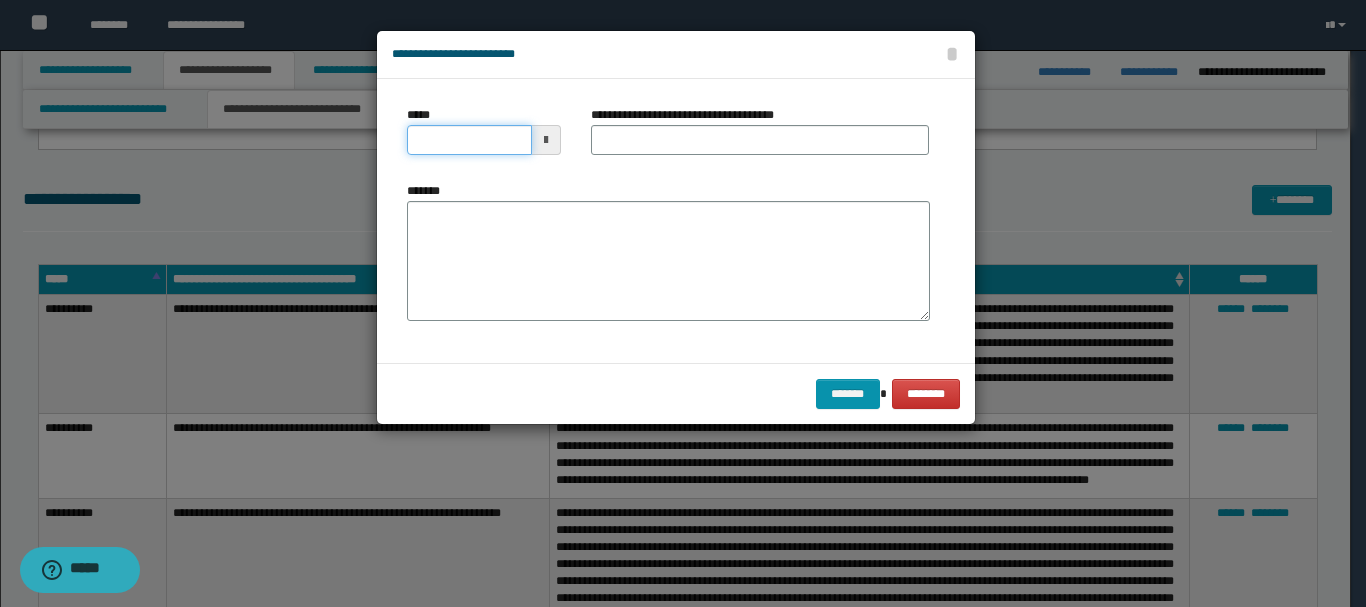 click on "*****" at bounding box center [469, 140] 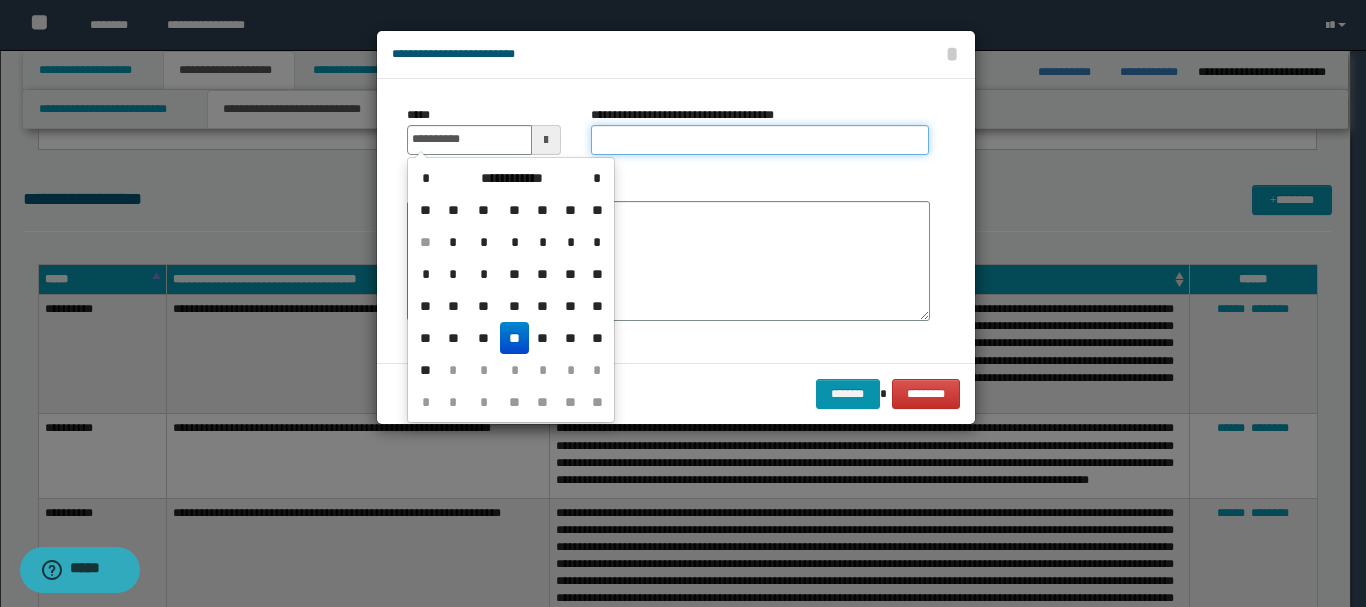 click on "**********" at bounding box center (760, 140) 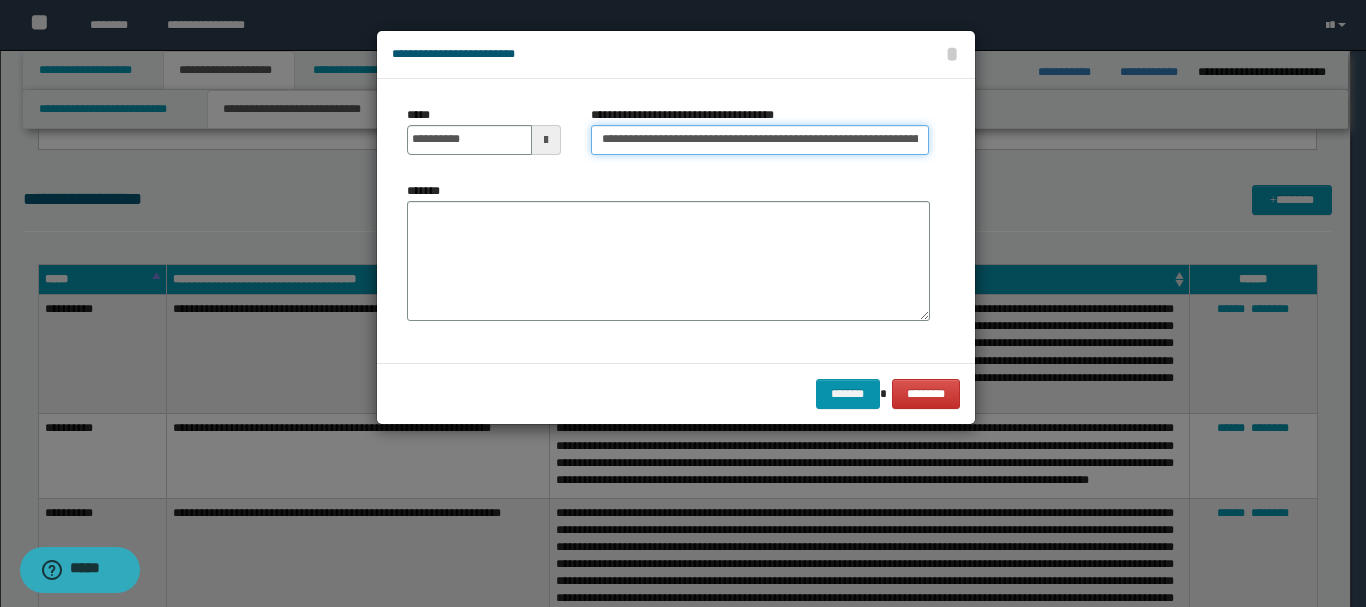 scroll, scrollTop: 0, scrollLeft: 94, axis: horizontal 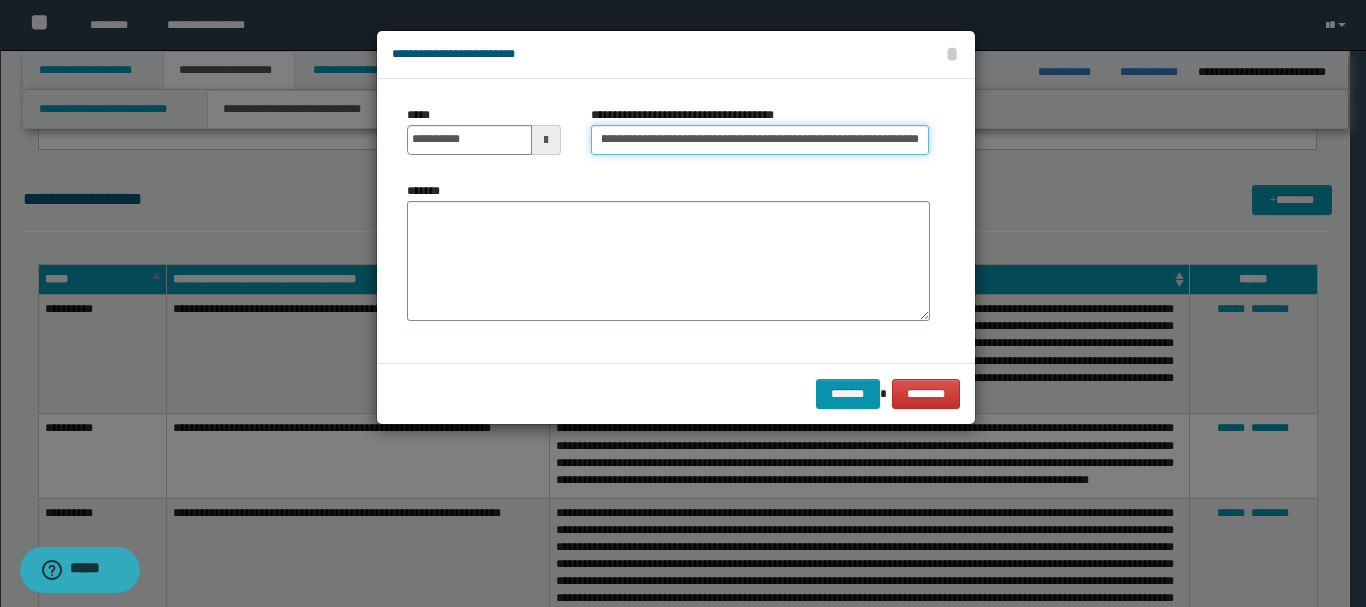 drag, startPoint x: 812, startPoint y: 135, endPoint x: 1065, endPoint y: 182, distance: 257.32858 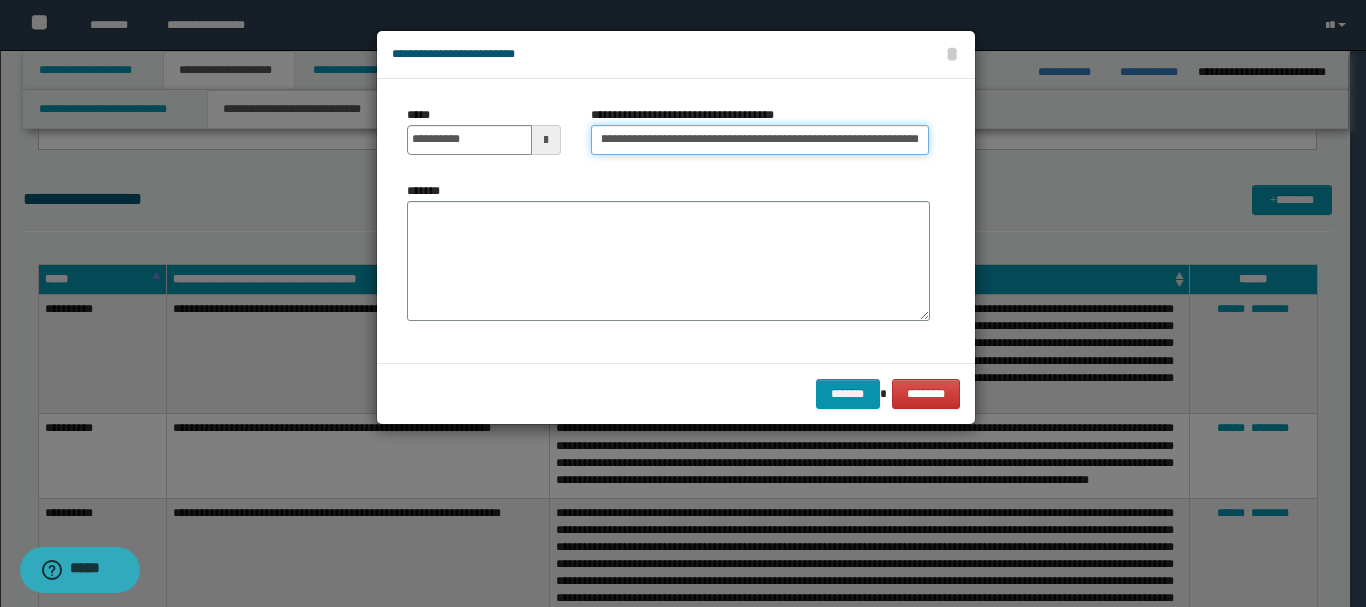 scroll, scrollTop: 0, scrollLeft: 149, axis: horizontal 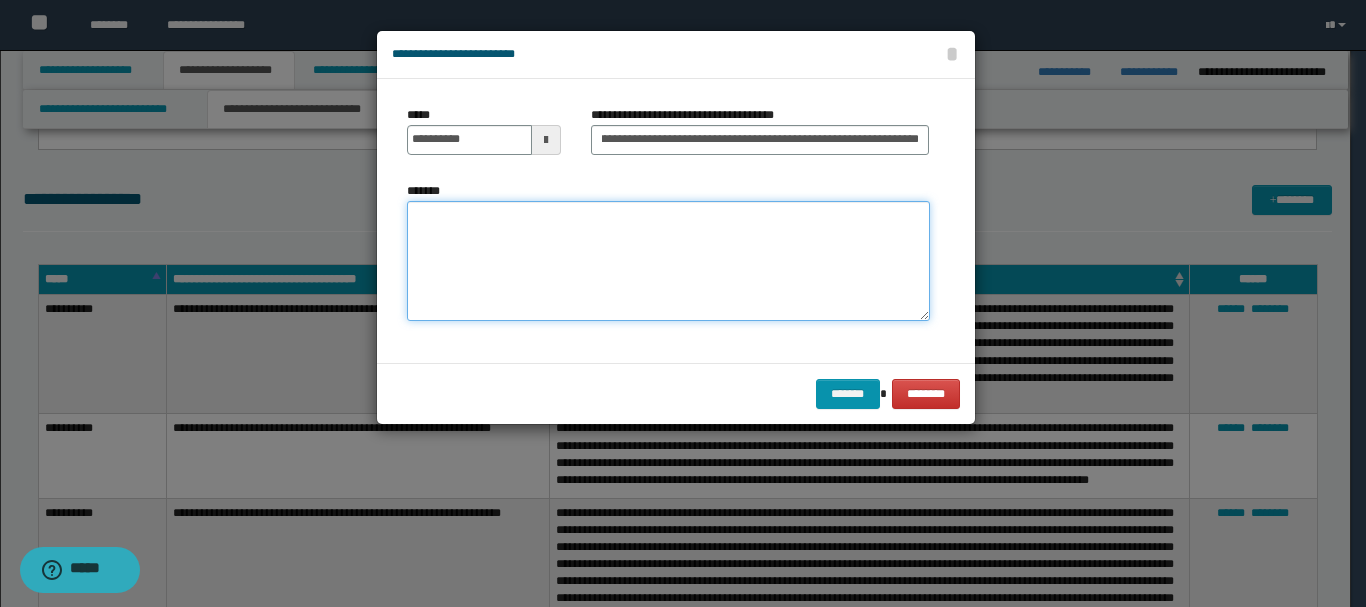 click on "*******" at bounding box center (668, 261) 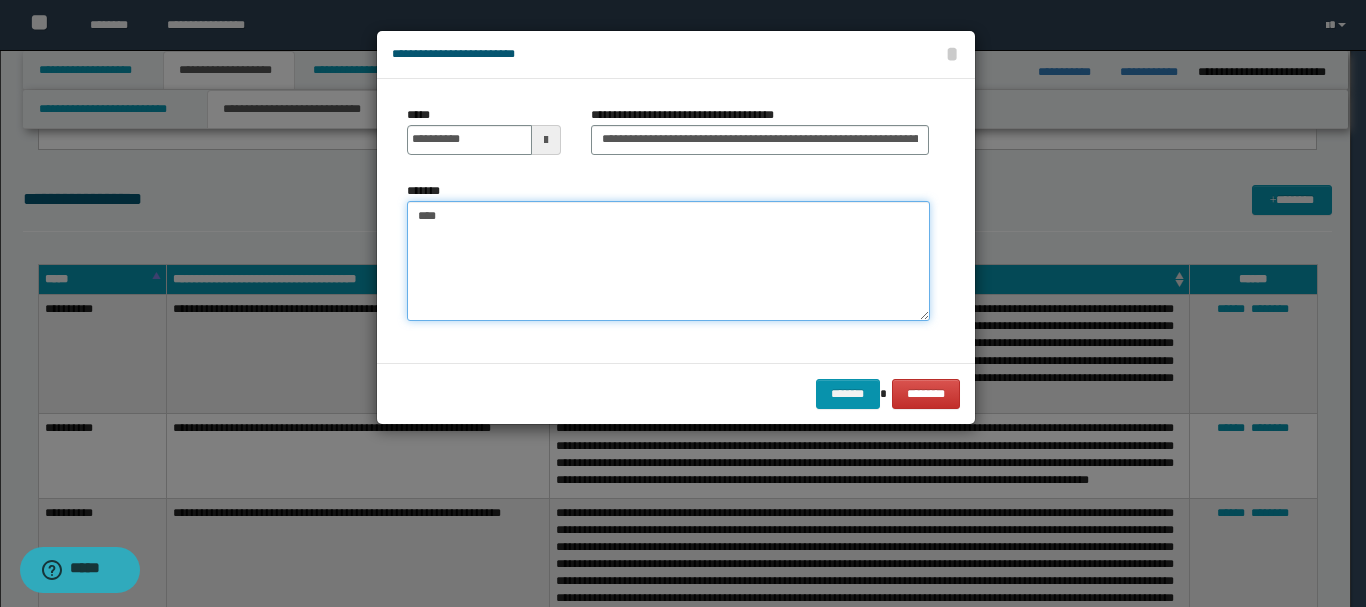 drag, startPoint x: 550, startPoint y: 217, endPoint x: 0, endPoint y: 181, distance: 551.17694 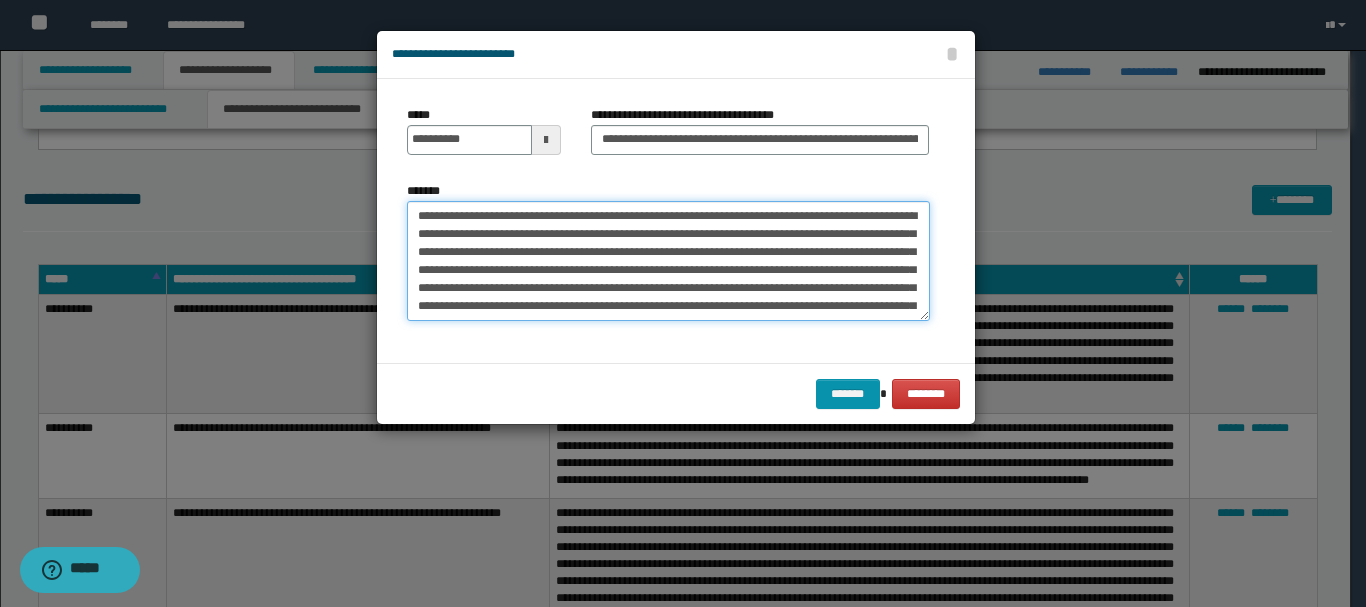 scroll, scrollTop: 30, scrollLeft: 0, axis: vertical 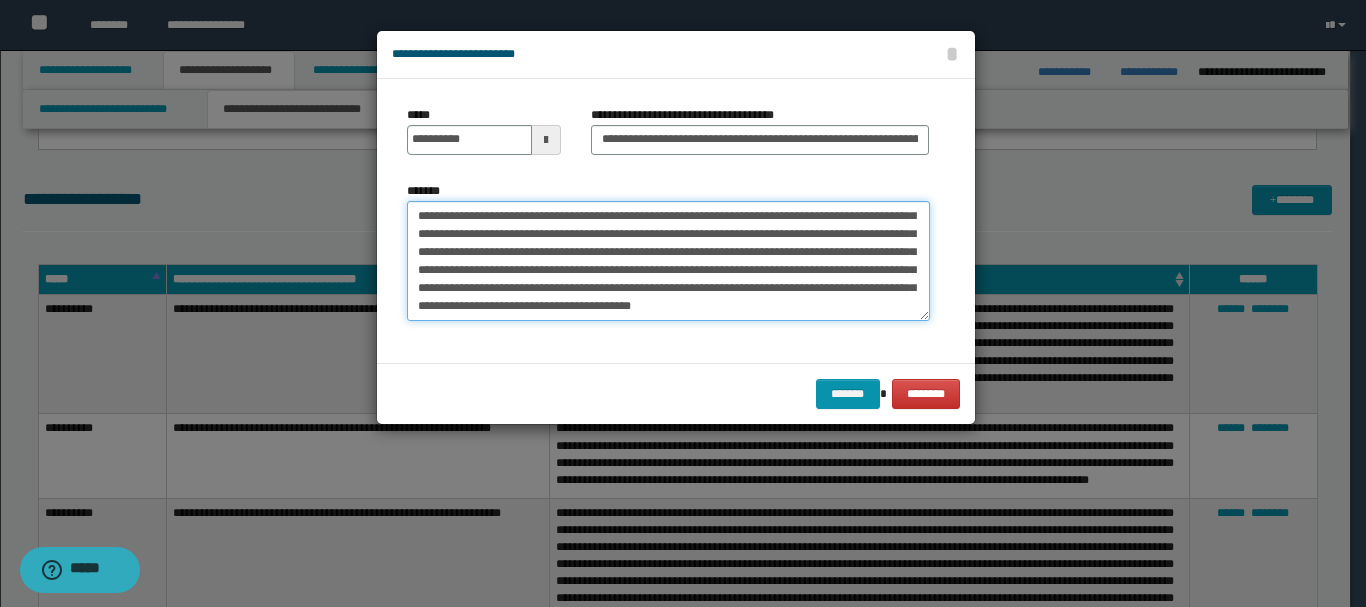 drag, startPoint x: 602, startPoint y: 293, endPoint x: 478, endPoint y: 272, distance: 125.765656 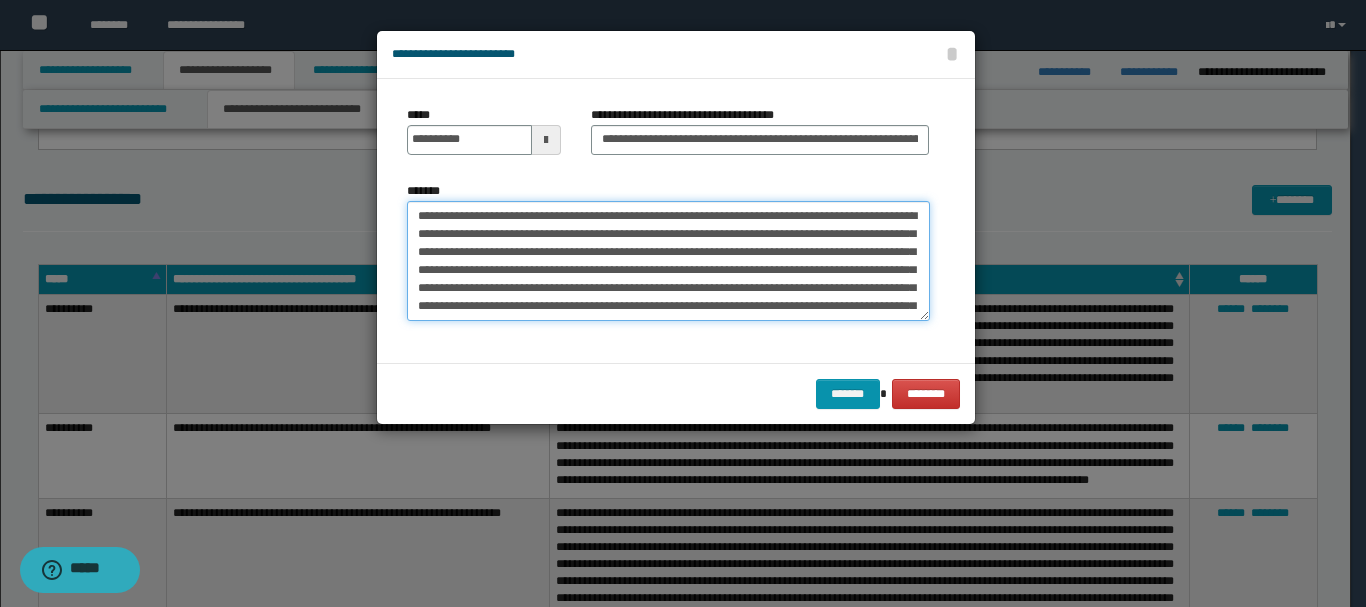 scroll, scrollTop: 36, scrollLeft: 0, axis: vertical 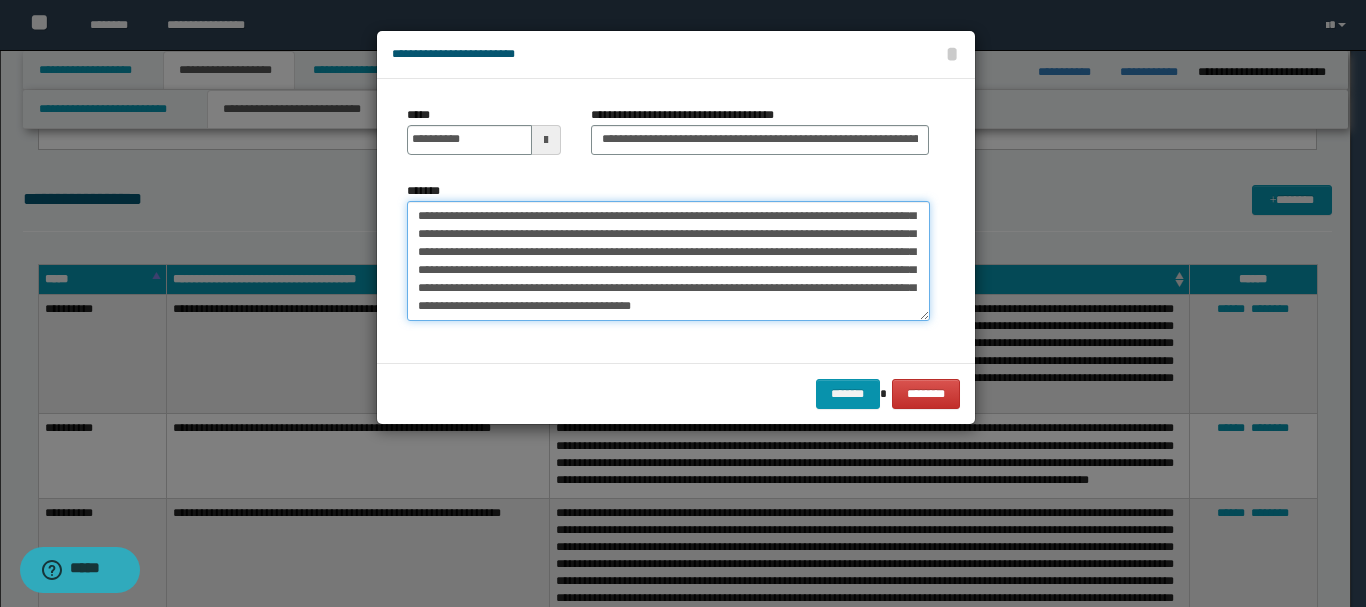 click on "**********" at bounding box center (668, 261) 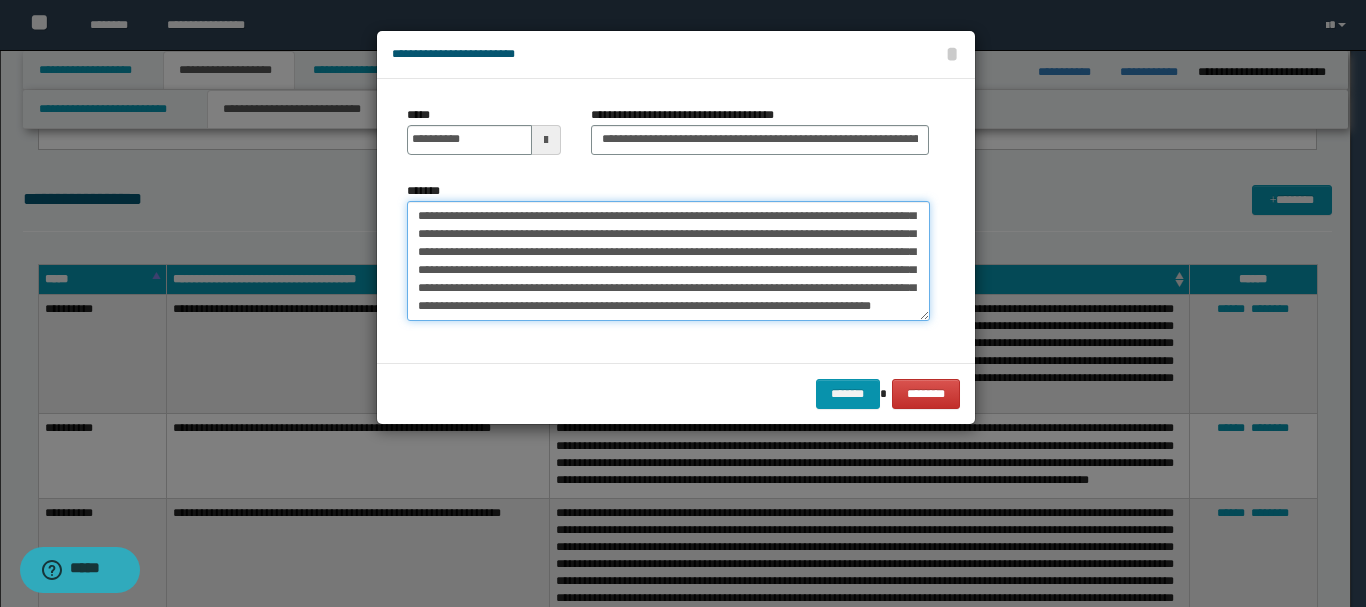 scroll, scrollTop: 66, scrollLeft: 0, axis: vertical 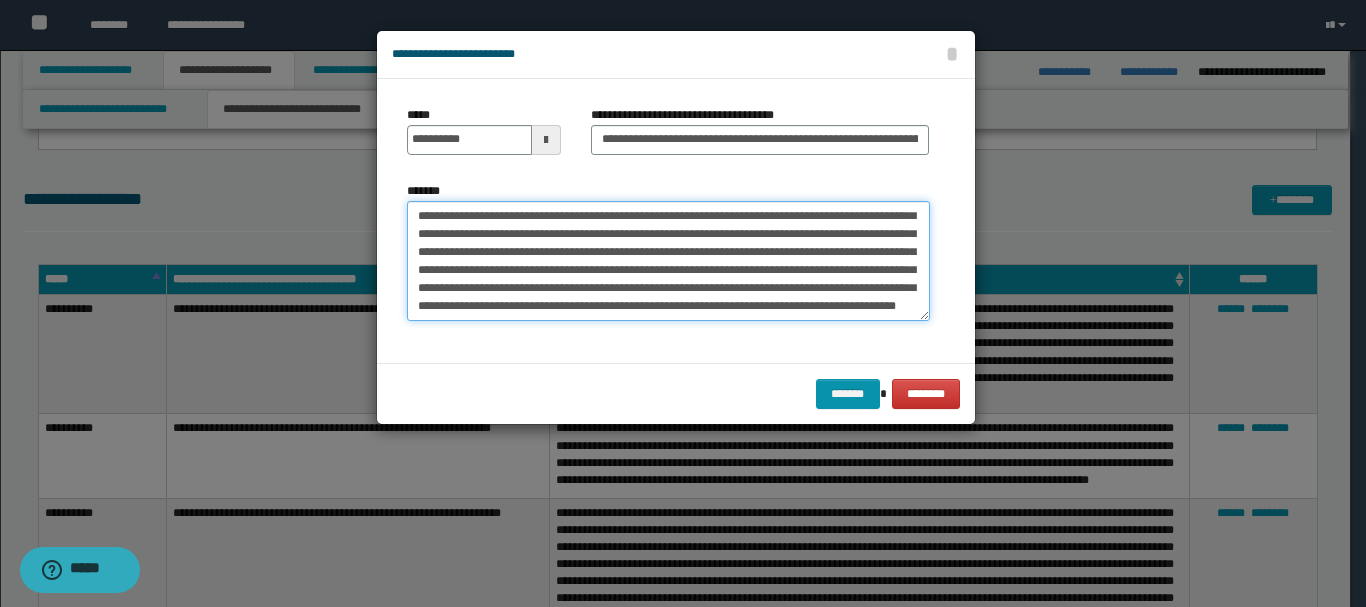 drag, startPoint x: 560, startPoint y: 272, endPoint x: 635, endPoint y: 278, distance: 75.23962 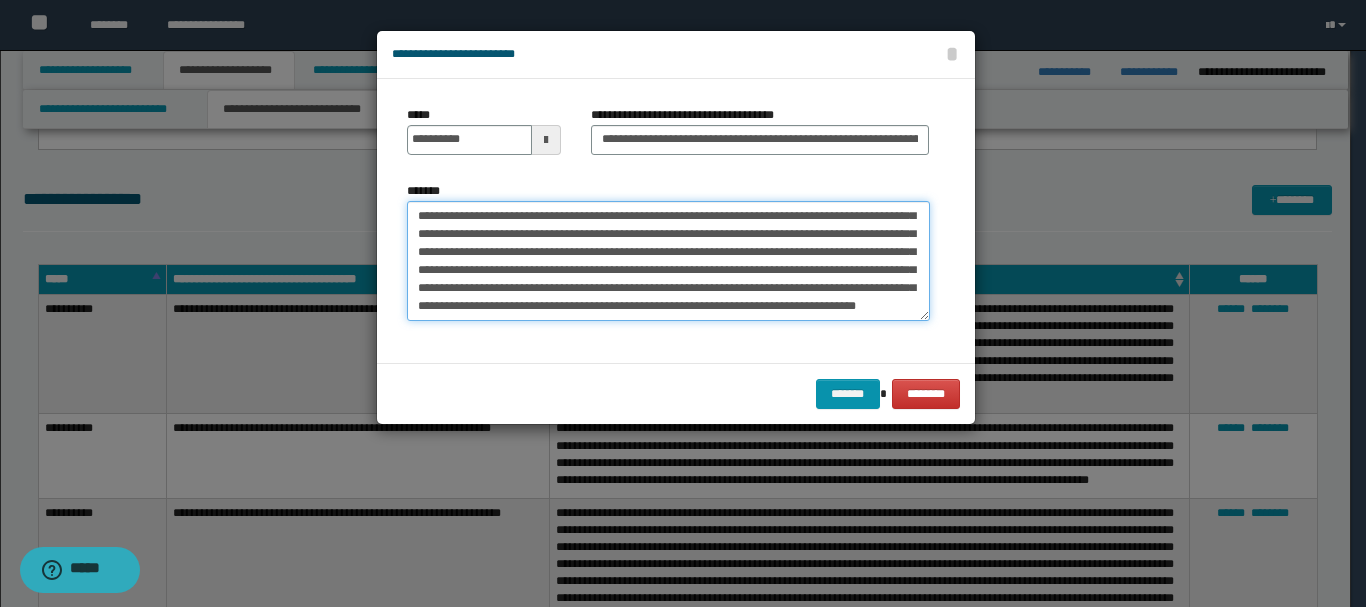 scroll, scrollTop: 84, scrollLeft: 0, axis: vertical 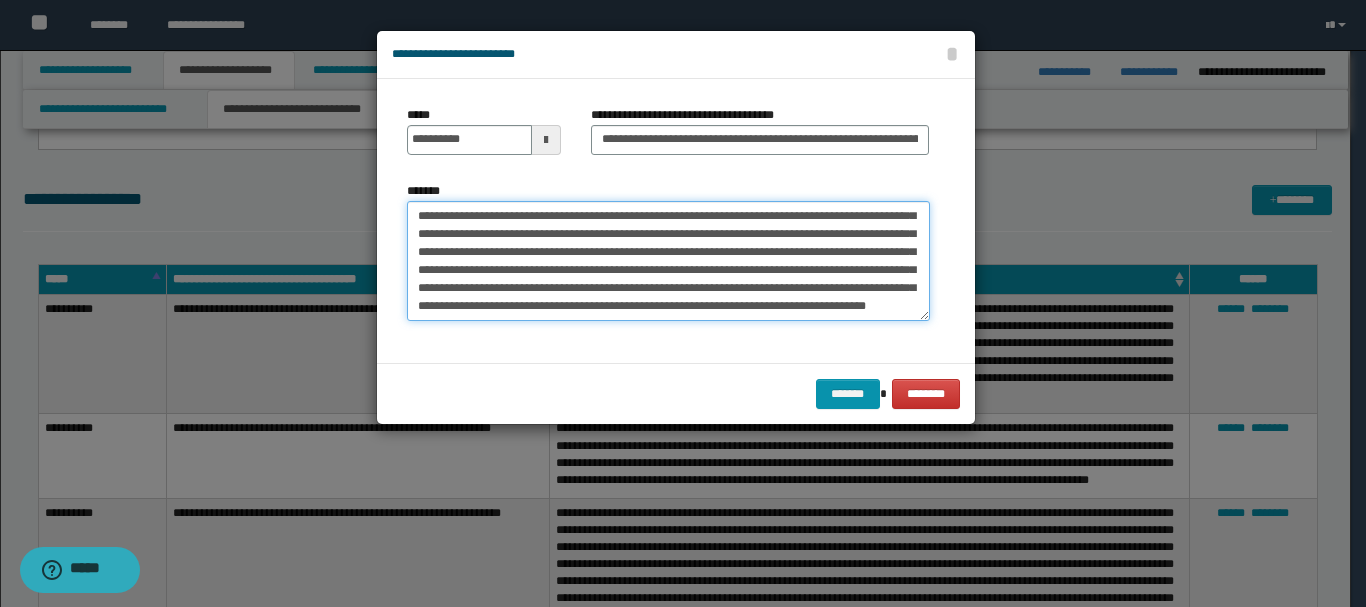 drag, startPoint x: 552, startPoint y: 303, endPoint x: 538, endPoint y: 297, distance: 15.231546 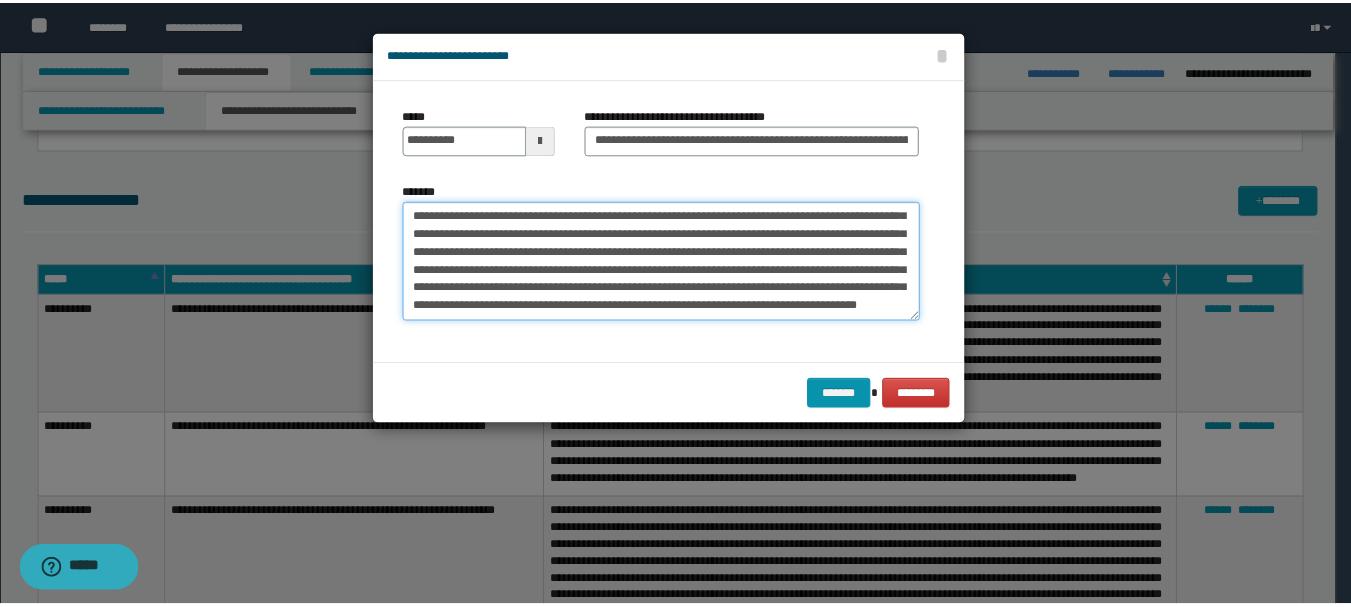 scroll, scrollTop: 0, scrollLeft: 0, axis: both 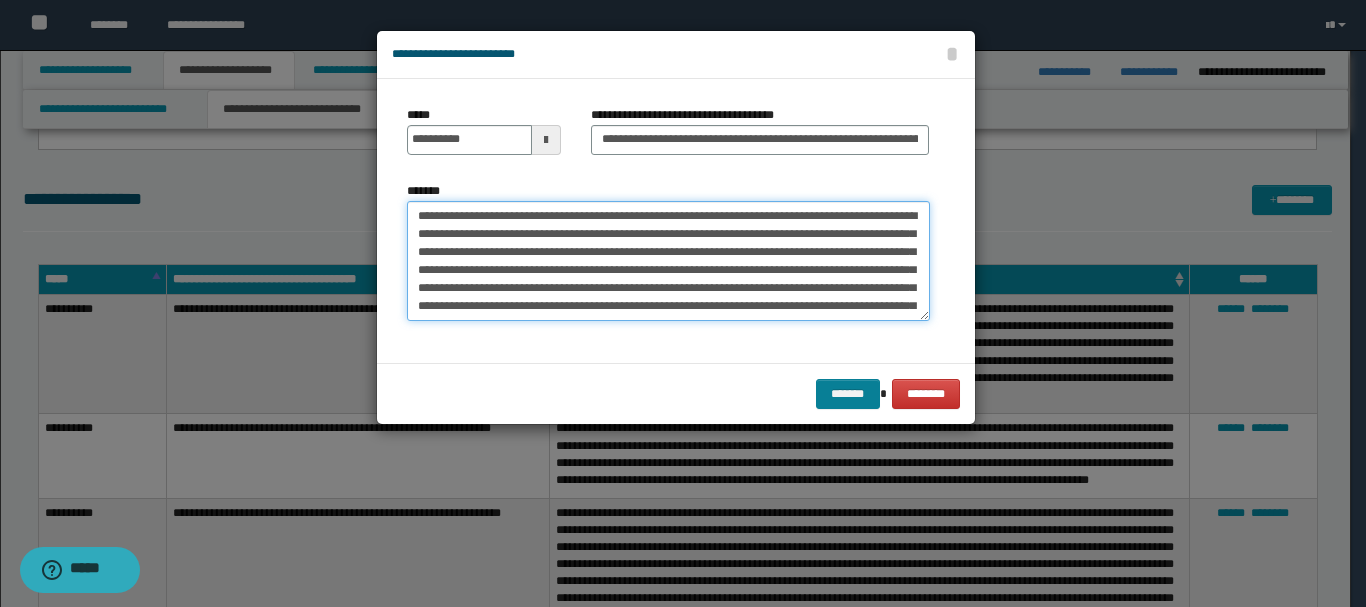 type on "**********" 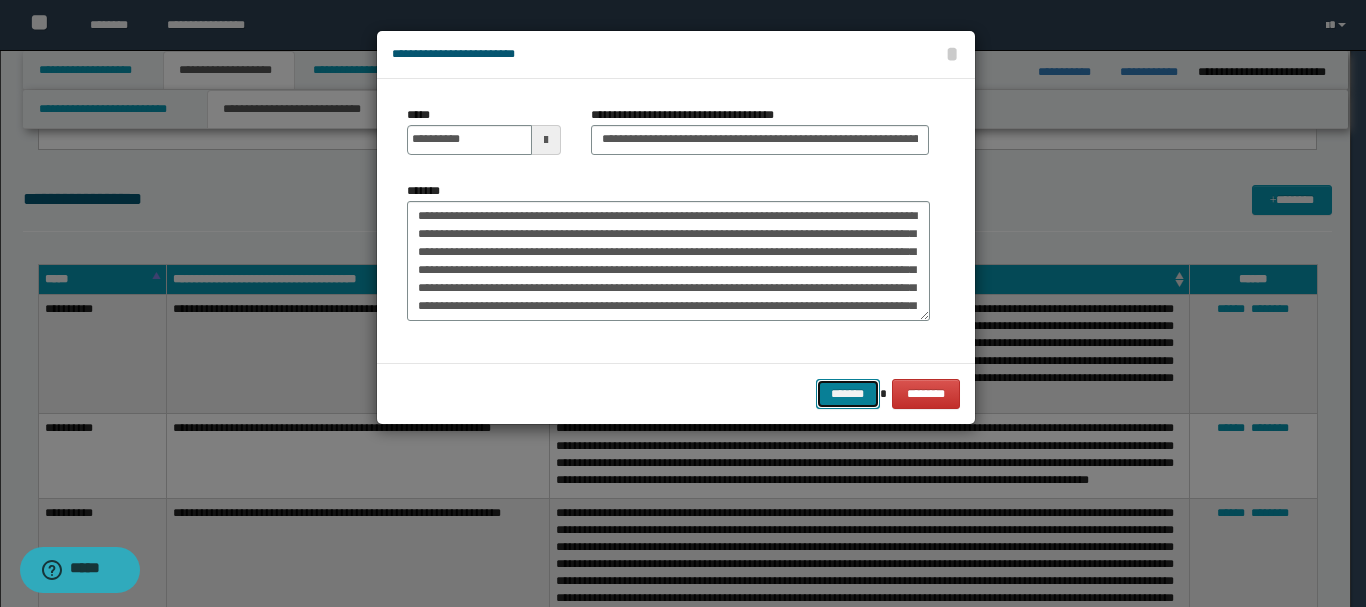 click on "*******" at bounding box center (848, 394) 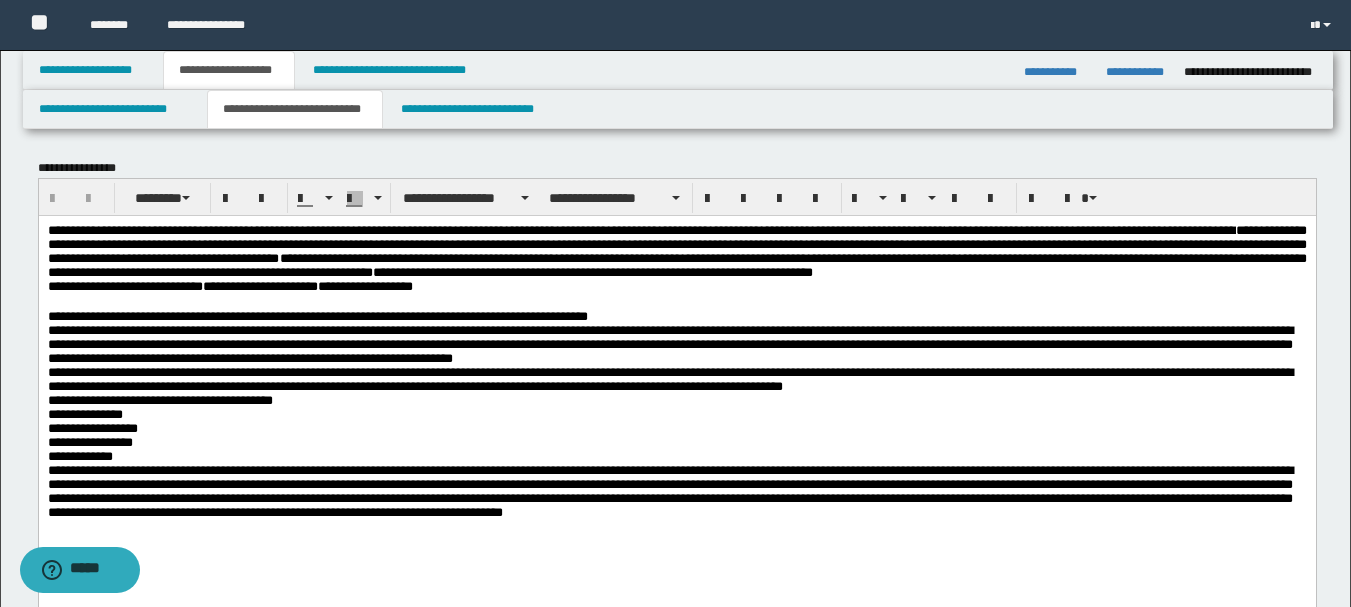 scroll, scrollTop: 400, scrollLeft: 0, axis: vertical 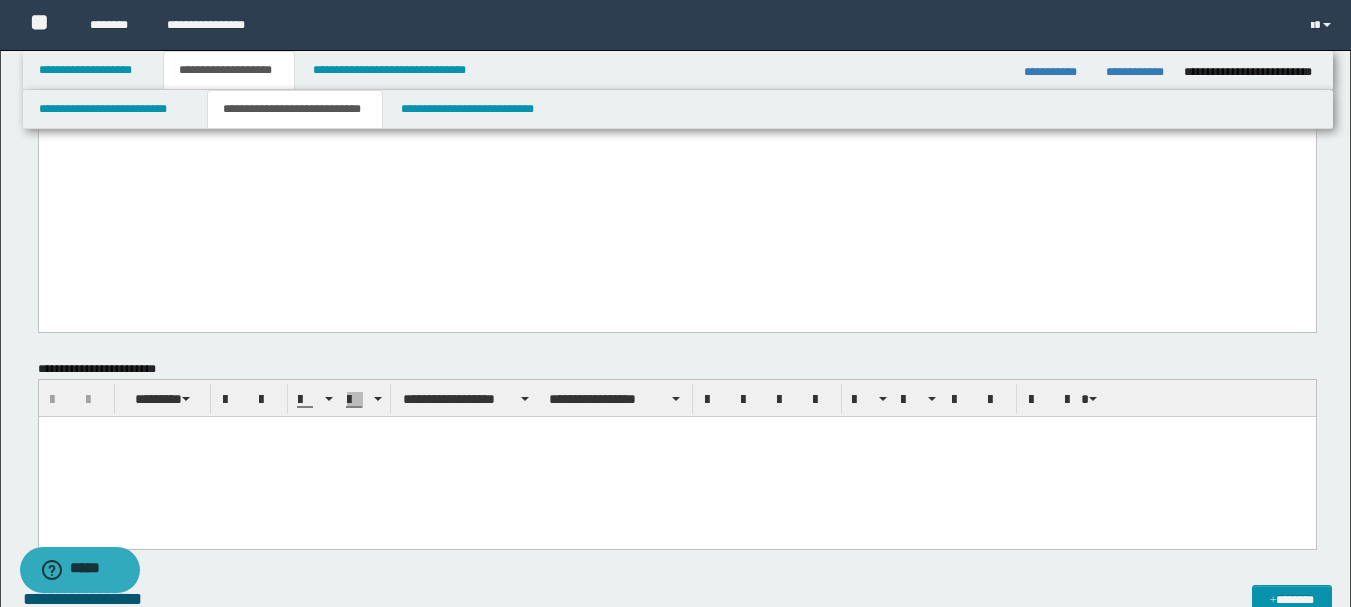 click on "**********" at bounding box center (676, 4) 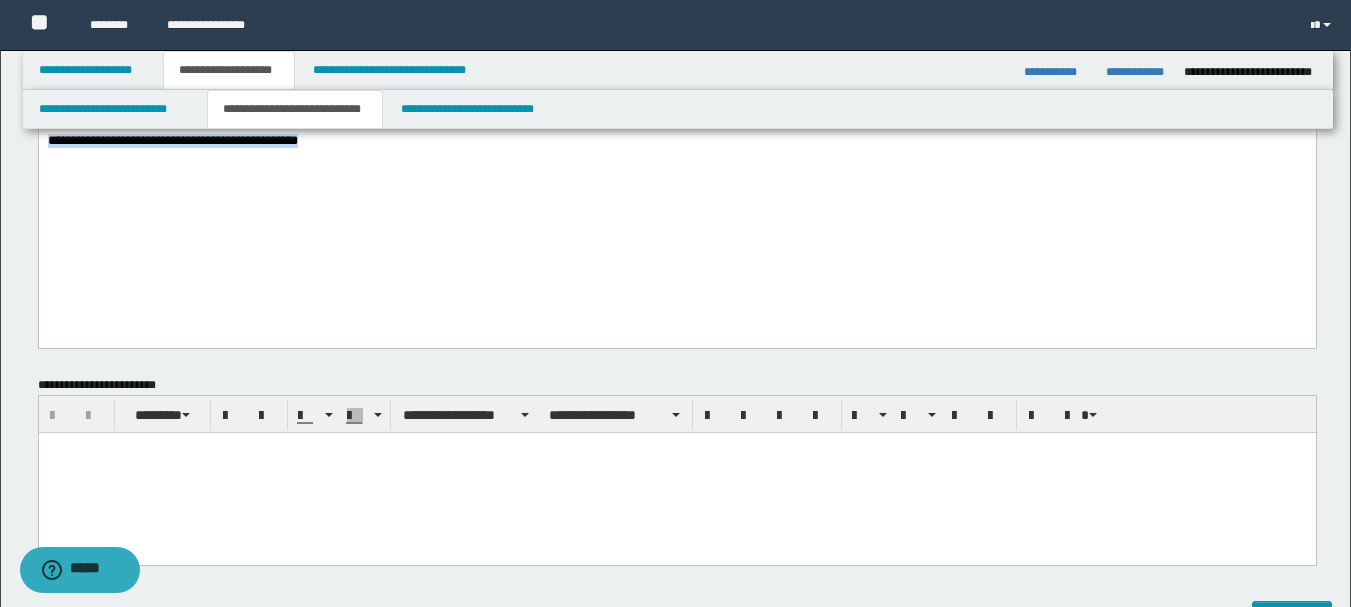 drag, startPoint x: 446, startPoint y: 238, endPoint x: -1, endPoint y: 227, distance: 447.1353 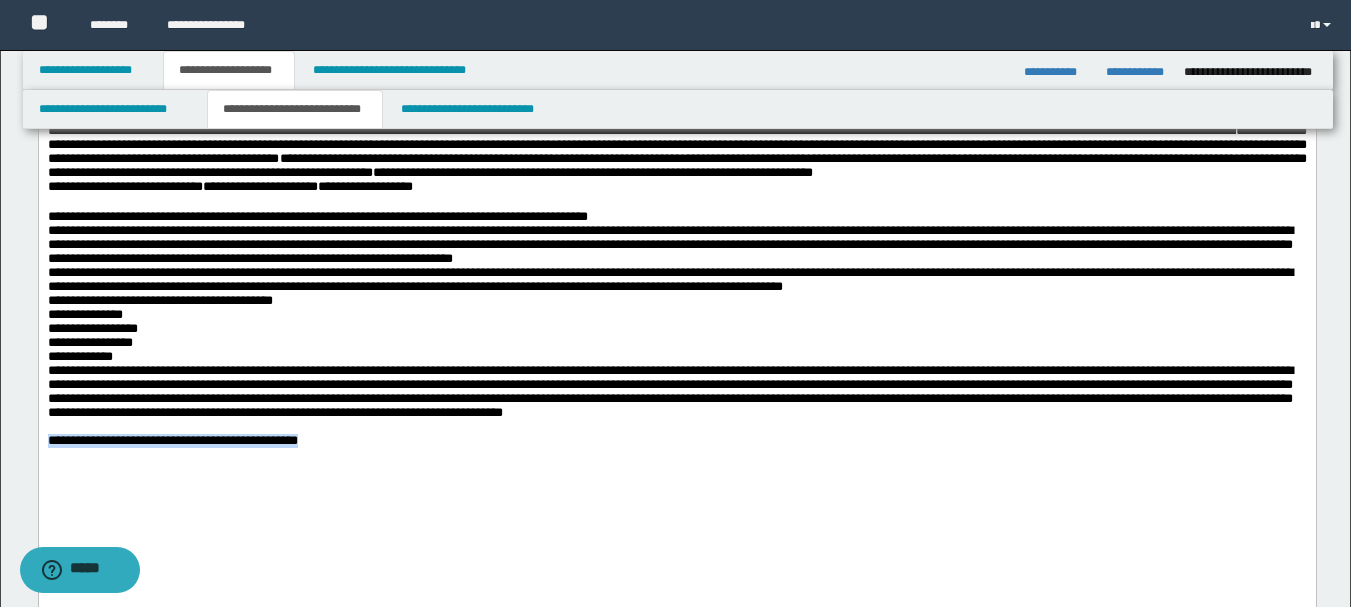 scroll, scrollTop: 0, scrollLeft: 0, axis: both 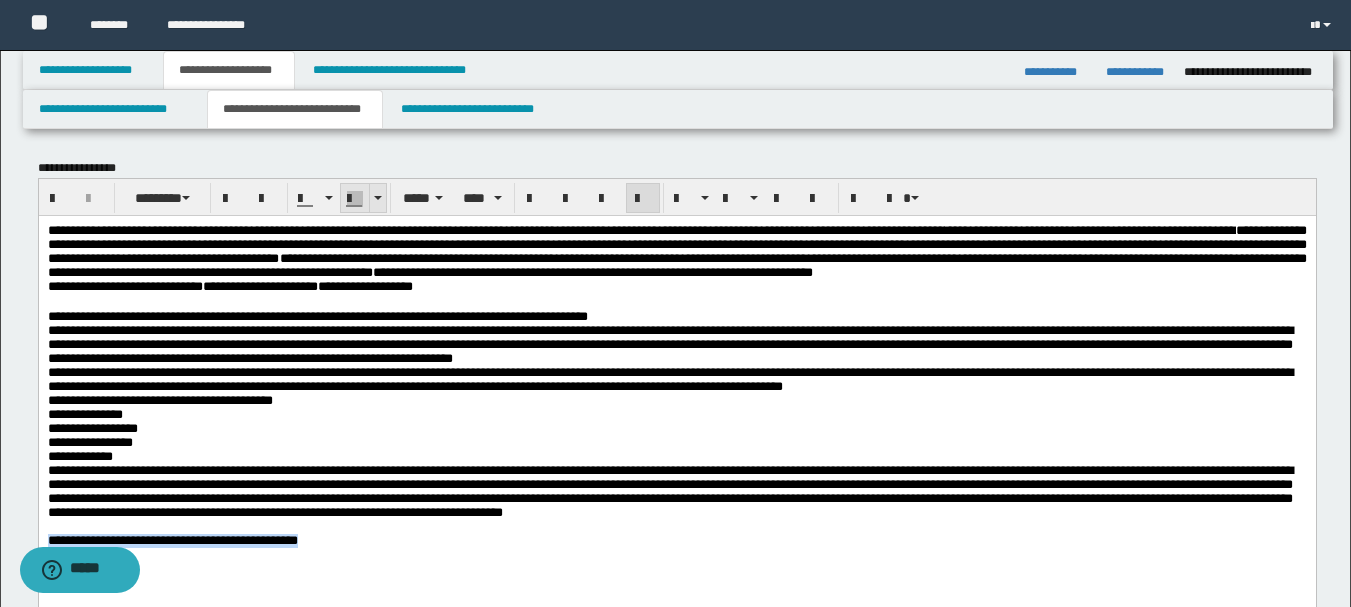 click at bounding box center [377, 198] 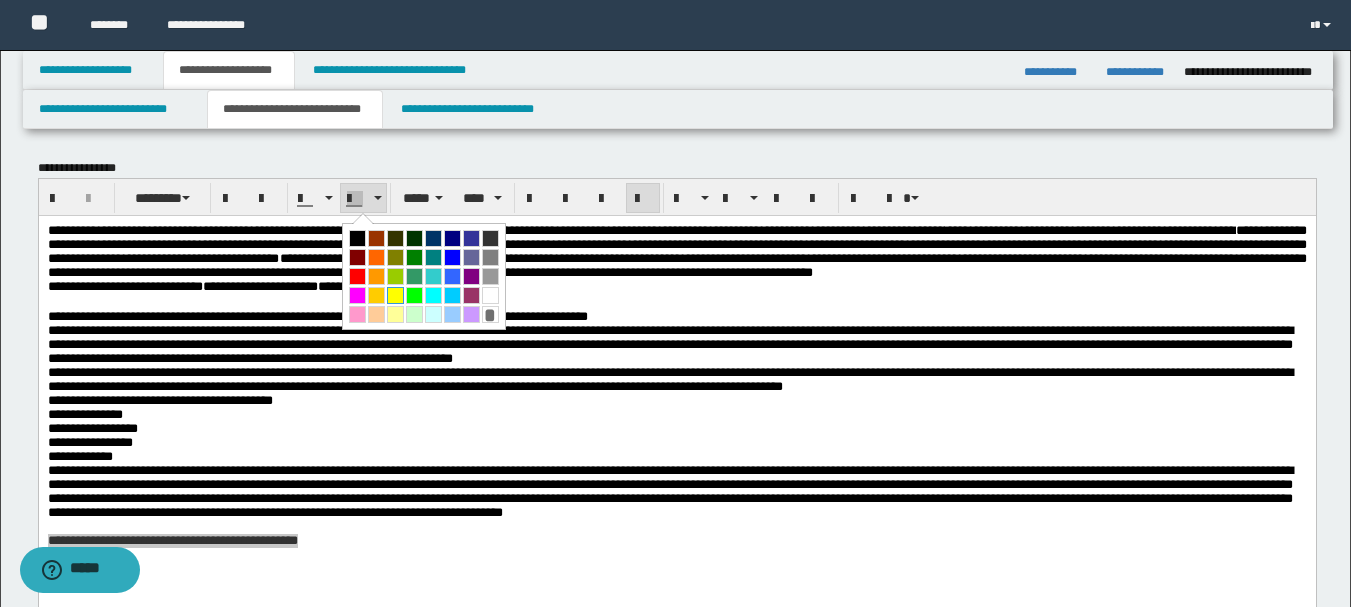 click at bounding box center [395, 295] 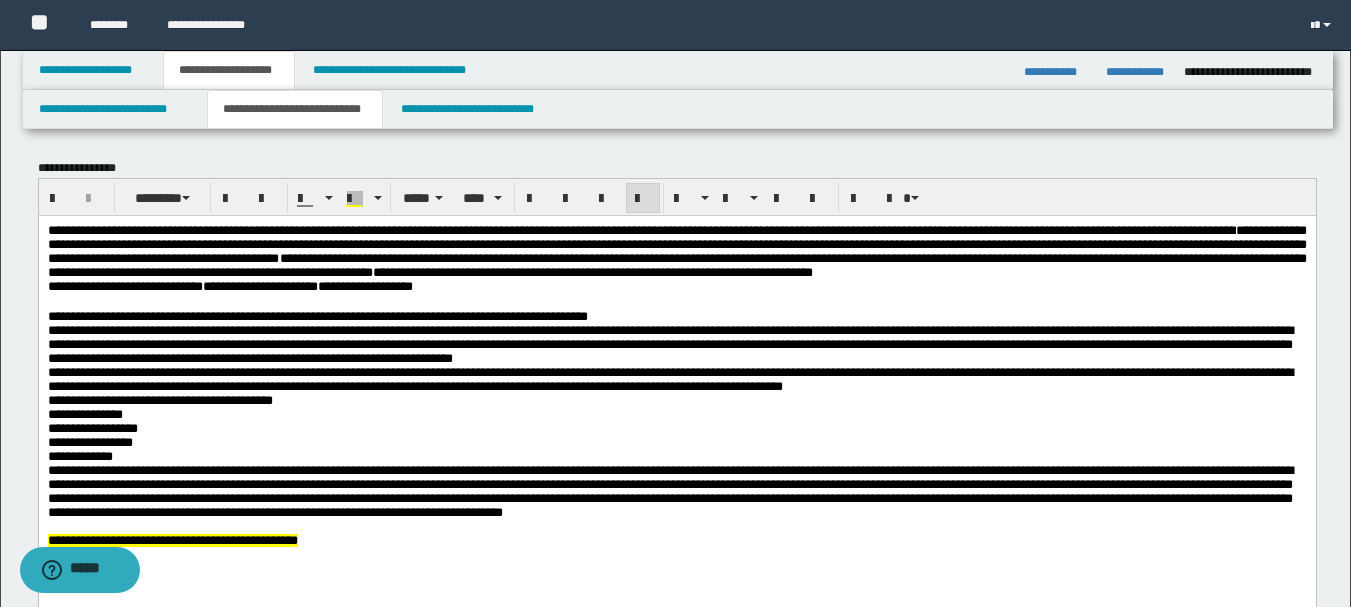 scroll, scrollTop: 400, scrollLeft: 0, axis: vertical 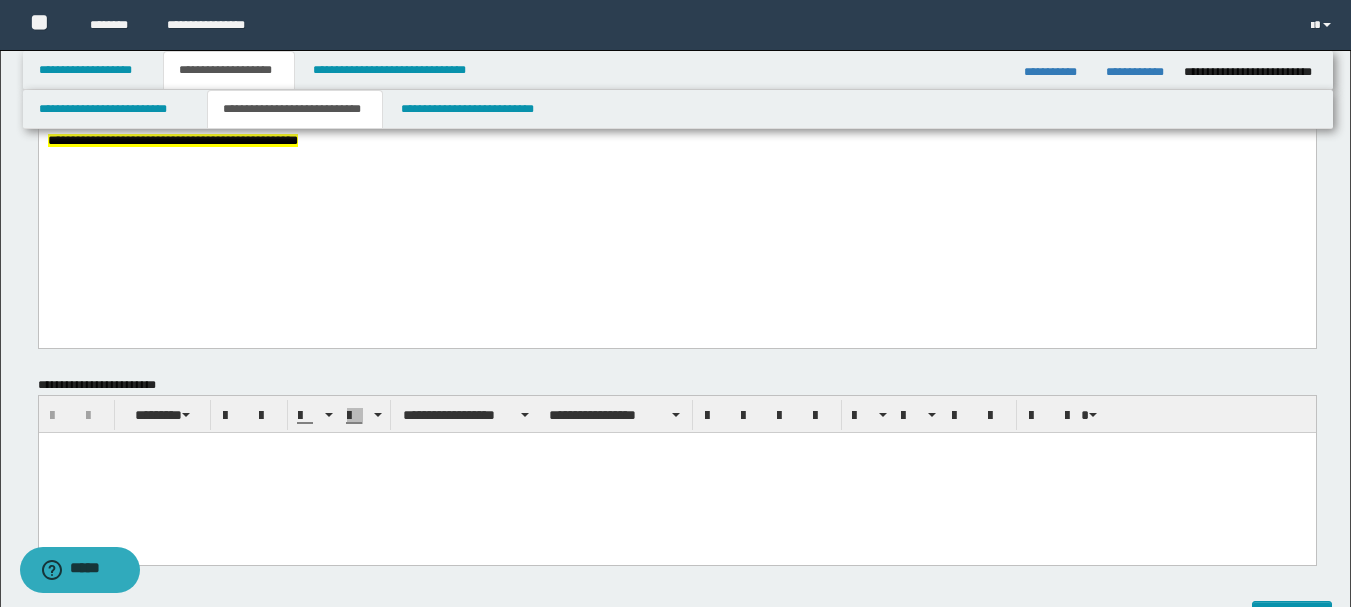 click on "**********" at bounding box center (676, 92) 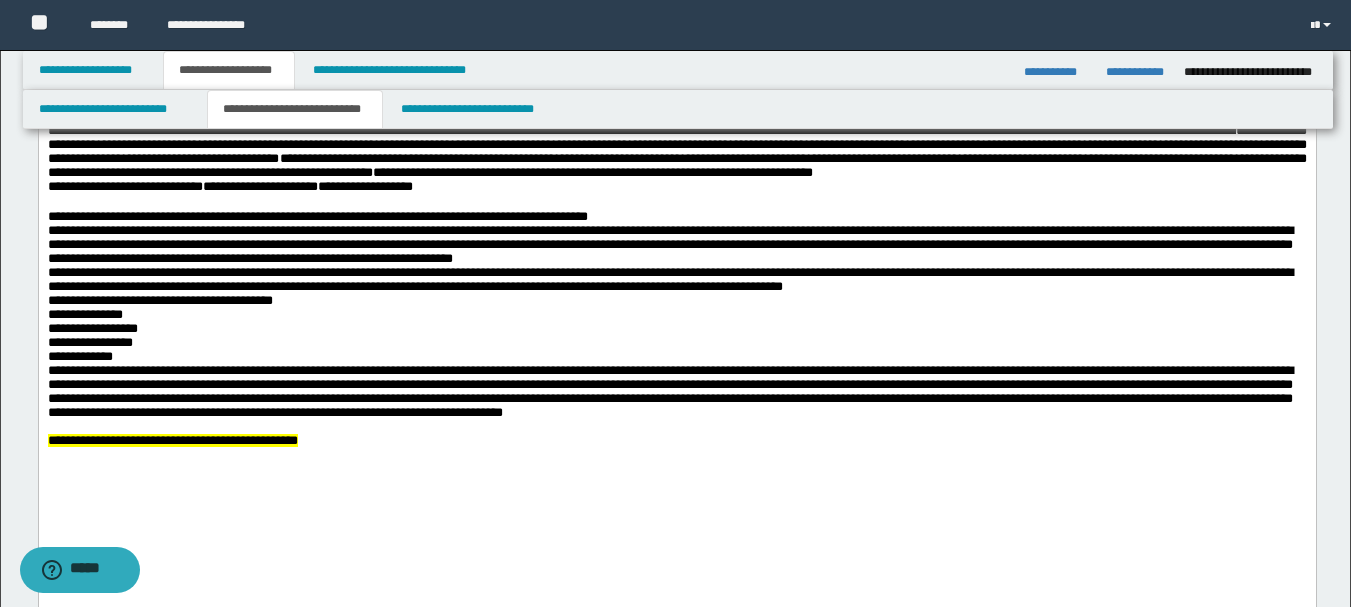 scroll, scrollTop: 0, scrollLeft: 0, axis: both 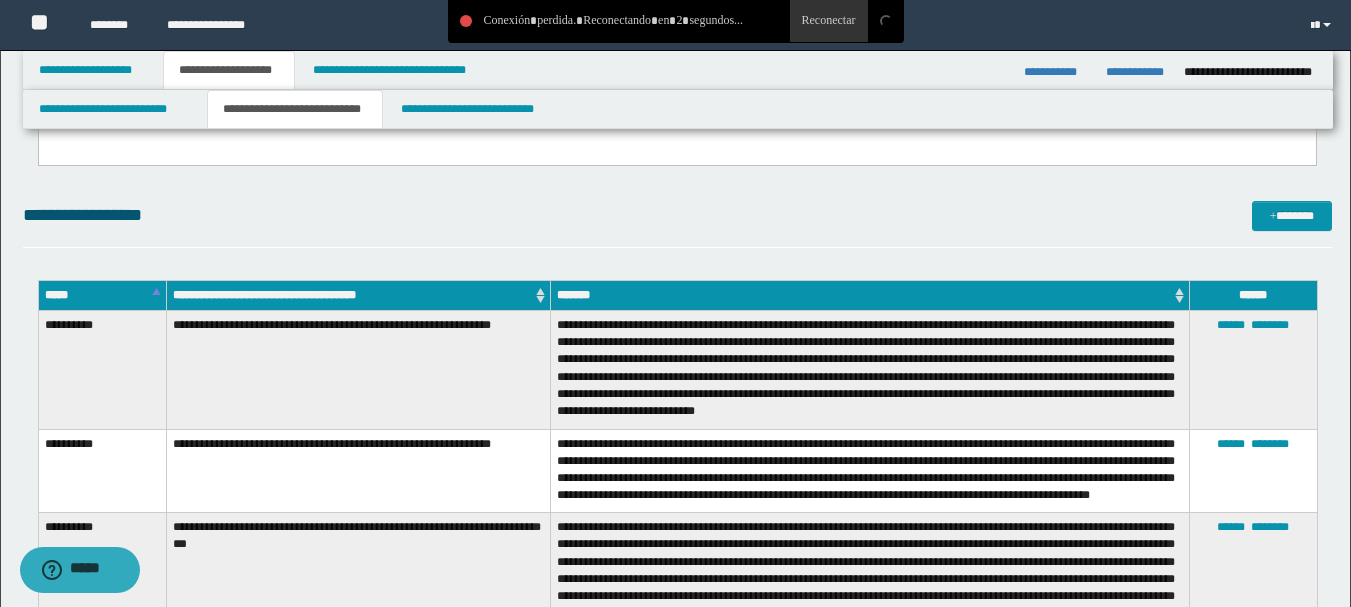 click on "**********" at bounding box center [677, 614] 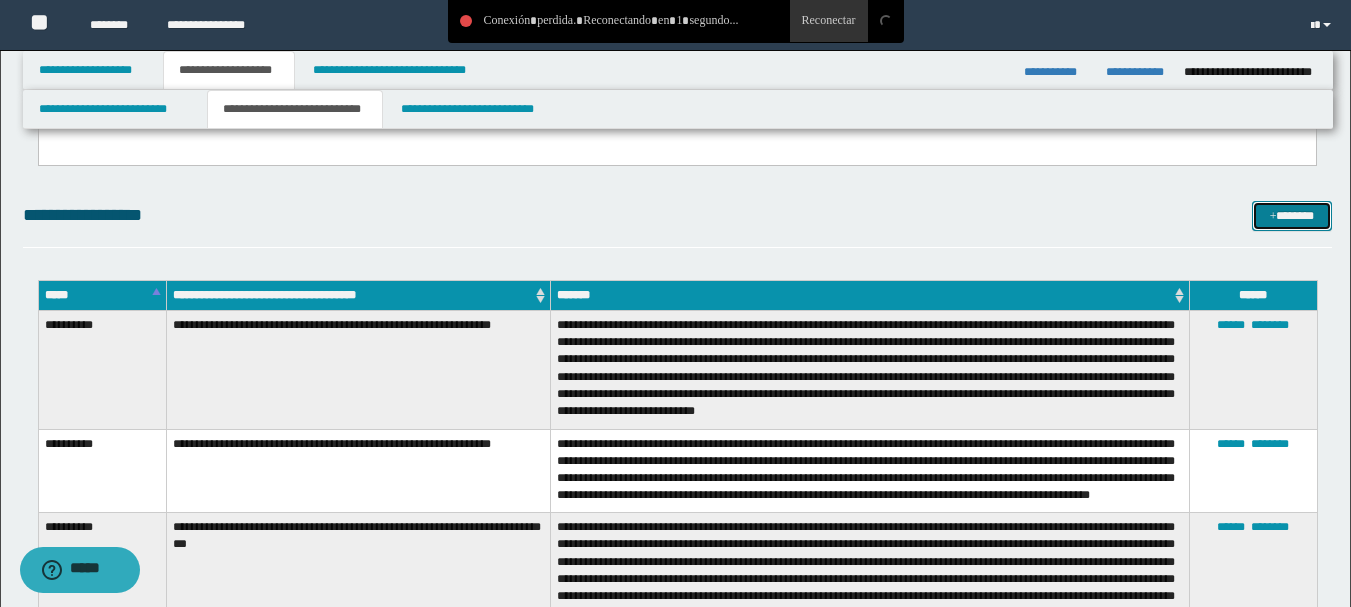 click on "*******" at bounding box center [1292, 216] 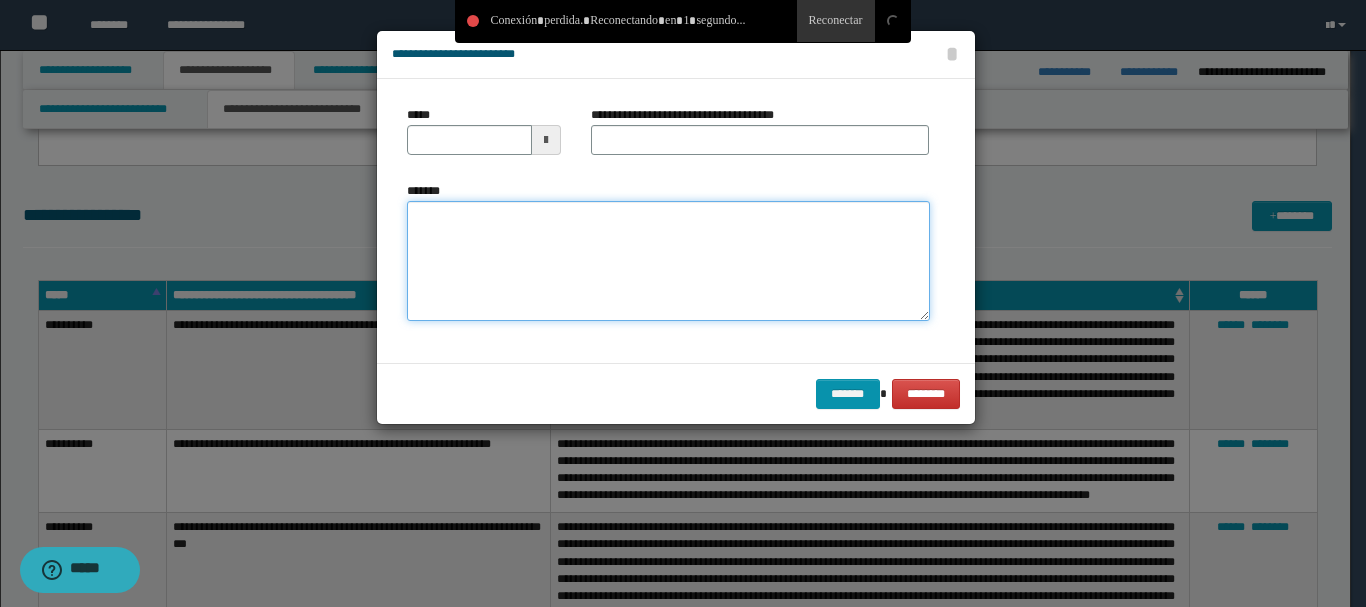 click on "*******" at bounding box center (668, 261) 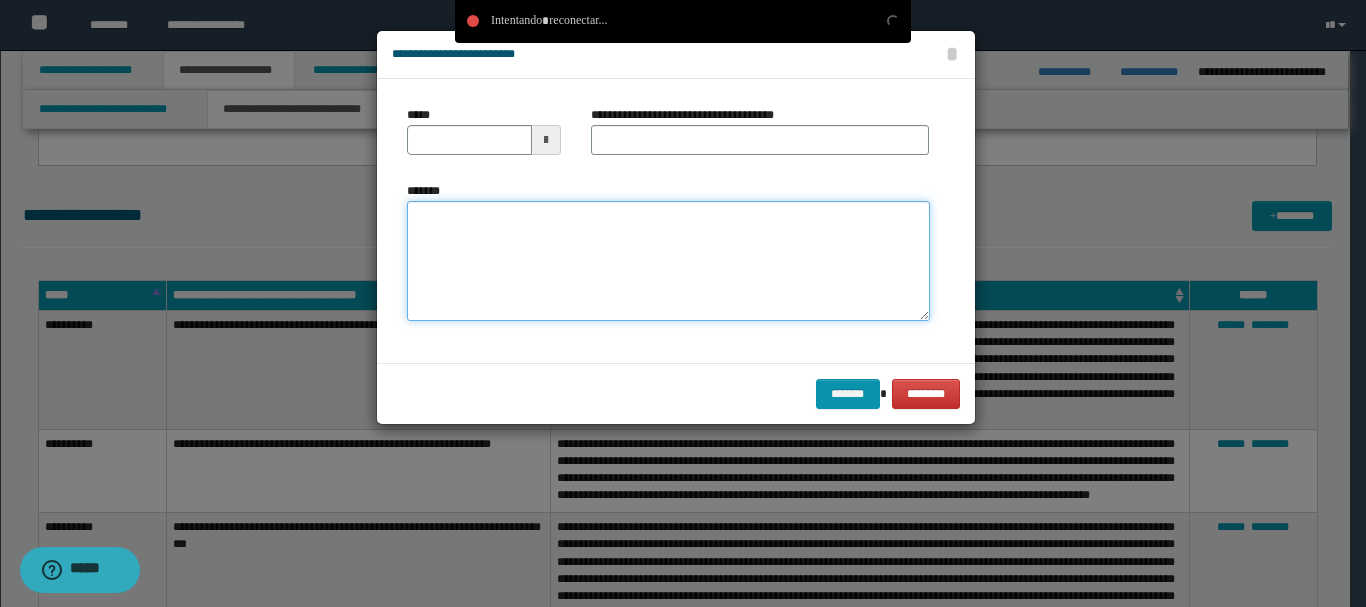 paste on "**********" 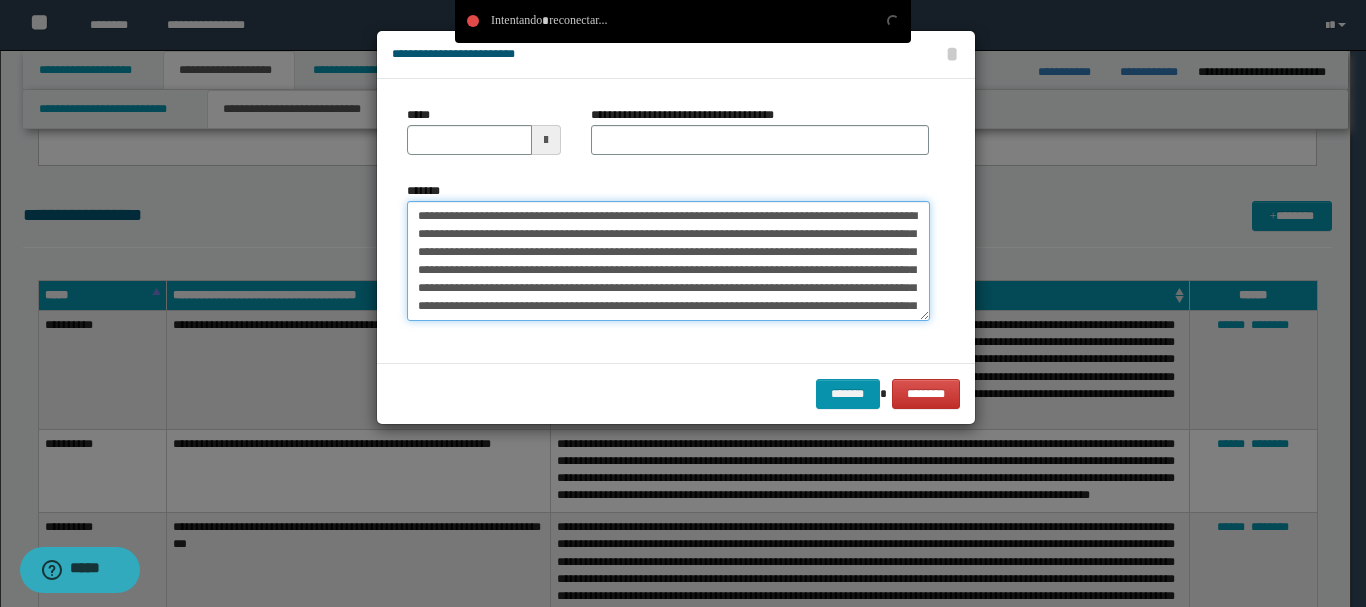 scroll, scrollTop: 102, scrollLeft: 0, axis: vertical 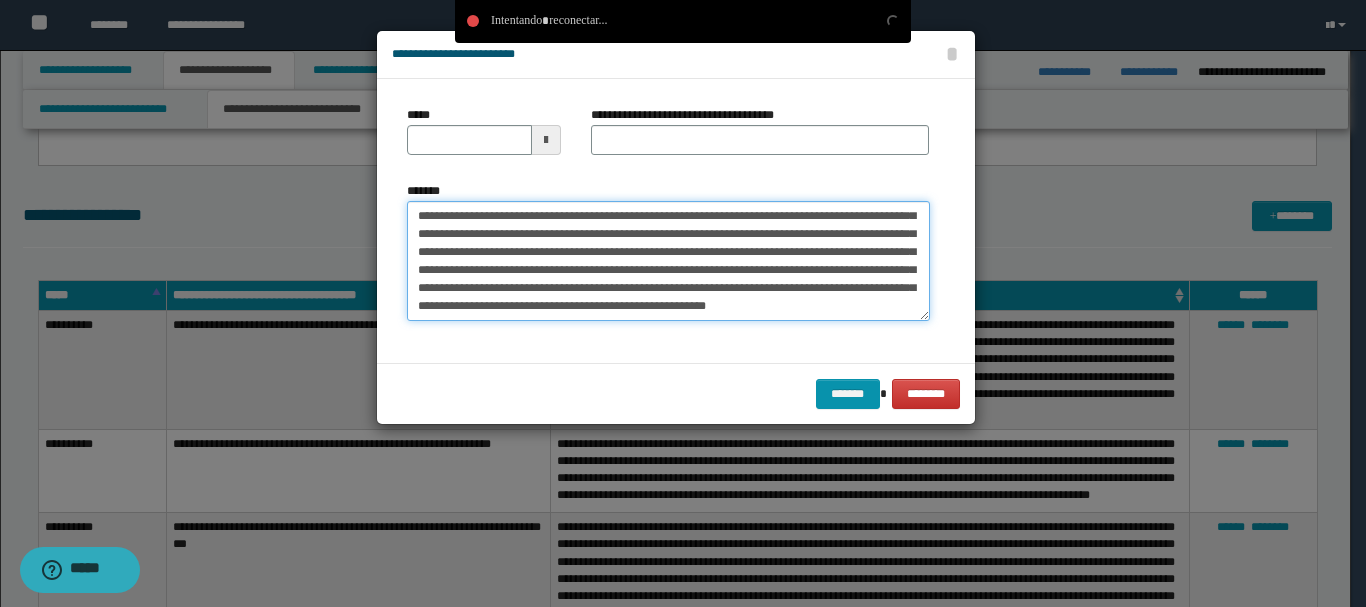 type 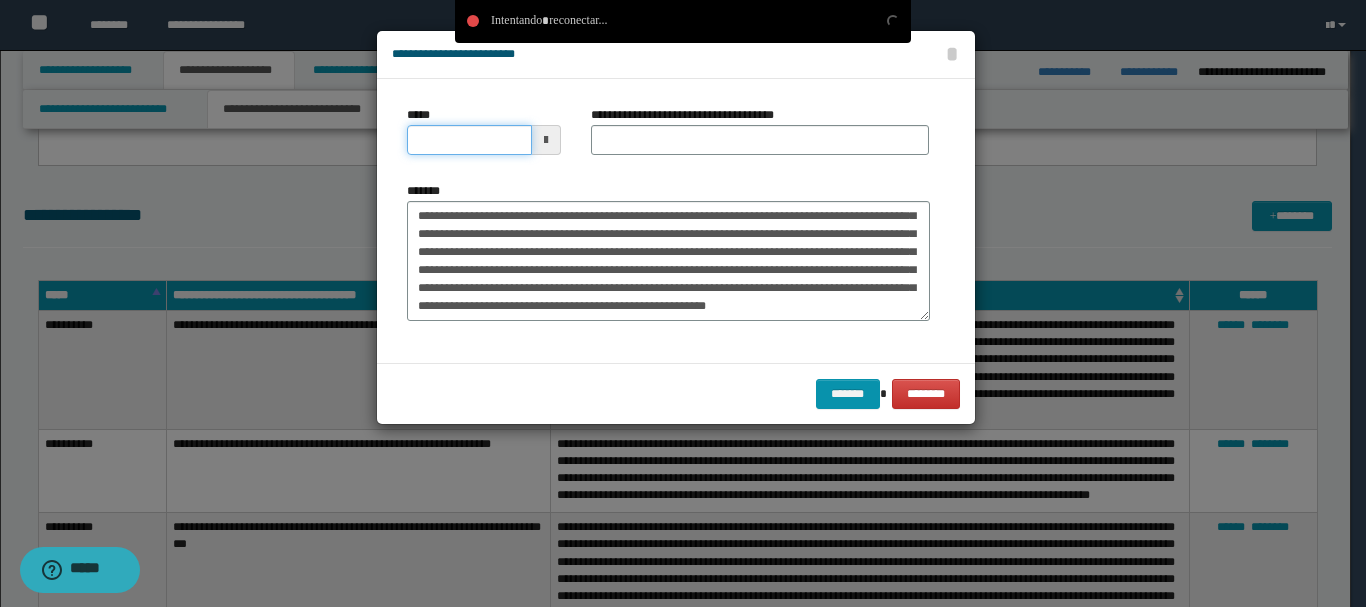 click on "*****" at bounding box center [469, 140] 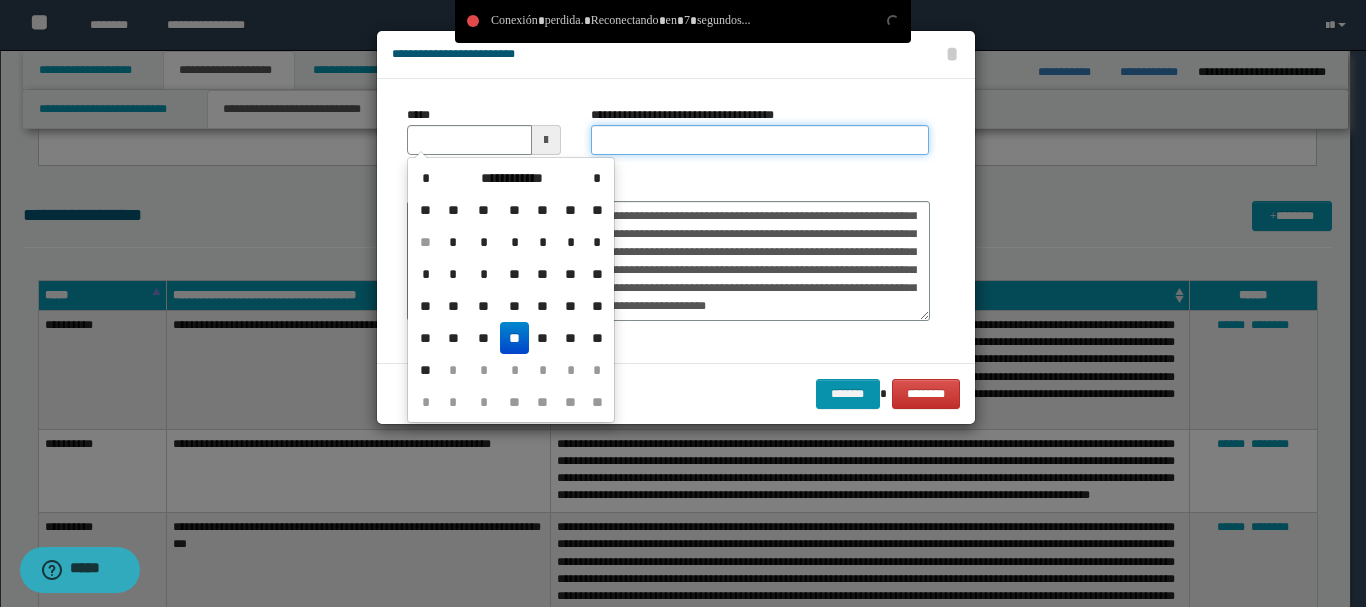 click on "**********" at bounding box center [760, 140] 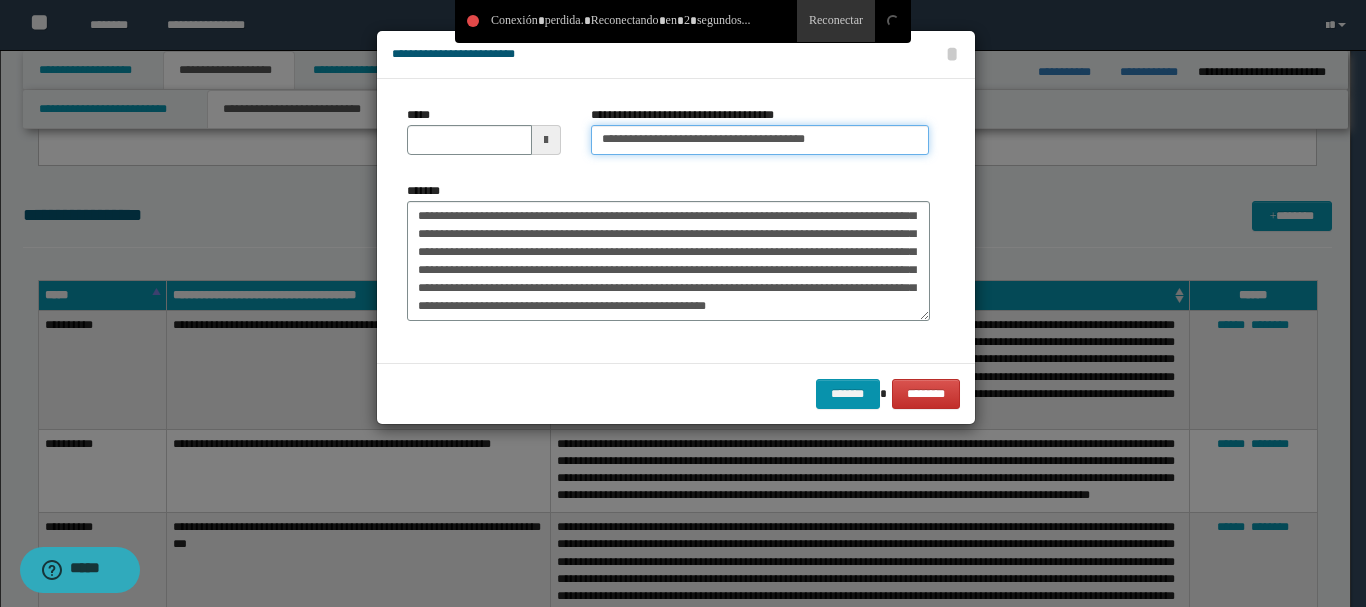 type on "**********" 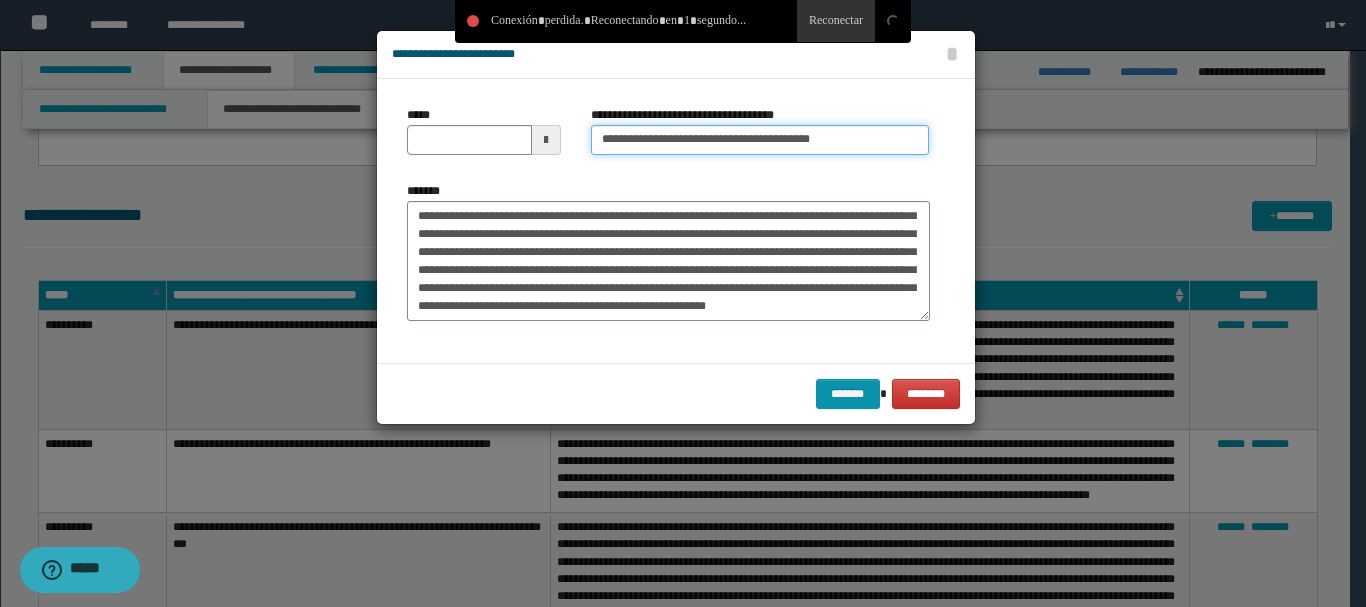 type 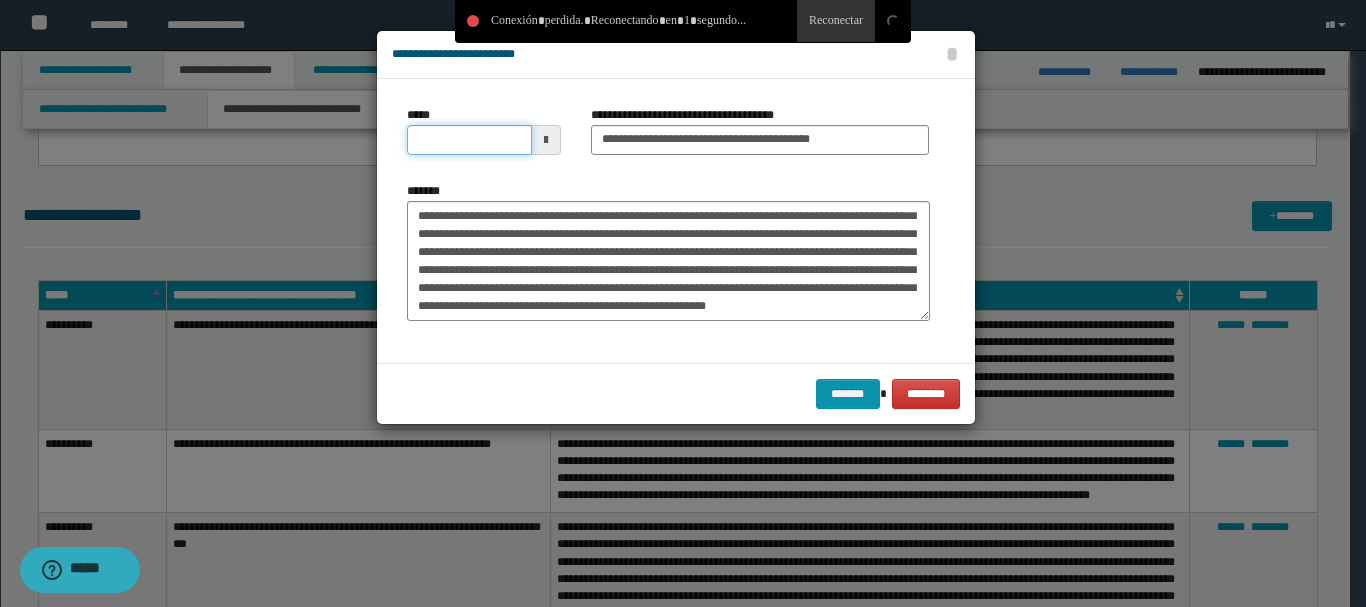 click on "*****" at bounding box center (469, 140) 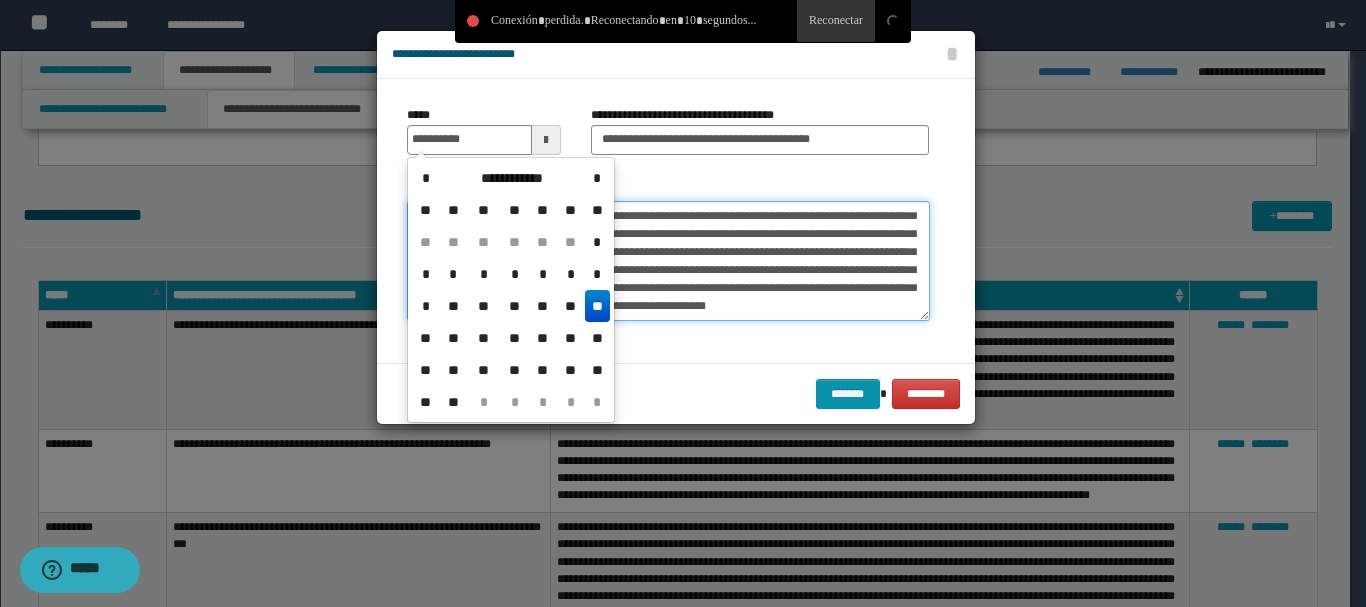 type on "**********" 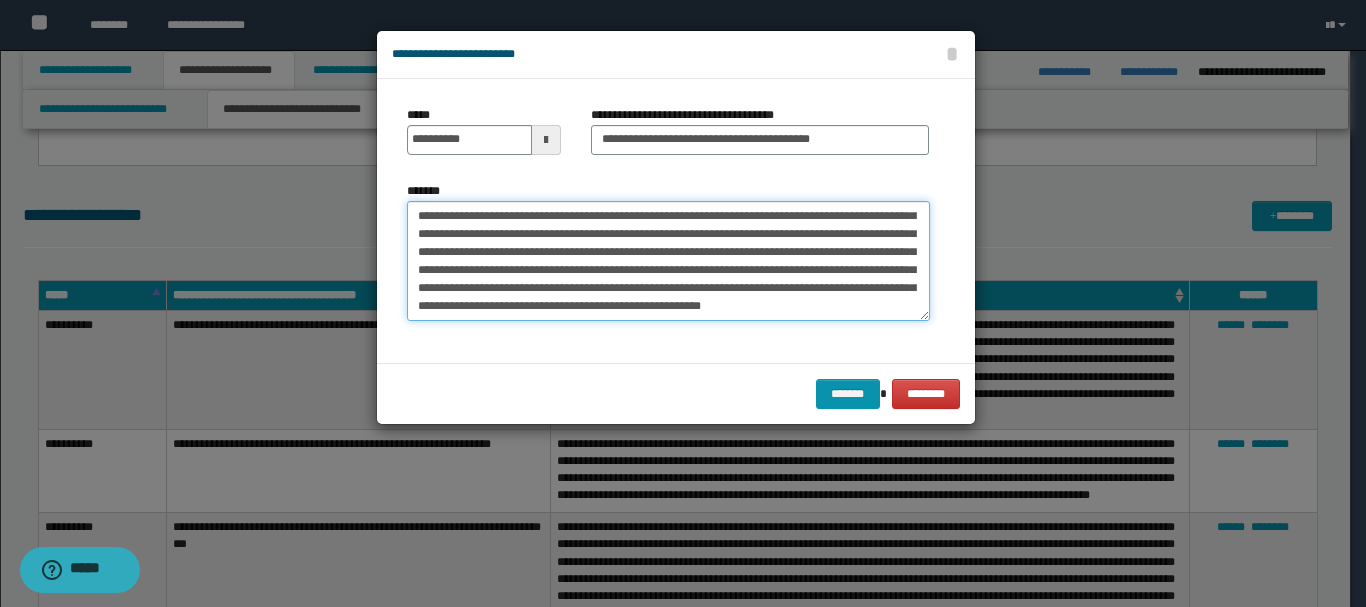 drag, startPoint x: 804, startPoint y: 222, endPoint x: 875, endPoint y: 220, distance: 71.02816 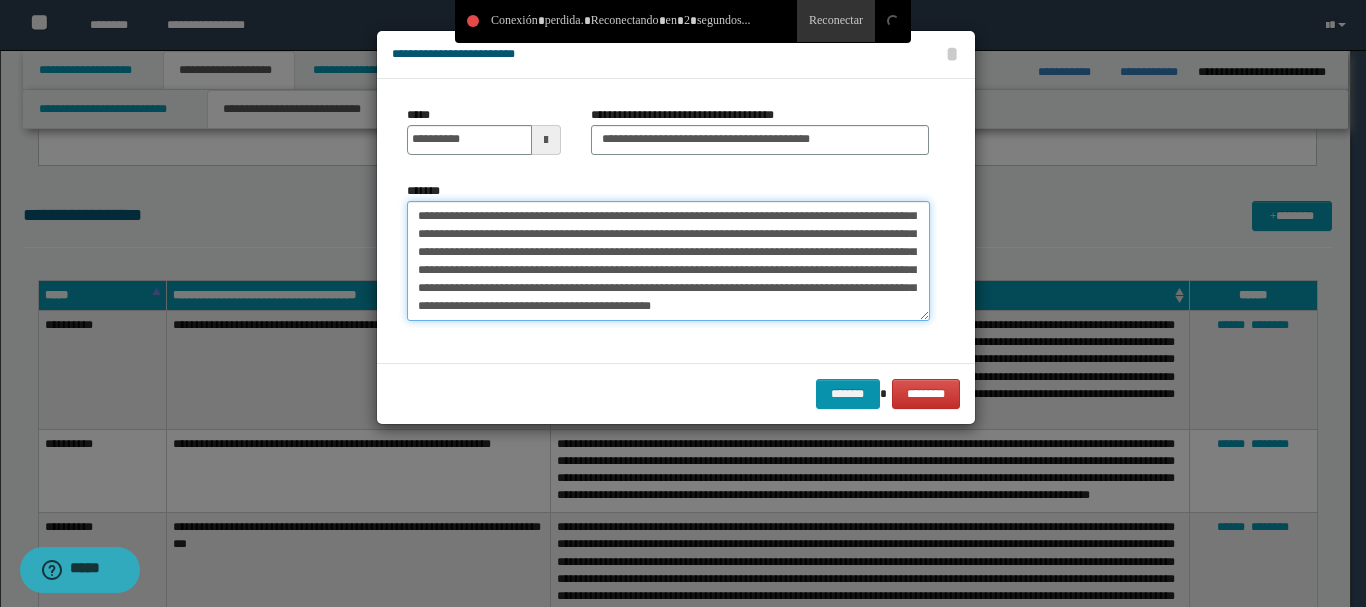 drag, startPoint x: 690, startPoint y: 224, endPoint x: 442, endPoint y: 248, distance: 249.15858 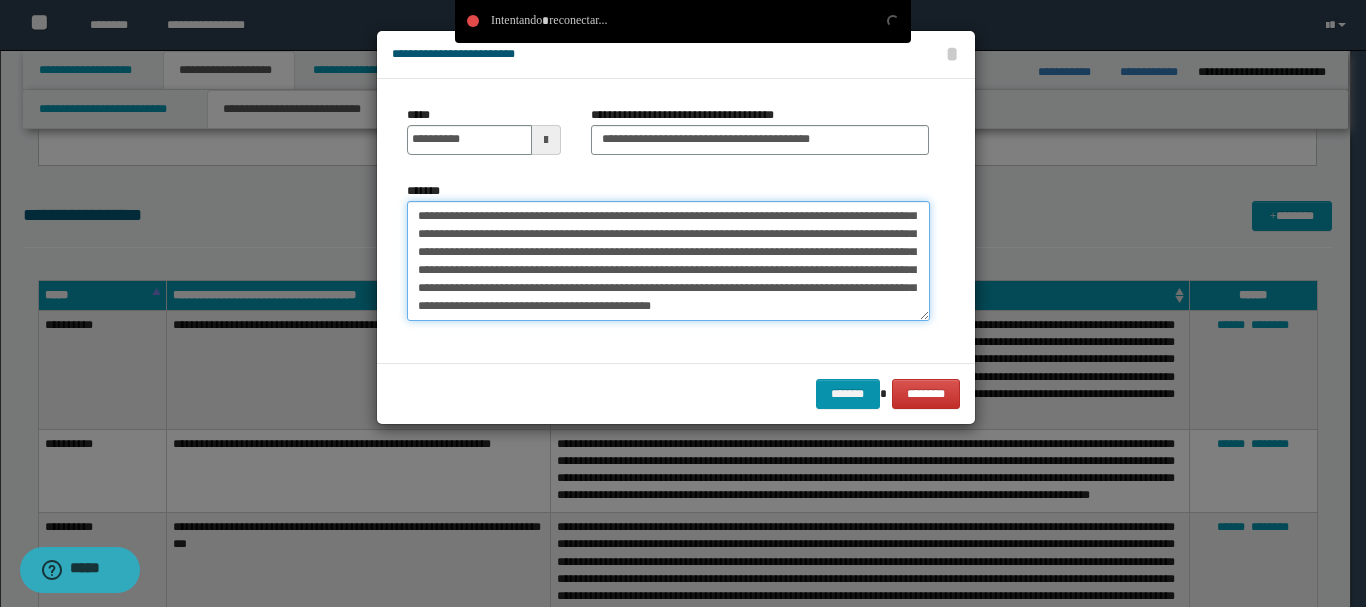 drag, startPoint x: 456, startPoint y: 244, endPoint x: 444, endPoint y: 241, distance: 12.369317 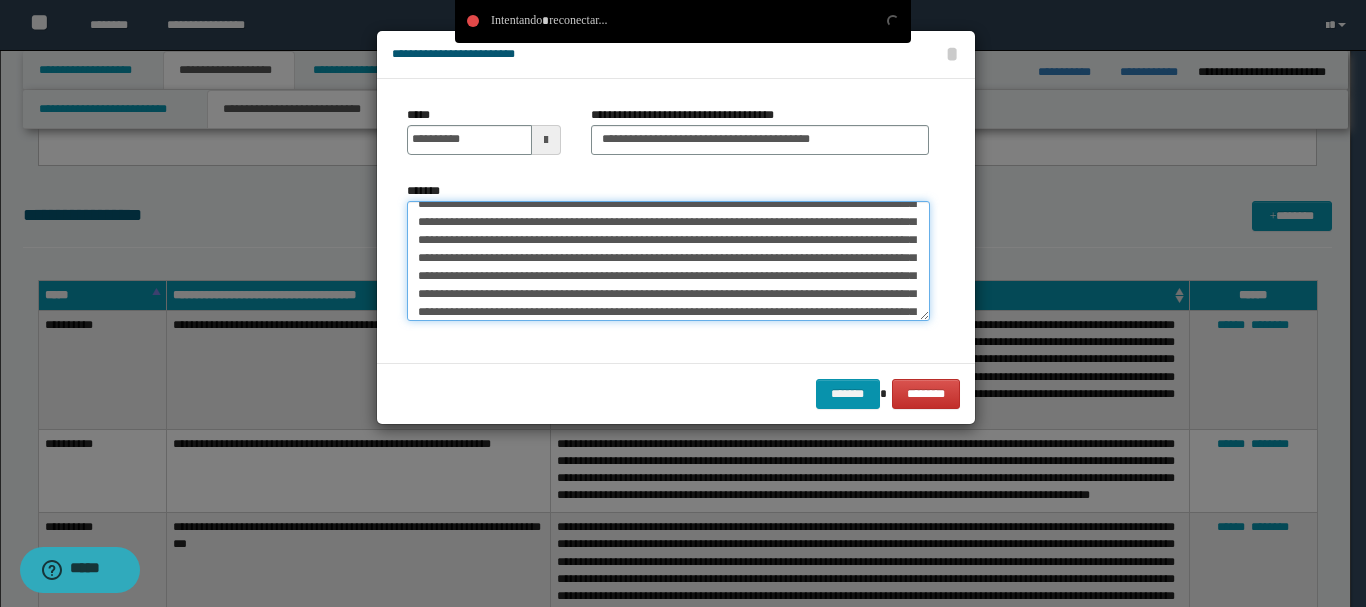 scroll, scrollTop: 228, scrollLeft: 0, axis: vertical 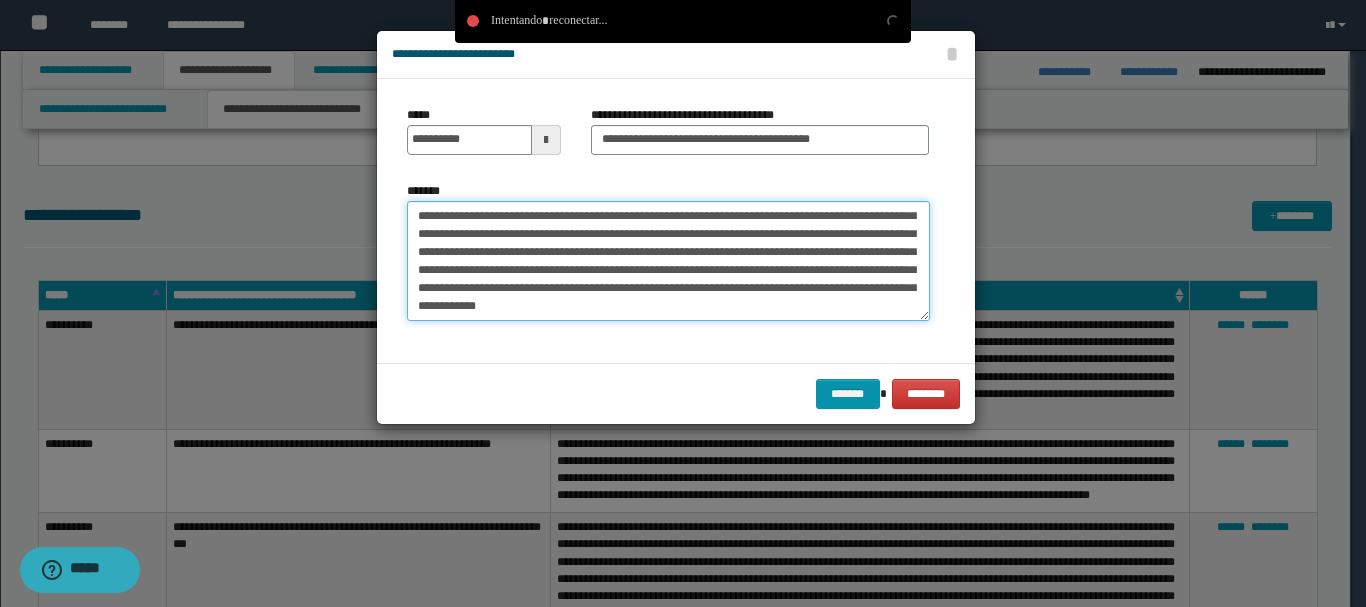 click on "*******" at bounding box center [668, 261] 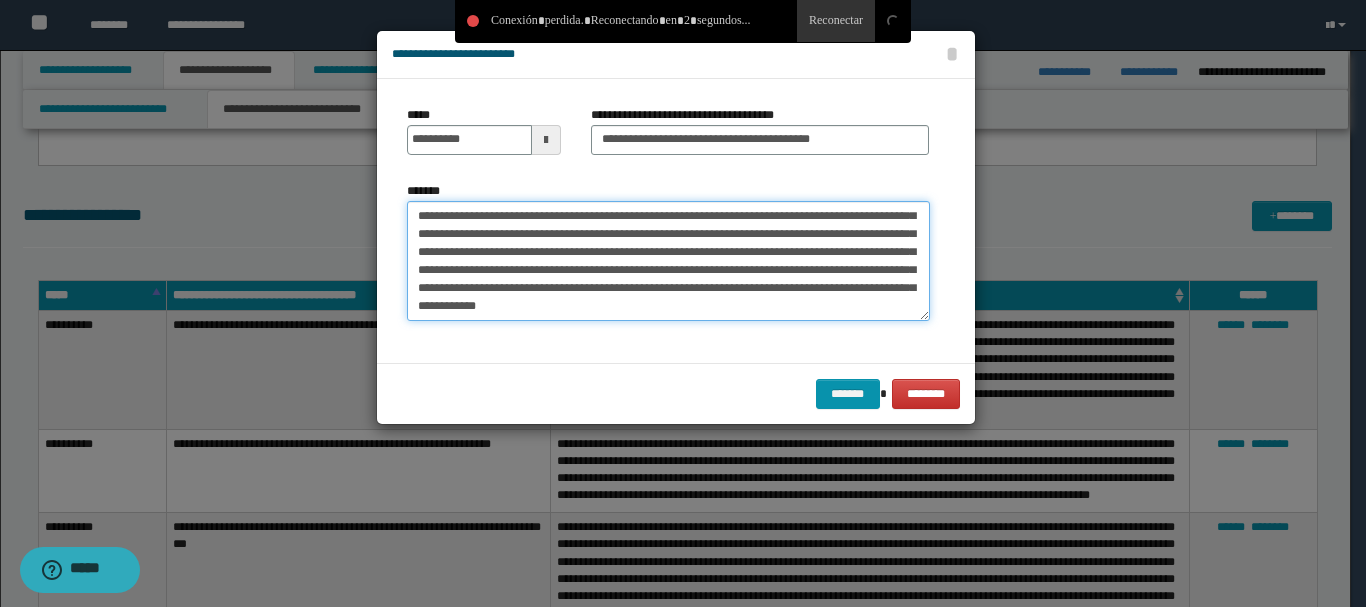 drag, startPoint x: 421, startPoint y: 256, endPoint x: 721, endPoint y: 257, distance: 300.00168 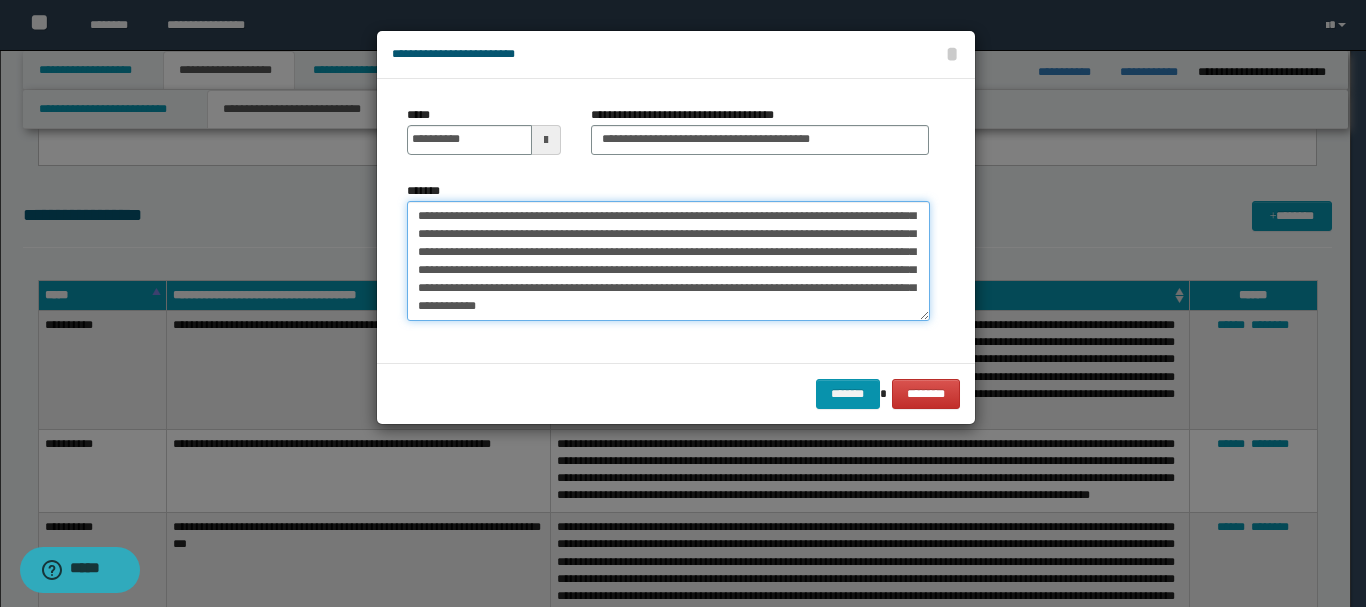 drag, startPoint x: 722, startPoint y: 243, endPoint x: 611, endPoint y: 239, distance: 111.07205 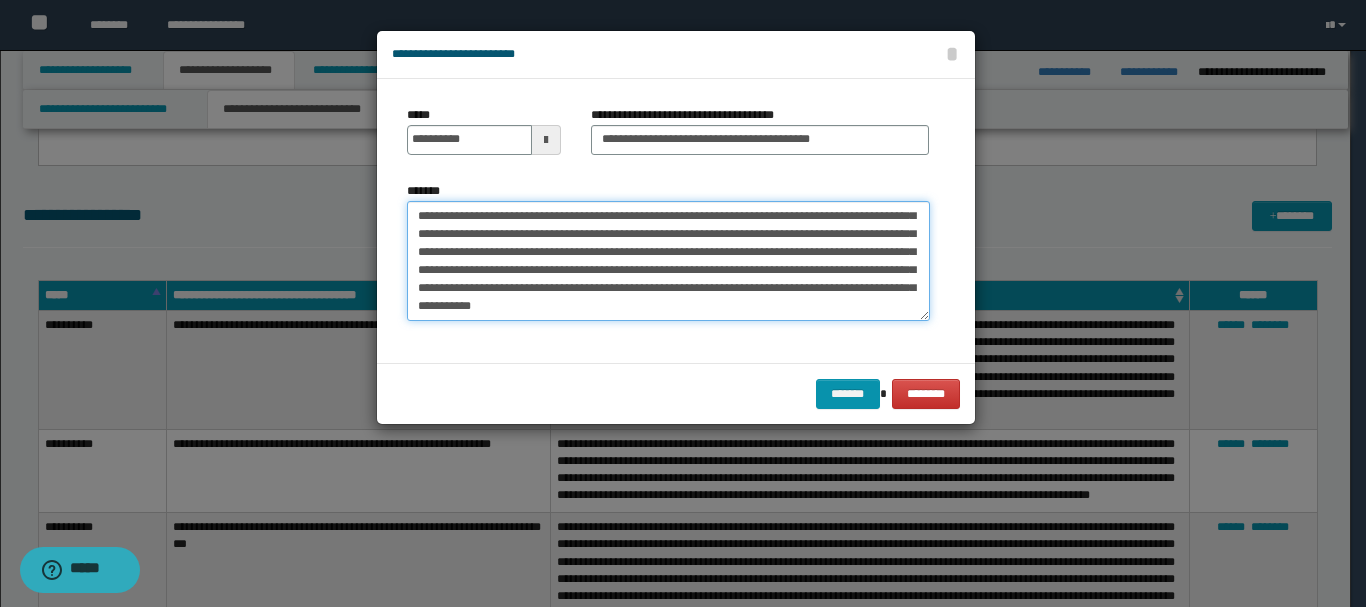 drag, startPoint x: 557, startPoint y: 291, endPoint x: 521, endPoint y: 304, distance: 38.27532 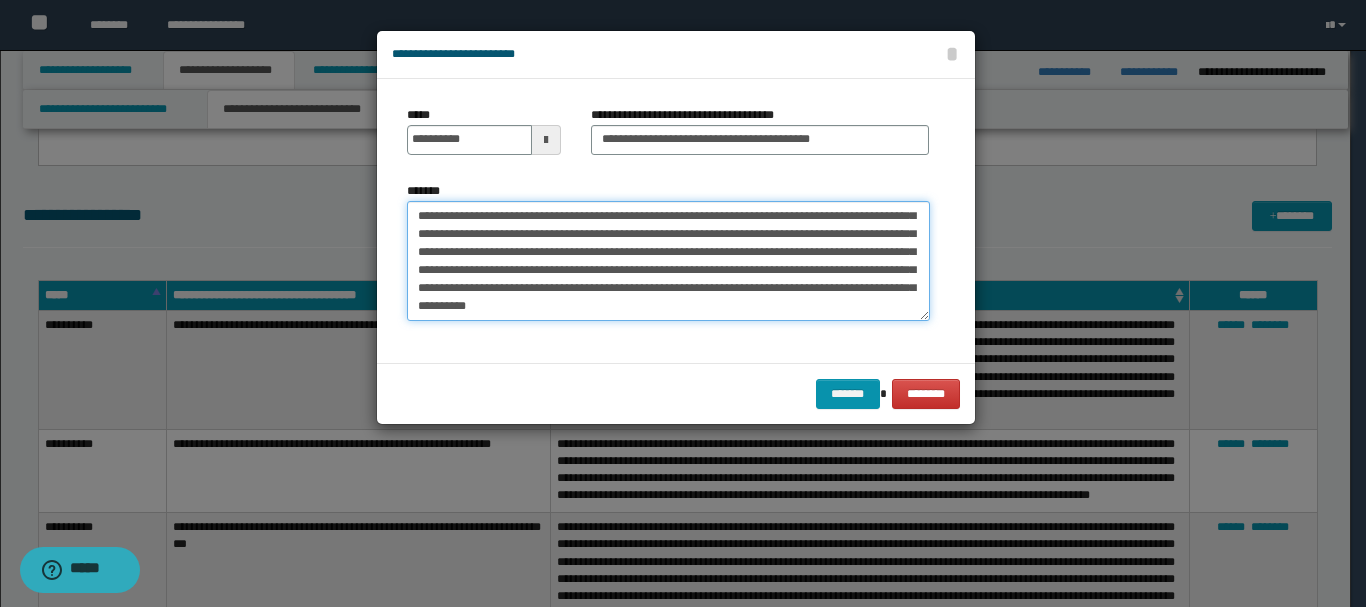 drag, startPoint x: 868, startPoint y: 291, endPoint x: 785, endPoint y: 288, distance: 83.0542 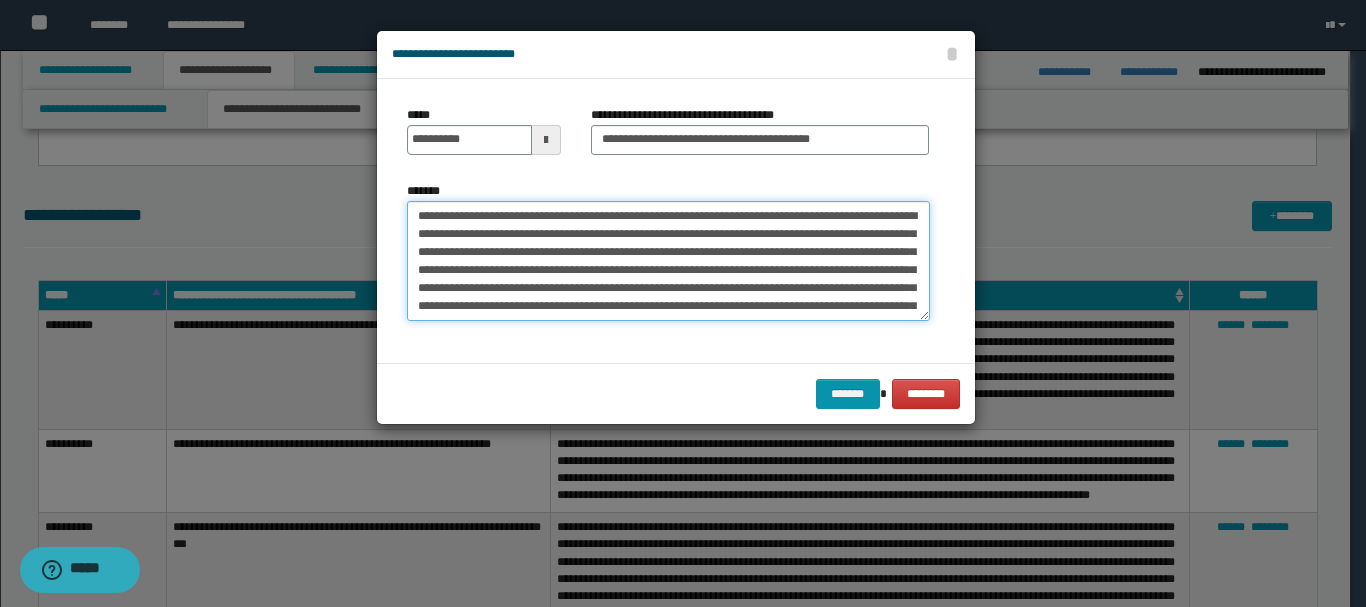 drag, startPoint x: 444, startPoint y: 237, endPoint x: 424, endPoint y: 241, distance: 20.396078 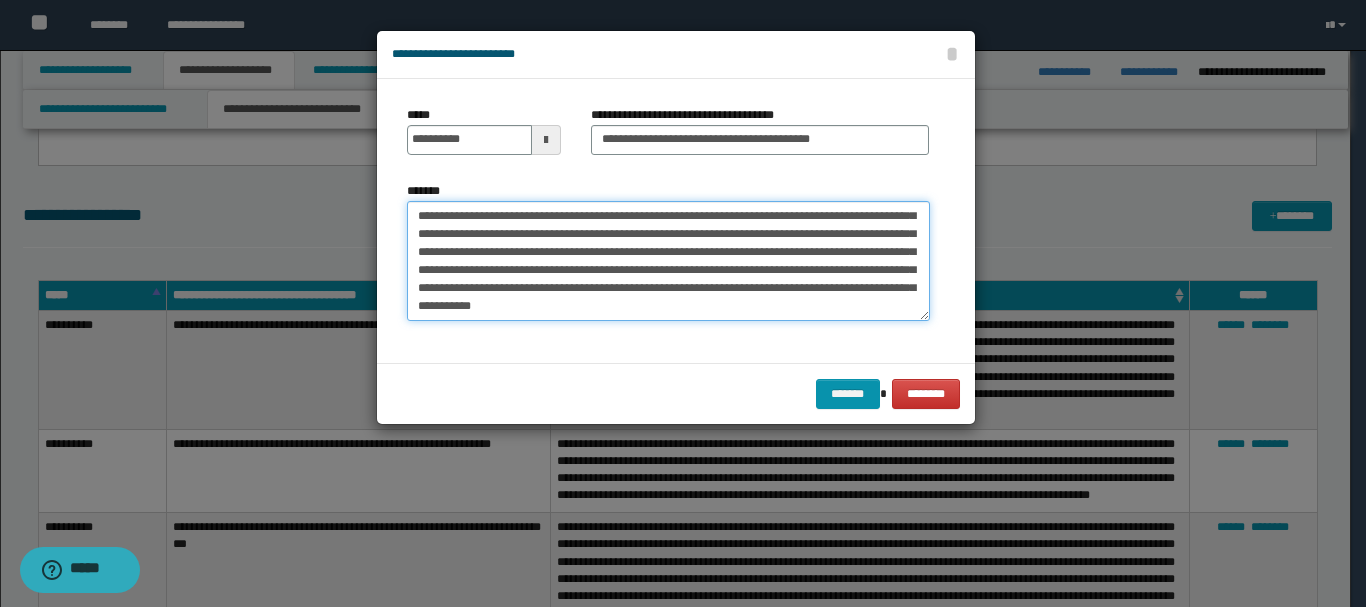 type on "**********" 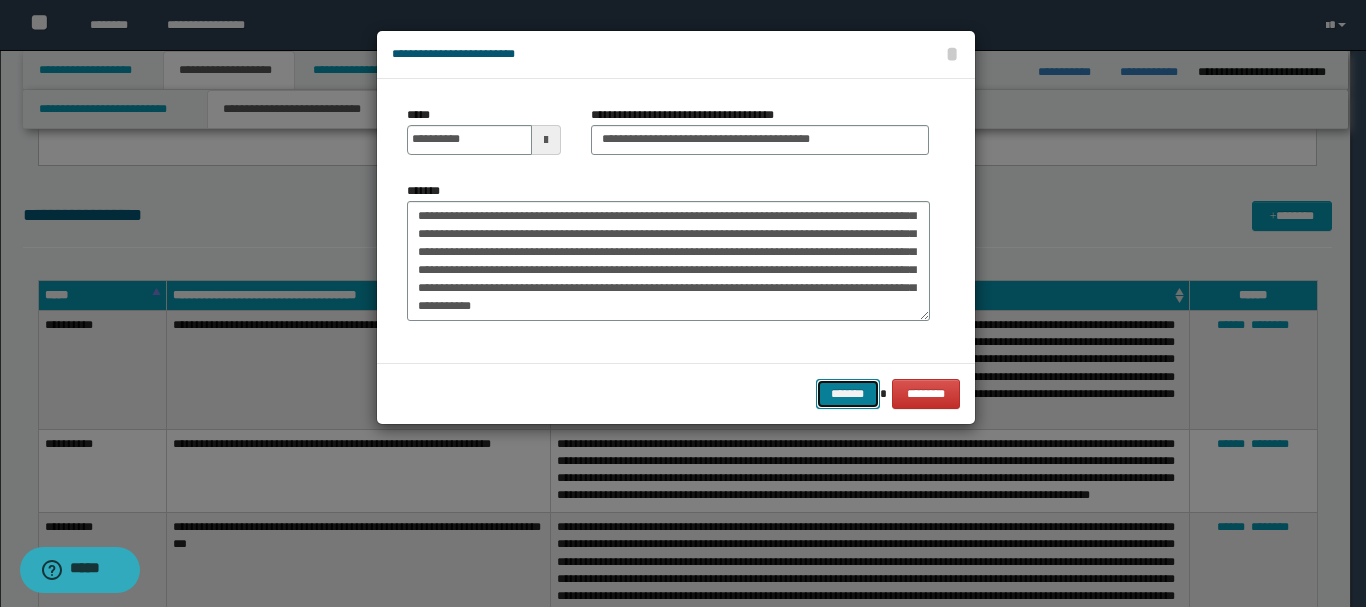 click on "*******" at bounding box center [848, 394] 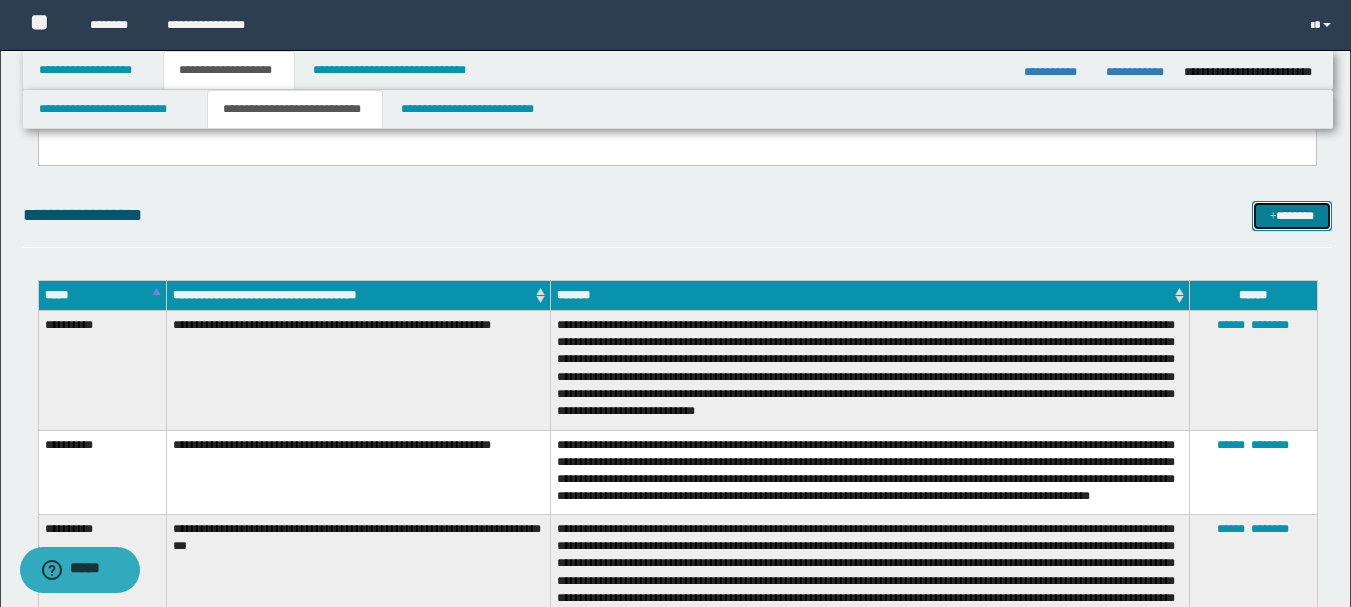 click on "*******" at bounding box center [1292, 216] 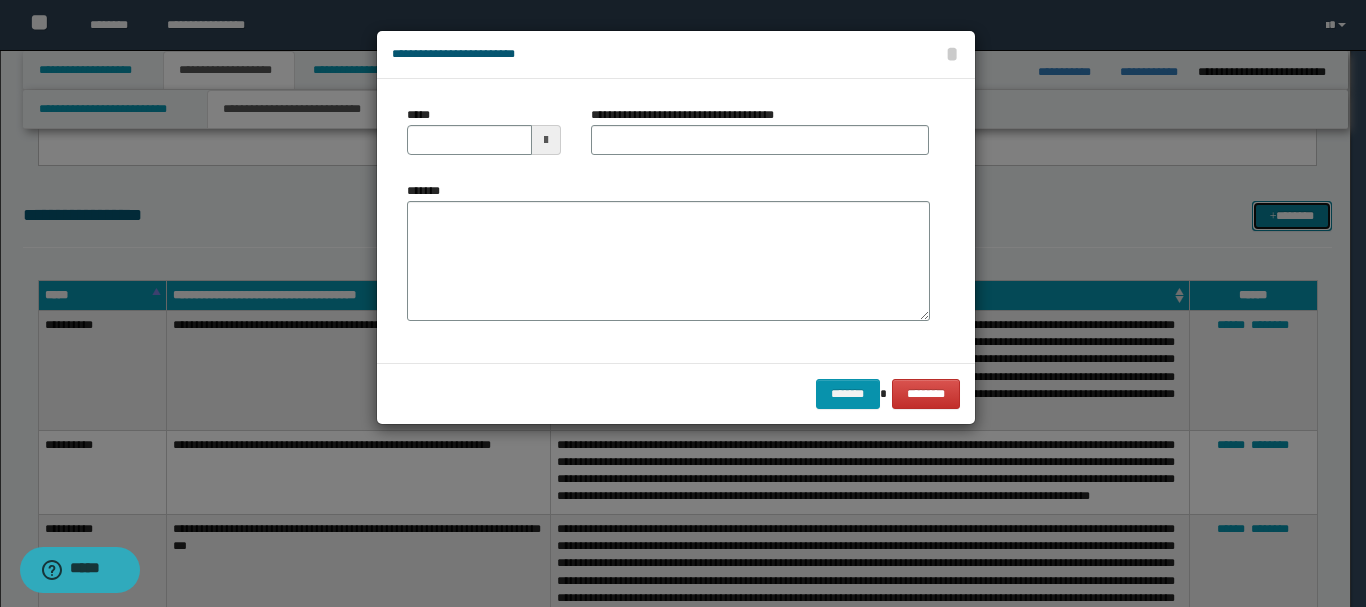 scroll, scrollTop: 0, scrollLeft: 0, axis: both 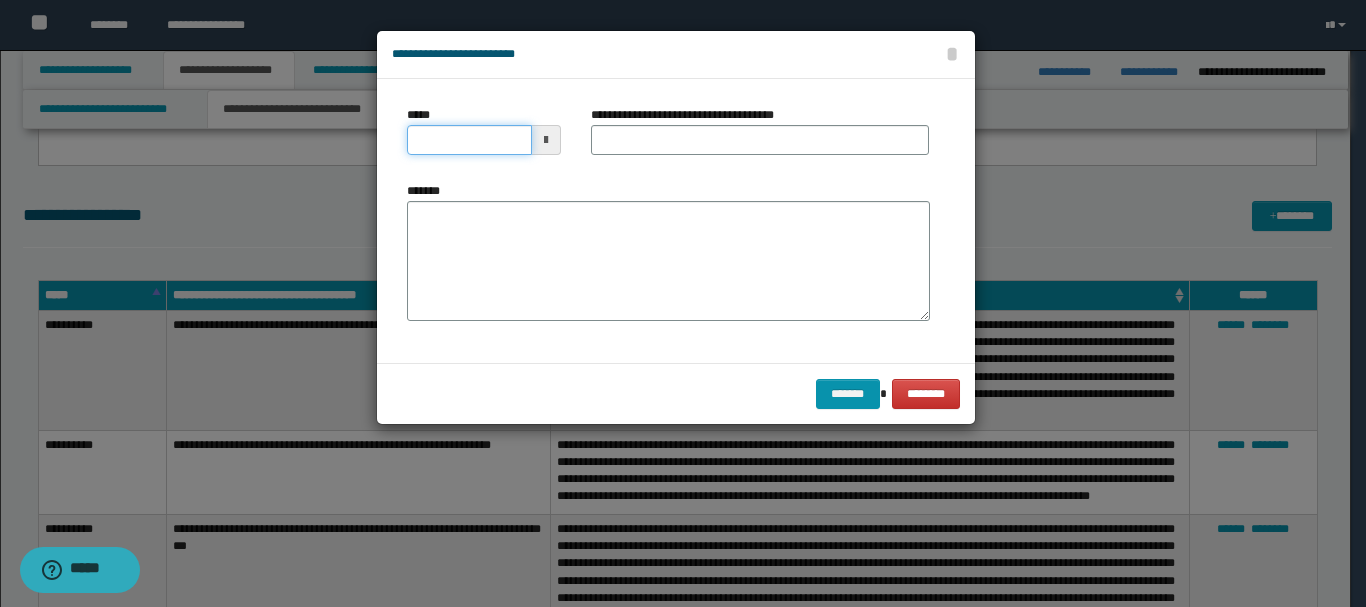 click on "*****" at bounding box center [469, 140] 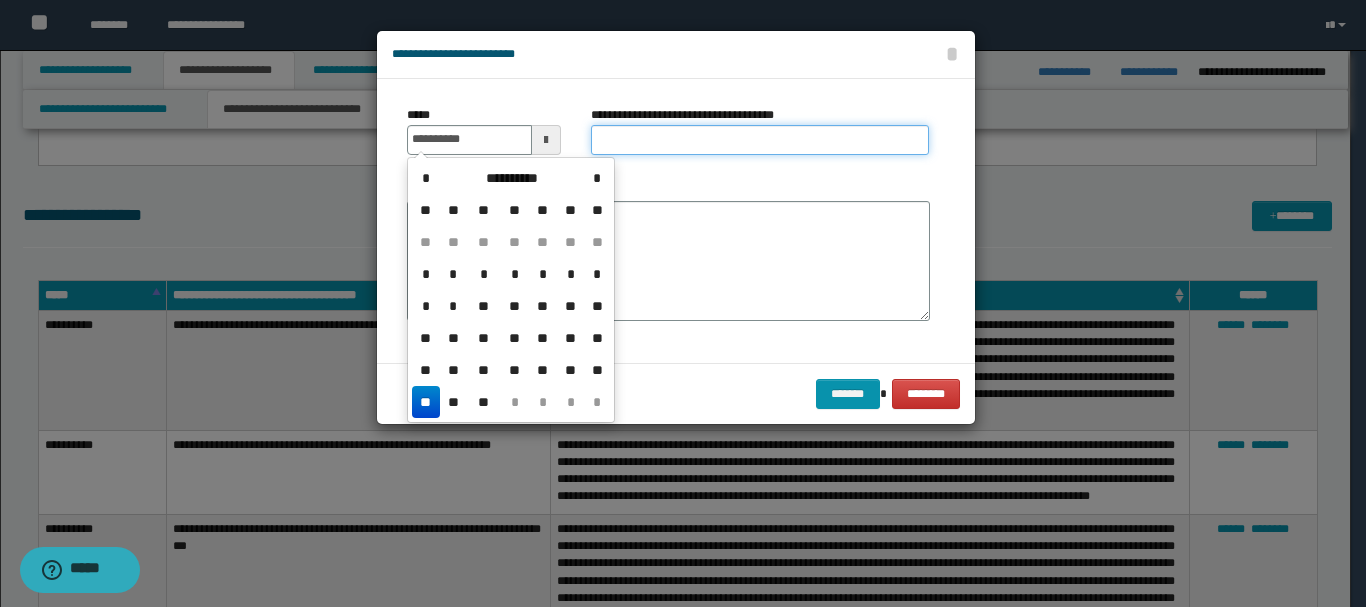 click on "**********" at bounding box center (760, 140) 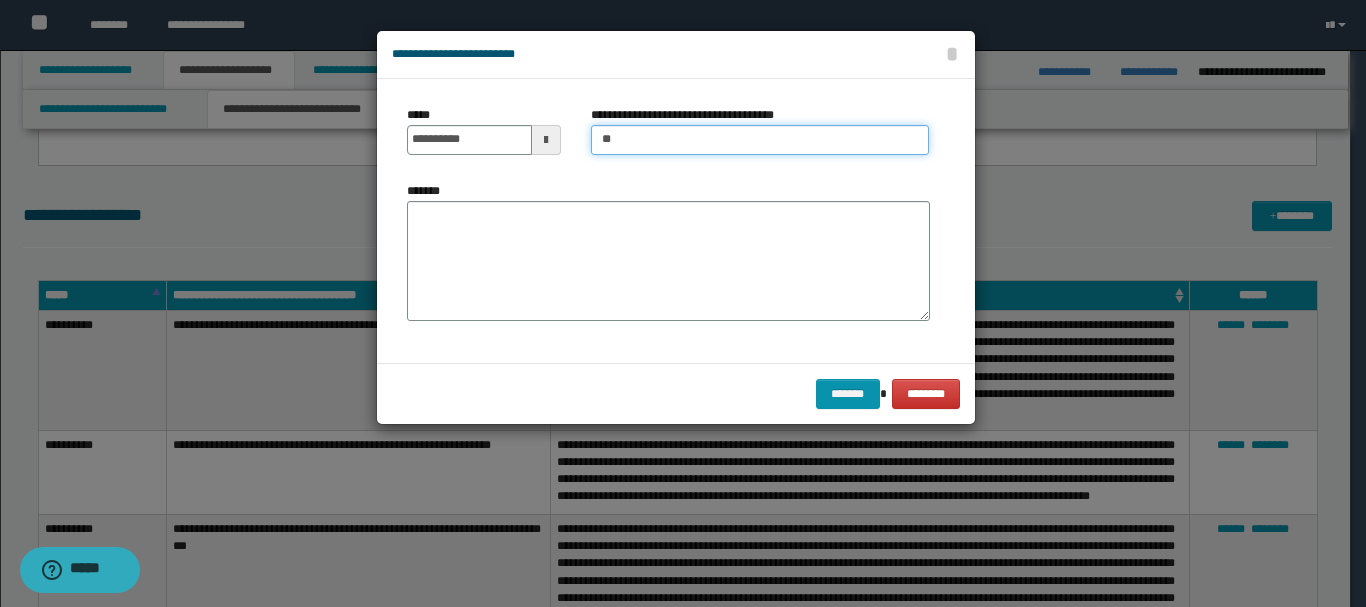 type on "*" 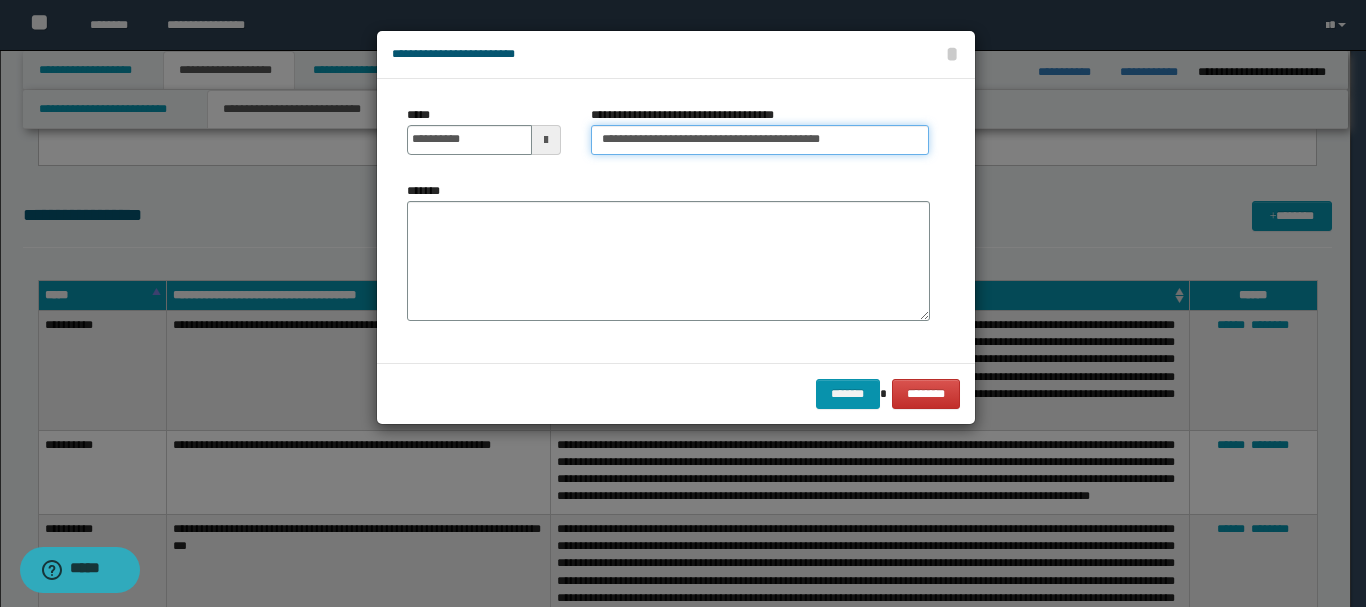 type on "**********" 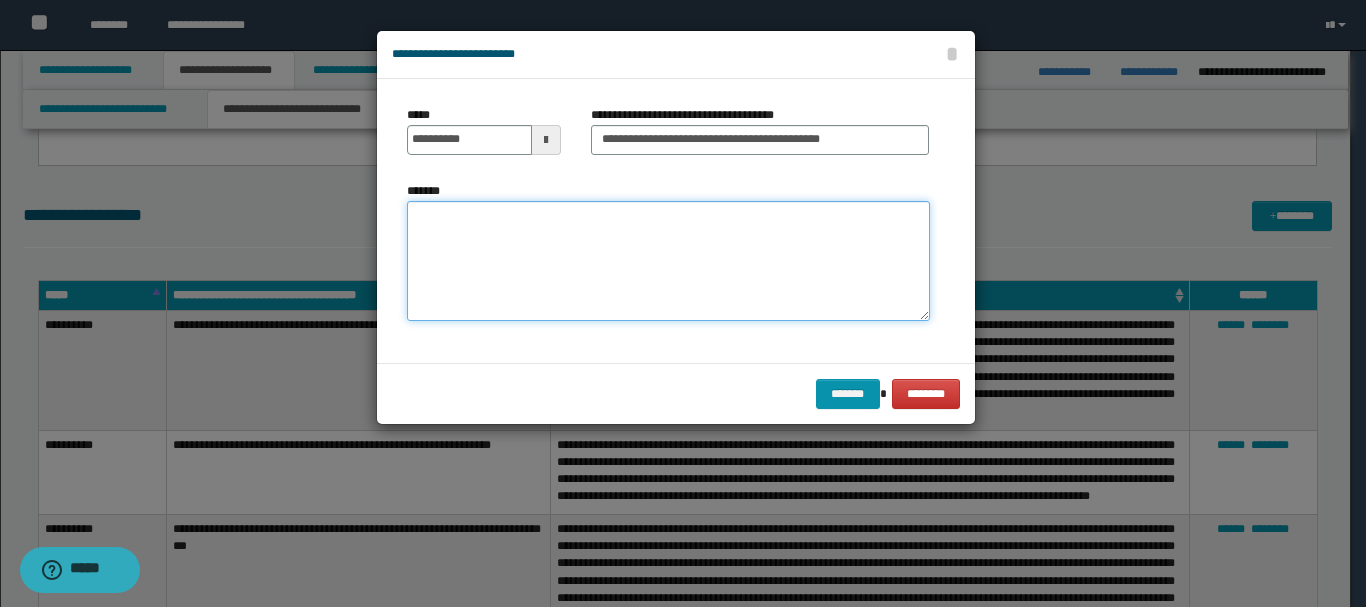 click on "*******" at bounding box center (668, 261) 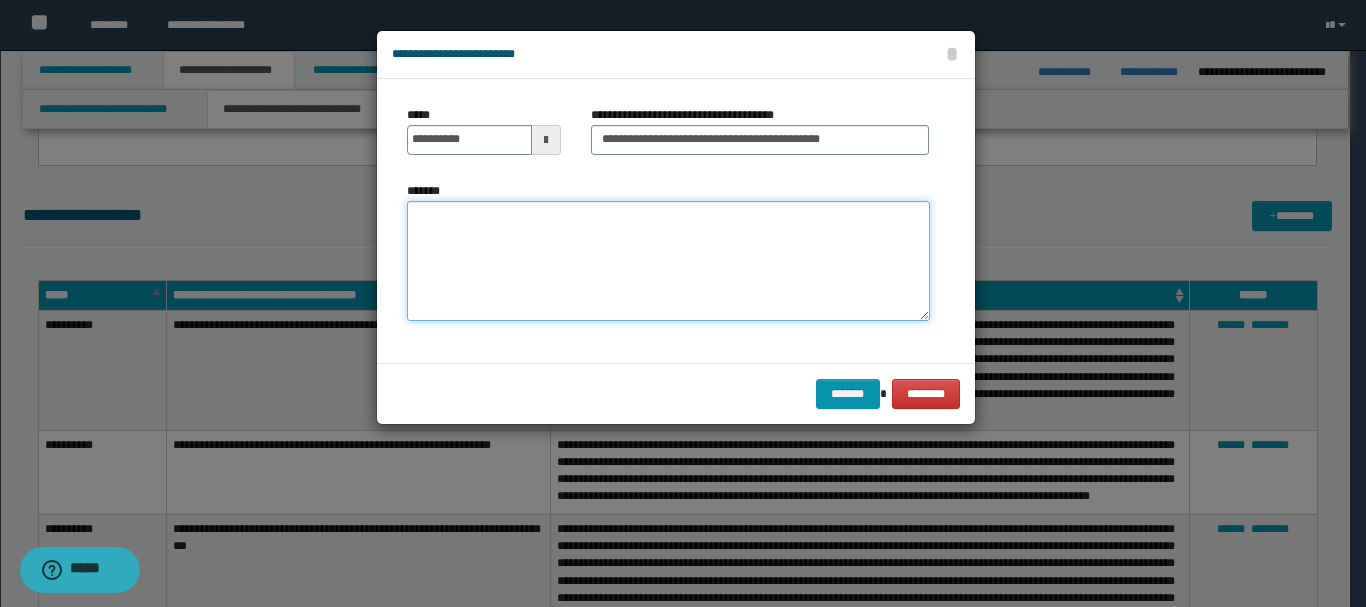 click on "*******" at bounding box center [668, 261] 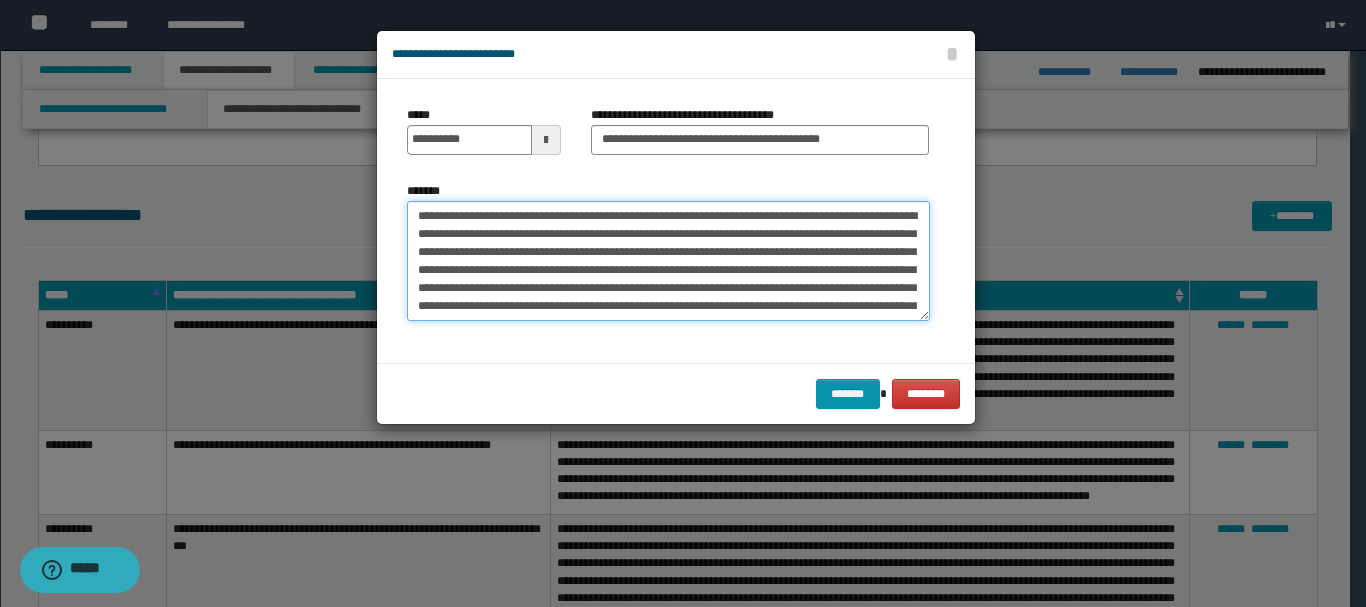 scroll, scrollTop: 192, scrollLeft: 0, axis: vertical 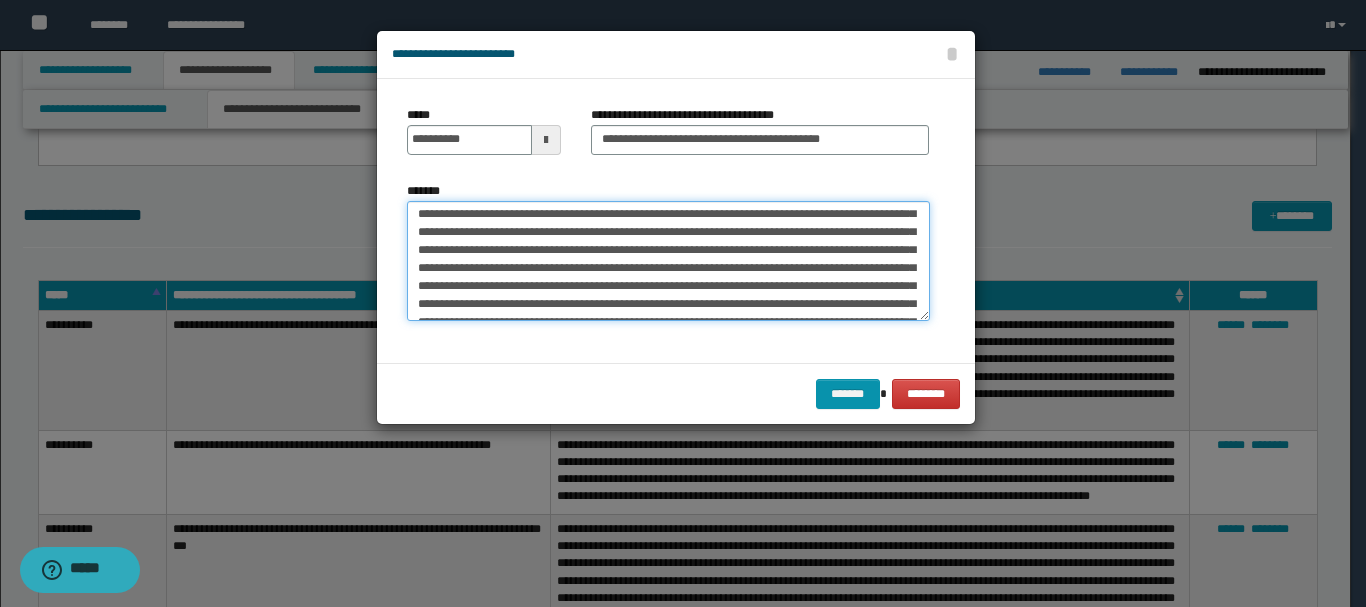 drag, startPoint x: 423, startPoint y: 281, endPoint x: 415, endPoint y: 274, distance: 10.630146 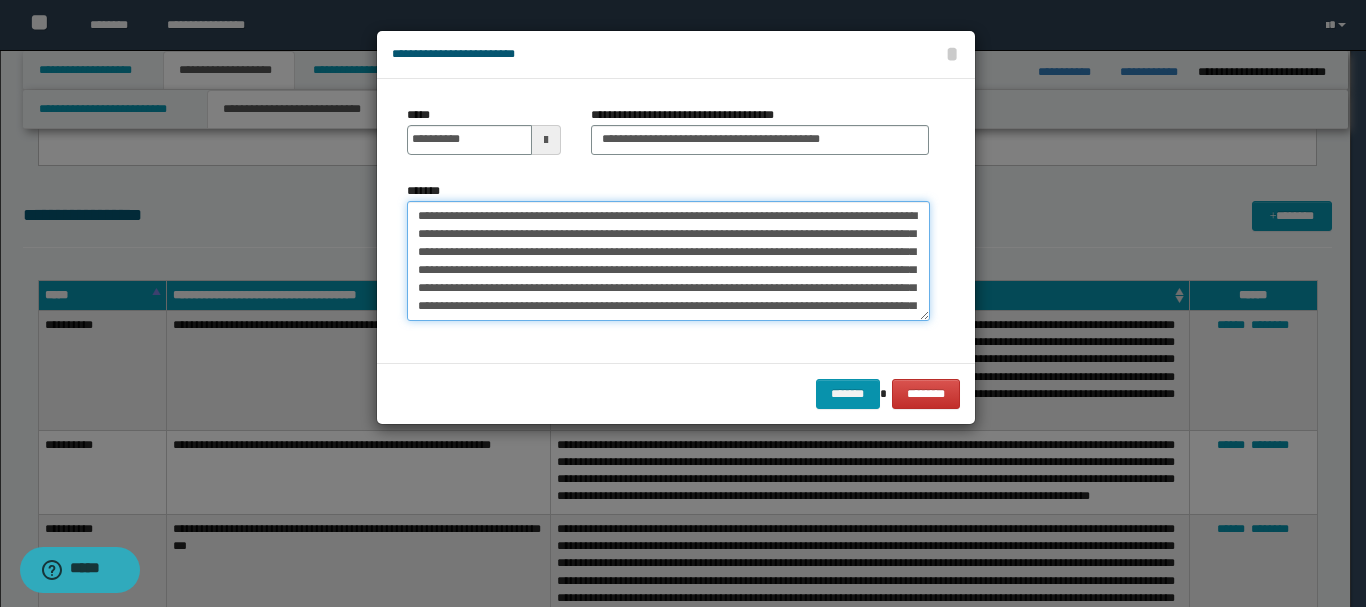 scroll, scrollTop: 198, scrollLeft: 0, axis: vertical 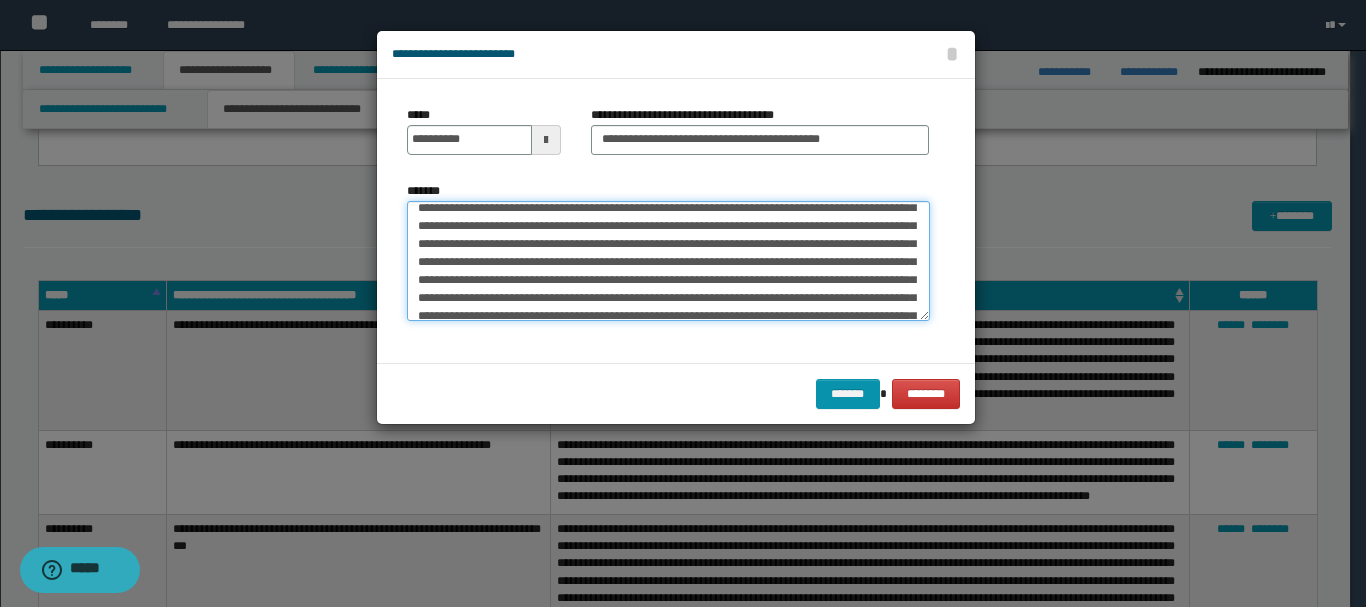 drag, startPoint x: 642, startPoint y: 274, endPoint x: 622, endPoint y: 253, distance: 29 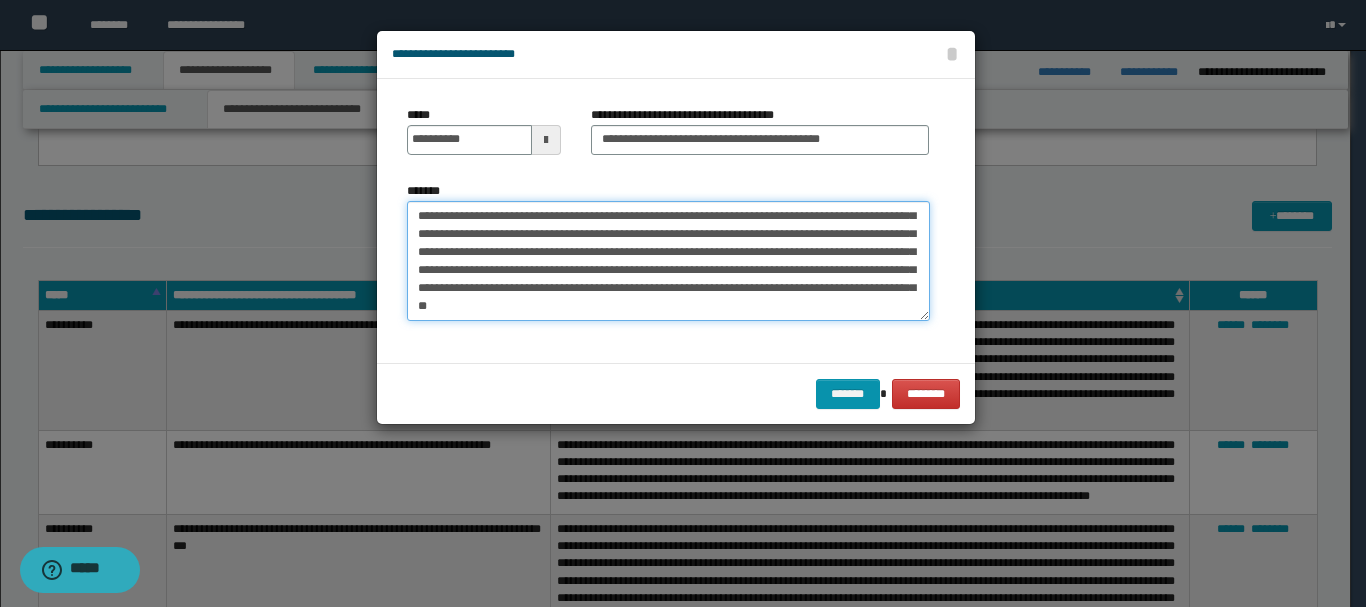 click on "*******" at bounding box center (668, 261) 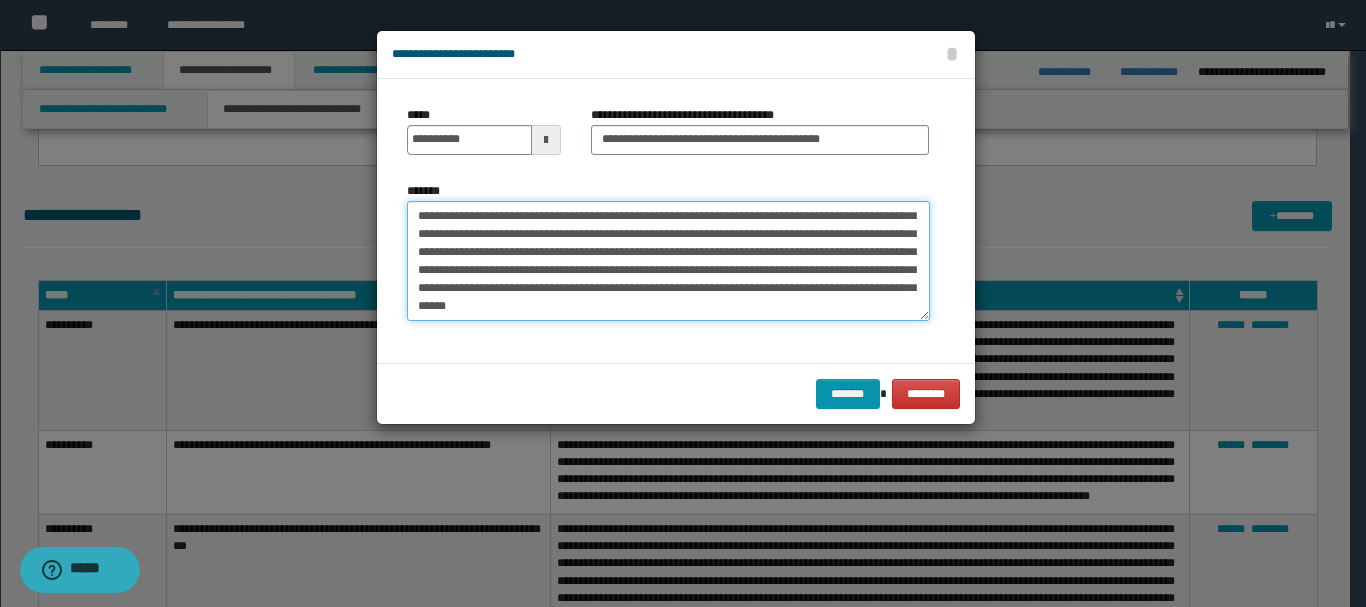 click on "*******" at bounding box center [668, 261] 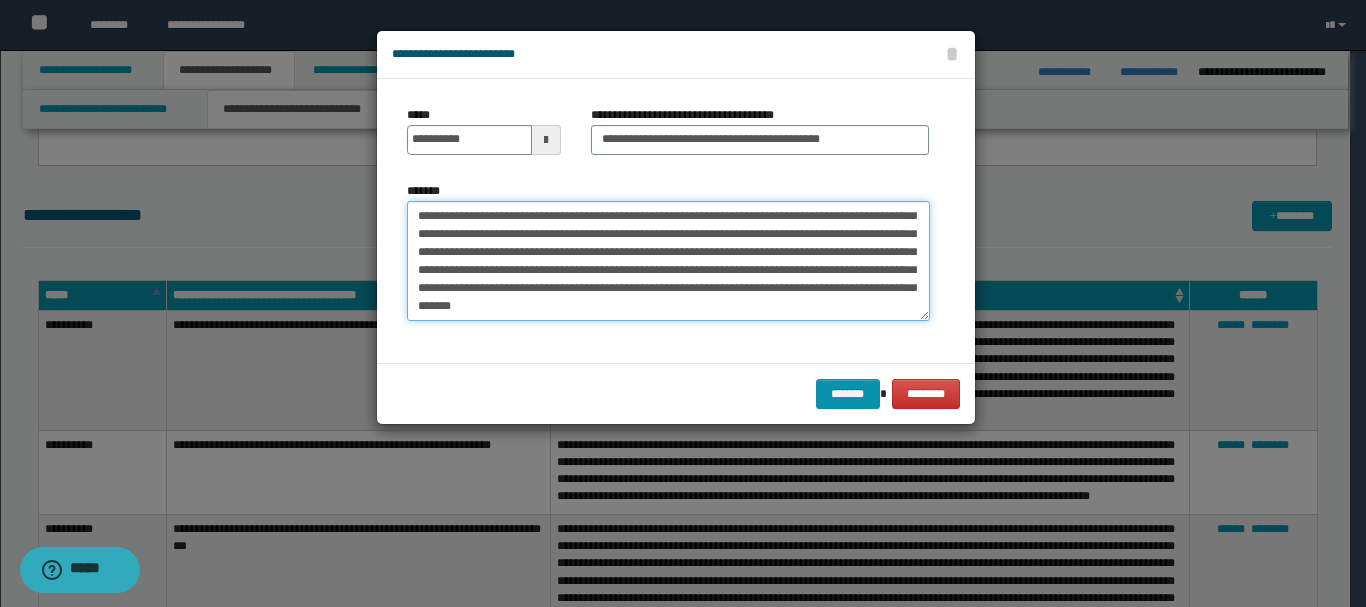click on "*******" at bounding box center [668, 261] 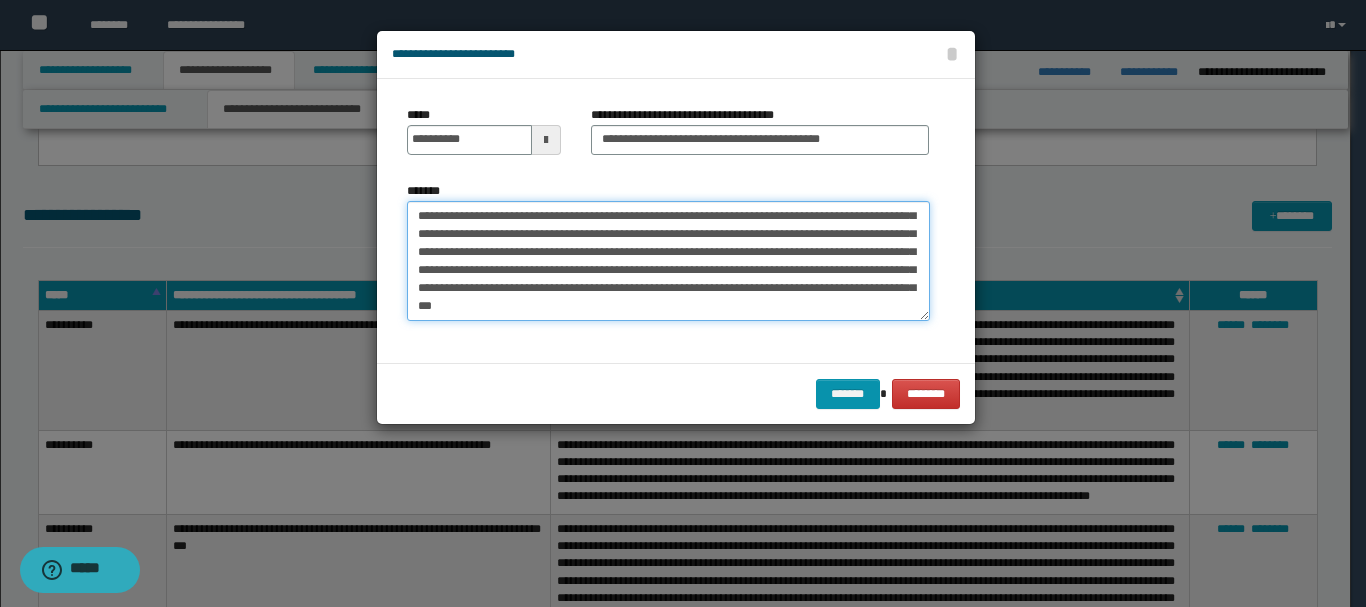 paste on "**********" 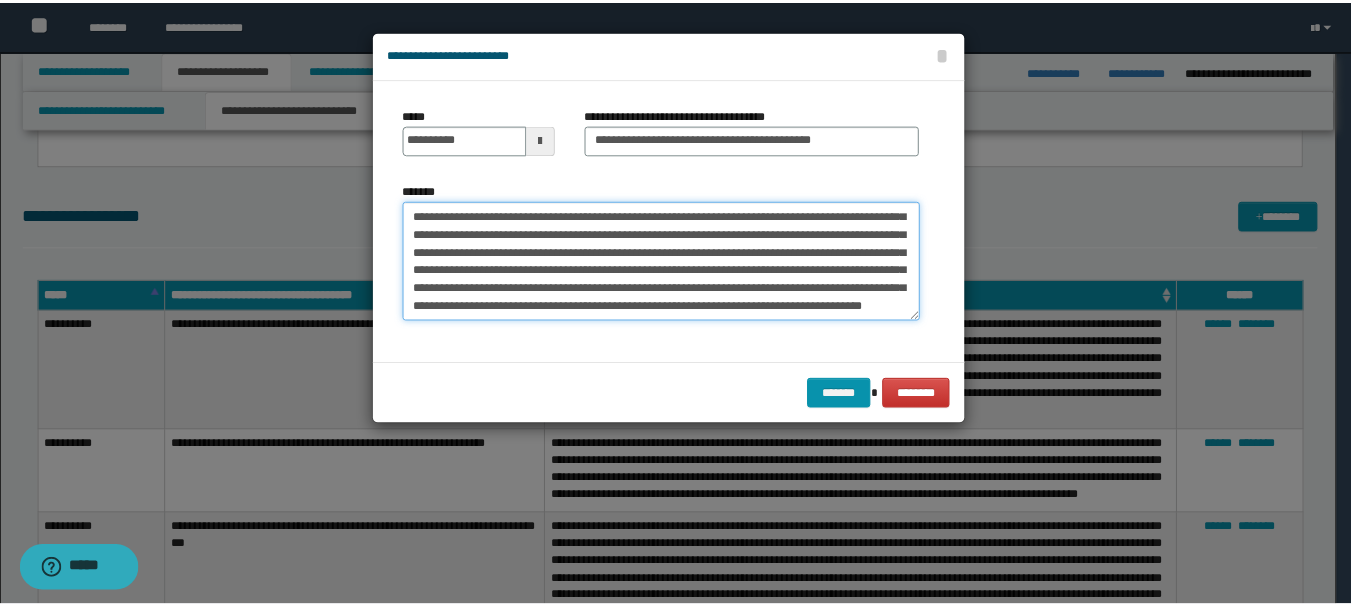 scroll, scrollTop: 210, scrollLeft: 0, axis: vertical 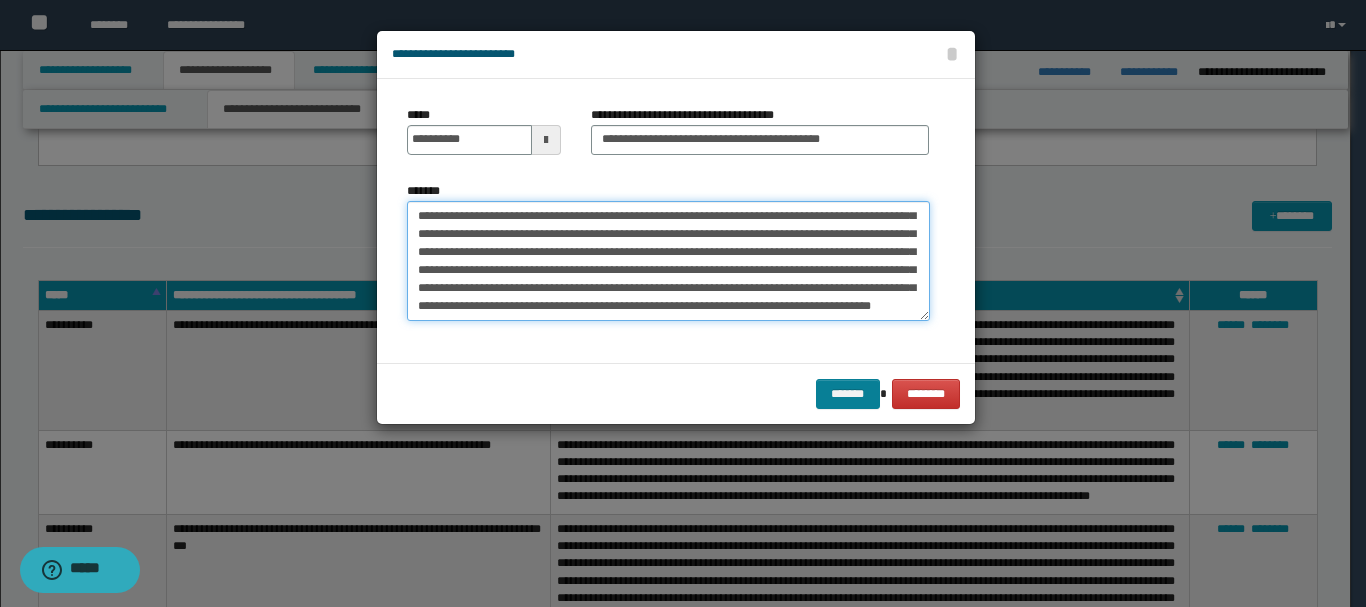type on "**********" 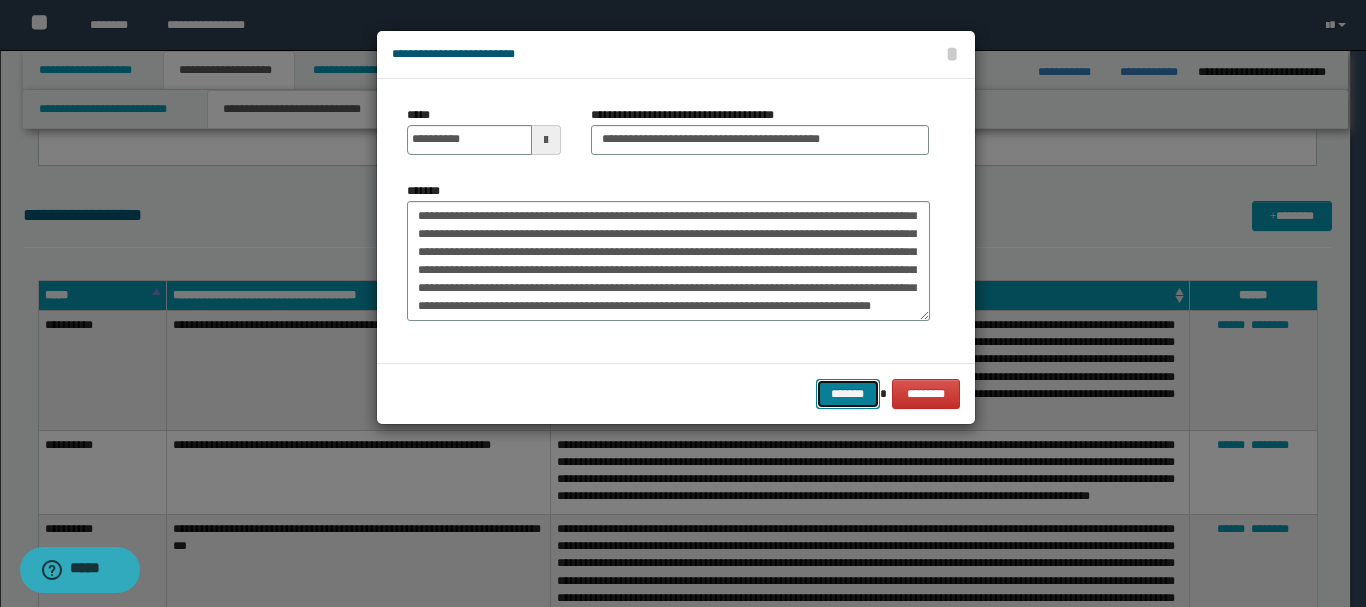 click on "*******" at bounding box center [848, 394] 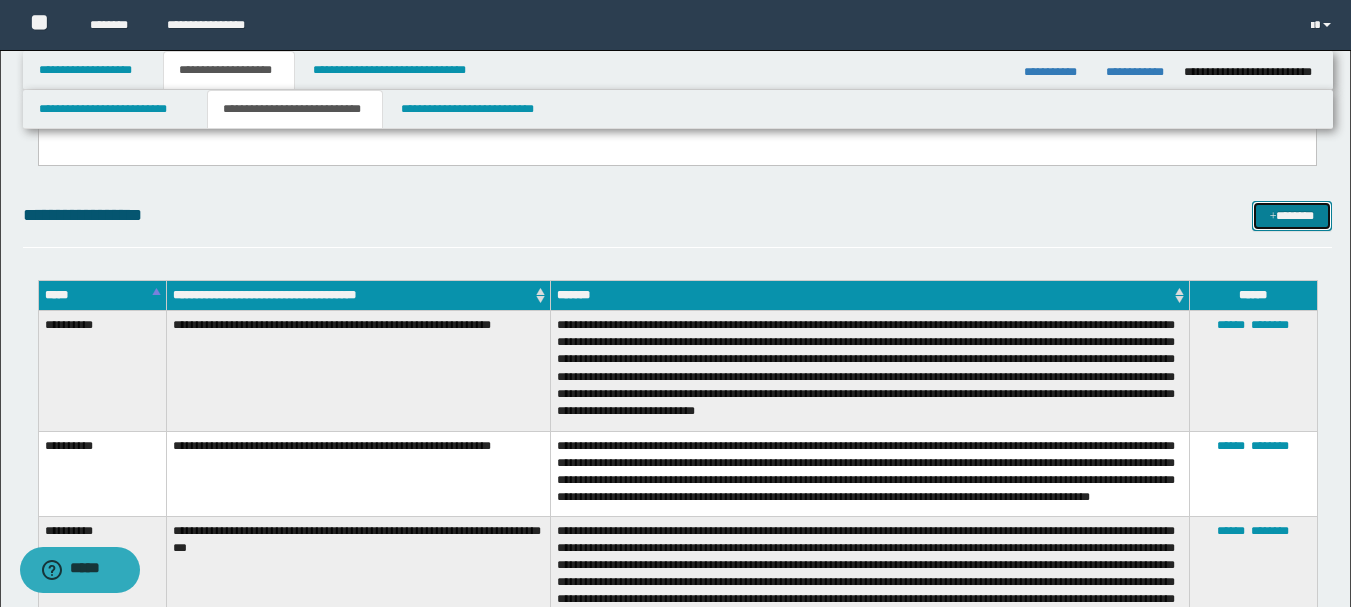 scroll, scrollTop: 100, scrollLeft: 0, axis: vertical 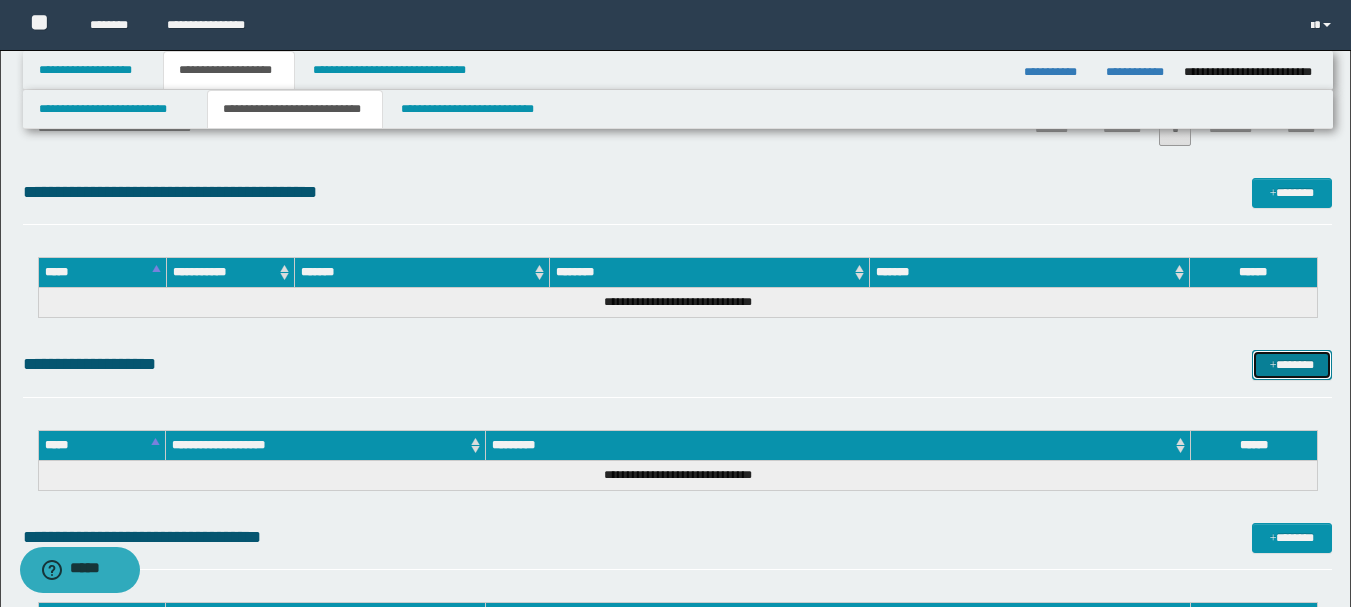 click on "*******" at bounding box center (1292, 365) 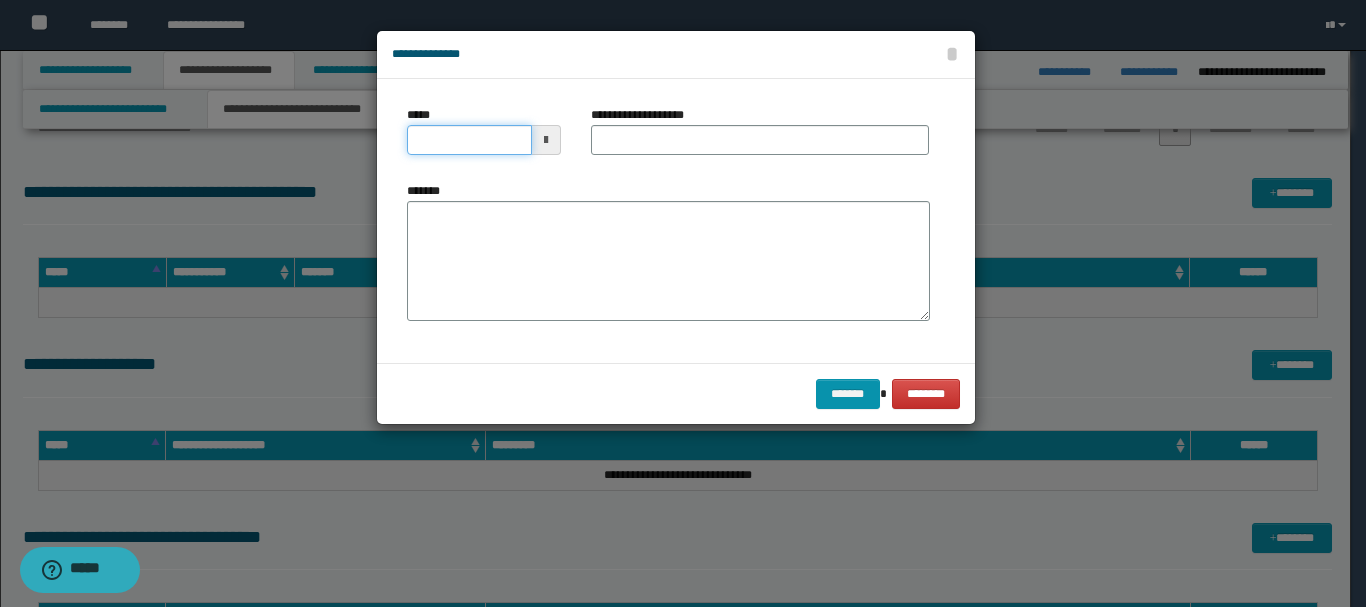 click on "*****" at bounding box center (469, 140) 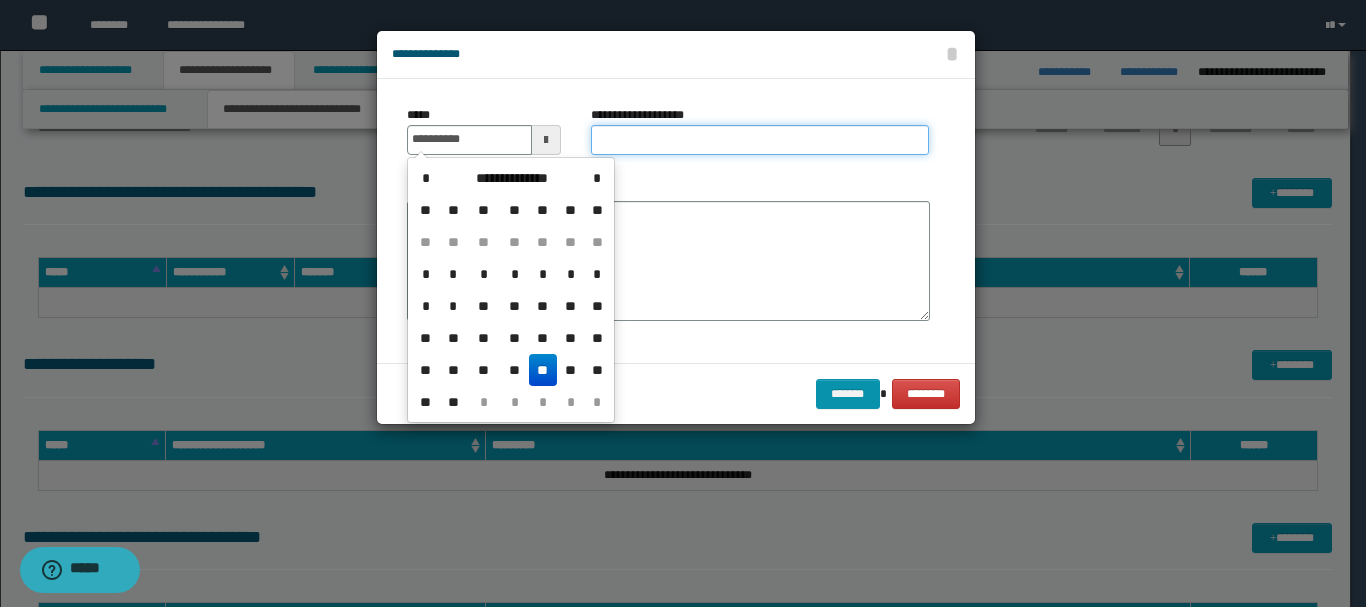 click on "**********" at bounding box center [760, 140] 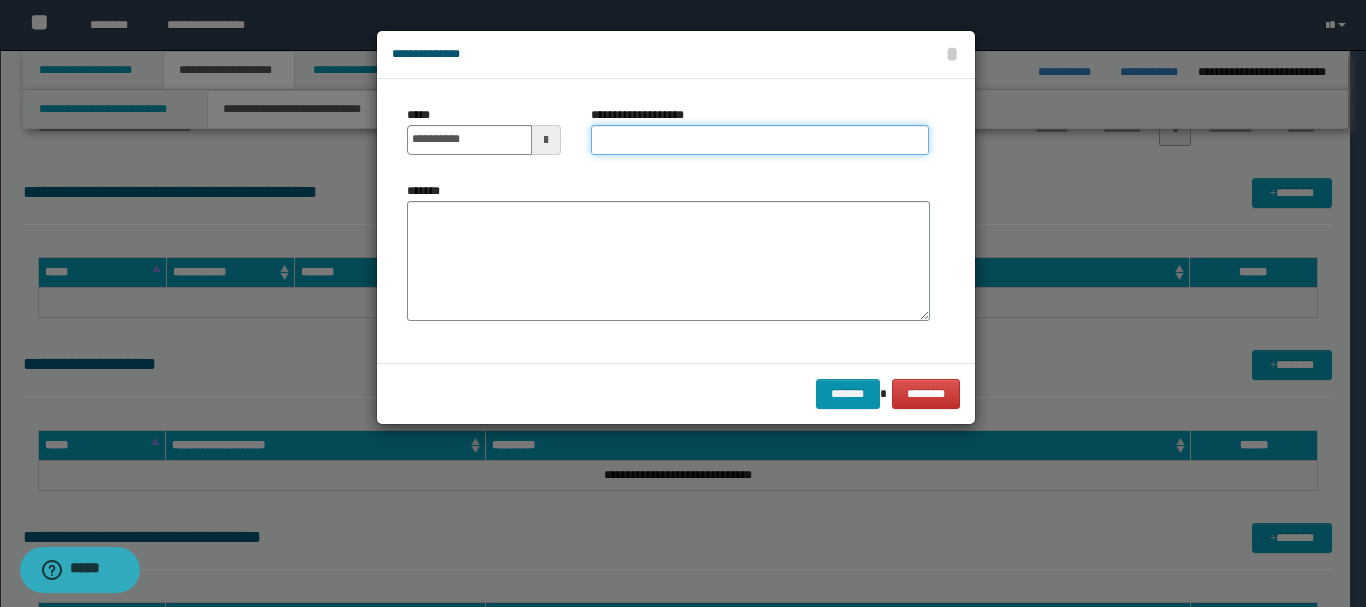 type on "*" 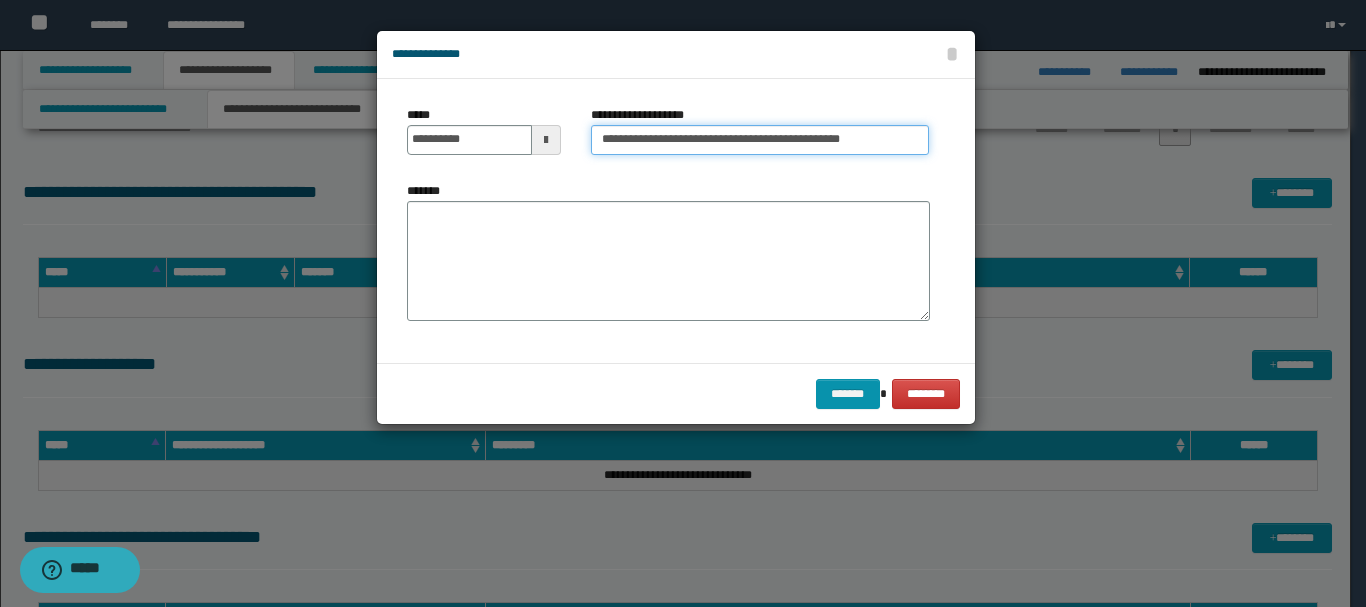 type on "**********" 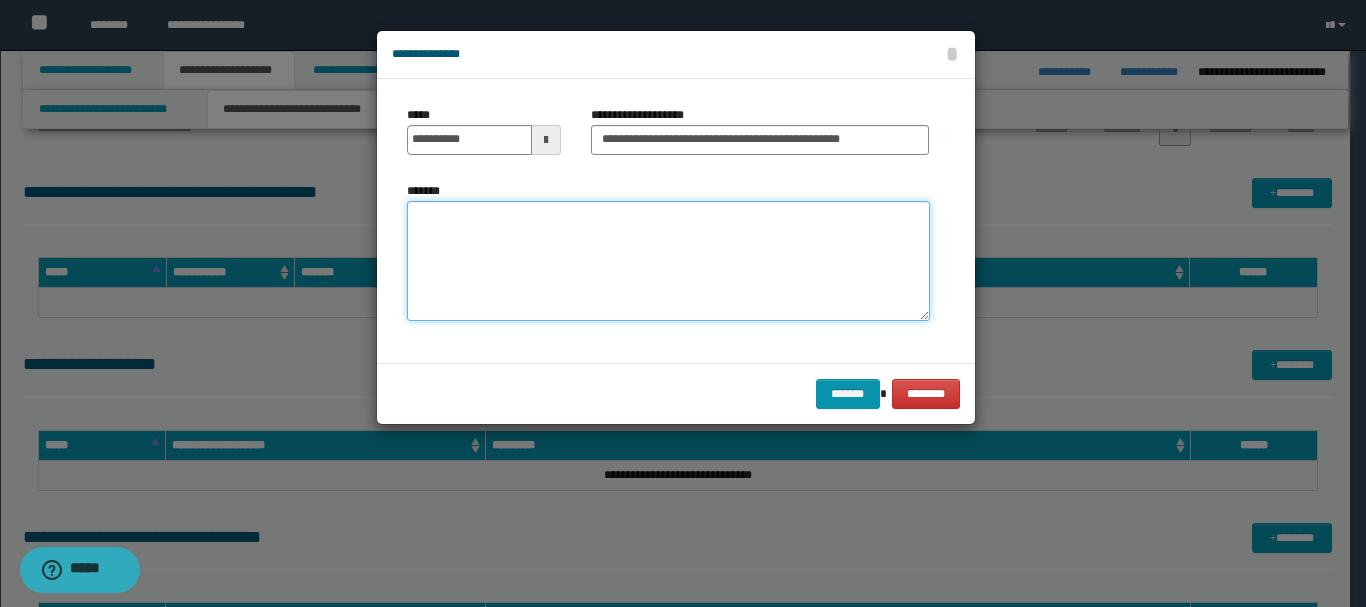click on "*******" at bounding box center (668, 261) 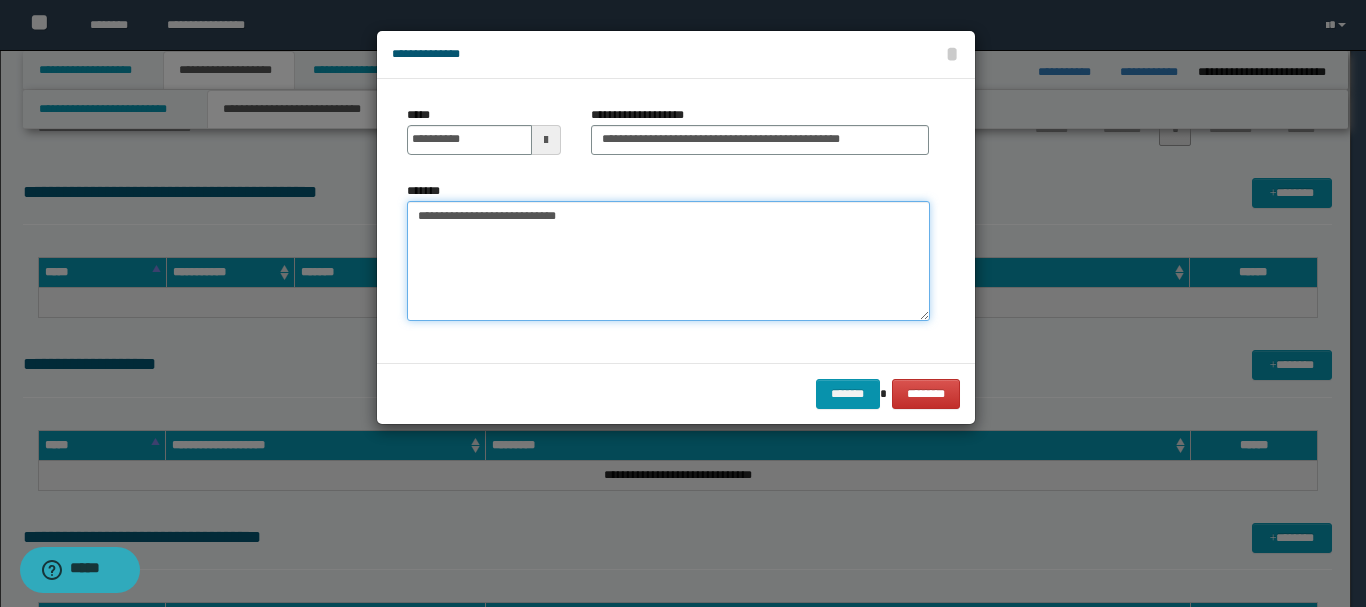 paste on "**********" 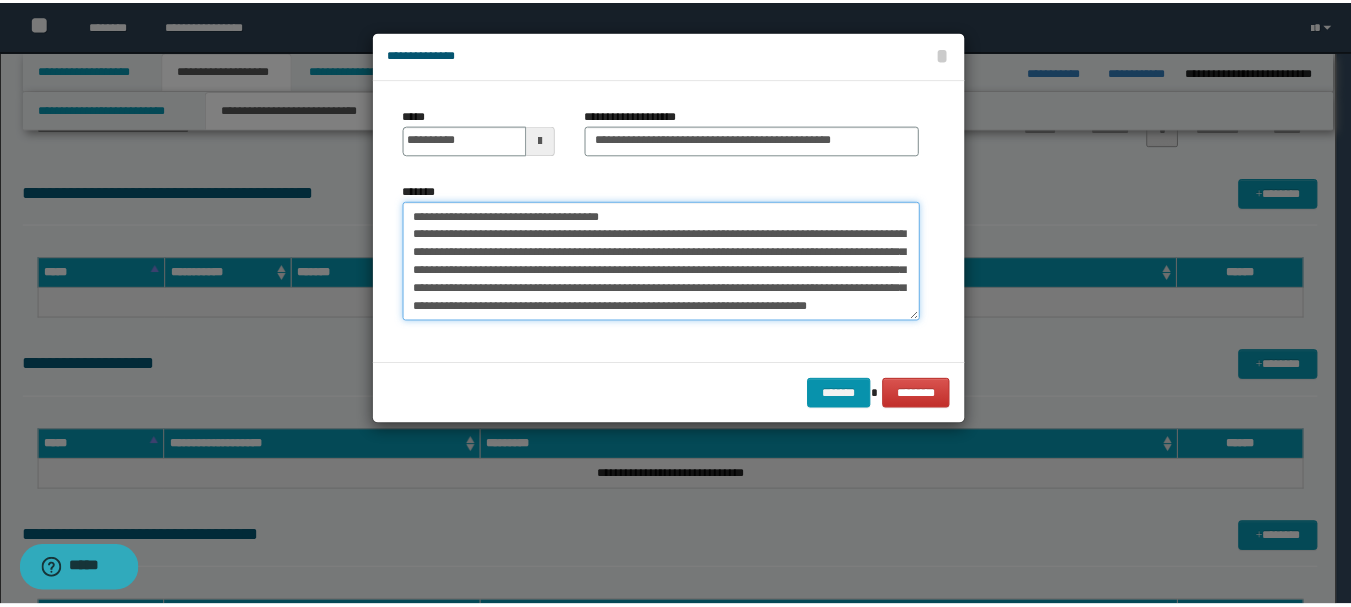 scroll, scrollTop: 0, scrollLeft: 0, axis: both 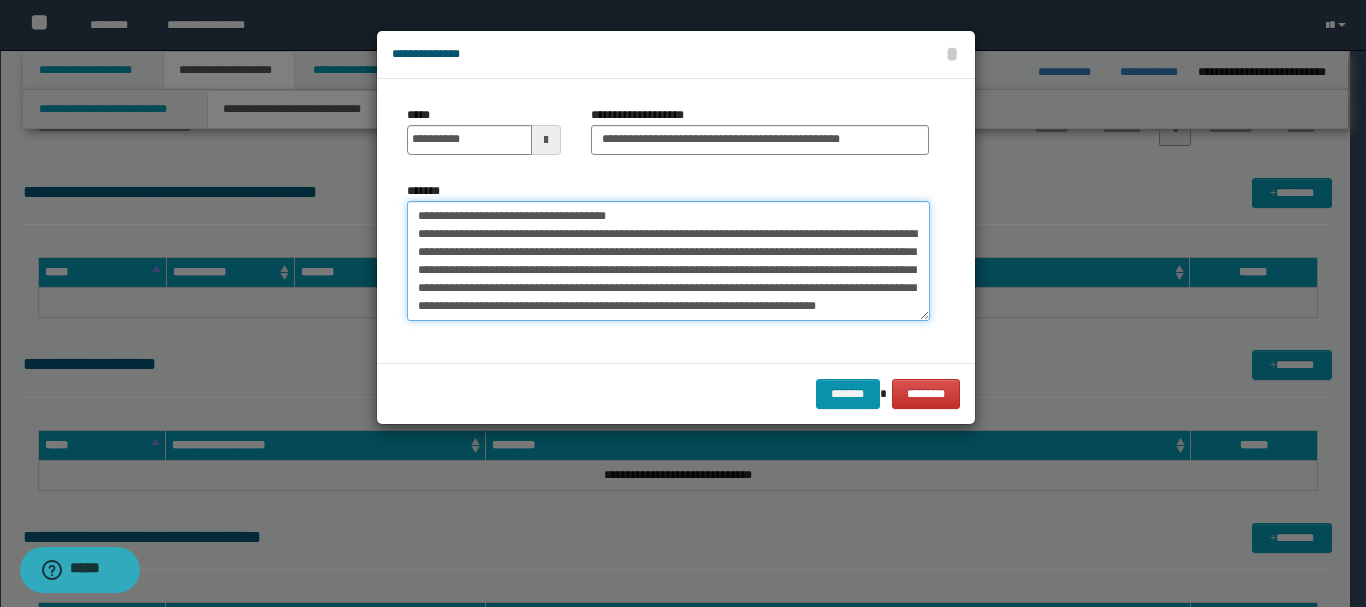 click on "**********" at bounding box center (668, 261) 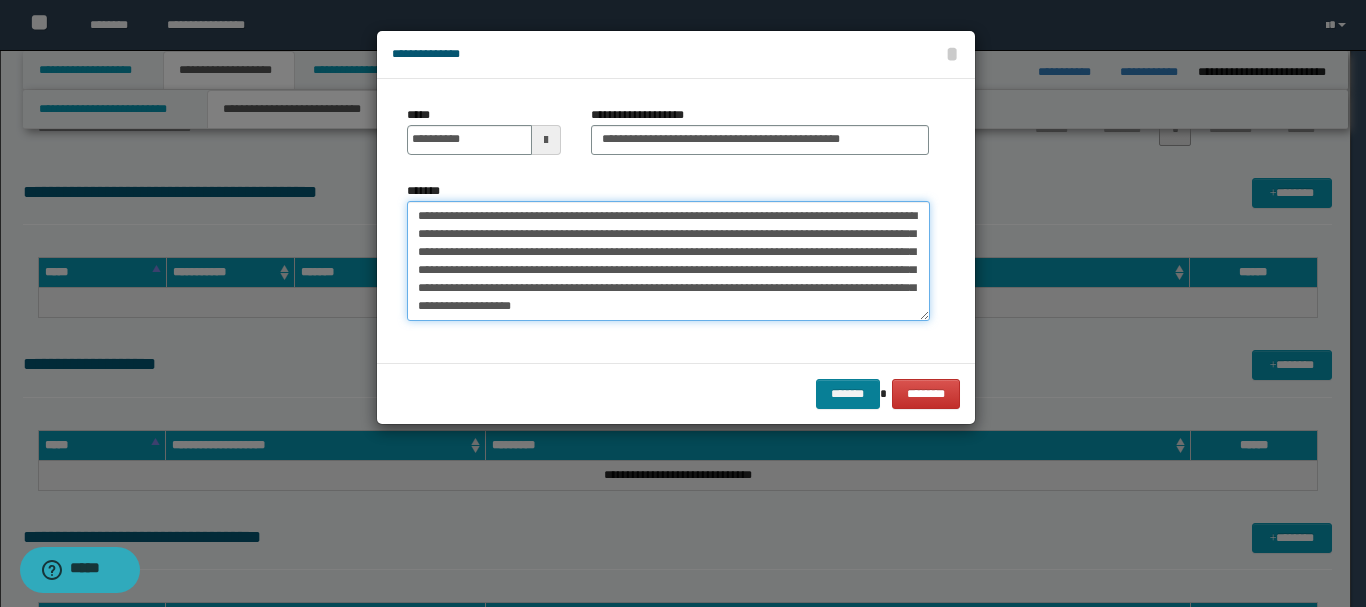 type on "**********" 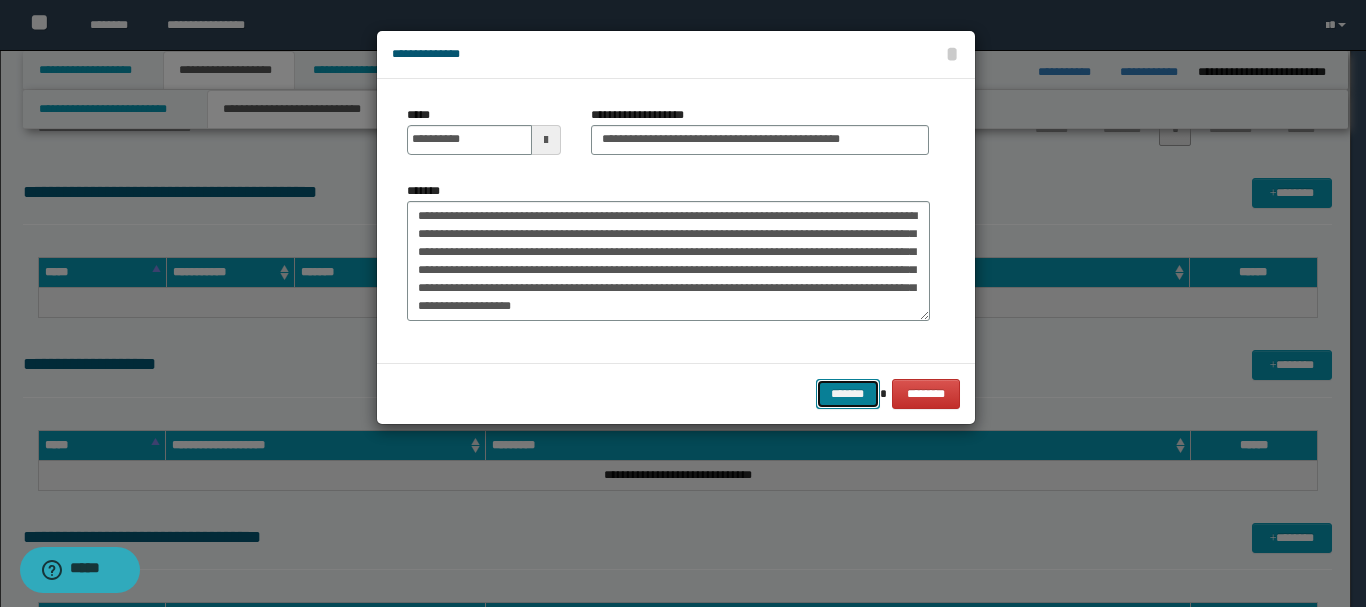 click on "*******" at bounding box center [848, 394] 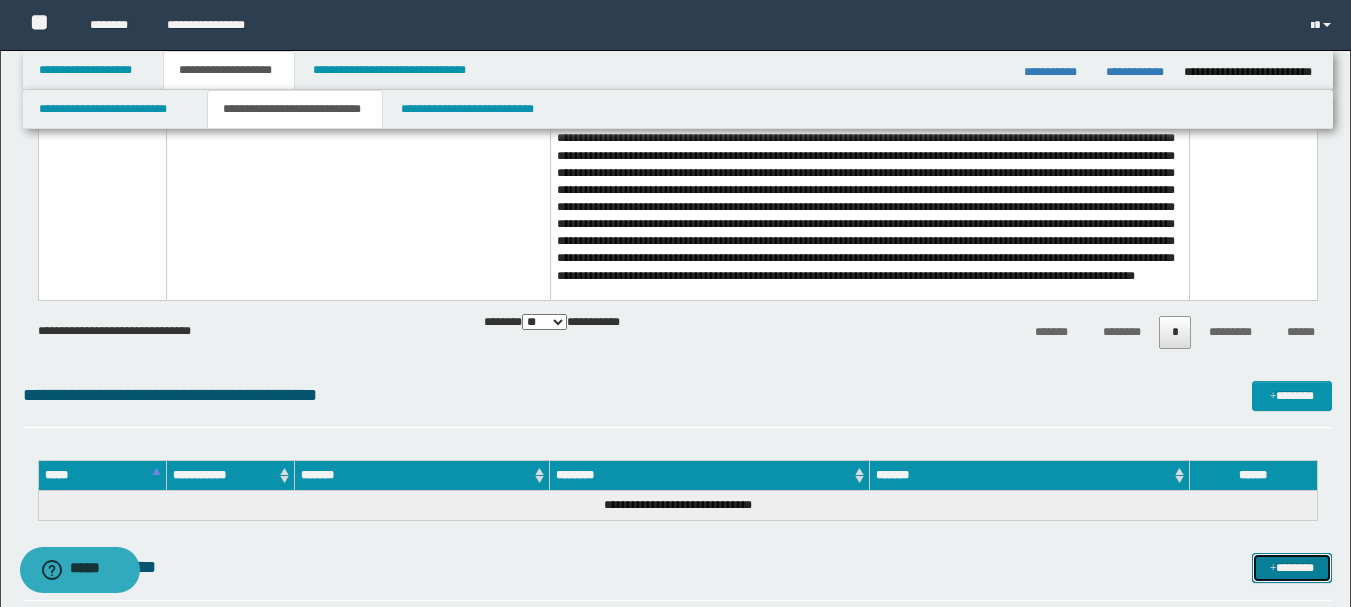 scroll, scrollTop: 1997, scrollLeft: 0, axis: vertical 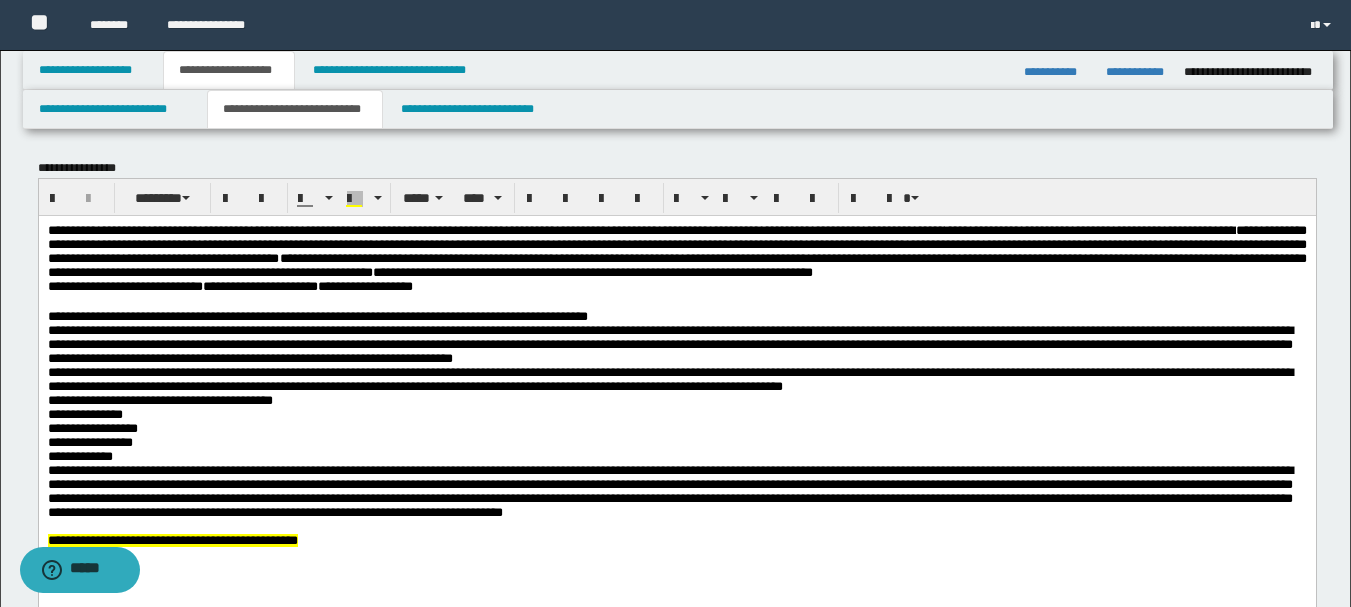 click on "**********" at bounding box center (592, 271) 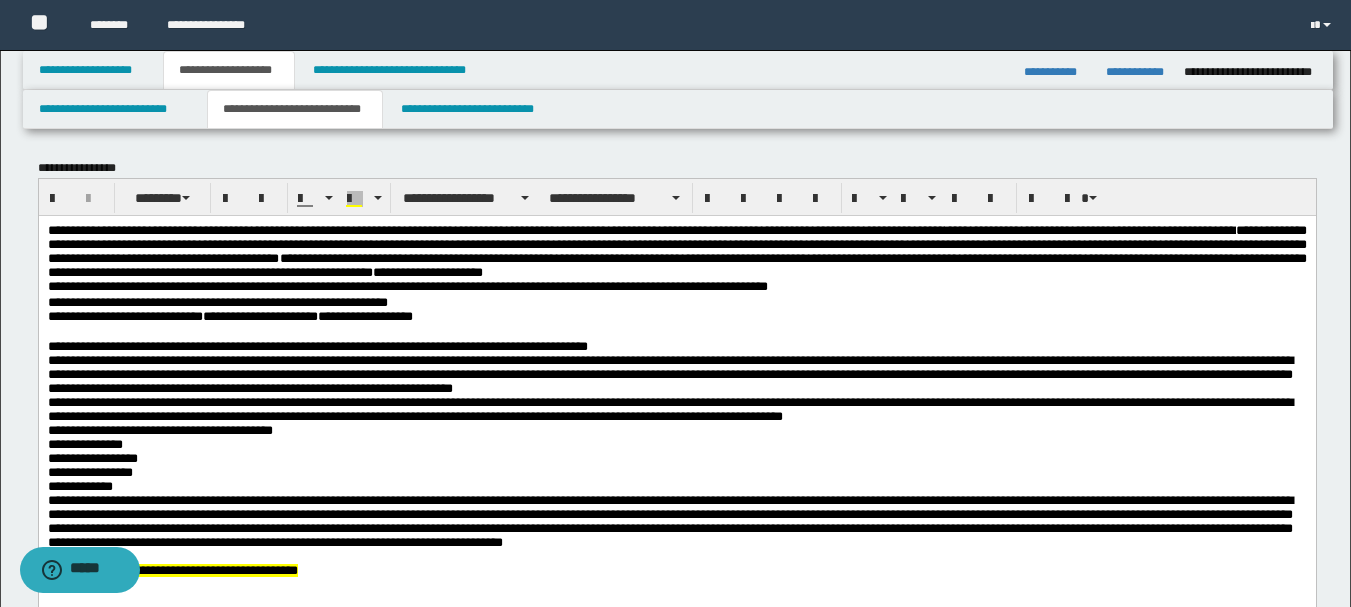 drag, startPoint x: 46, startPoint y: 312, endPoint x: 115, endPoint y: 422, distance: 129.84991 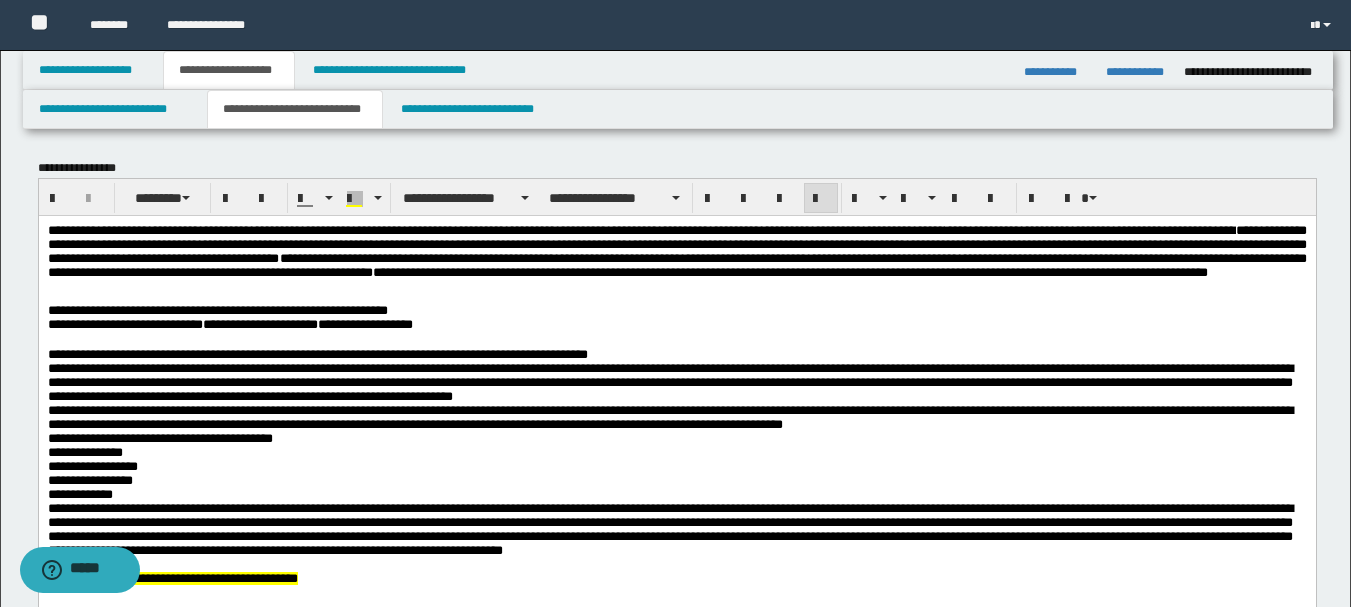 click on "**********" at bounding box center (217, 309) 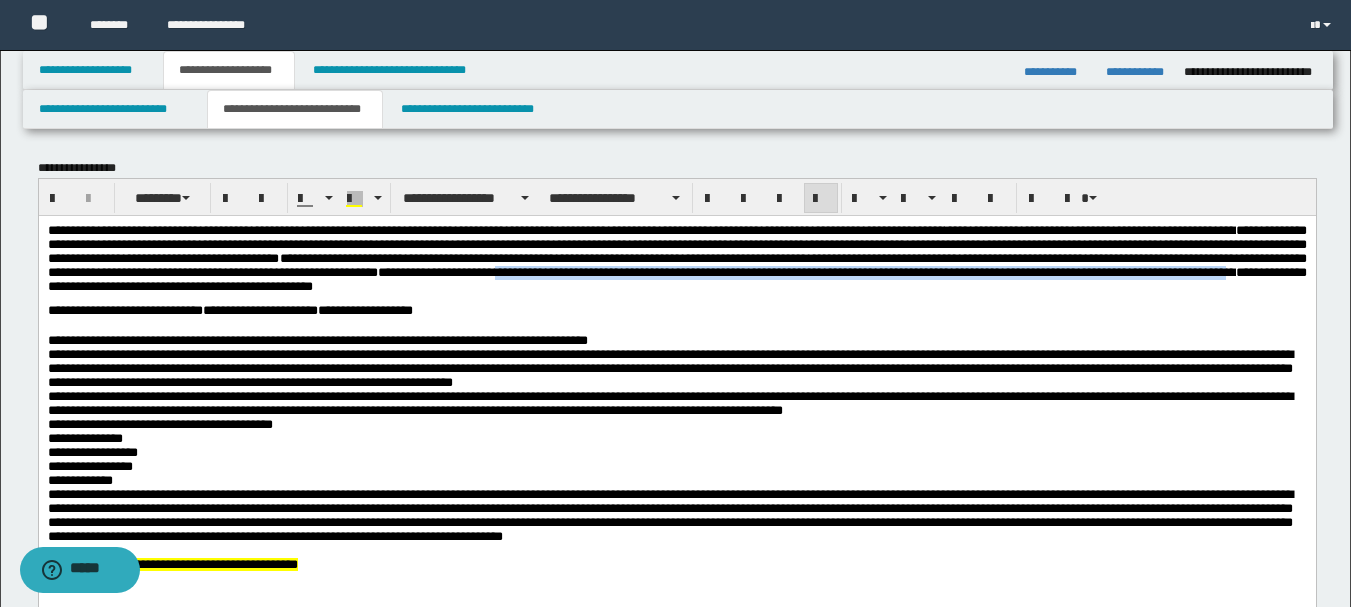 drag, startPoint x: 865, startPoint y: 295, endPoint x: 114, endPoint y: 290, distance: 751.01666 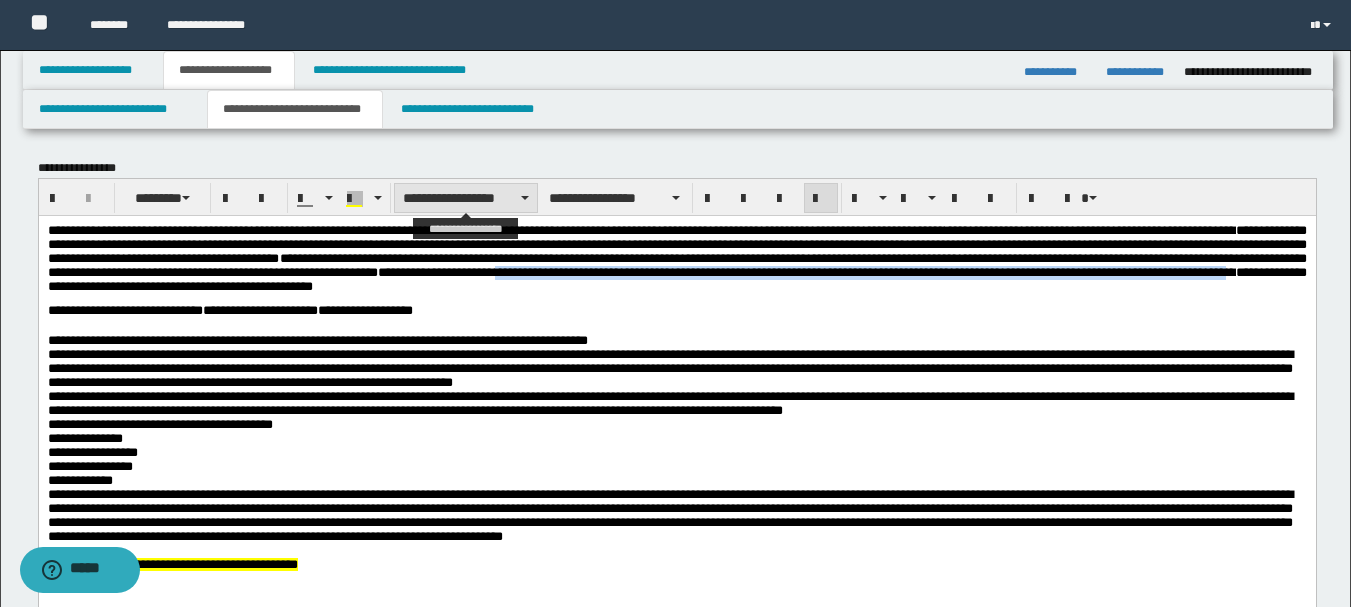 click on "**********" at bounding box center [466, 198] 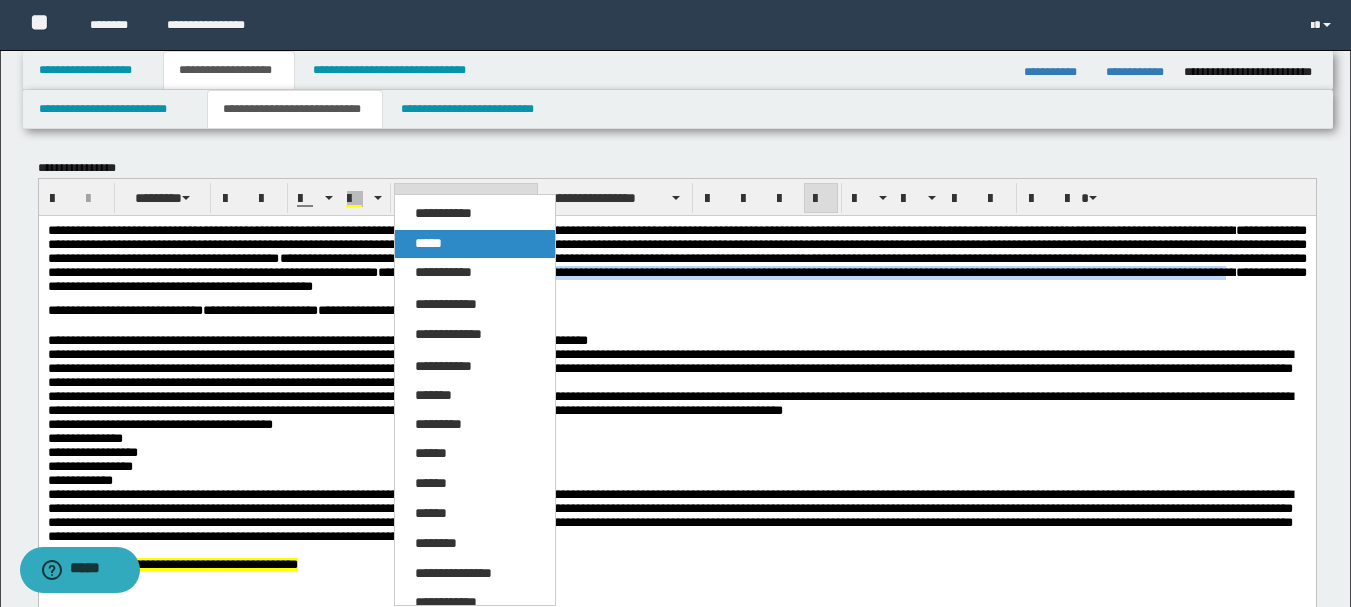 click on "*****" at bounding box center (475, 244) 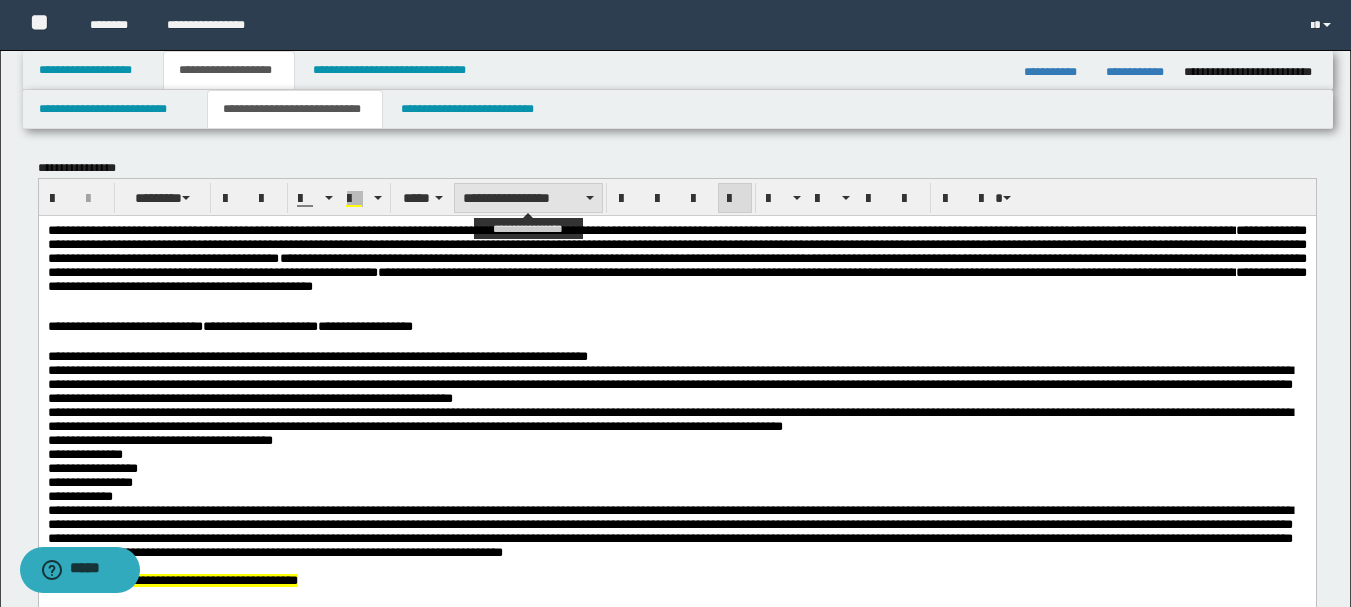 click on "**********" at bounding box center [528, 198] 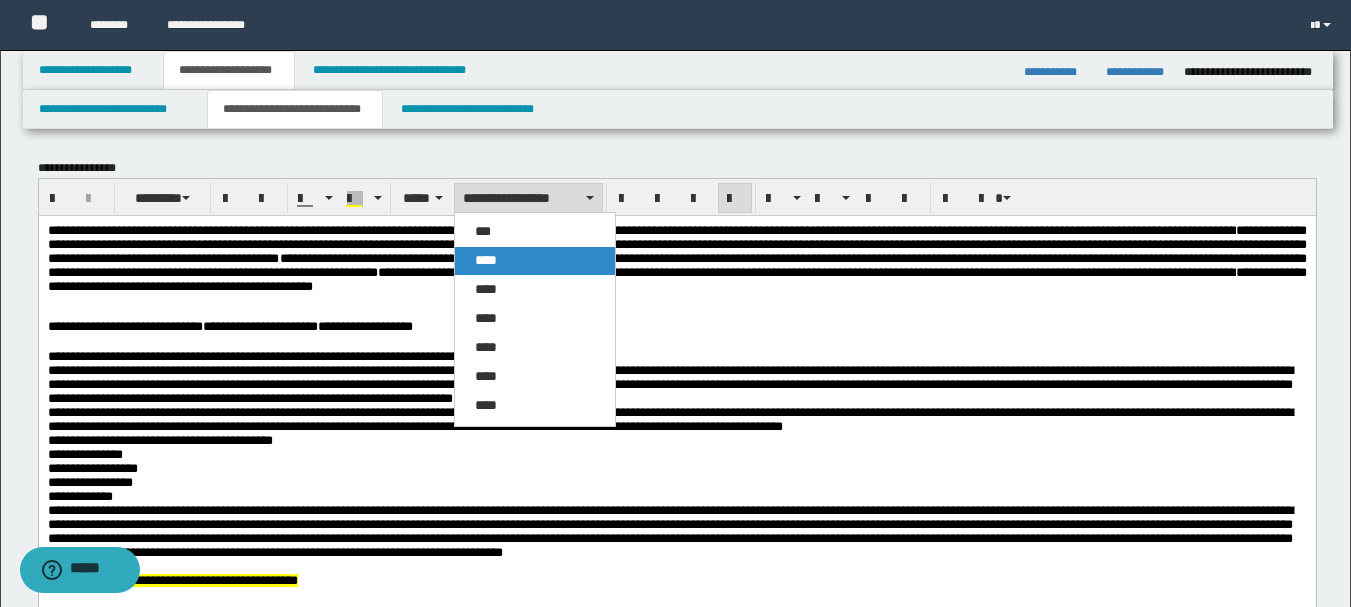click on "****" at bounding box center (535, 261) 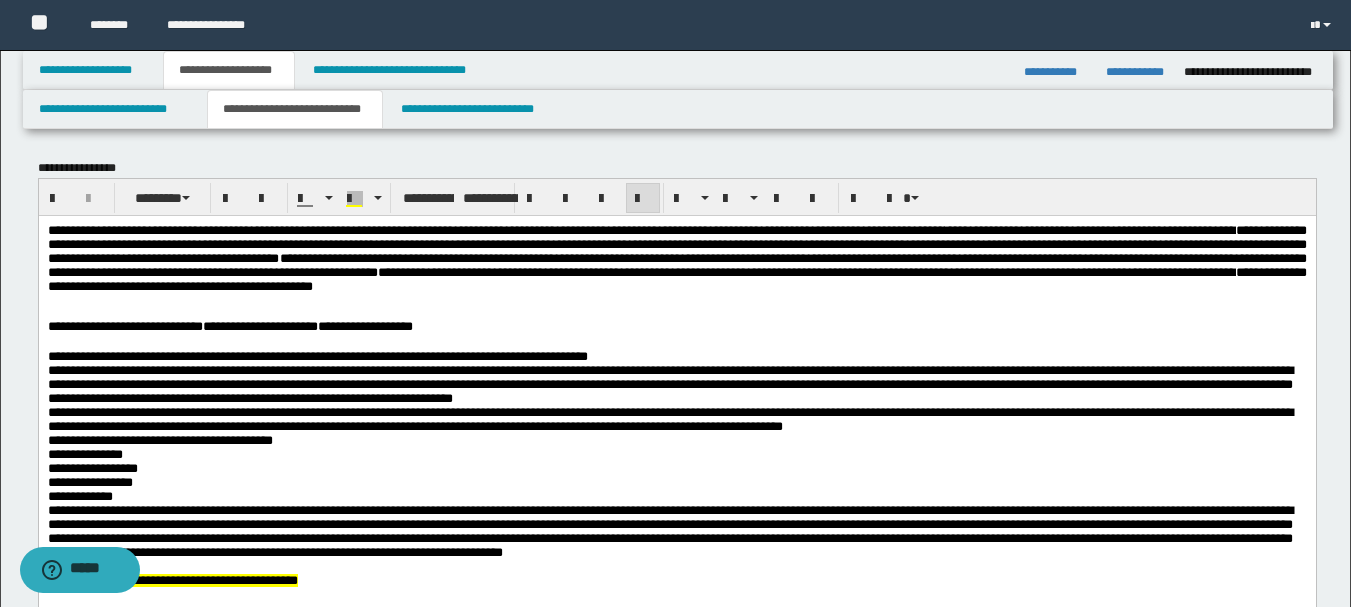 click on "**********" at bounding box center (676, 278) 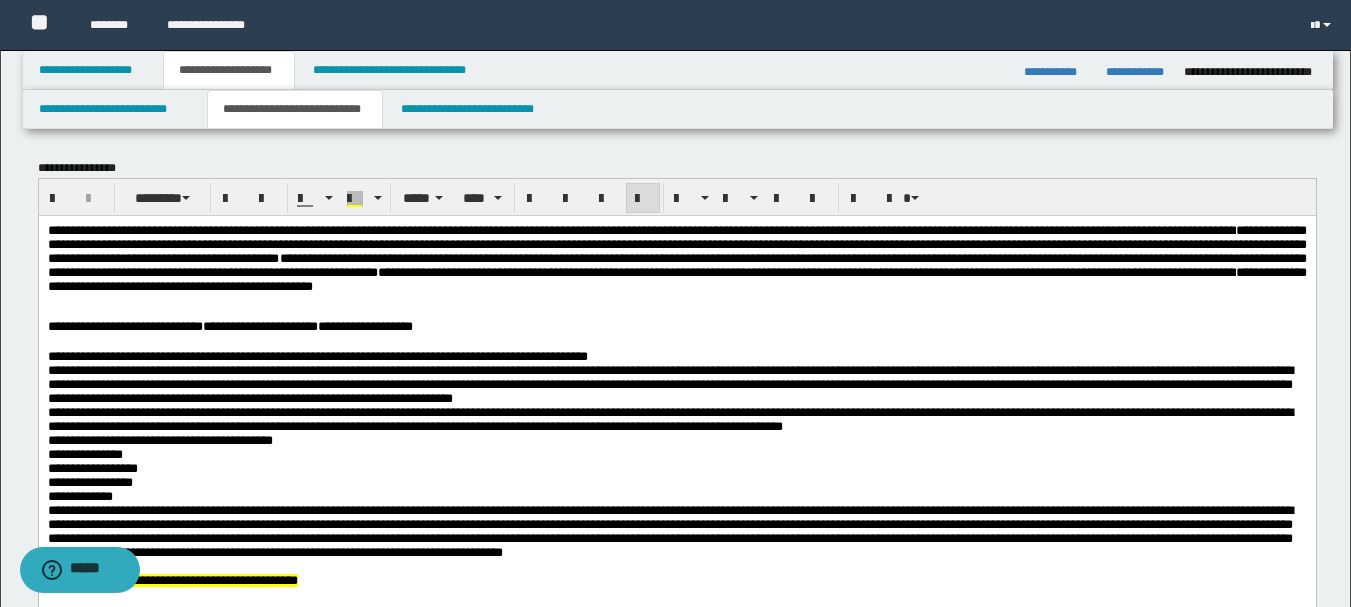 click on "**********" 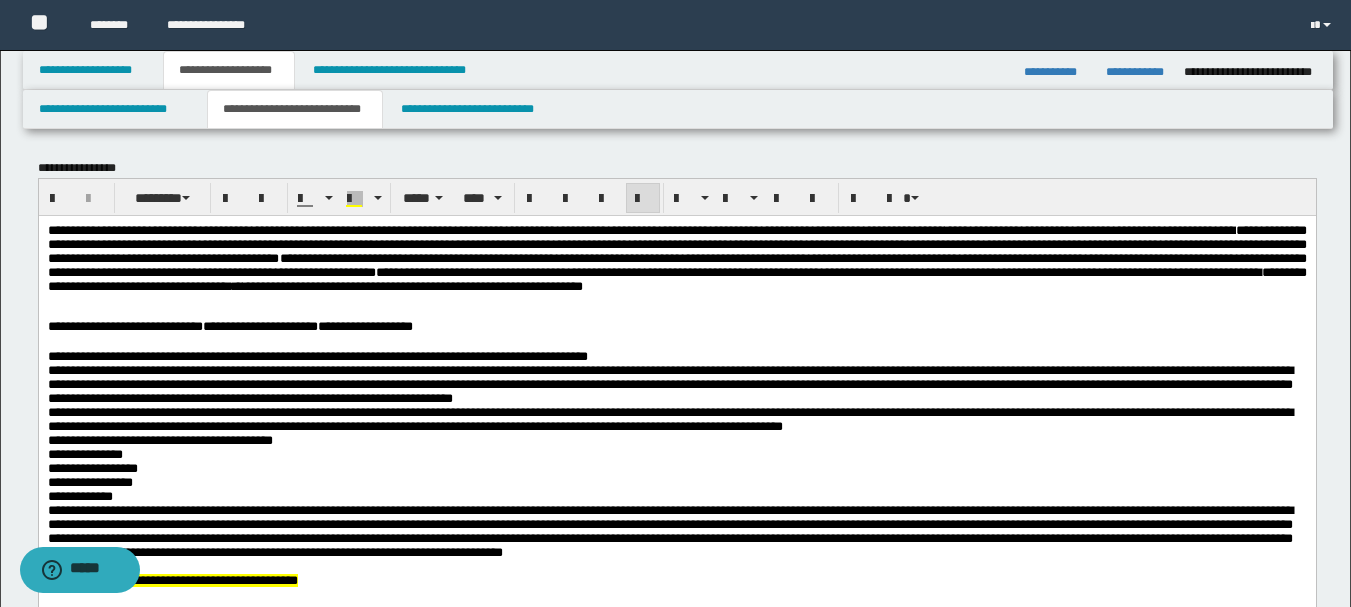 click on "**********" at bounding box center [675, 1696] 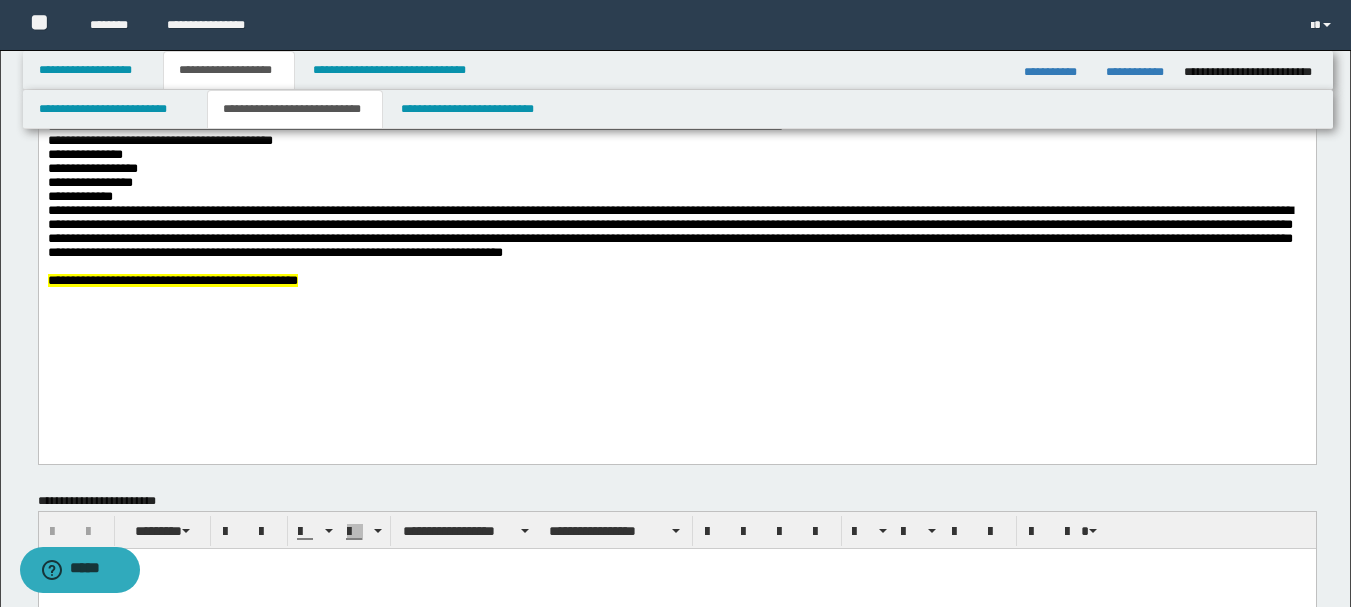 scroll, scrollTop: 0, scrollLeft: 0, axis: both 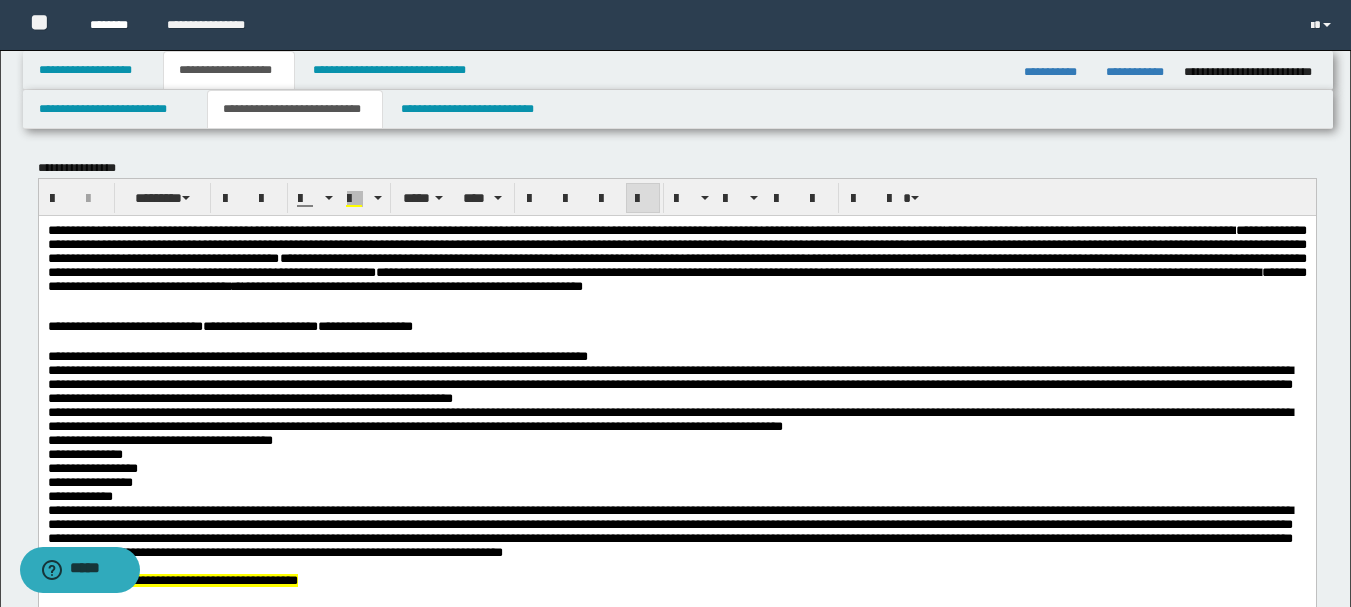 click on "********" at bounding box center (113, 25) 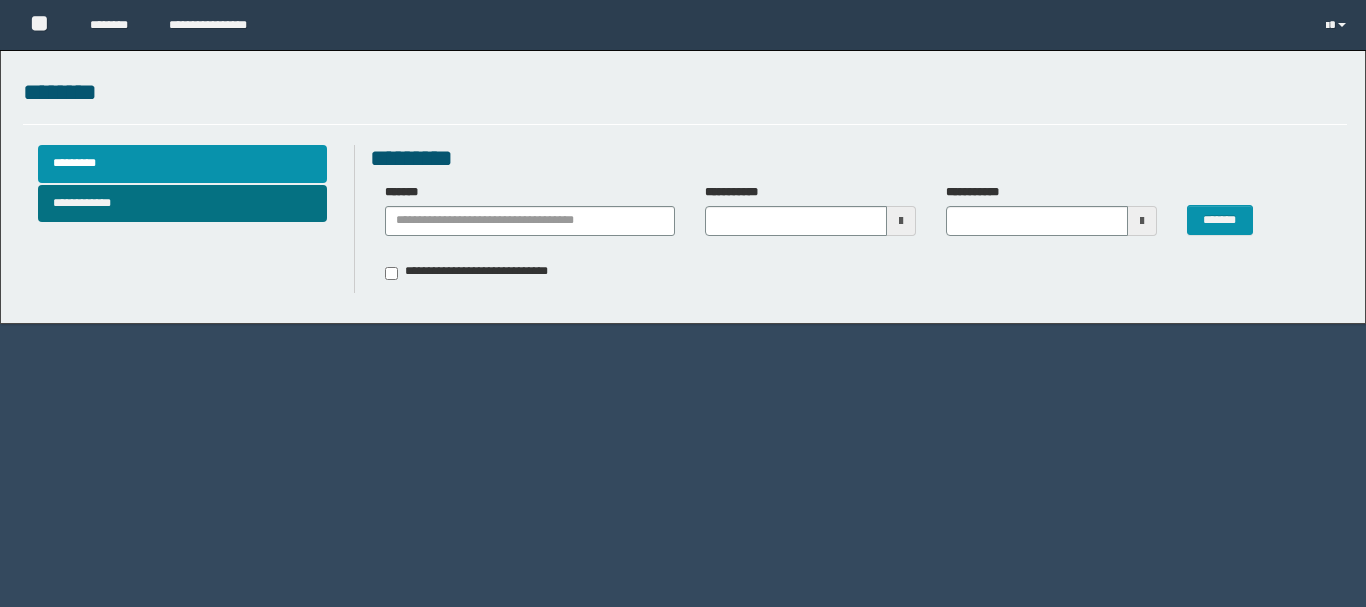 scroll, scrollTop: 0, scrollLeft: 0, axis: both 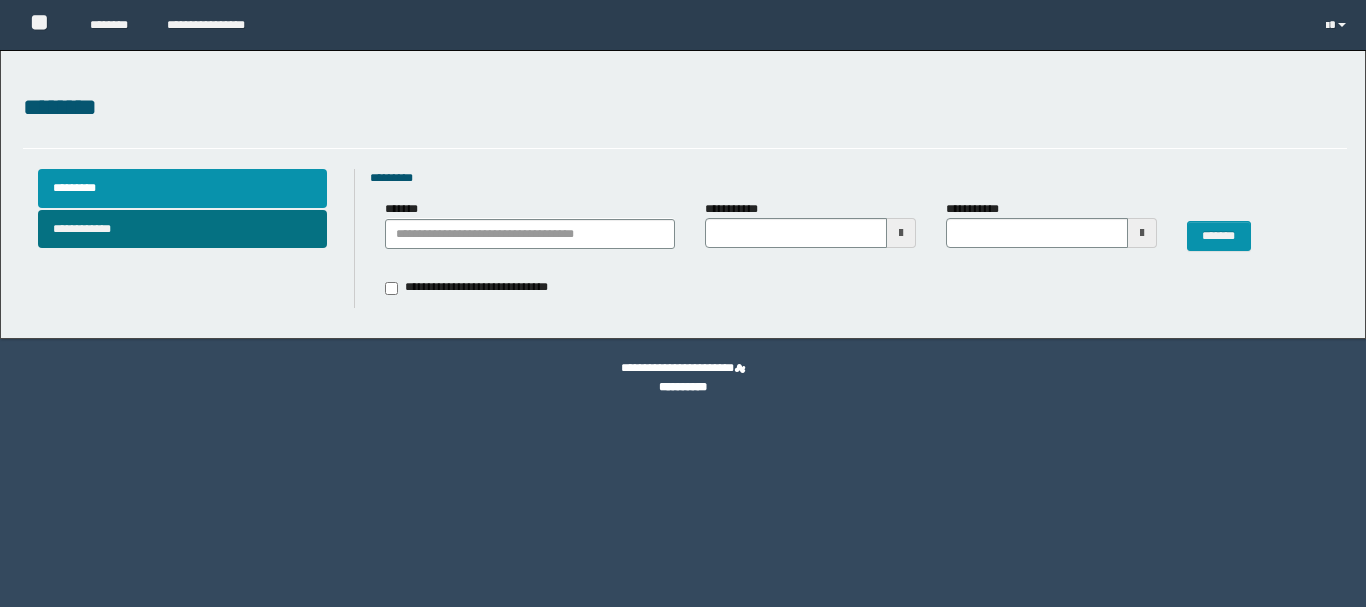 type 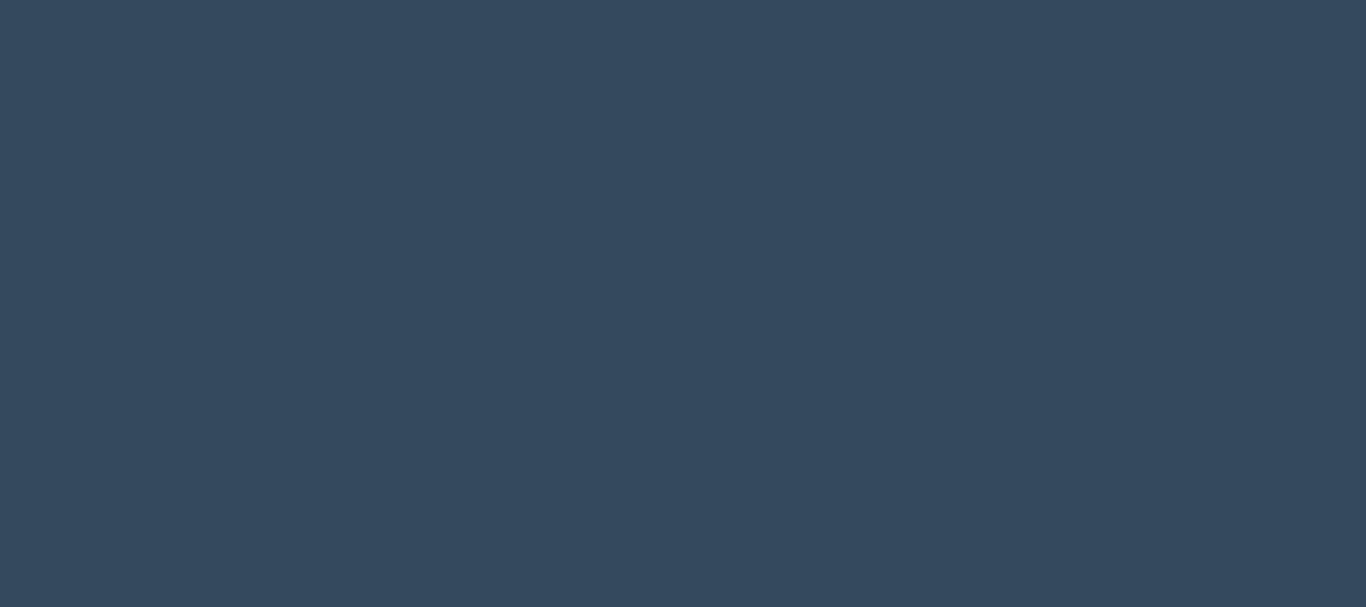 scroll, scrollTop: 0, scrollLeft: 0, axis: both 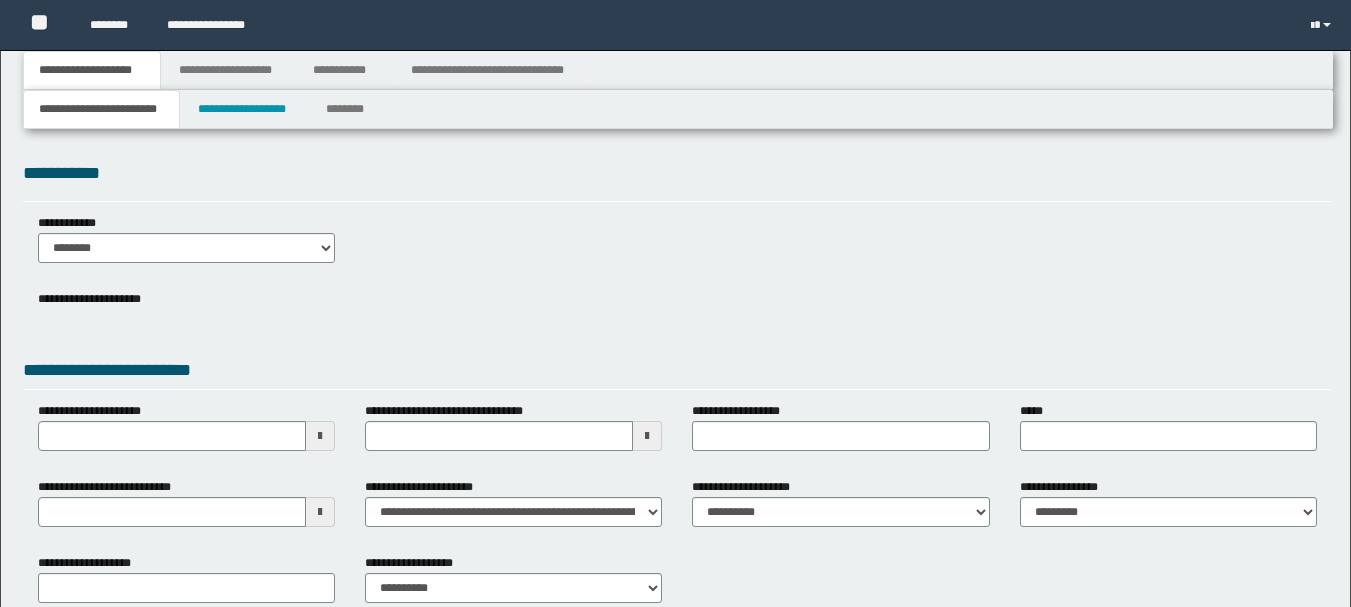 type 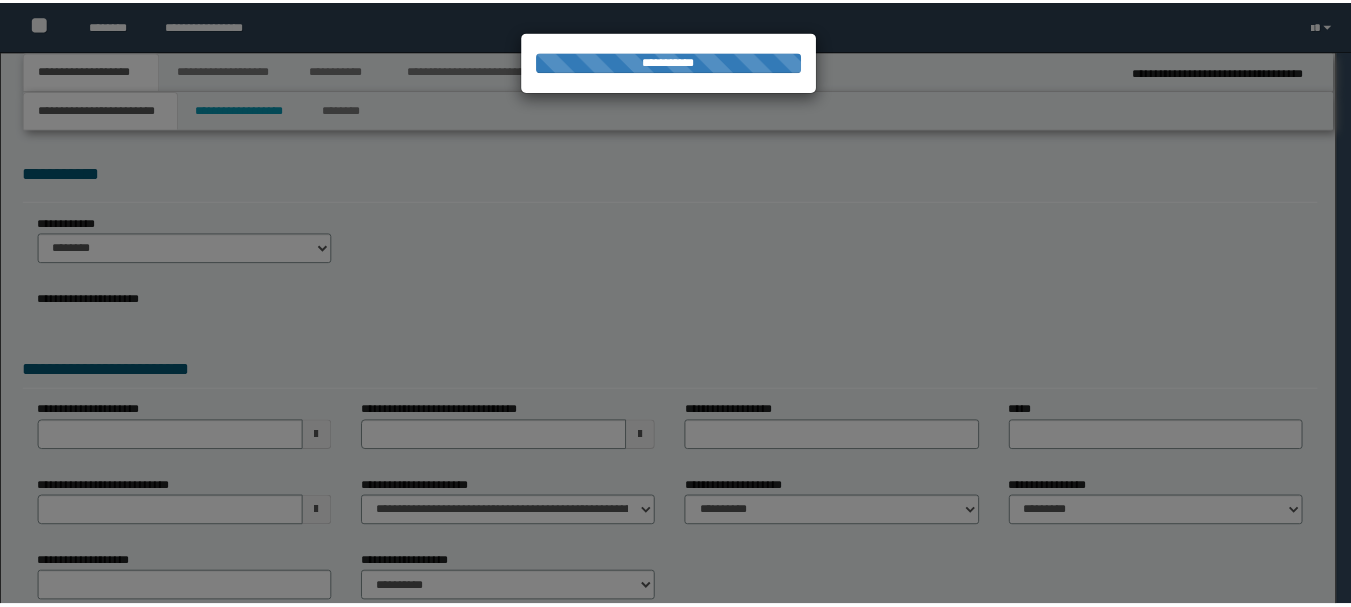 scroll, scrollTop: 0, scrollLeft: 0, axis: both 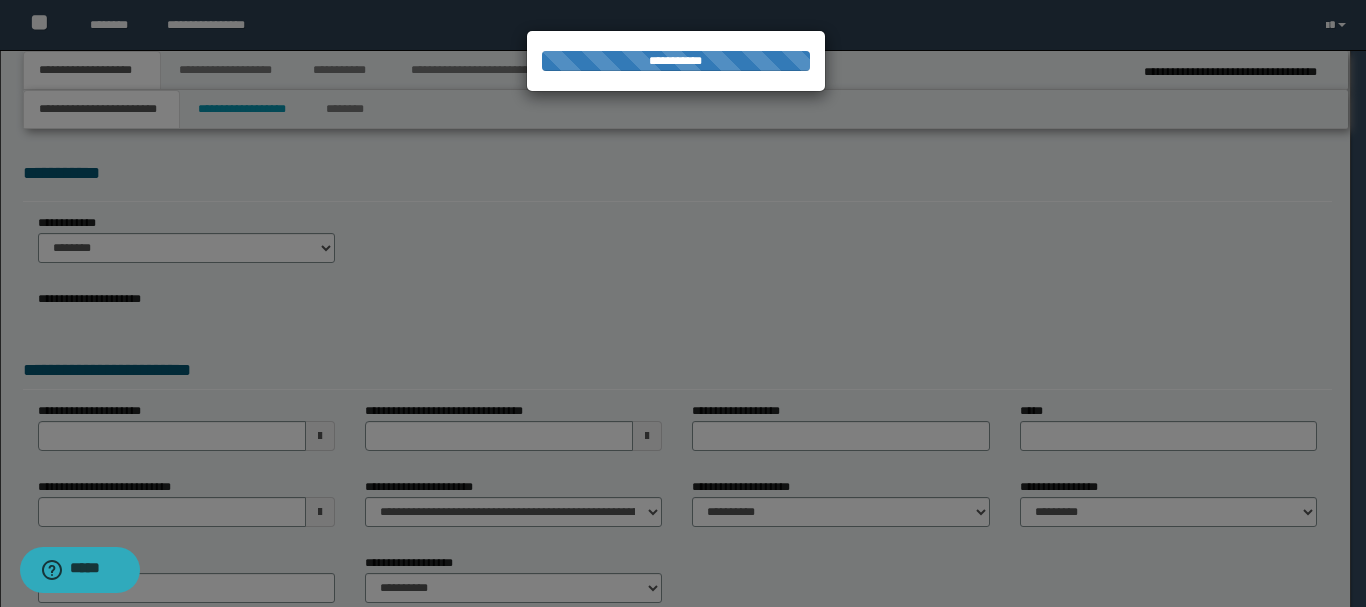 type on "**********" 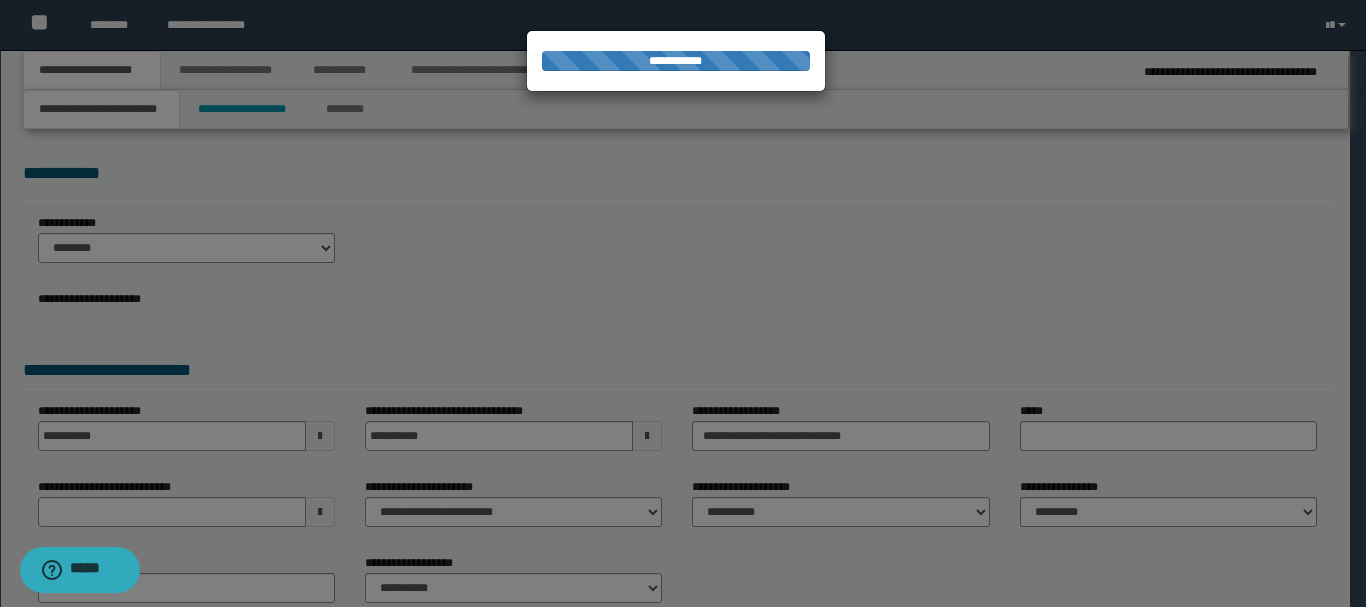 select on "*" 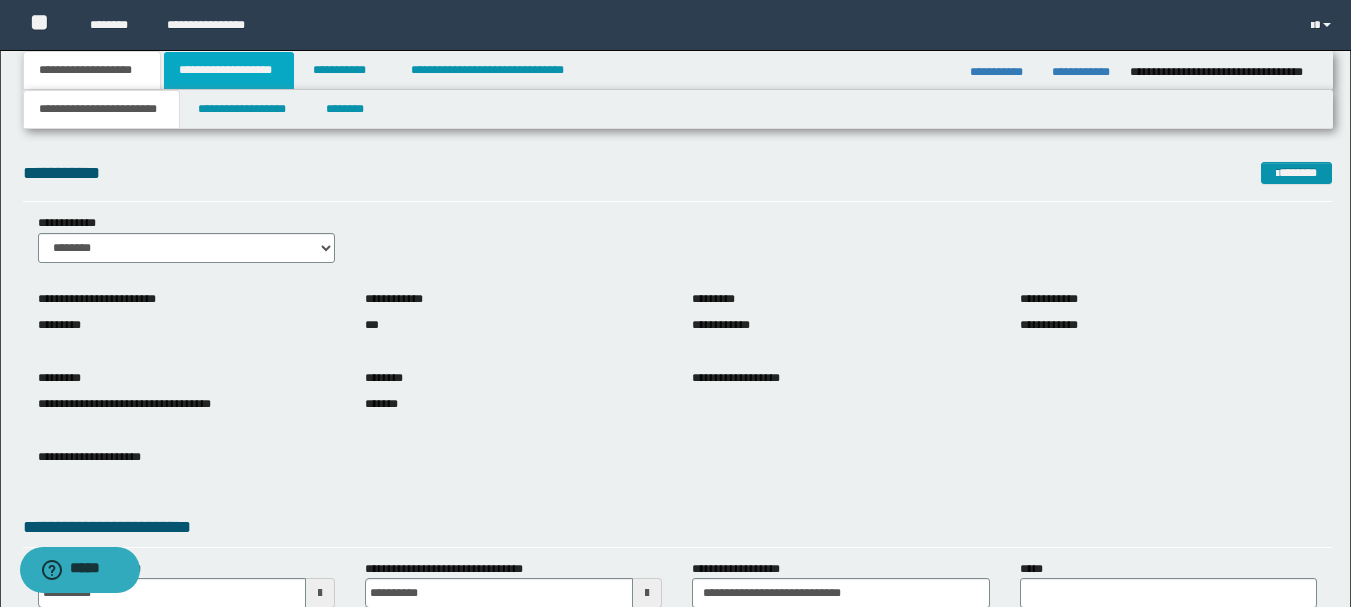 drag, startPoint x: 240, startPoint y: 64, endPoint x: 244, endPoint y: 79, distance: 15.524175 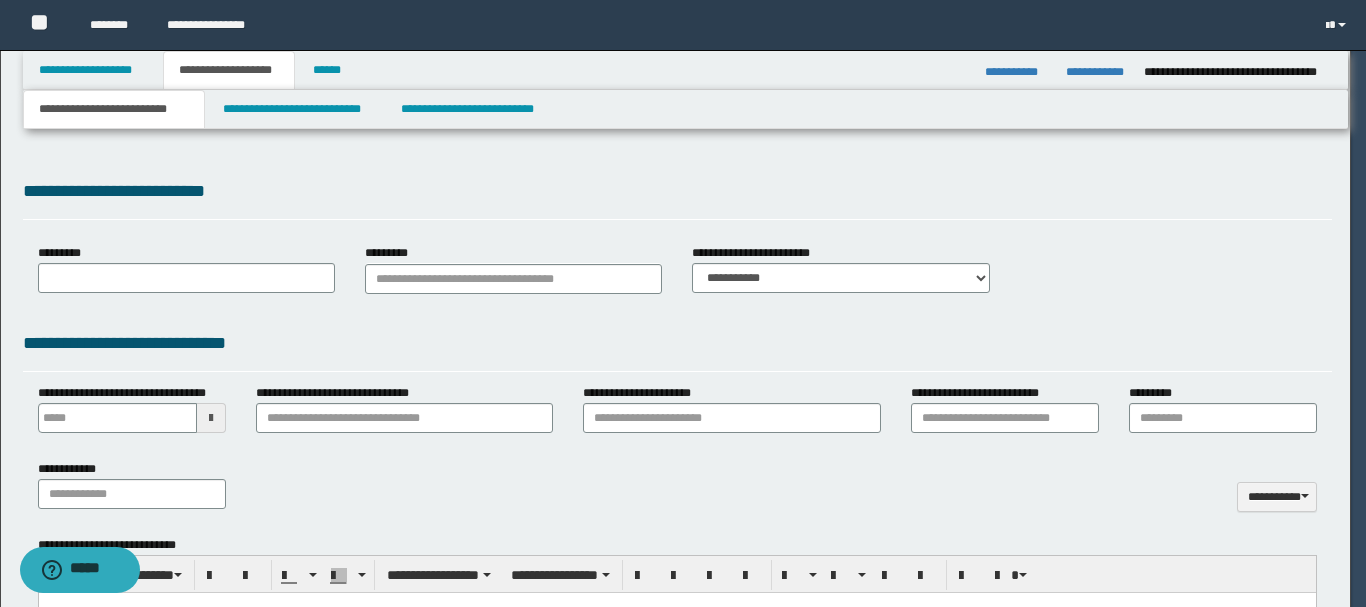 type 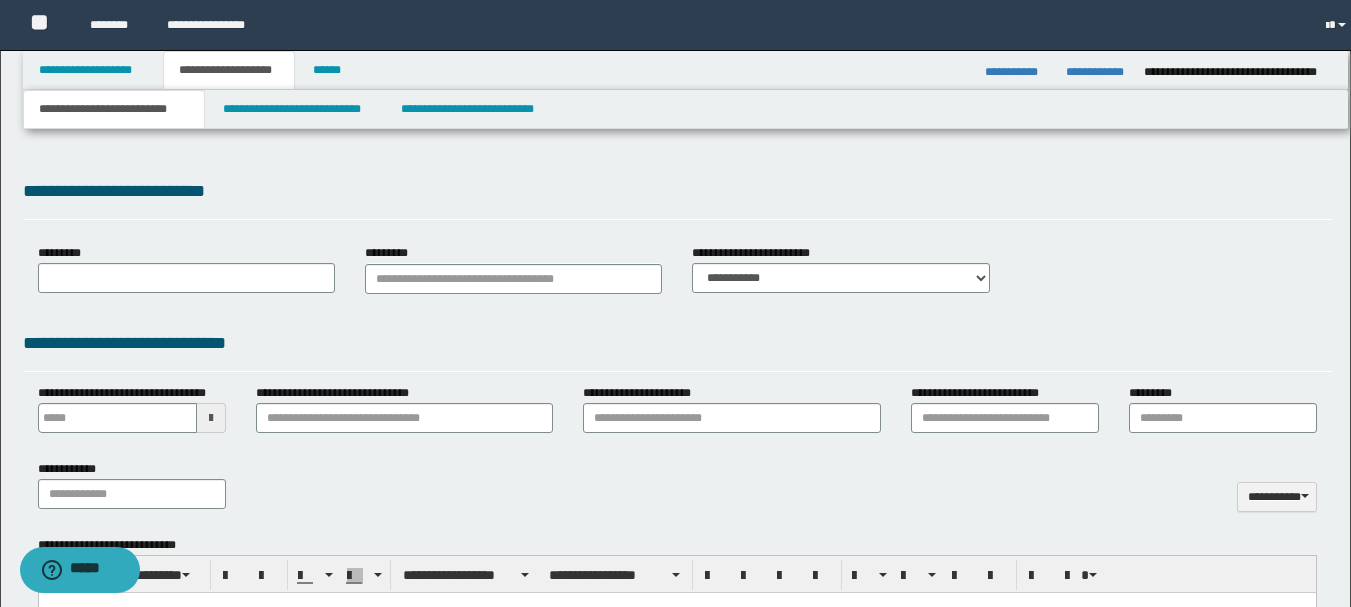 select on "*" 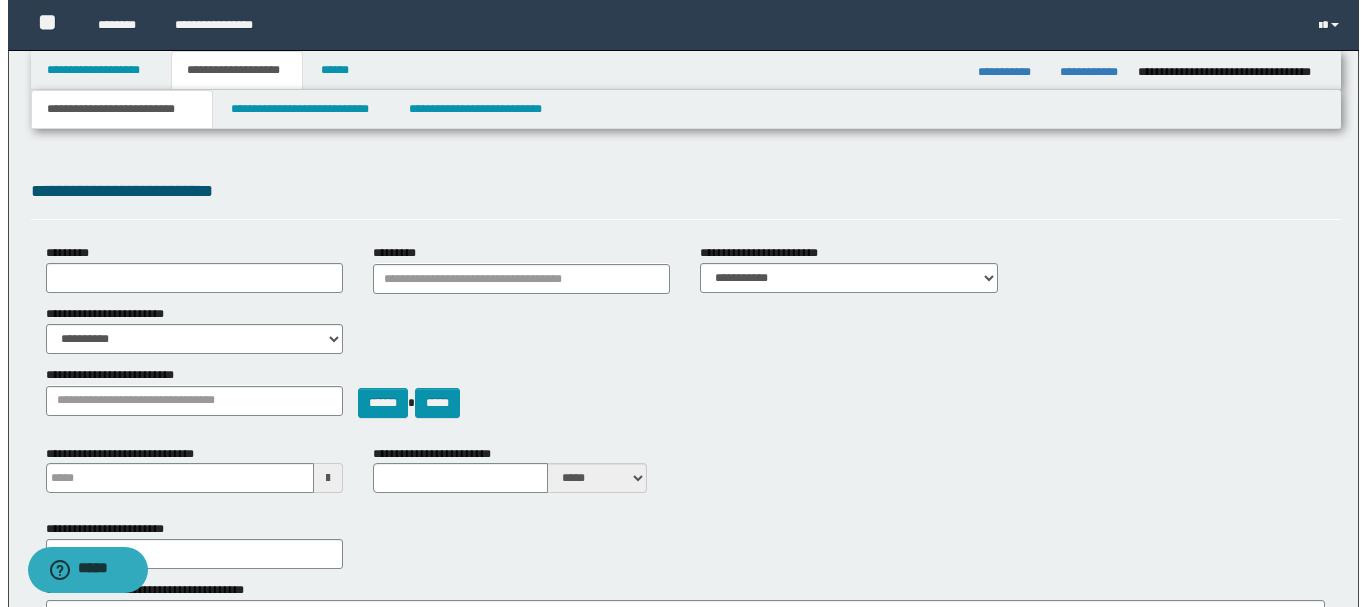 scroll, scrollTop: 0, scrollLeft: 0, axis: both 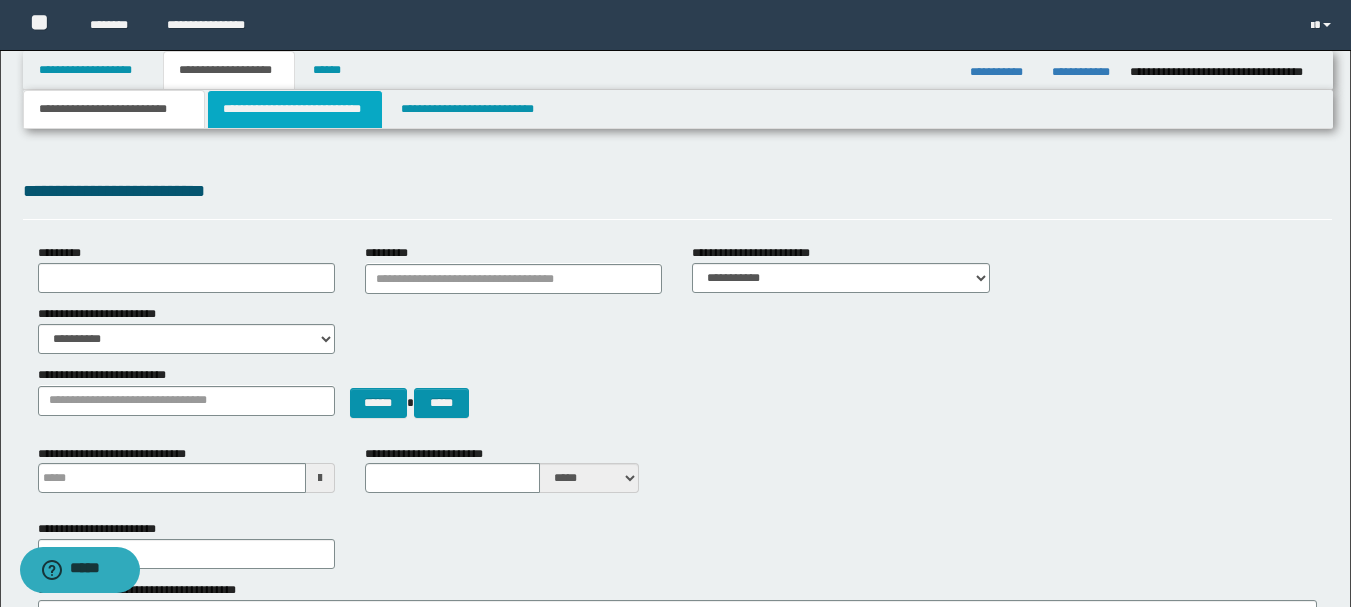 click on "**********" at bounding box center [295, 109] 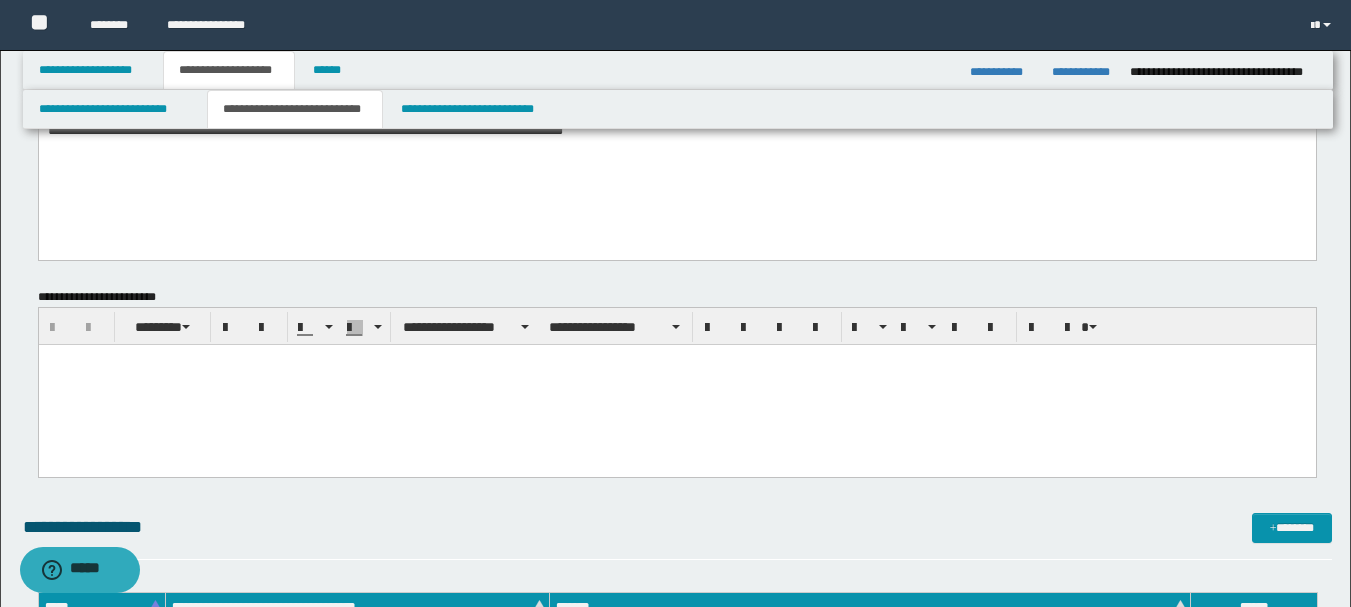 scroll, scrollTop: 0, scrollLeft: 0, axis: both 